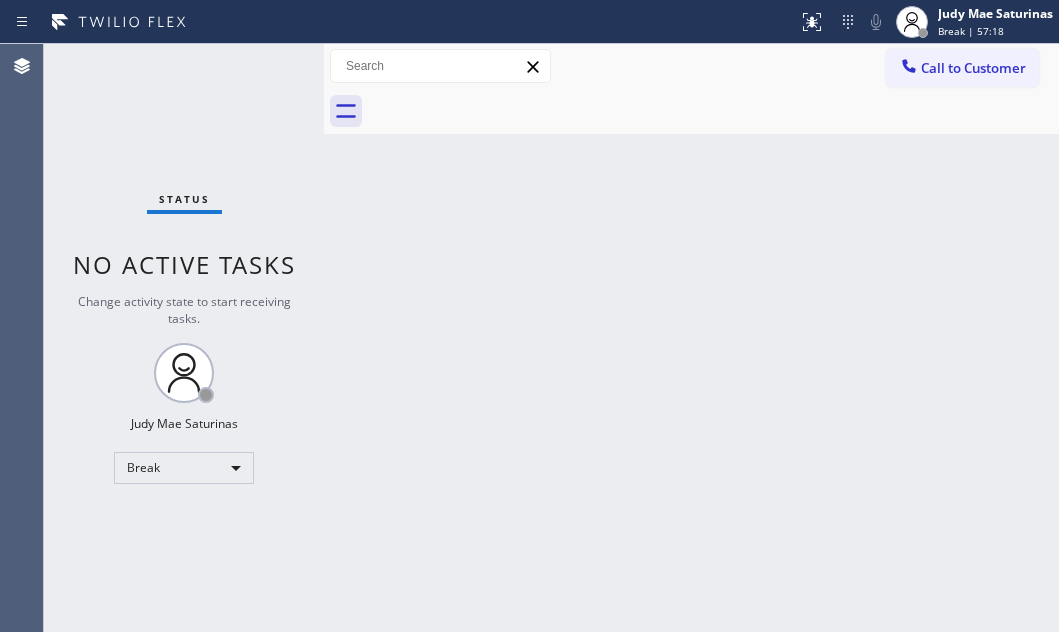 scroll, scrollTop: 0, scrollLeft: 0, axis: both 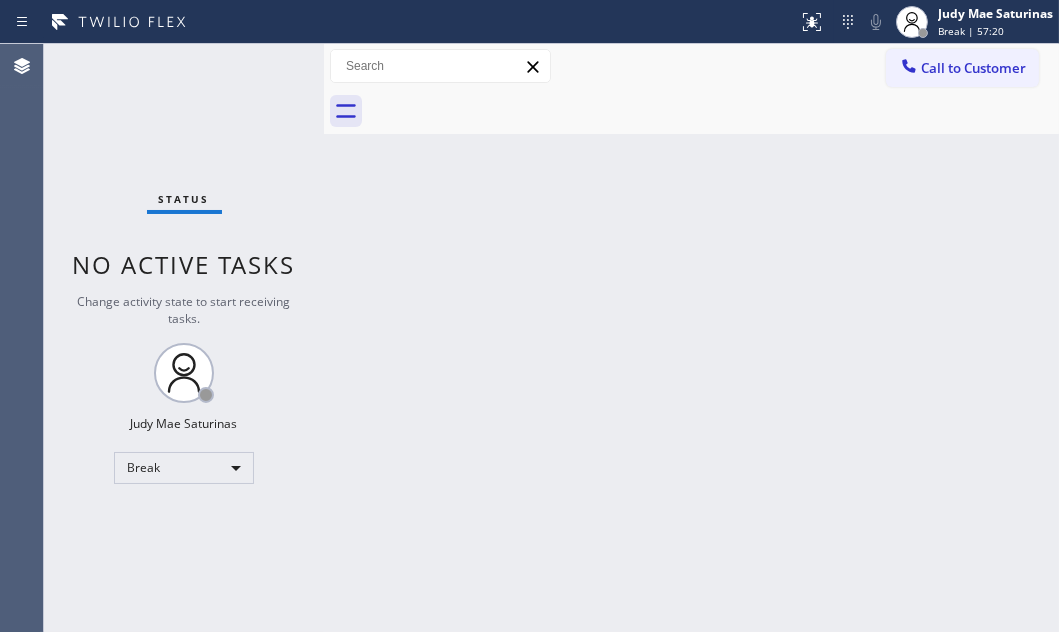 click on "Status   No active tasks     Change activity state to start receiving tasks.   [FIRST] [LAST] Break" at bounding box center [184, 338] 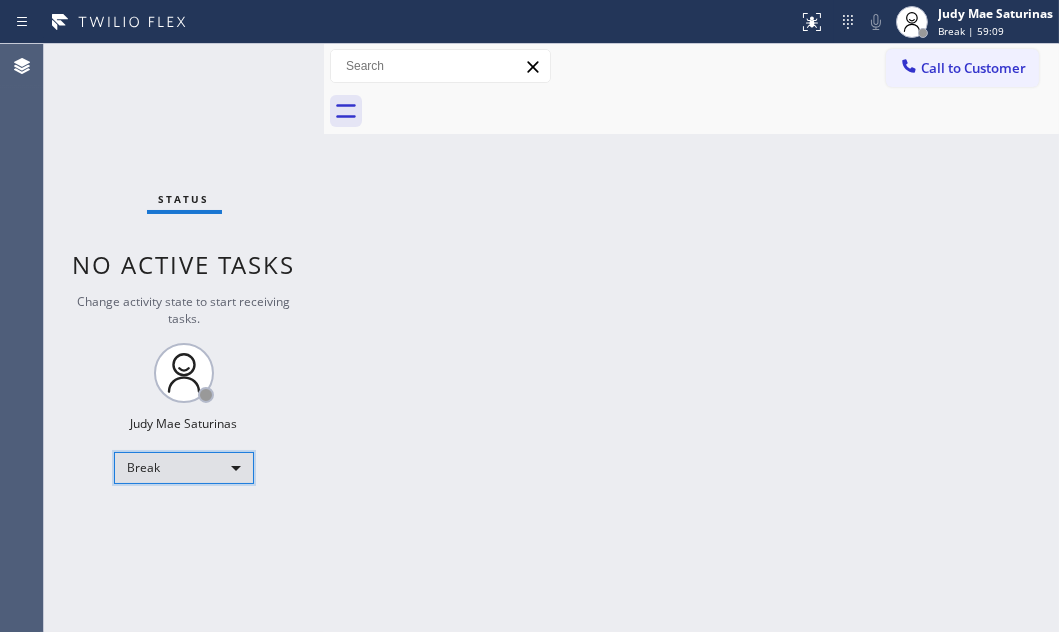 click on "Break" at bounding box center [184, 468] 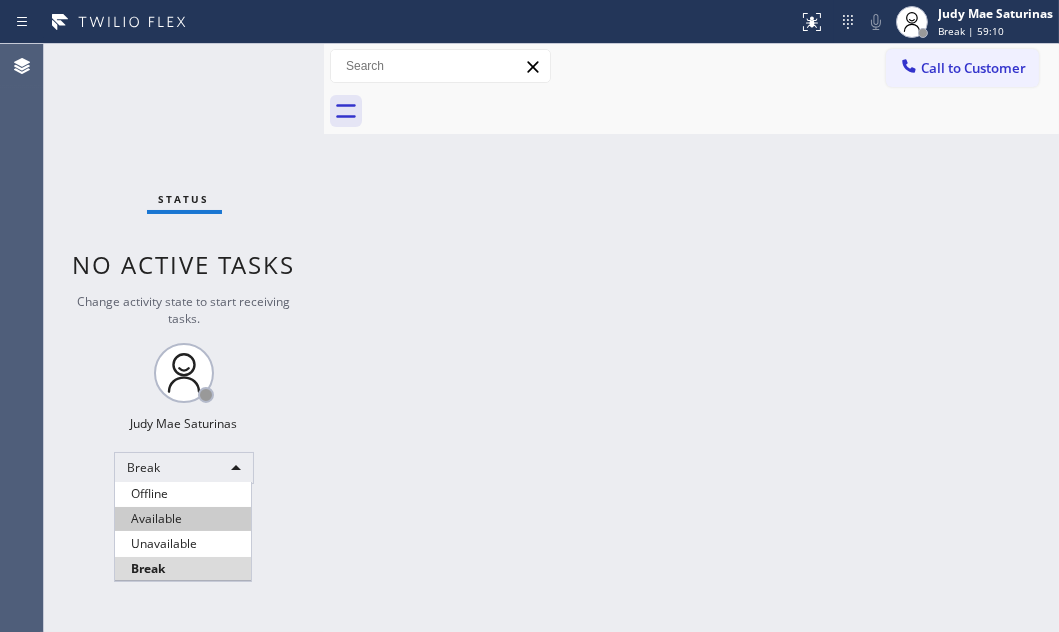 click on "Available" at bounding box center [183, 519] 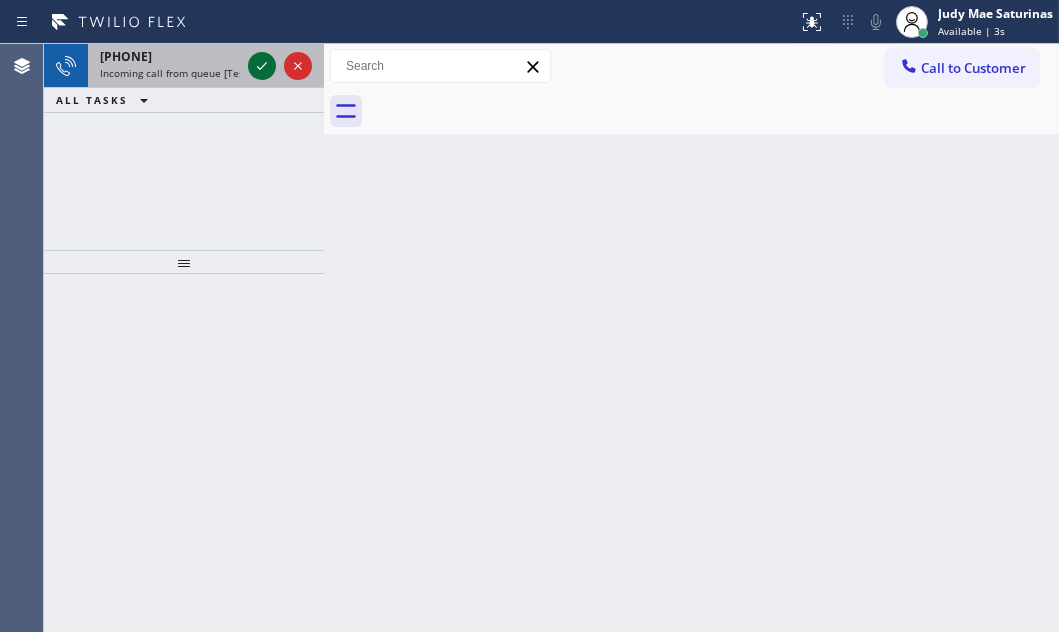 click 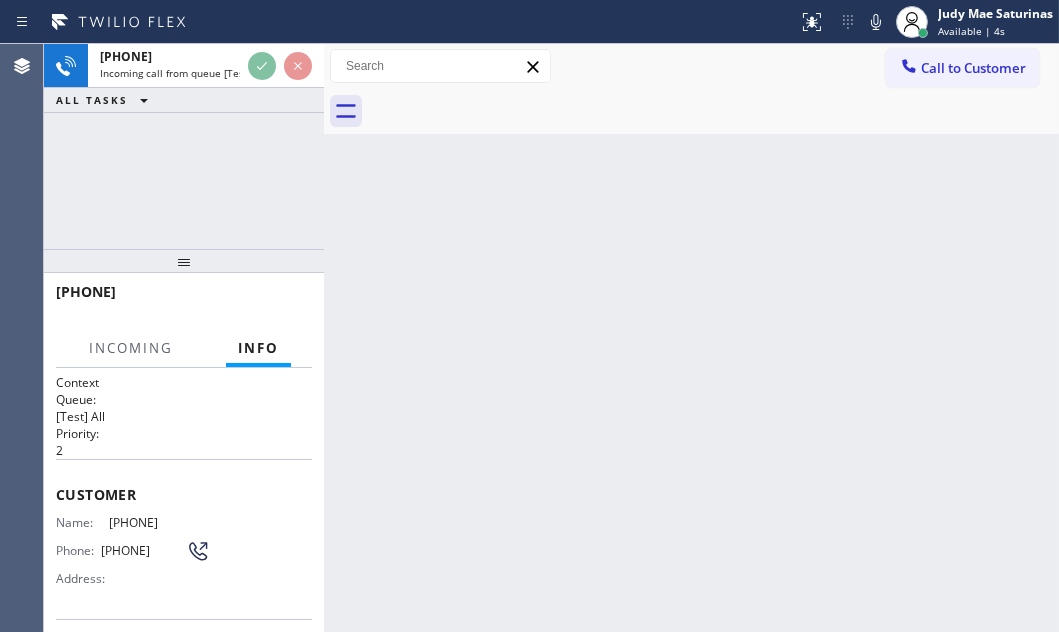 click at bounding box center (184, 261) 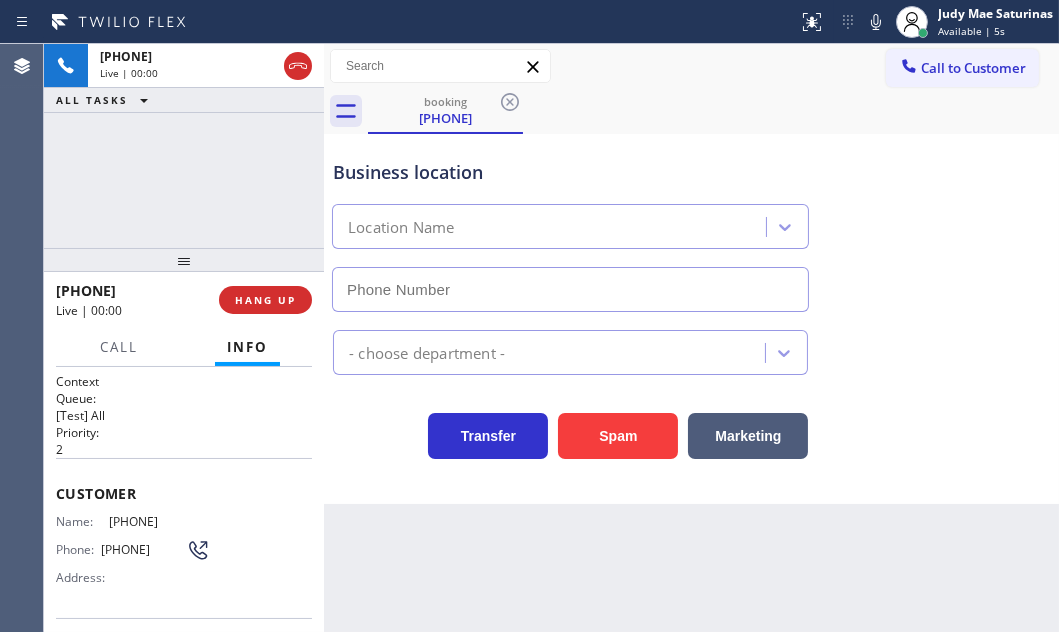 type on "[PHONE]" 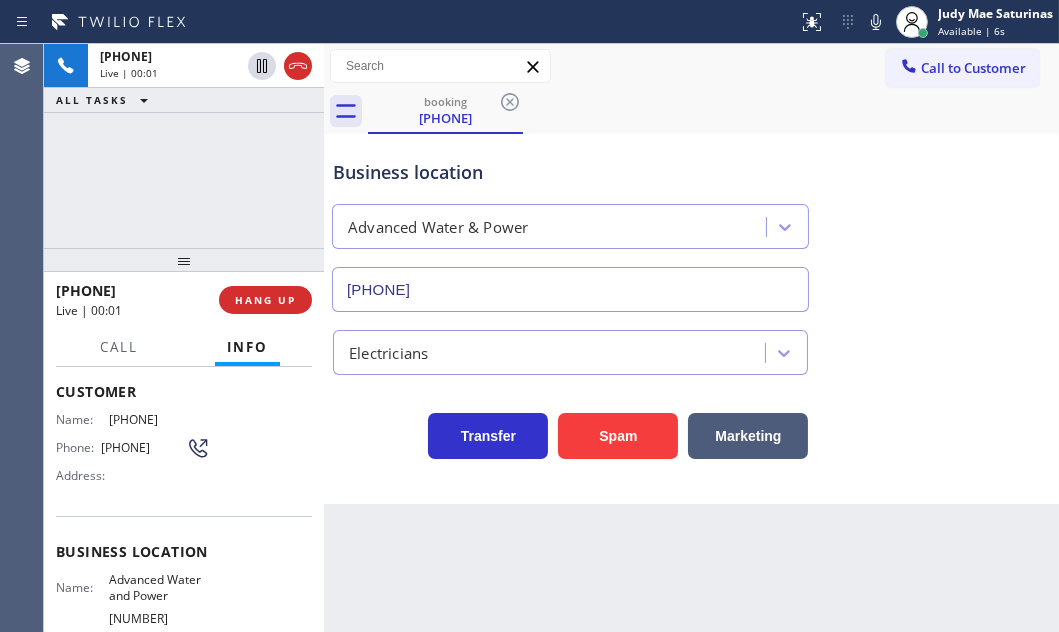 scroll, scrollTop: 181, scrollLeft: 0, axis: vertical 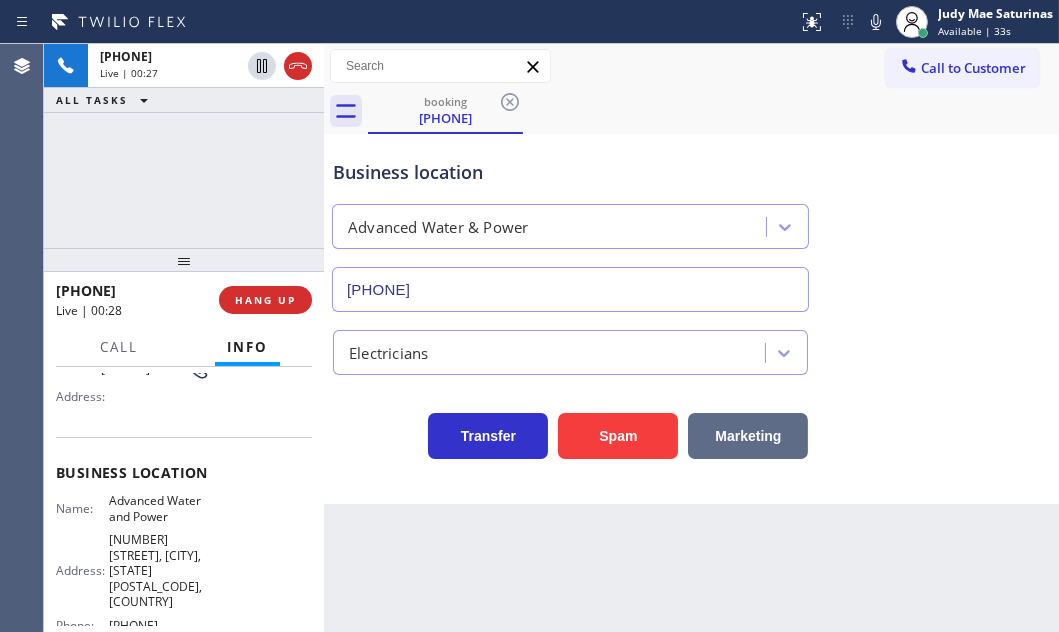 click on "Marketing" at bounding box center [748, 436] 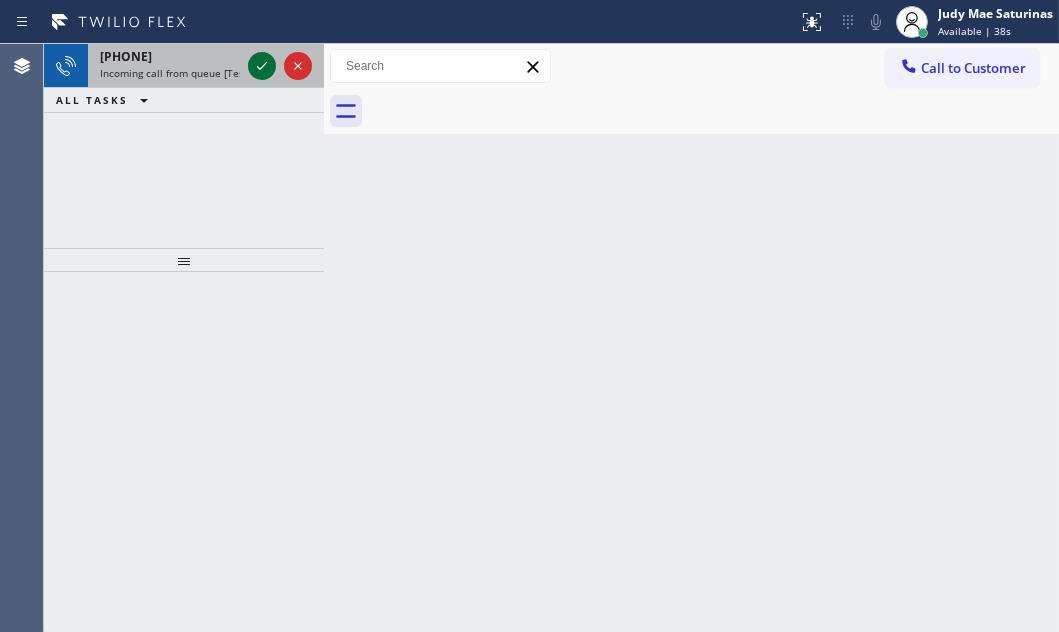 click 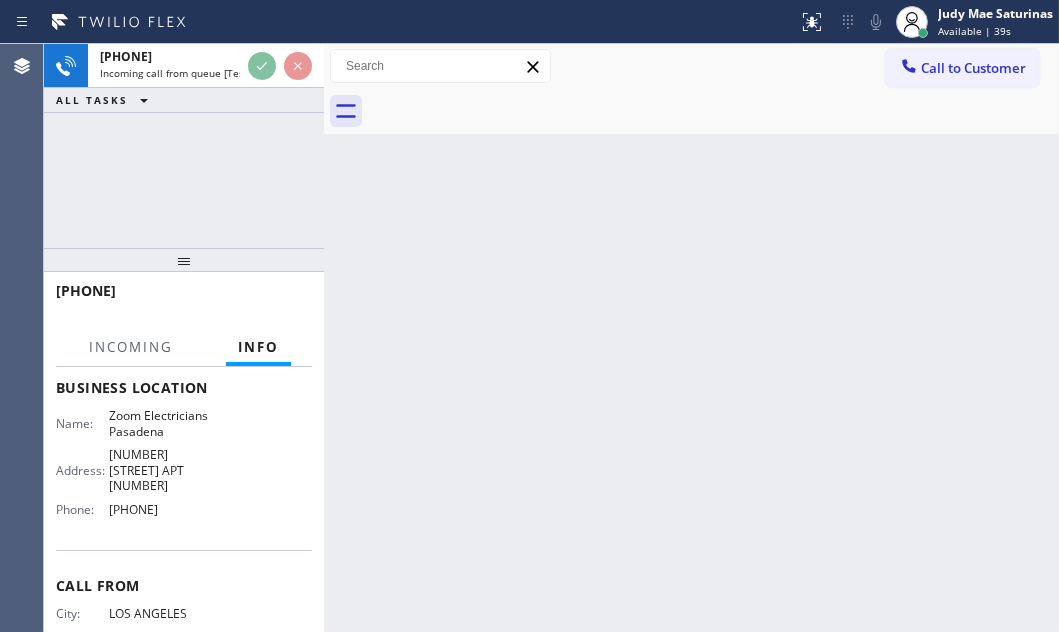 scroll, scrollTop: 272, scrollLeft: 0, axis: vertical 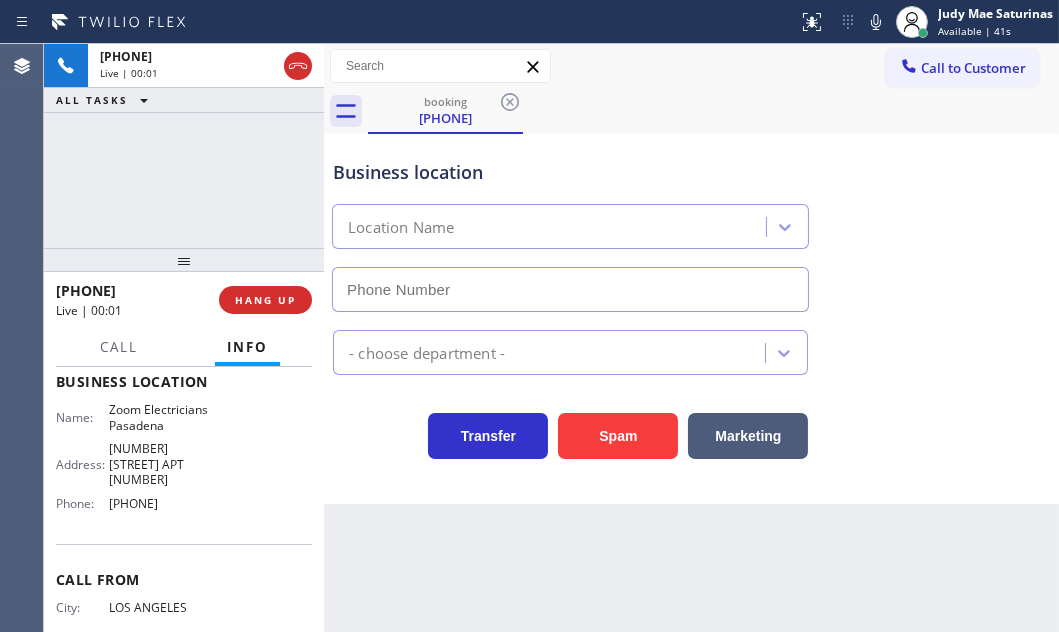 type on "[PHONE]" 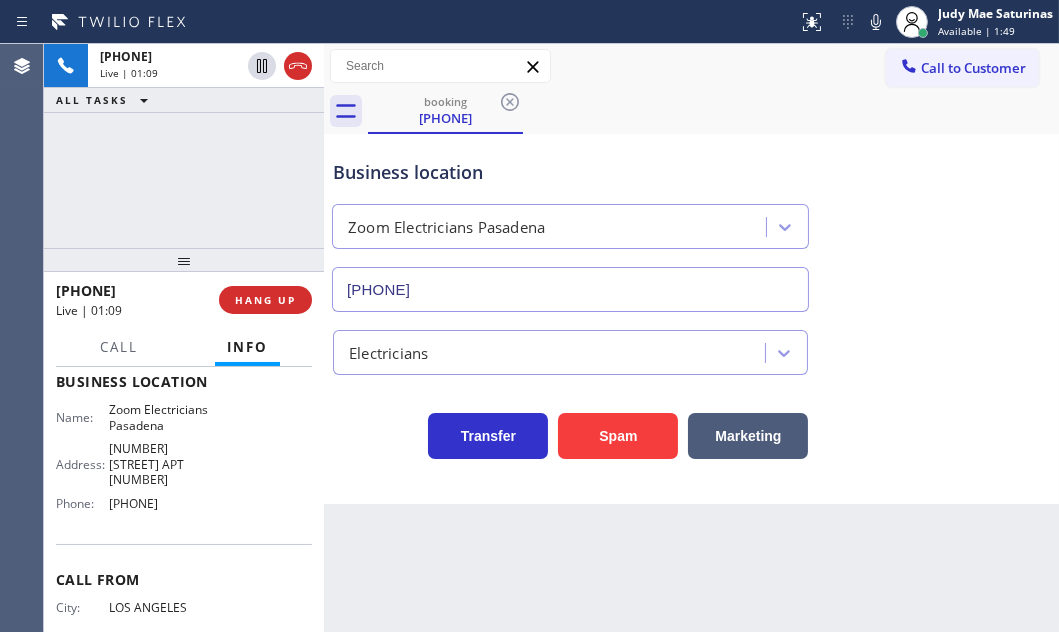 drag, startPoint x: 156, startPoint y: 288, endPoint x: 75, endPoint y: 287, distance: 81.00617 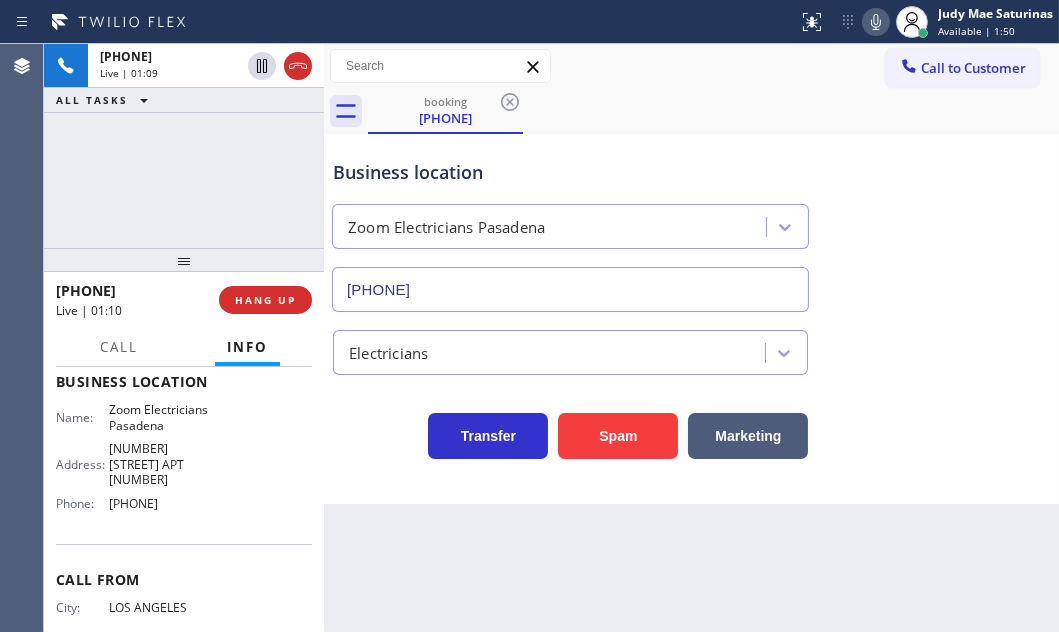 copy on "5555555555" 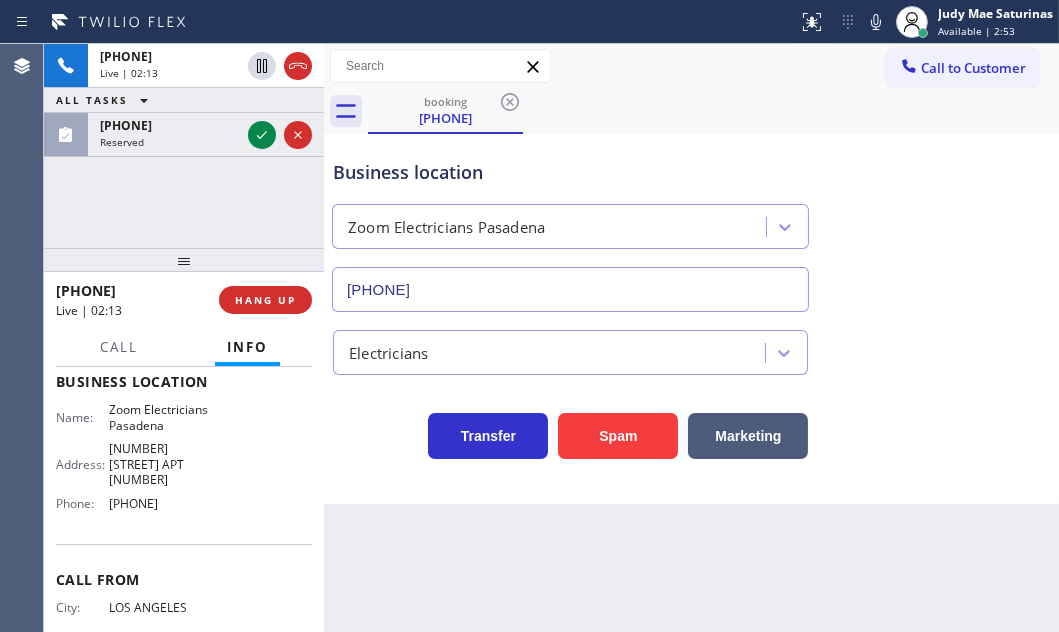drag, startPoint x: 260, startPoint y: 133, endPoint x: 263, endPoint y: 89, distance: 44.102154 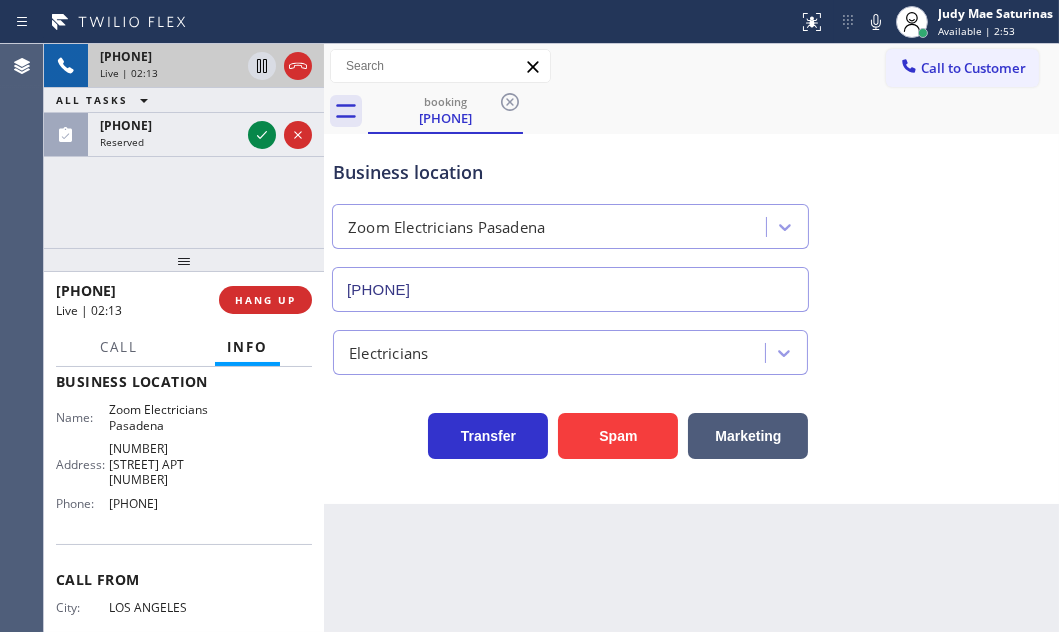 scroll, scrollTop: 305, scrollLeft: 0, axis: vertical 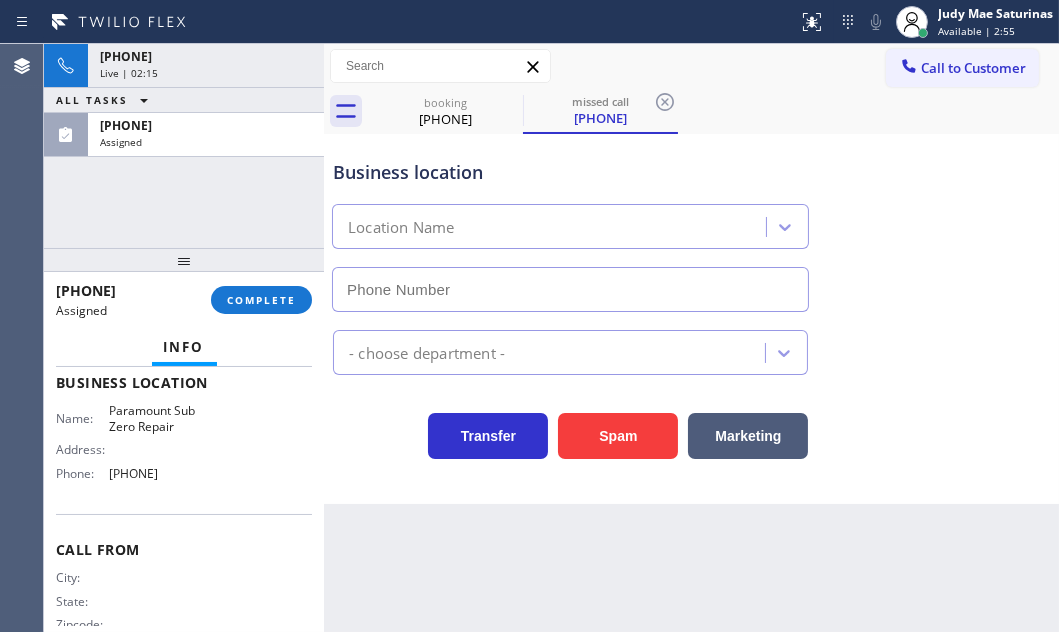 type on "[PHONE]" 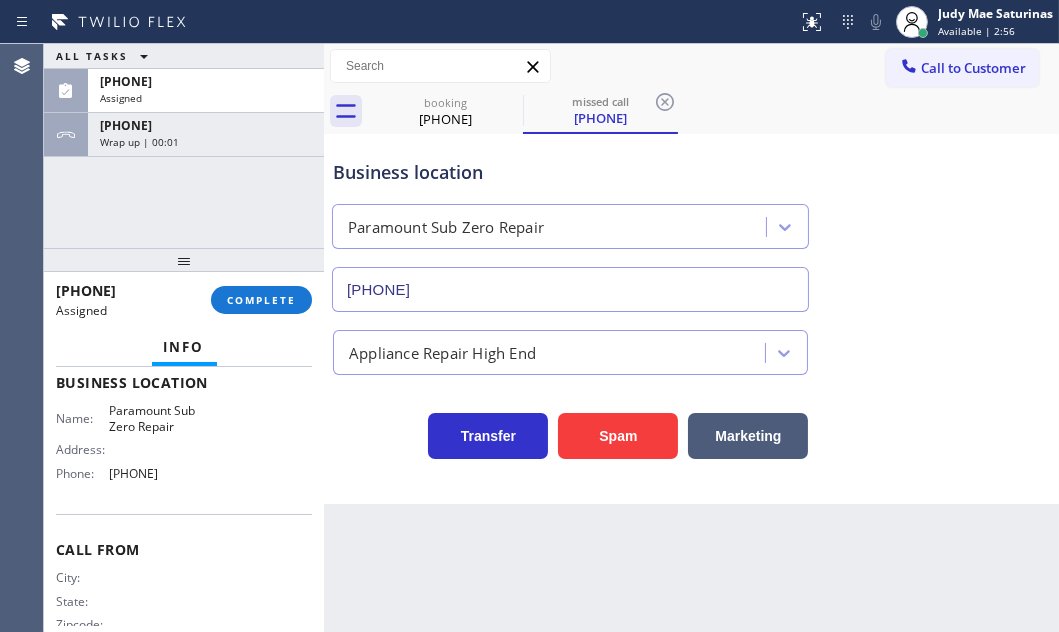 drag, startPoint x: 250, startPoint y: 136, endPoint x: 275, endPoint y: 242, distance: 108.90822 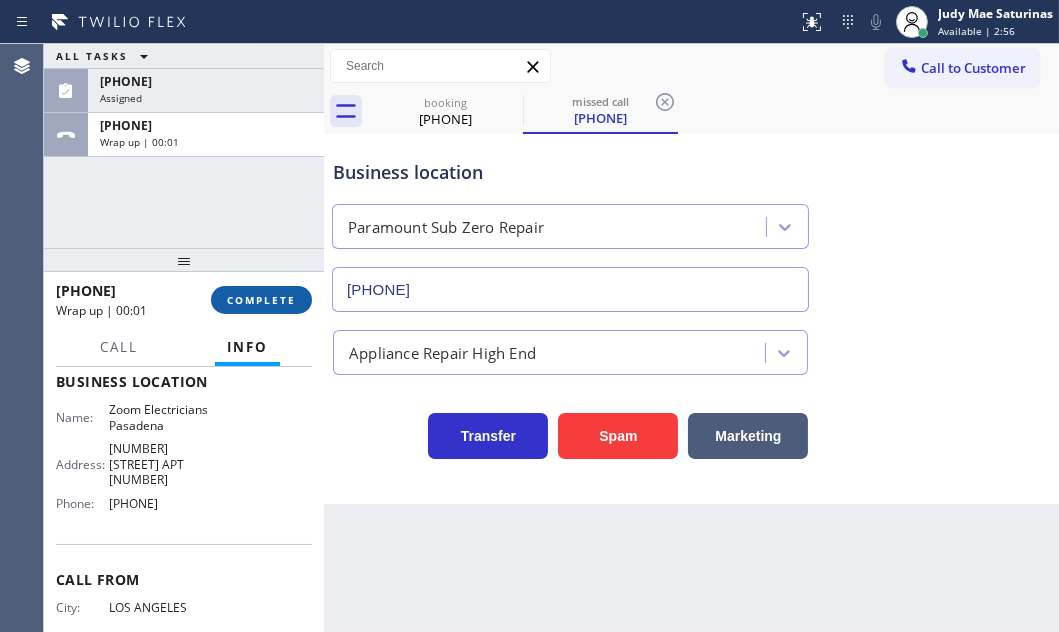 click on "COMPLETE" at bounding box center (261, 300) 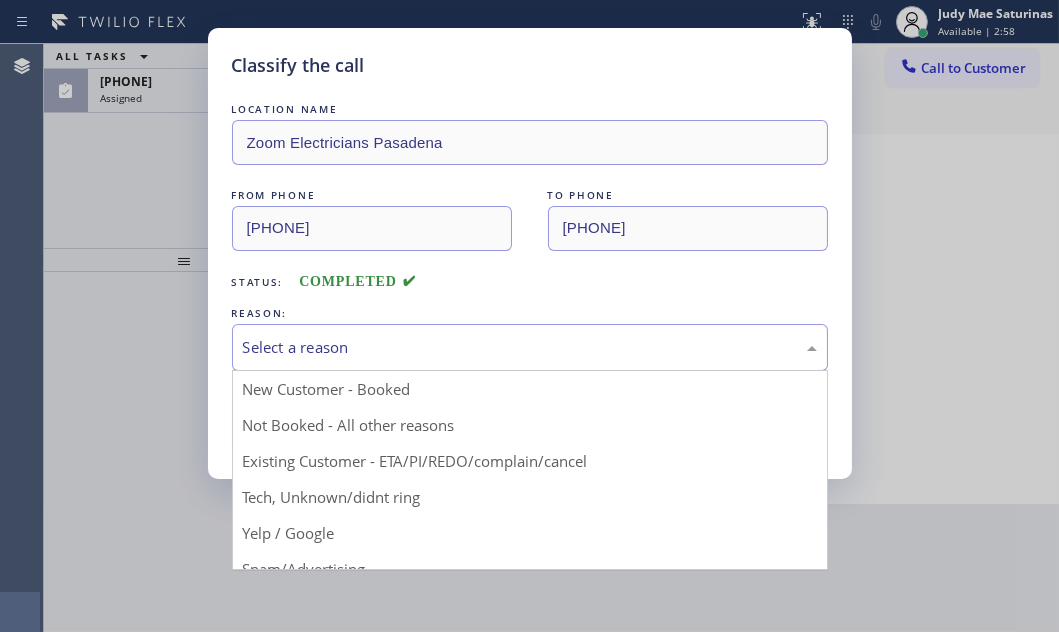 click on "Select a reason" at bounding box center (530, 347) 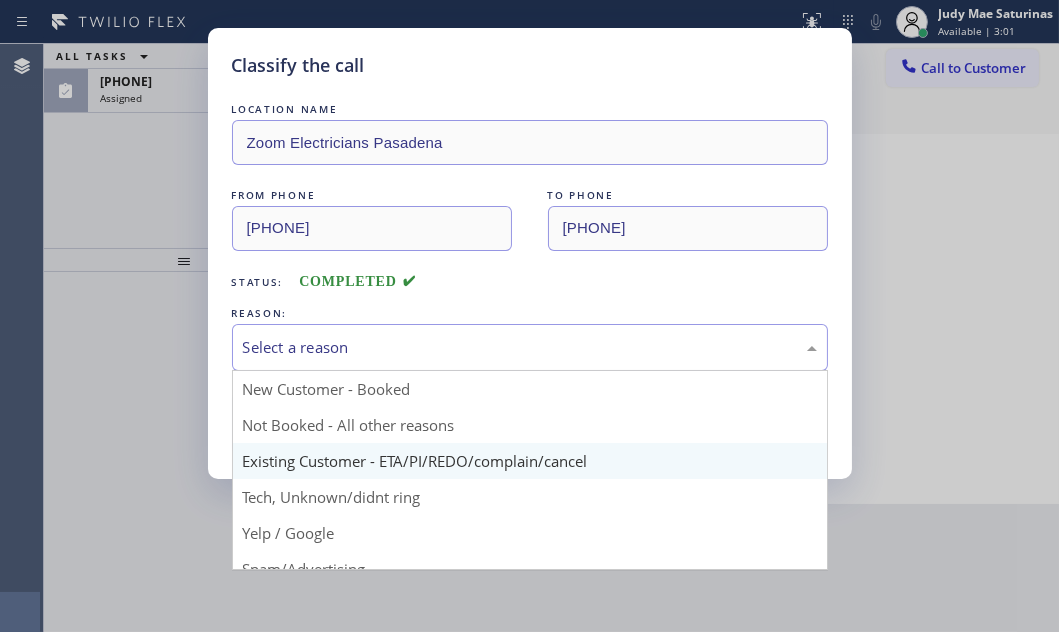 scroll, scrollTop: 0, scrollLeft: 0, axis: both 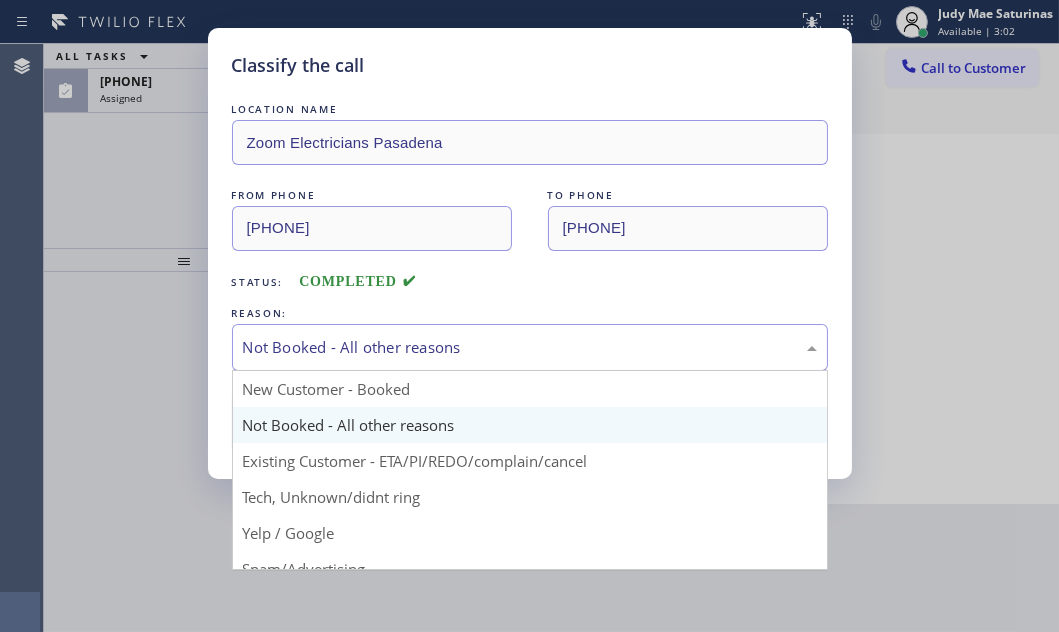 click on "Not Booked - All other reasons" at bounding box center (530, 347) 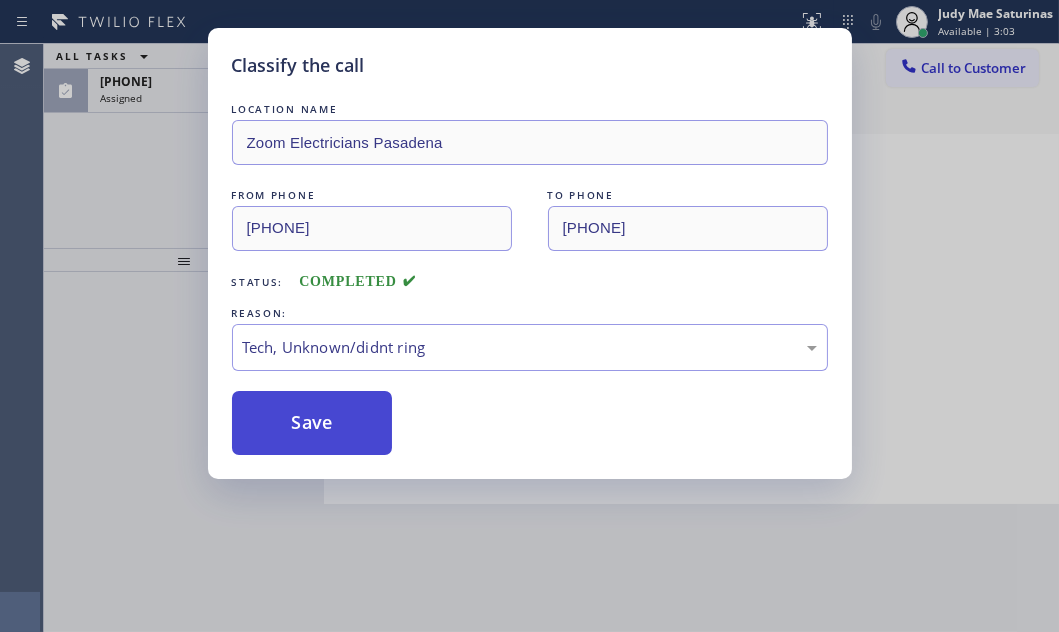 click on "Save" at bounding box center [312, 423] 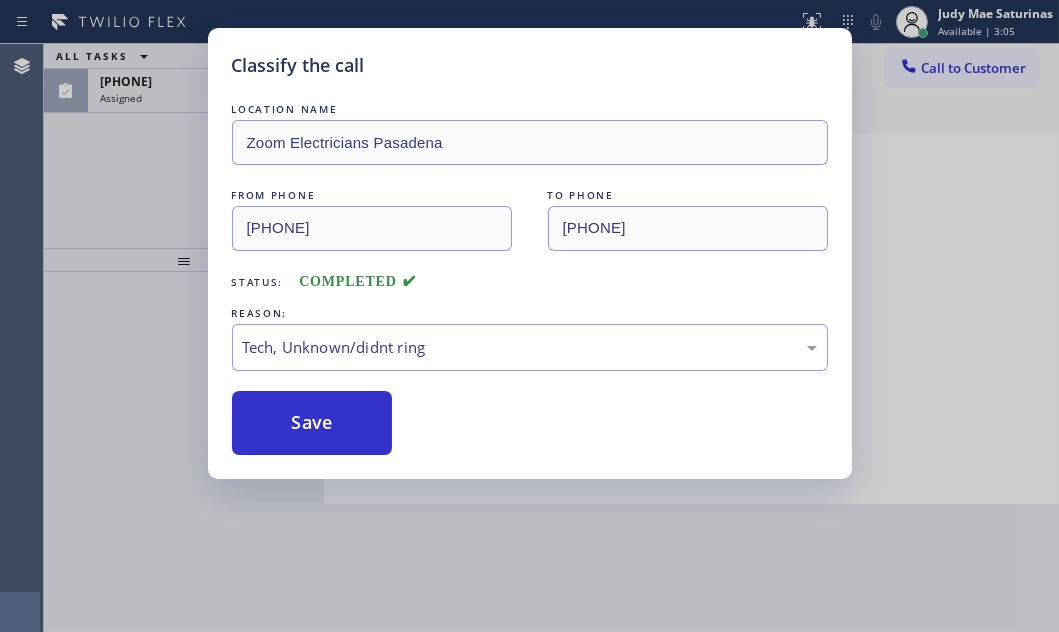 click on "Assigned" at bounding box center (206, 98) 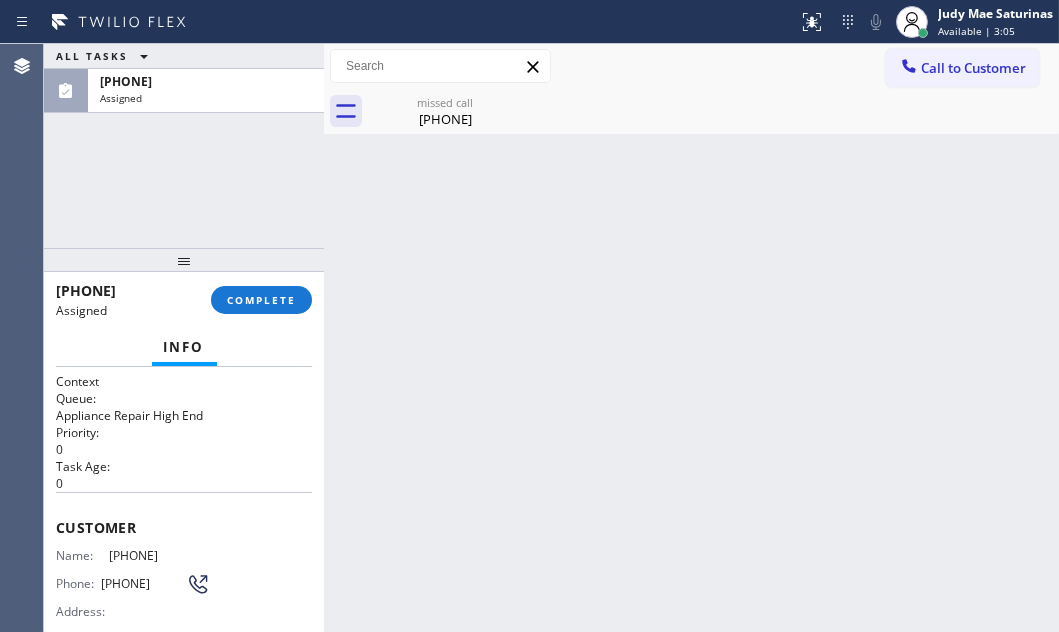 click on "Assigned" at bounding box center (206, 98) 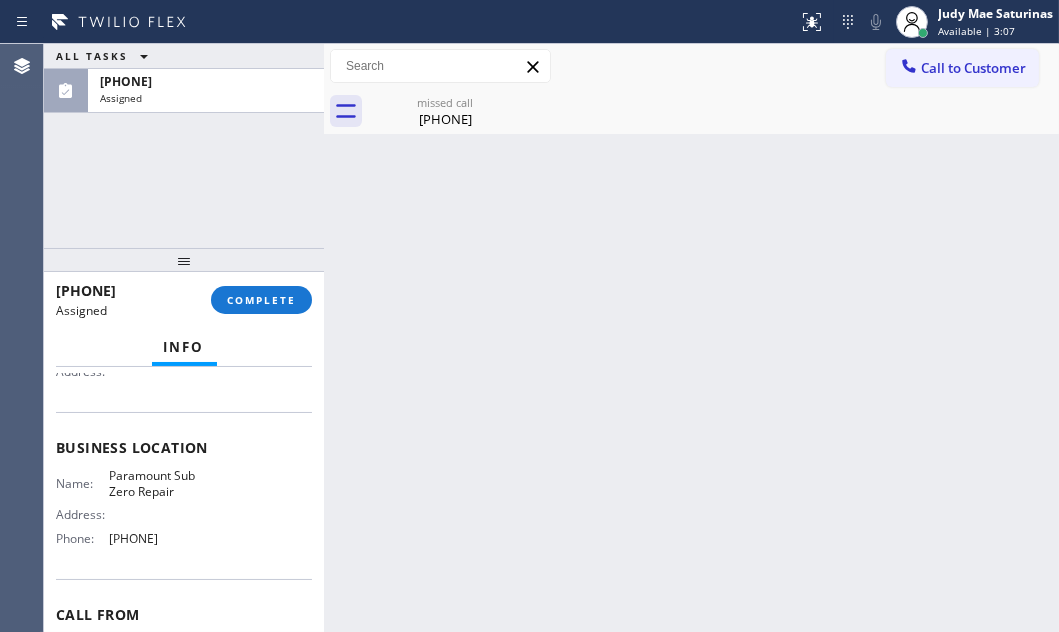 scroll, scrollTop: 272, scrollLeft: 0, axis: vertical 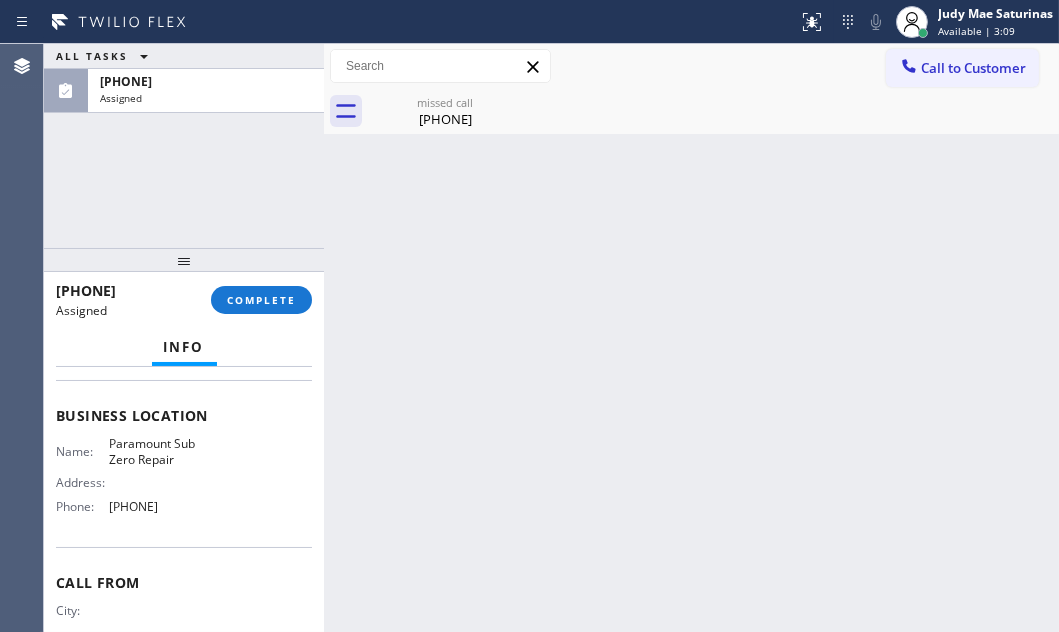 drag, startPoint x: 199, startPoint y: 512, endPoint x: 104, endPoint y: 511, distance: 95.005264 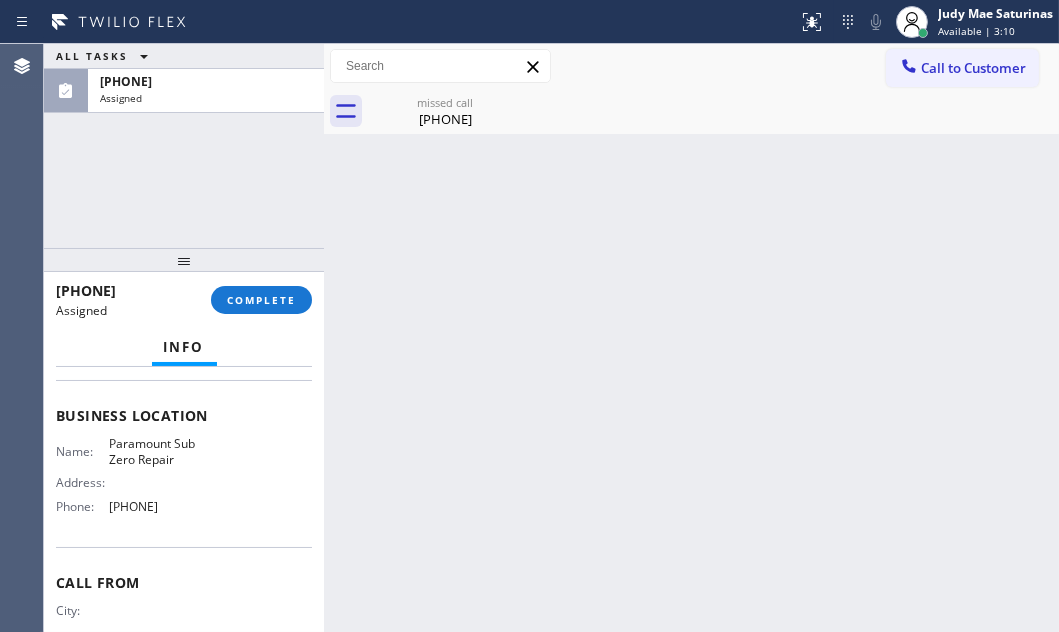 drag, startPoint x: 972, startPoint y: 78, endPoint x: 962, endPoint y: 83, distance: 11.18034 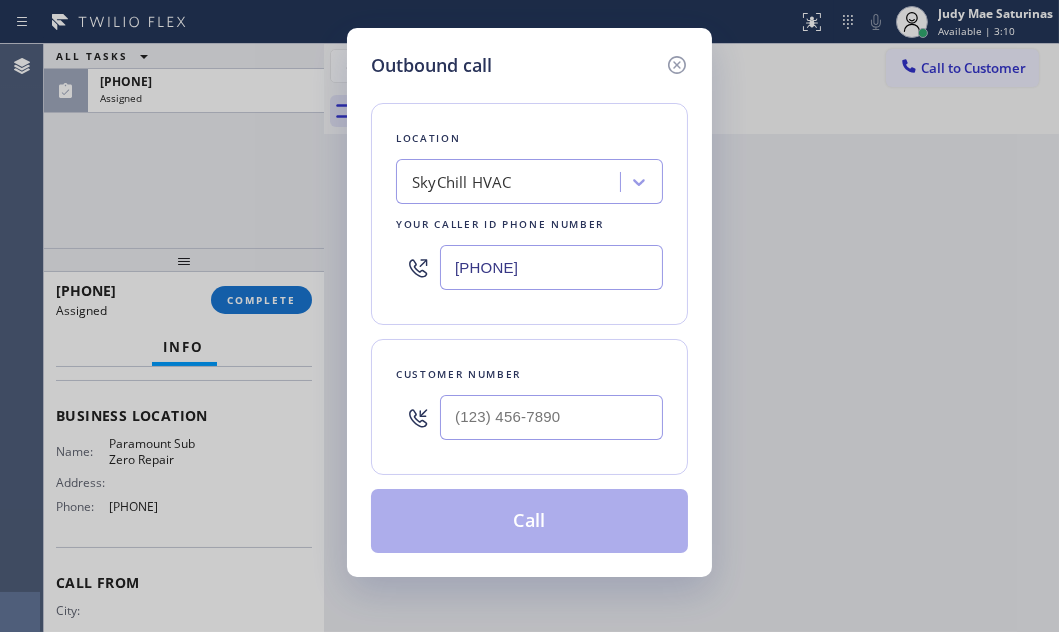 click on "[PHONE]" at bounding box center [551, 267] 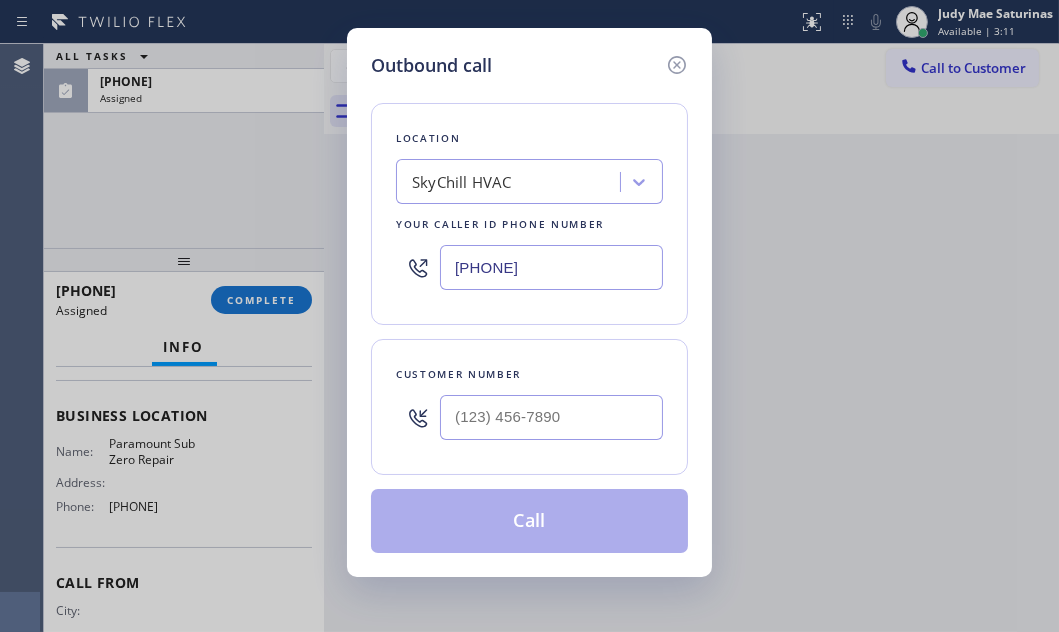 click on "[PHONE]" at bounding box center [551, 267] 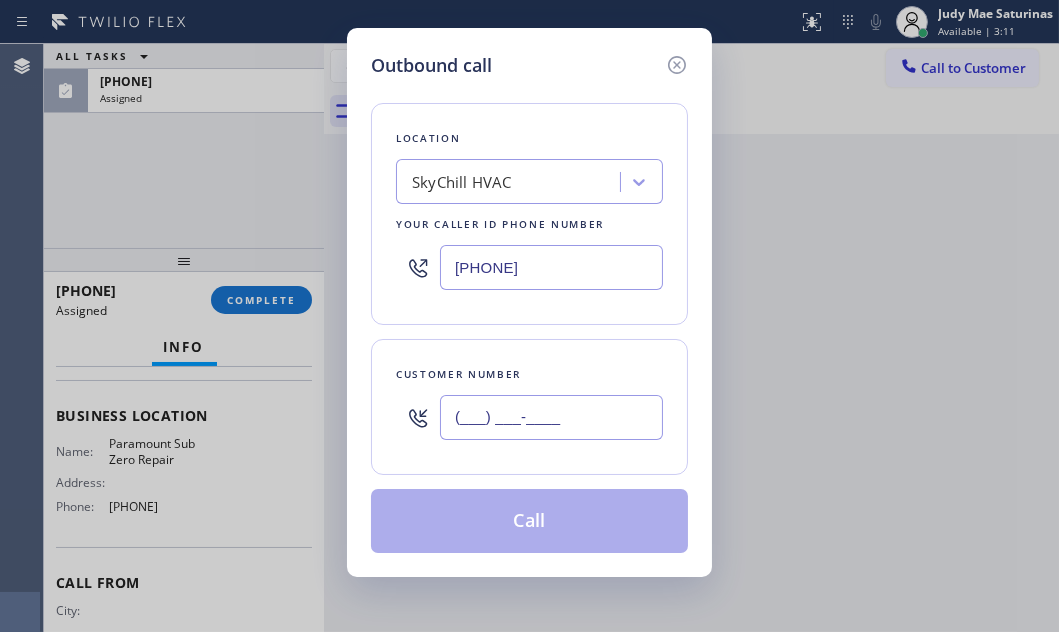 click on "(___) ___-____" at bounding box center [551, 417] 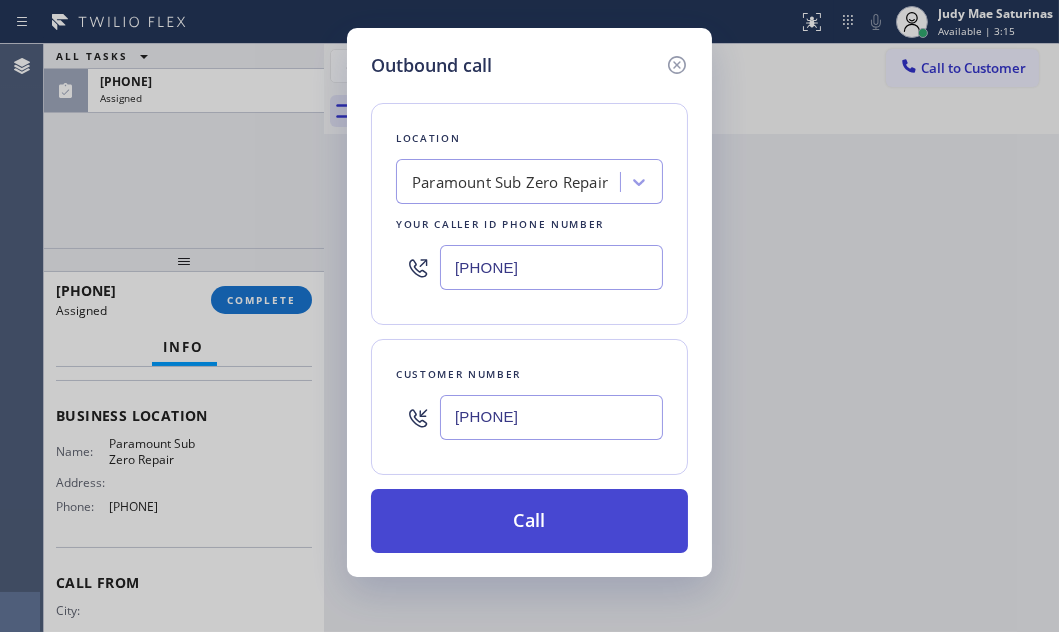 type on "[PHONE]" 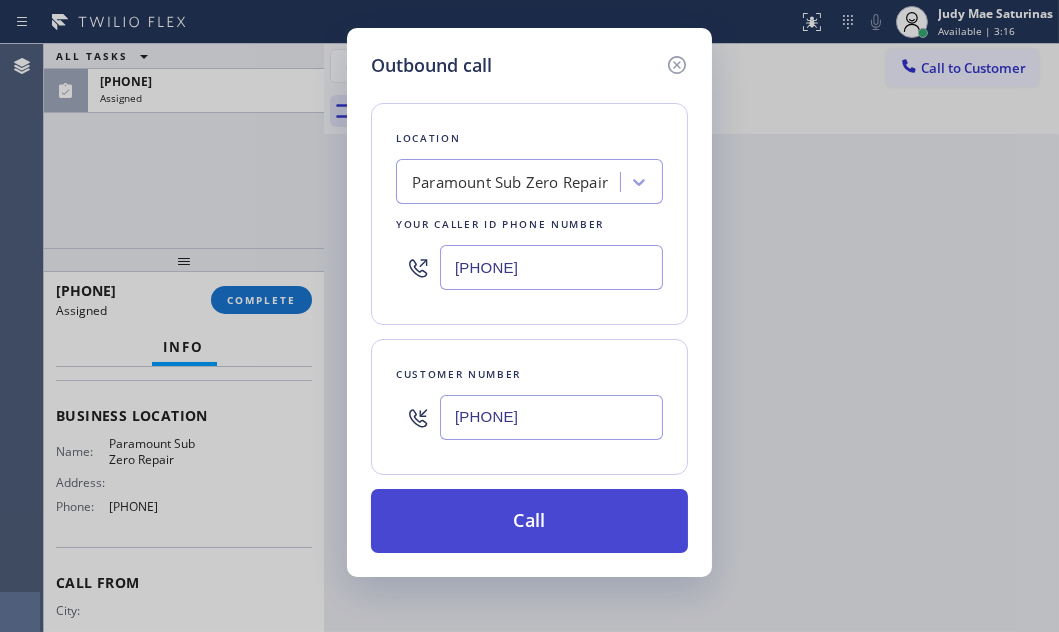 click on "Call" at bounding box center (529, 521) 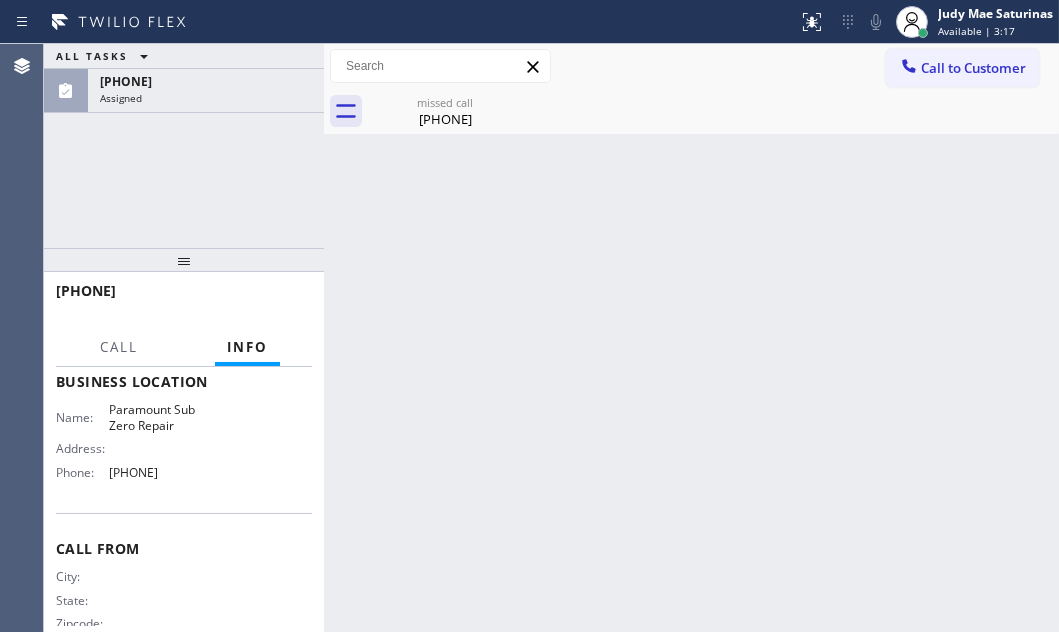 scroll, scrollTop: 240, scrollLeft: 0, axis: vertical 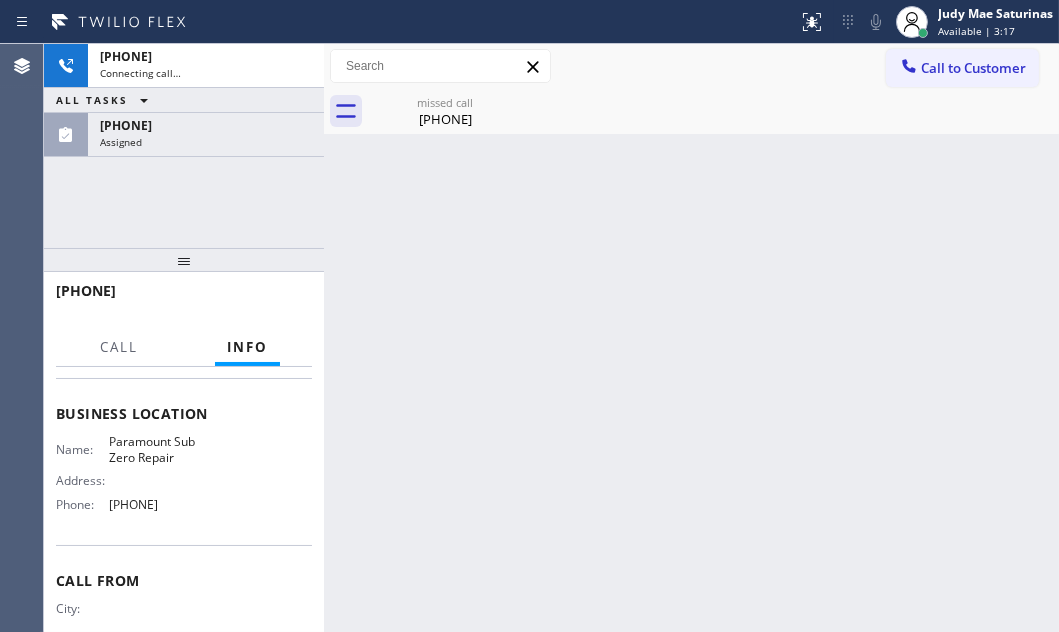 drag, startPoint x: 209, startPoint y: 205, endPoint x: 273, endPoint y: 178, distance: 69.46222 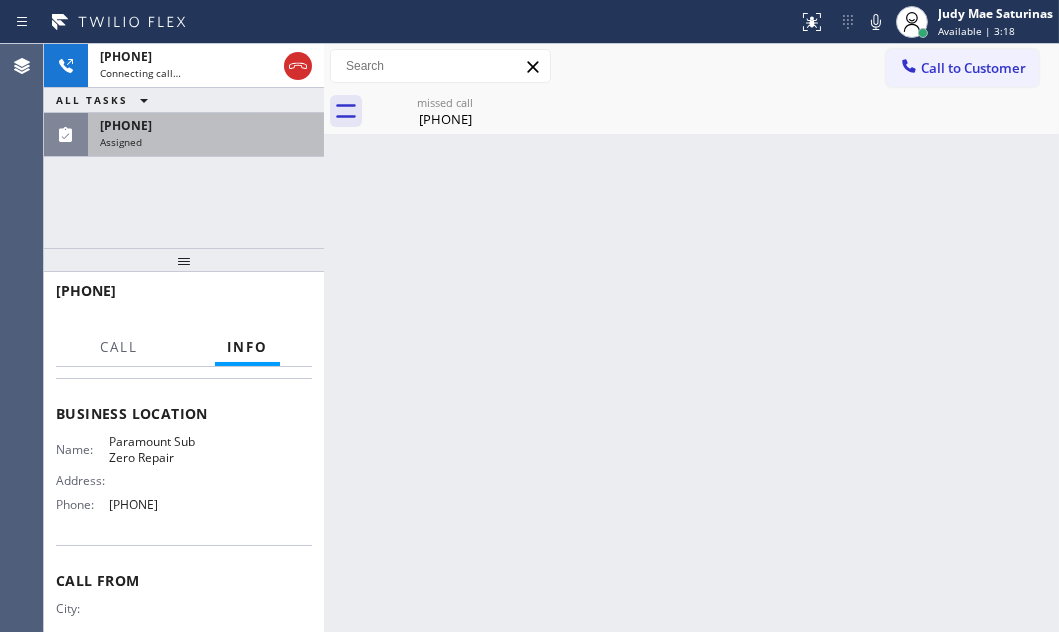 click on "Assigned" at bounding box center (206, 142) 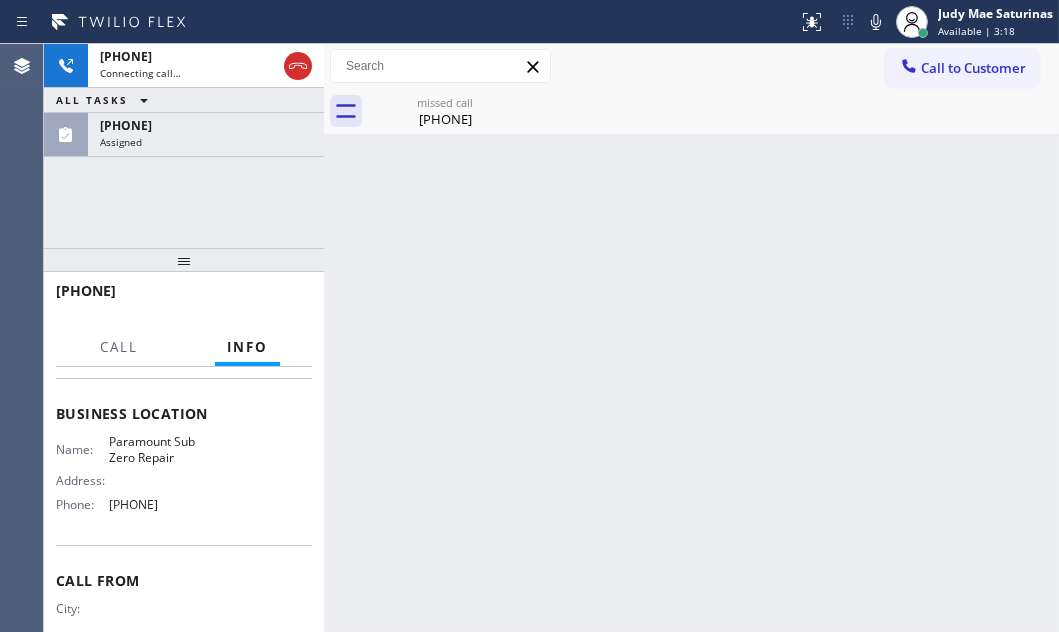 scroll, scrollTop: 272, scrollLeft: 0, axis: vertical 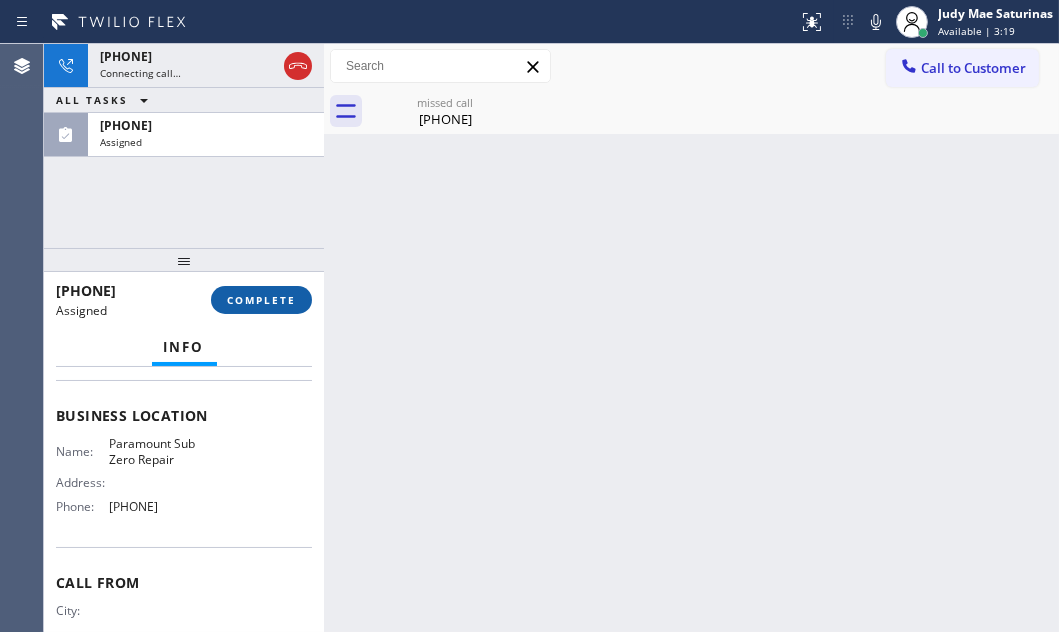 click on "COMPLETE" at bounding box center [261, 300] 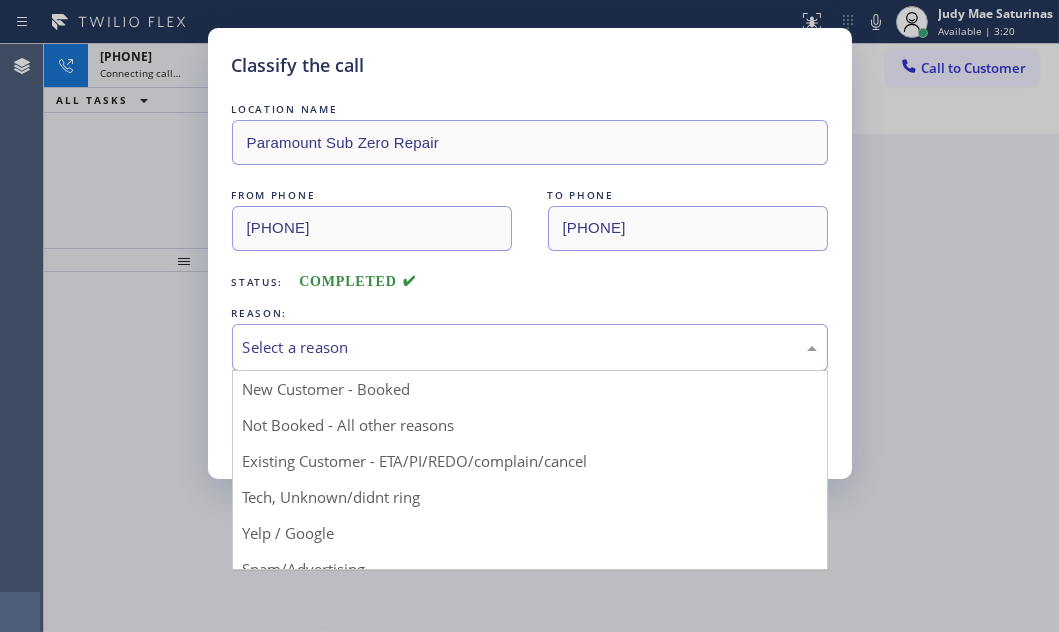 drag, startPoint x: 476, startPoint y: 327, endPoint x: 474, endPoint y: 340, distance: 13.152946 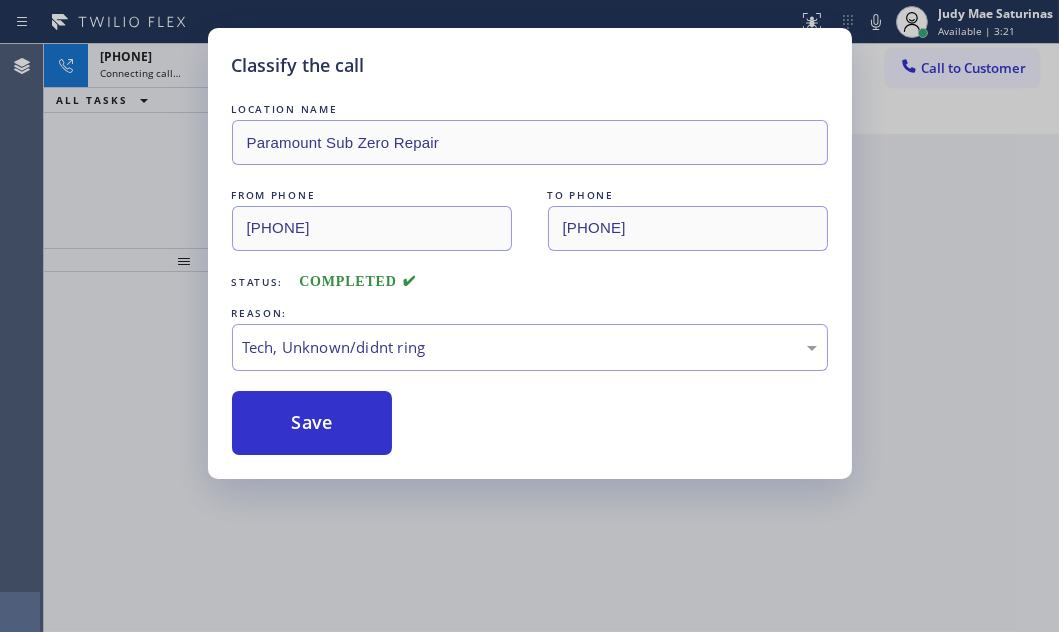 drag, startPoint x: 339, startPoint y: 495, endPoint x: 343, endPoint y: 455, distance: 40.1995 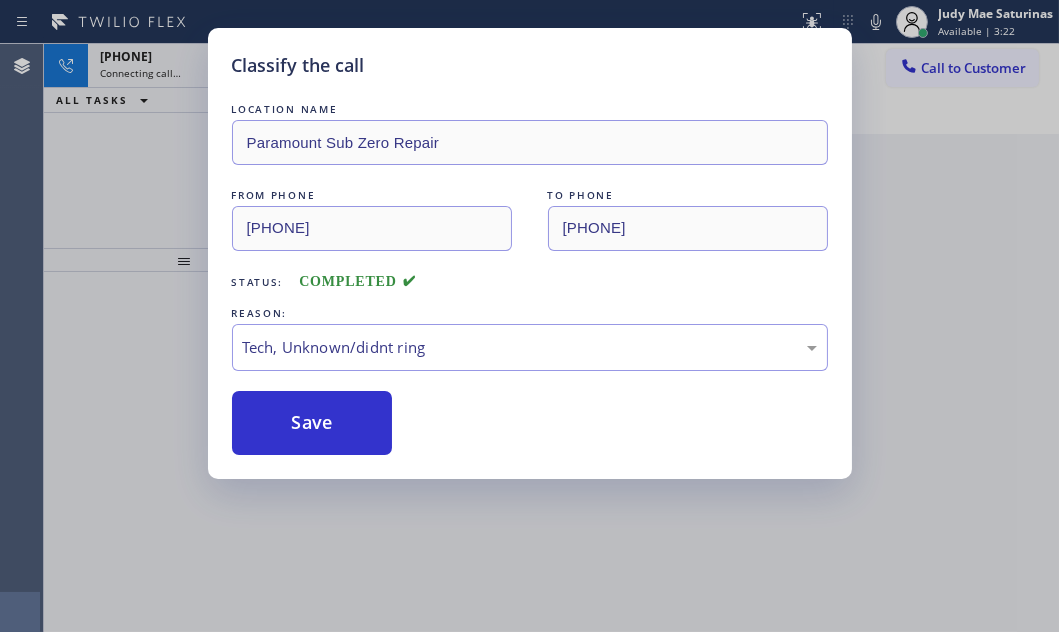 drag, startPoint x: 358, startPoint y: 414, endPoint x: 576, endPoint y: 440, distance: 219.54498 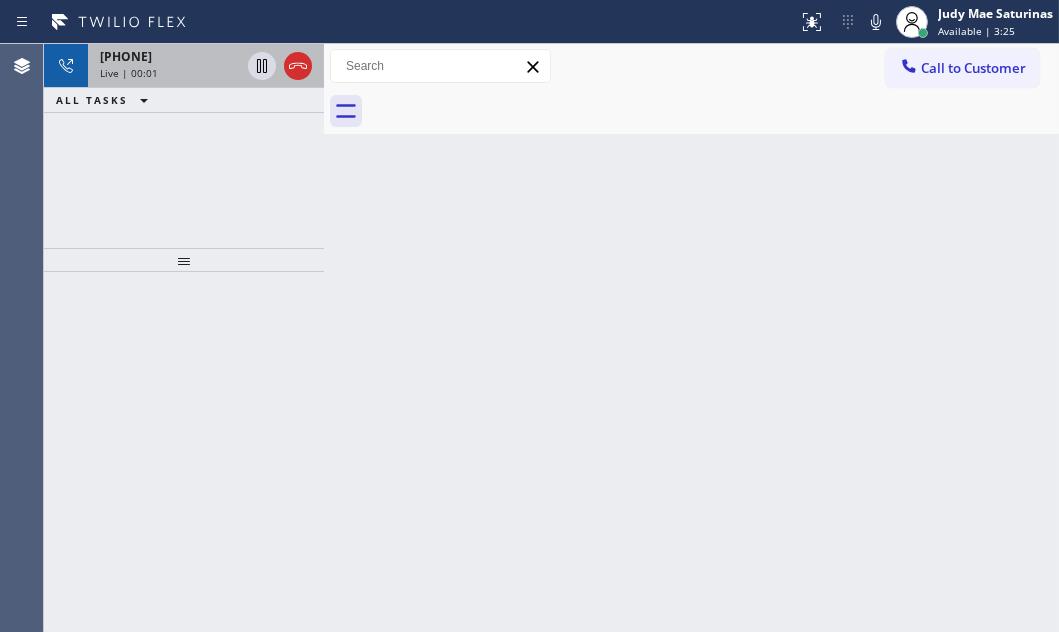 click on "Live | 00:01" at bounding box center [170, 73] 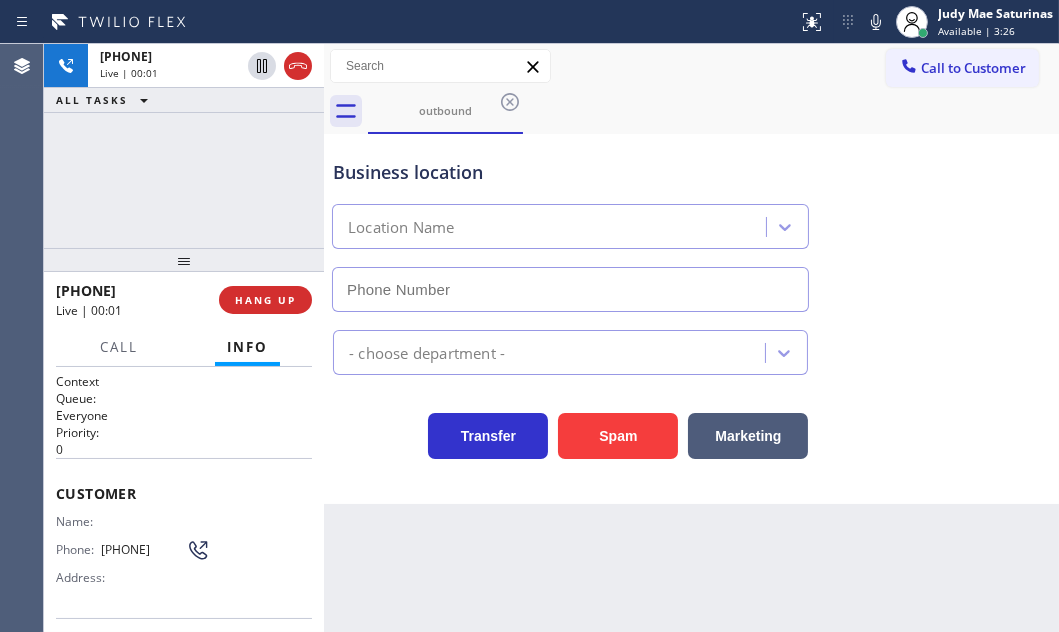 type on "[PHONE]" 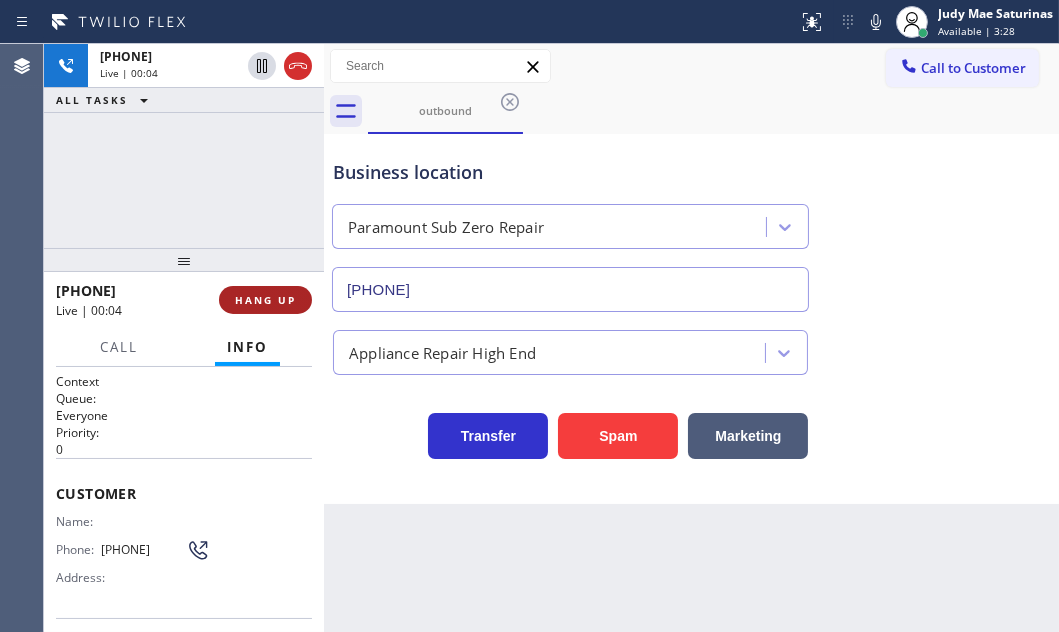click on "HANG UP" at bounding box center [265, 300] 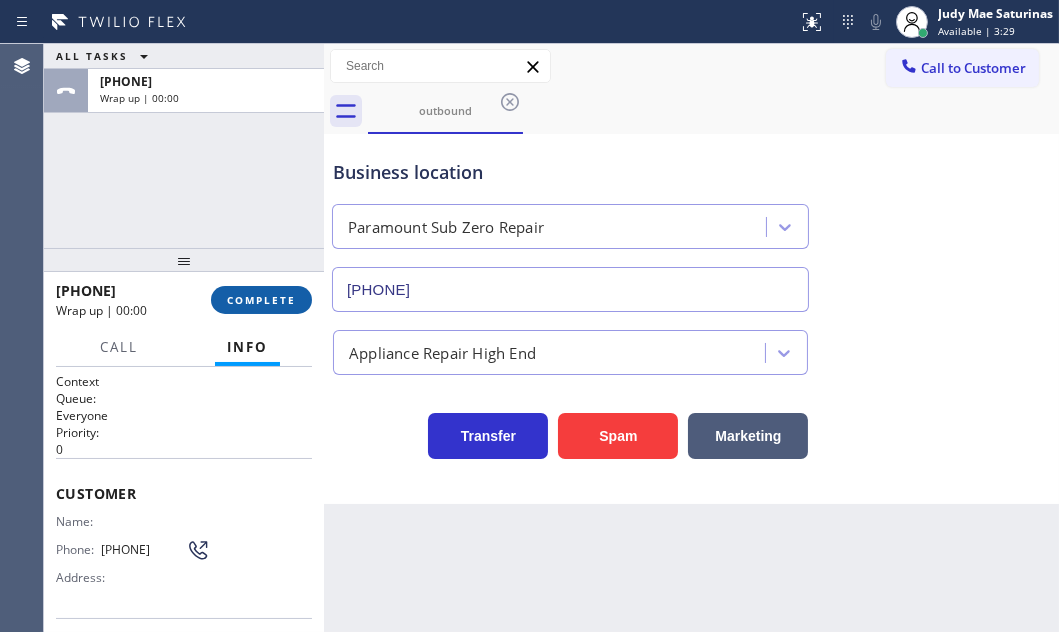 click on "COMPLETE" at bounding box center [261, 300] 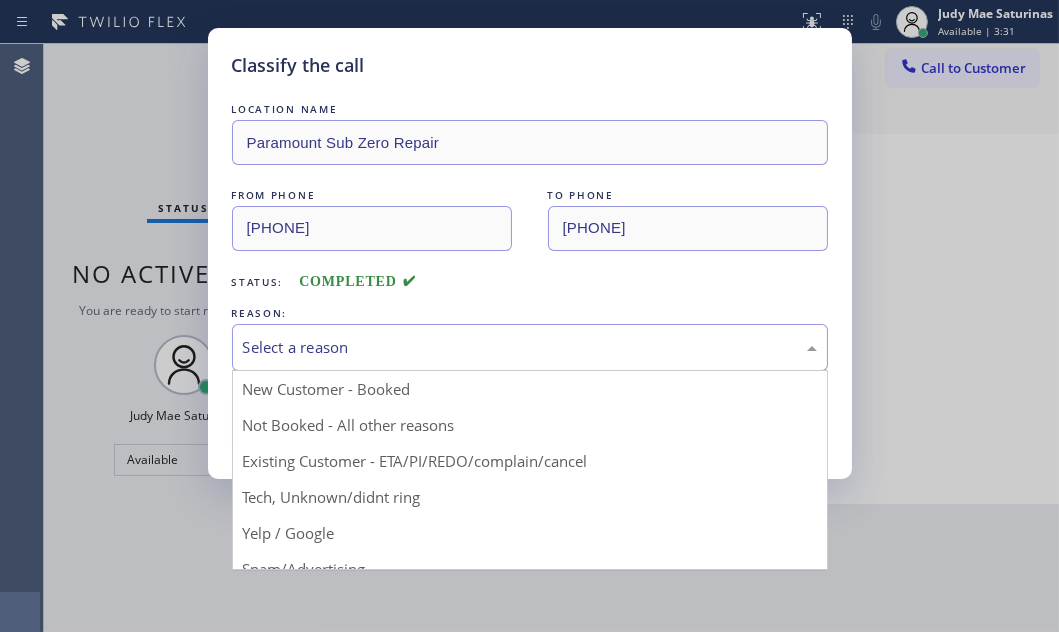 click on "Select a reason" at bounding box center [530, 347] 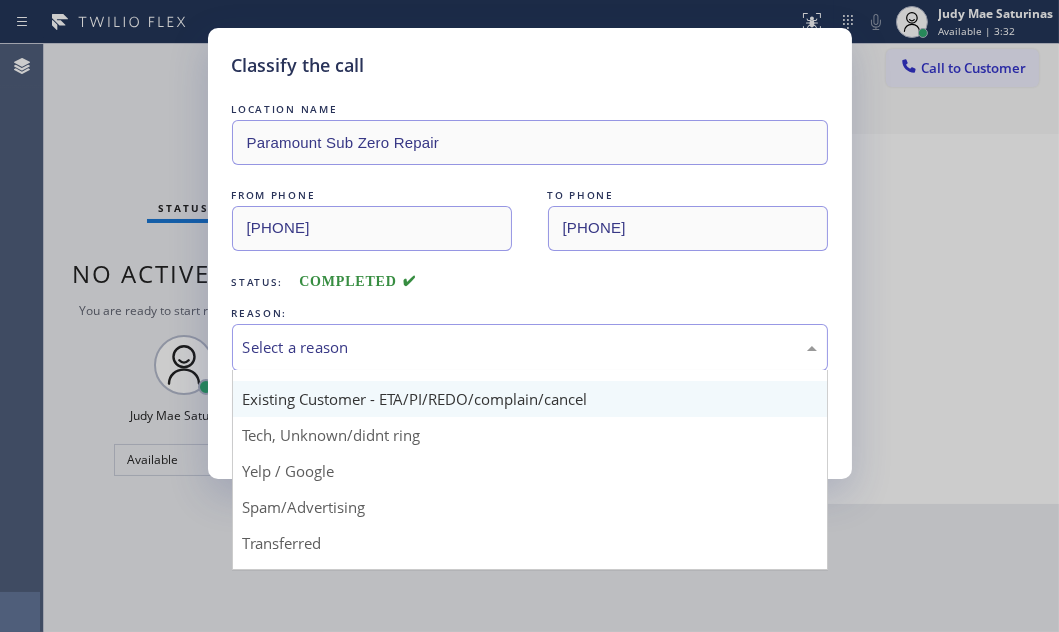 scroll, scrollTop: 133, scrollLeft: 0, axis: vertical 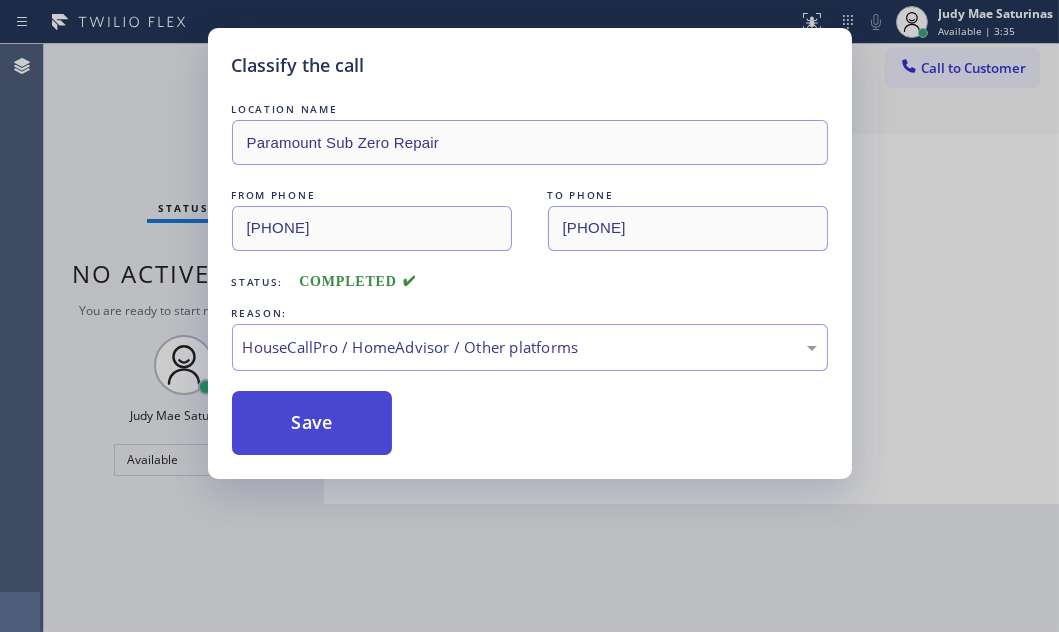 click on "Save" at bounding box center (312, 423) 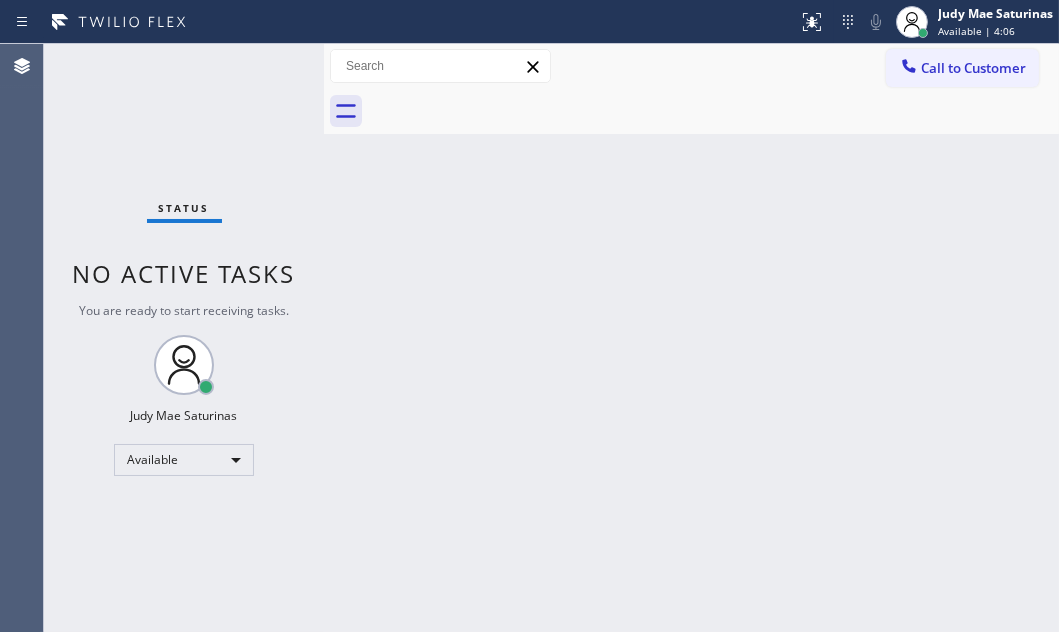 click on "Status   No active tasks     You are ready to start receiving tasks.   Judy Mae Saturinas Available" at bounding box center [184, 338] 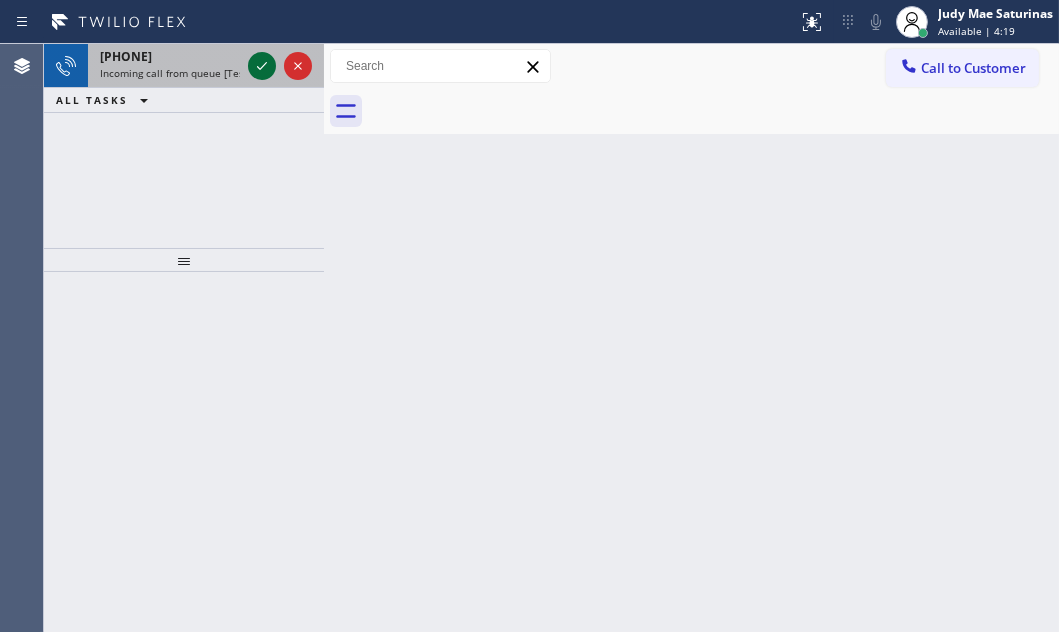 click 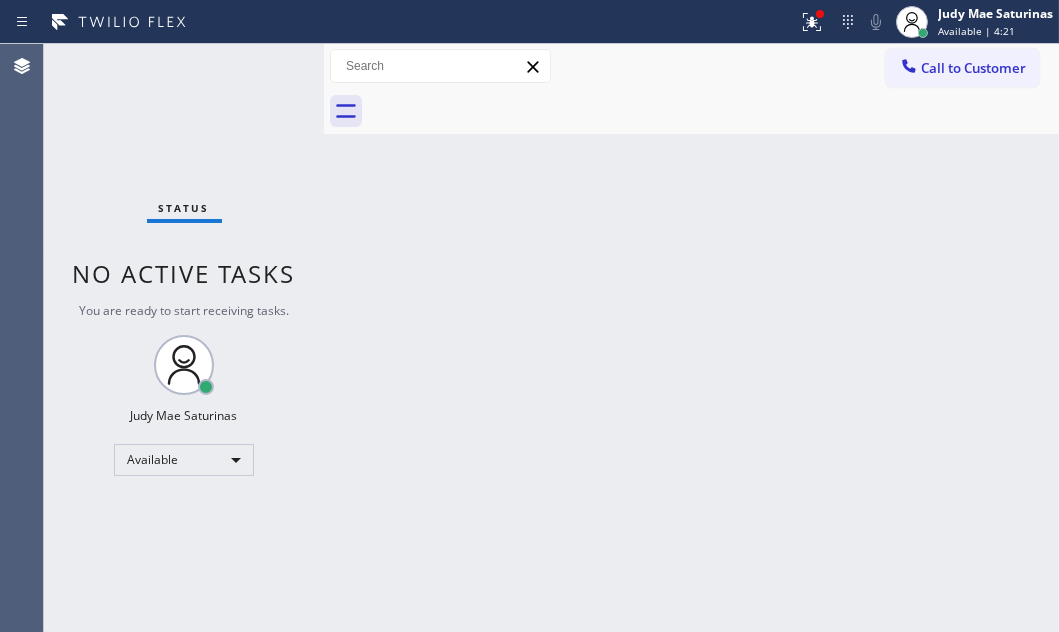 drag, startPoint x: 226, startPoint y: 150, endPoint x: 575, endPoint y: 190, distance: 351.2848 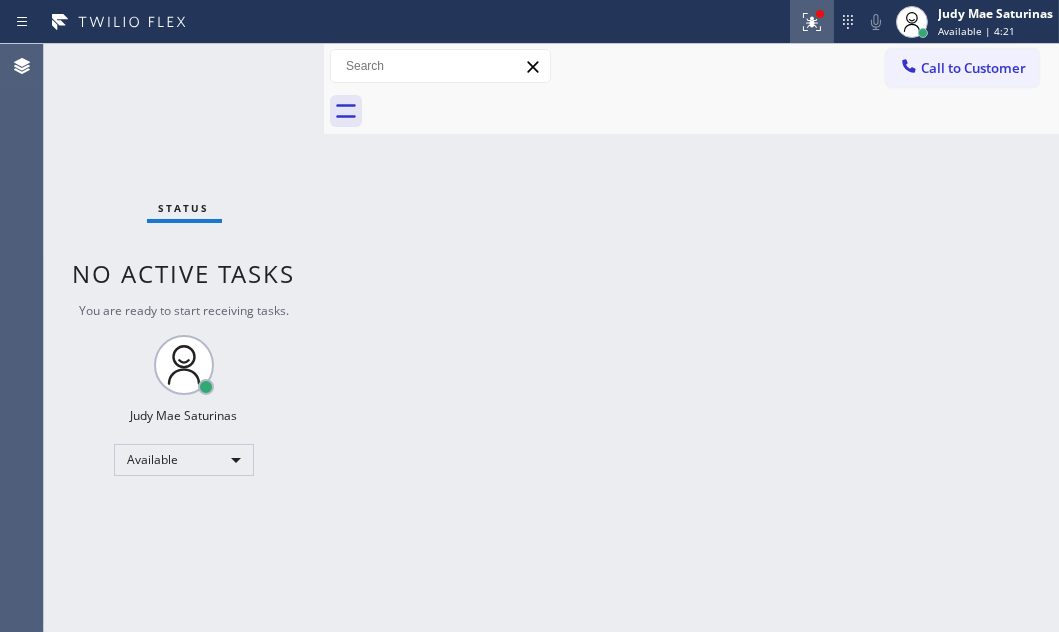 click 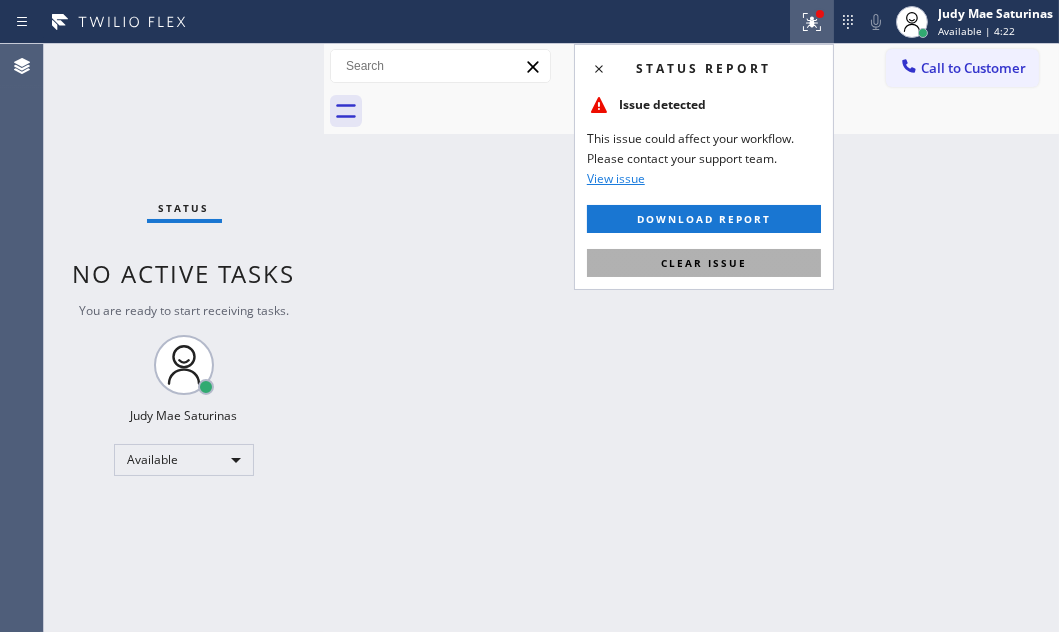 click on "Clear issue" at bounding box center (704, 263) 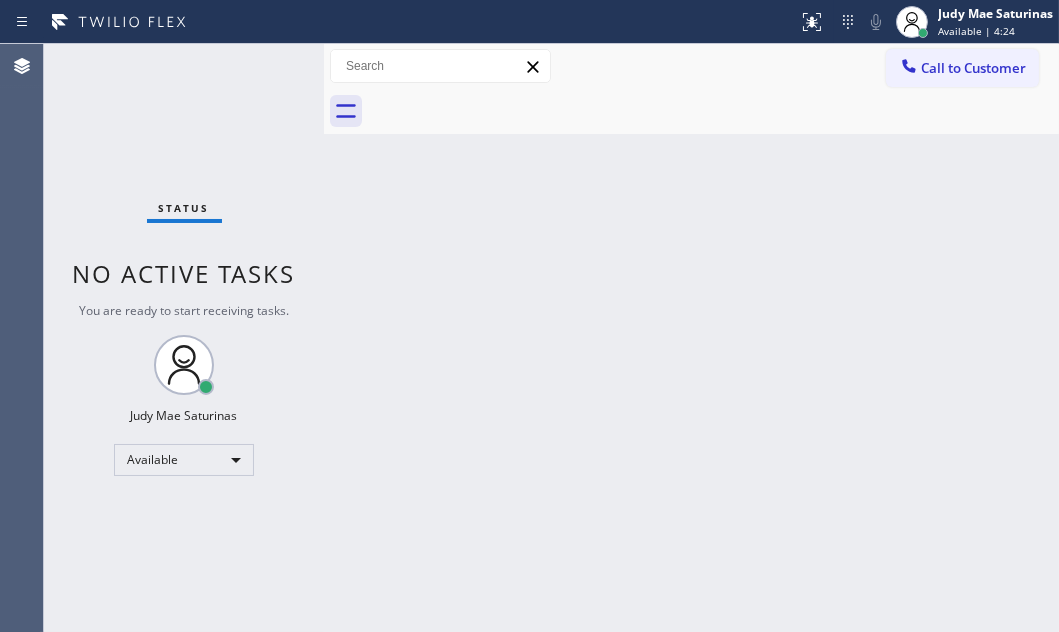 click on "Status   No active tasks     You are ready to start receiving tasks.   Judy Mae Saturinas Available" at bounding box center (184, 338) 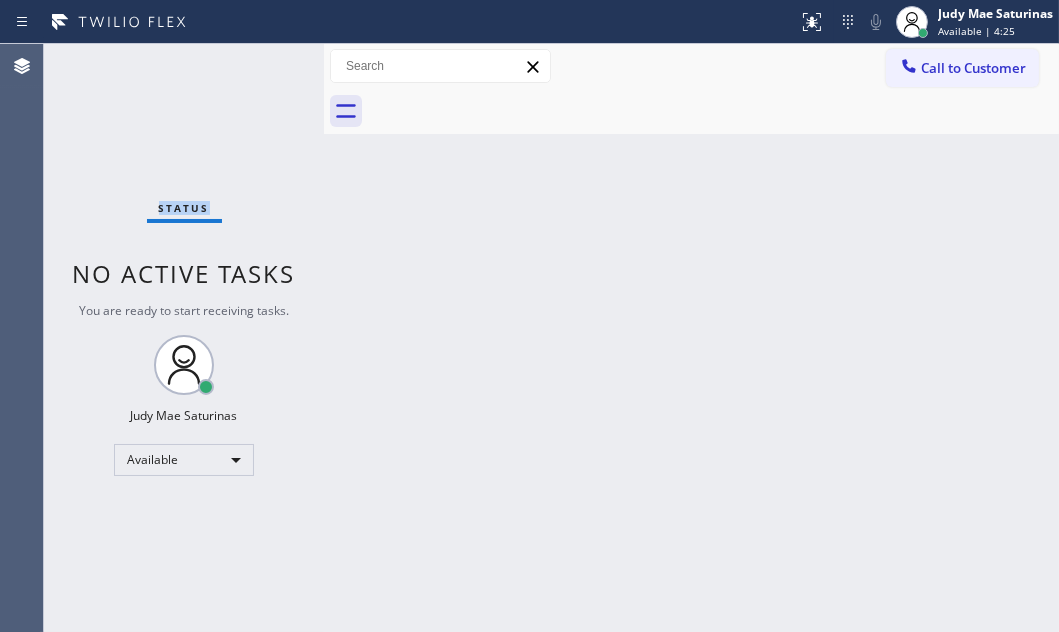 click on "Status   No active tasks     You are ready to start receiving tasks.   Judy Mae Saturinas Available" at bounding box center [184, 338] 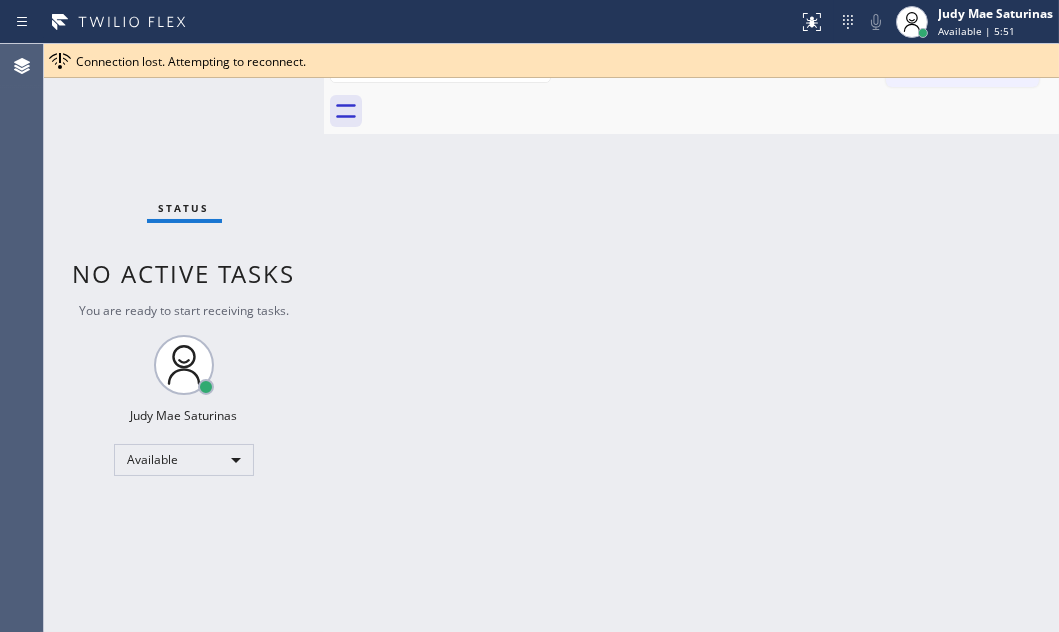 click on "Status   No active tasks     You are ready to start receiving tasks.   Judy Mae Saturinas Available" at bounding box center [184, 338] 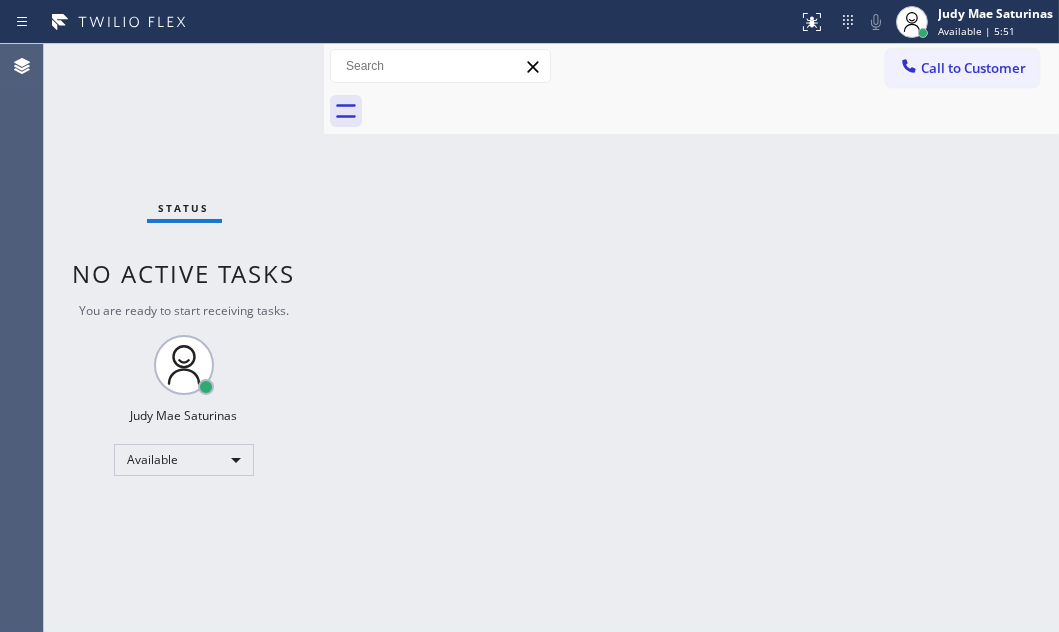 click on "Status   No active tasks     You are ready to start receiving tasks.   Judy Mae Saturinas Available" at bounding box center (184, 338) 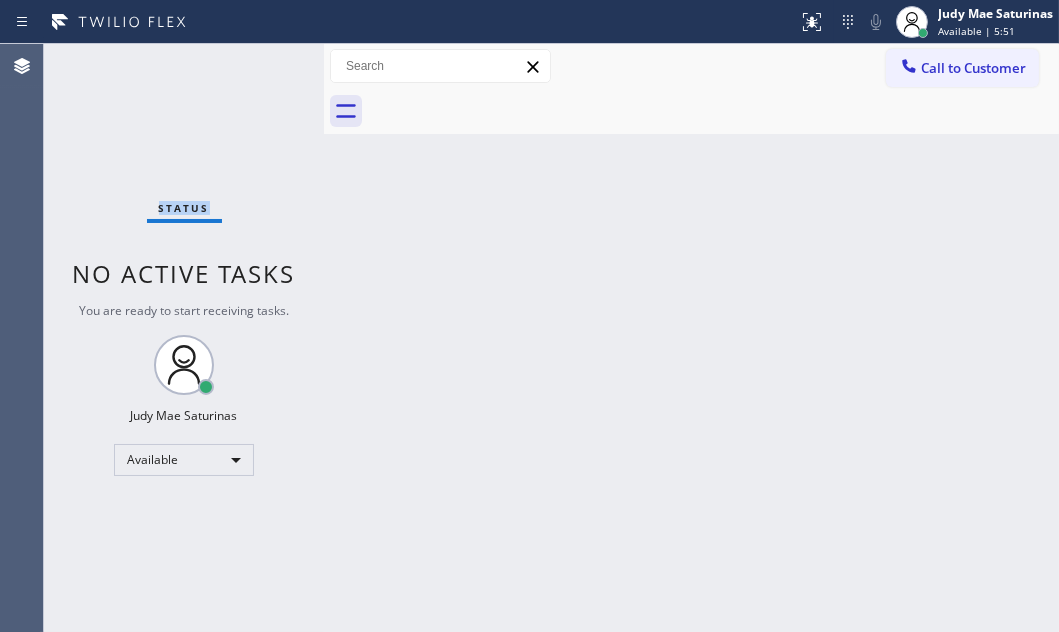 drag, startPoint x: 232, startPoint y: 106, endPoint x: 270, endPoint y: 110, distance: 38.209946 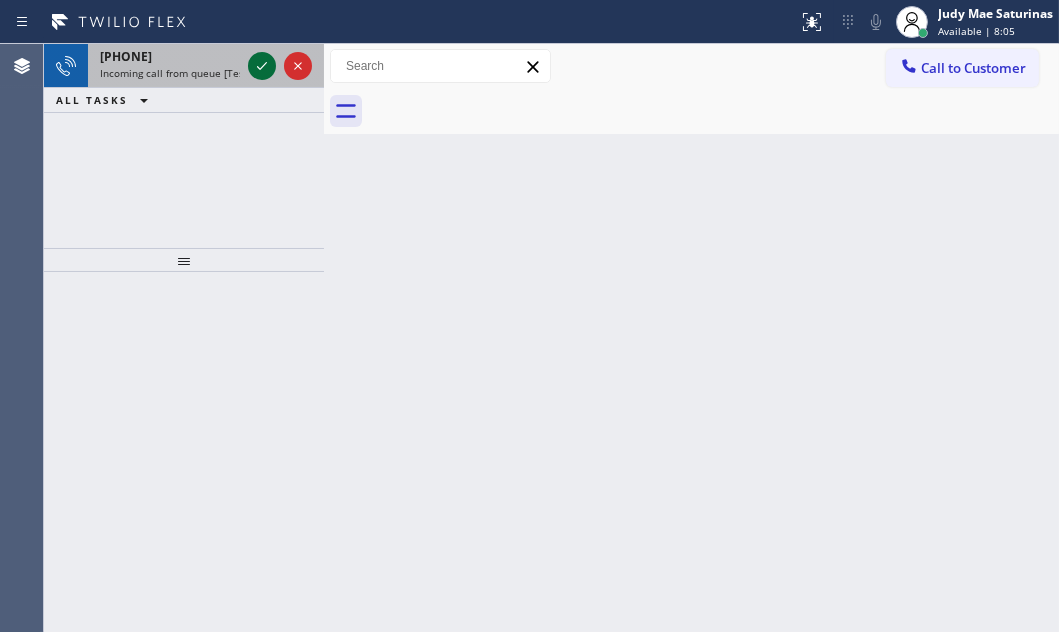 click 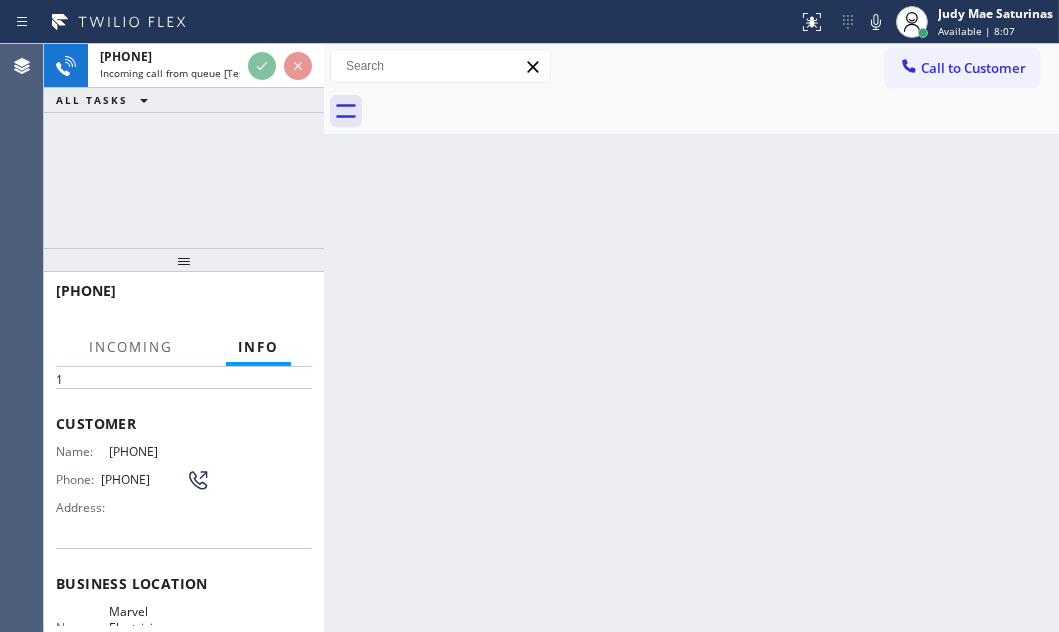 scroll, scrollTop: 90, scrollLeft: 0, axis: vertical 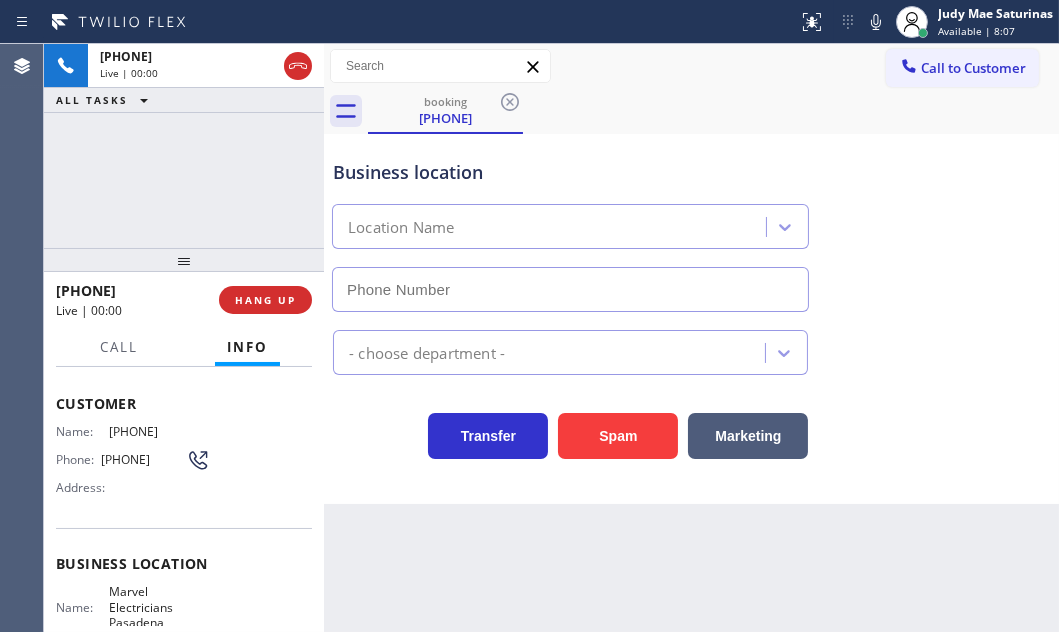 type on "[PHONE]" 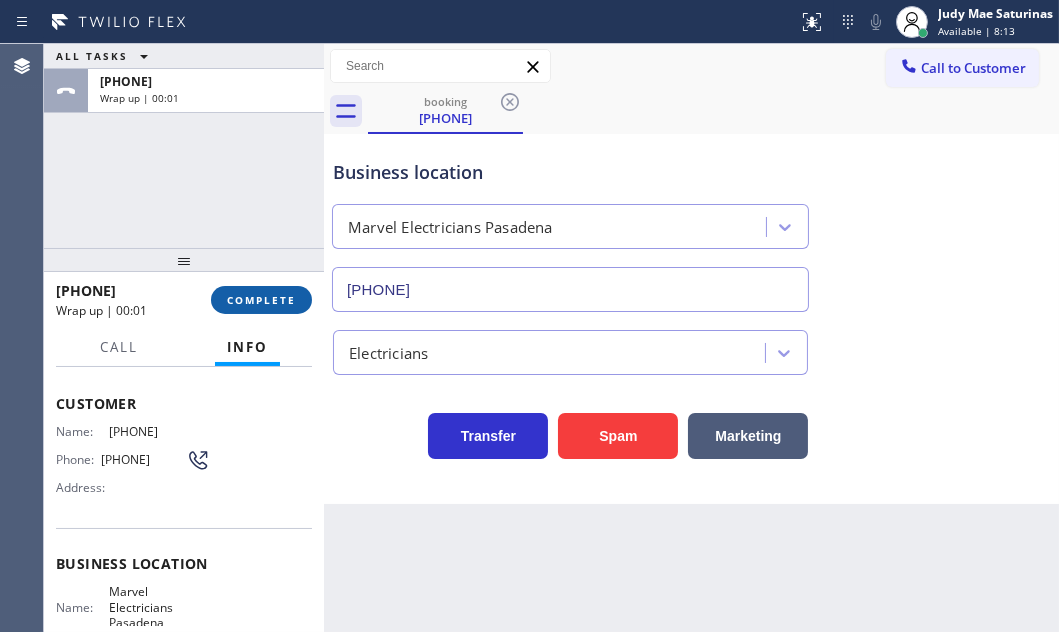 click on "COMPLETE" at bounding box center (261, 300) 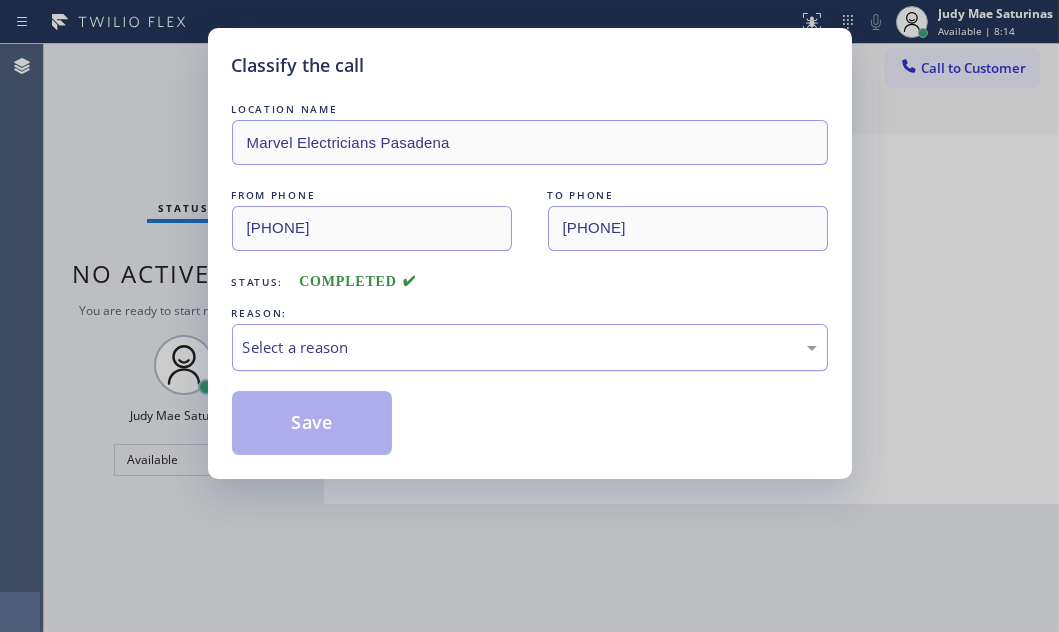 click on "Select a reason" at bounding box center (530, 347) 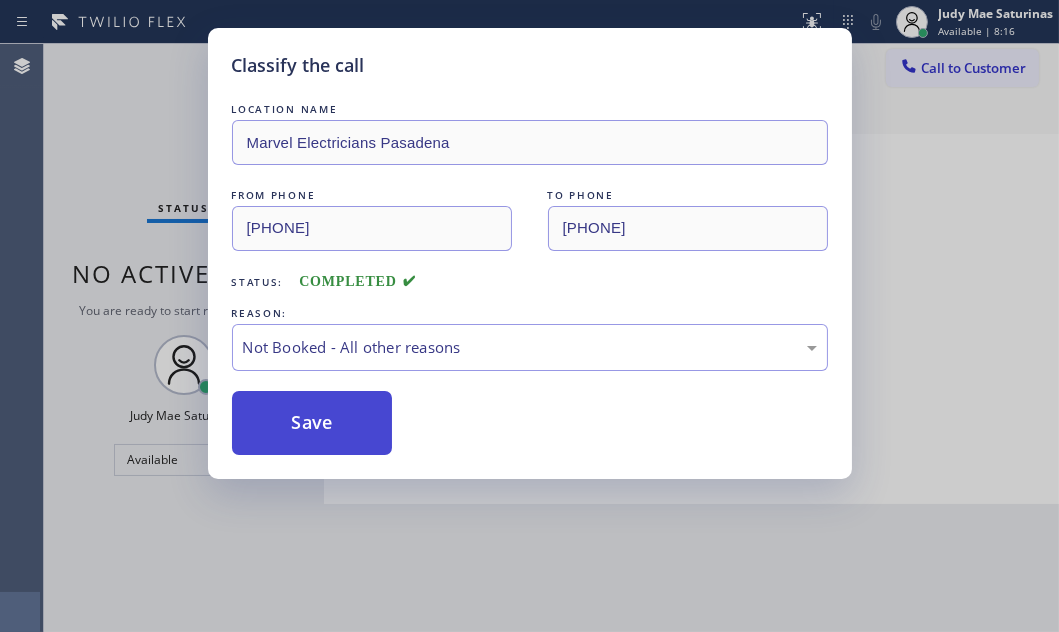 drag, startPoint x: 328, startPoint y: 421, endPoint x: 296, endPoint y: 420, distance: 32.01562 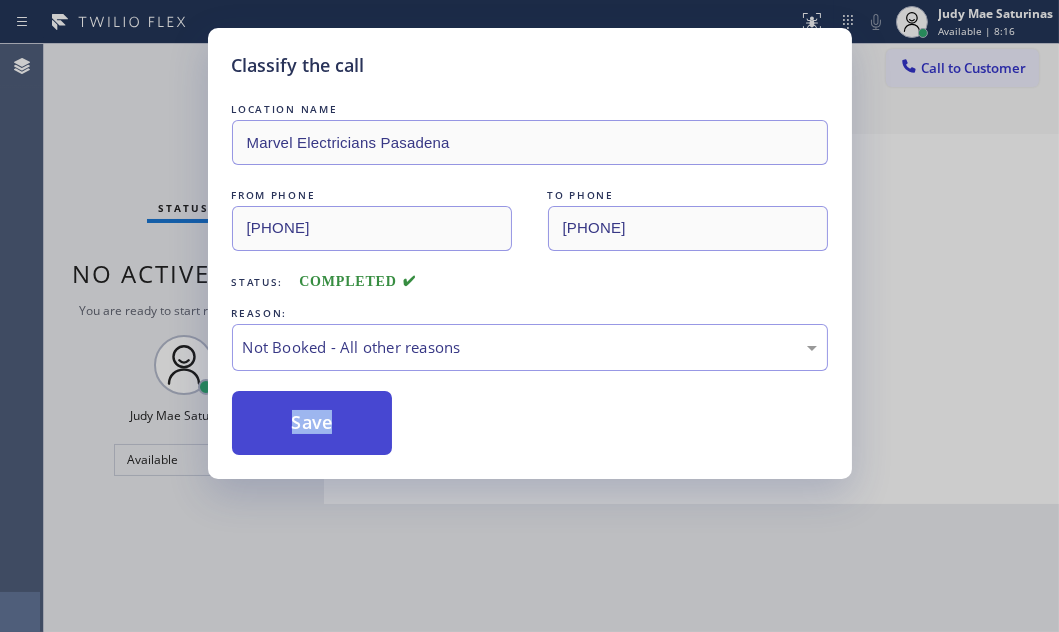 click on "Save" at bounding box center (312, 423) 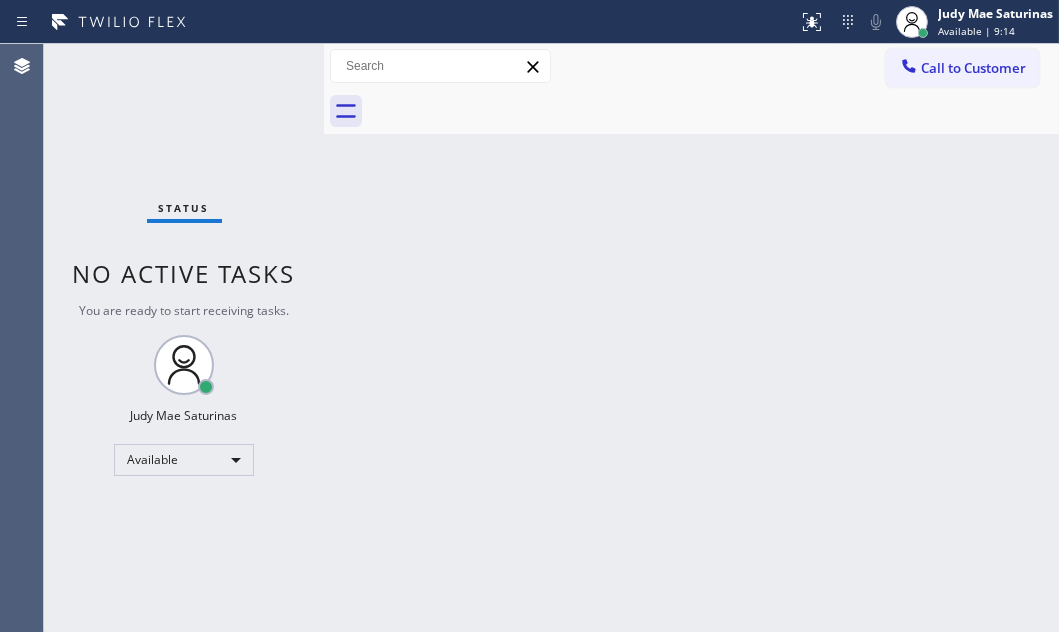 click on "Status   No active tasks     You are ready to start receiving tasks.   Judy Mae Saturinas Available" at bounding box center (184, 338) 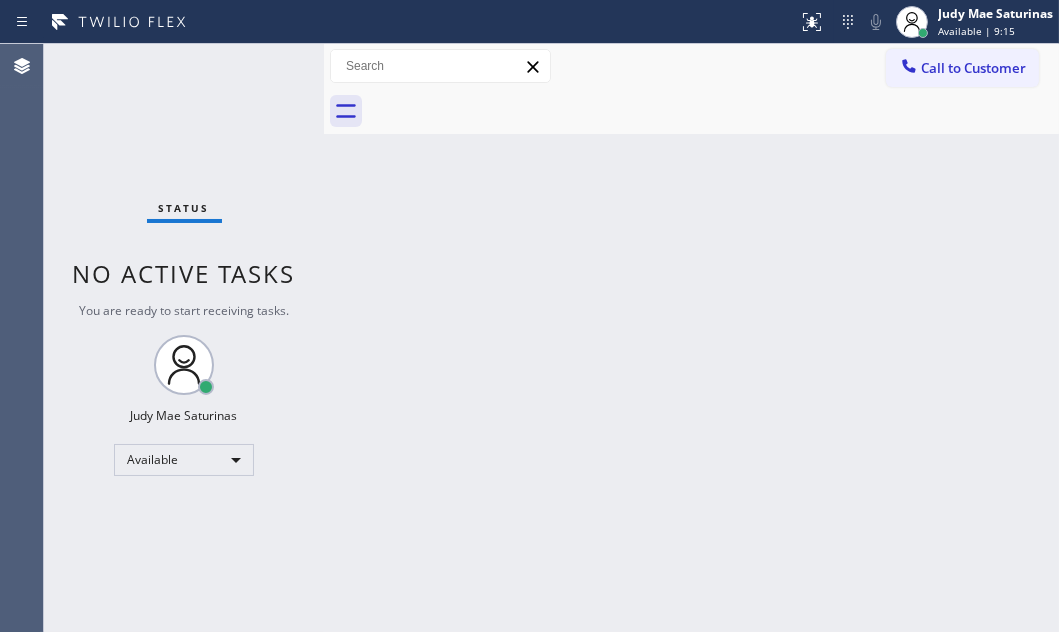 click on "Status   No active tasks     You are ready to start receiving tasks.   Judy Mae Saturinas Available" at bounding box center (184, 338) 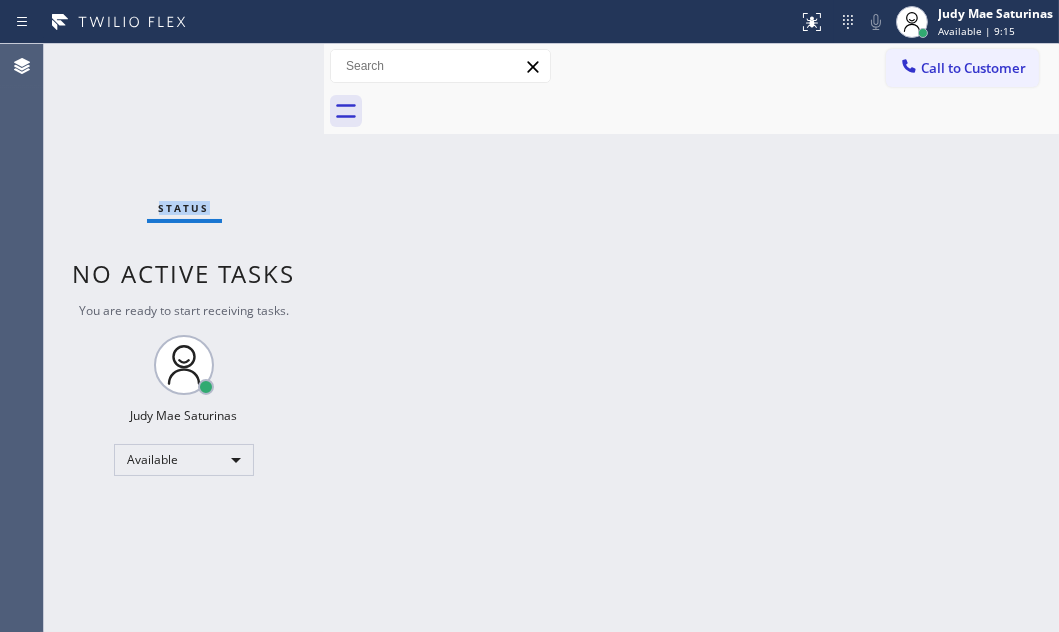 click on "Status   No active tasks     You are ready to start receiving tasks.   Judy Mae Saturinas Available" at bounding box center [184, 338] 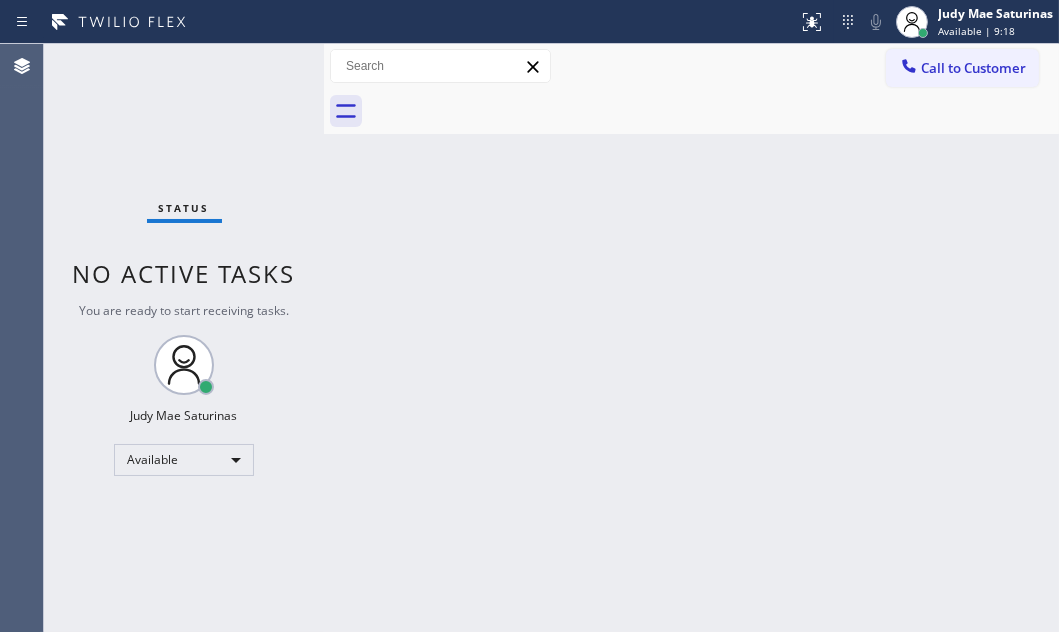 click on "Back to Dashboard Change Sender ID Customers Technicians Select a contact Outbound call Technician Search Technician Your caller id phone number Your caller id phone number Call Technician info Name   Phone none Address none Change Sender ID HVAC [PHONE] 5 Star Appliance [PHONE] Appliance Repair [PHONE] Plumbing [PHONE] Air Duct Cleaning [PHONE]  Electricians [PHONE] Cancel Change Check personal SMS Reset Change No tabs Call to Customer Outbound call Location Paramount Sub Zero Repair Your caller id phone number [PHONE] Customer number Call Outbound call Technician Search Technician Your caller id phone number Your caller id phone number Call" at bounding box center (691, 338) 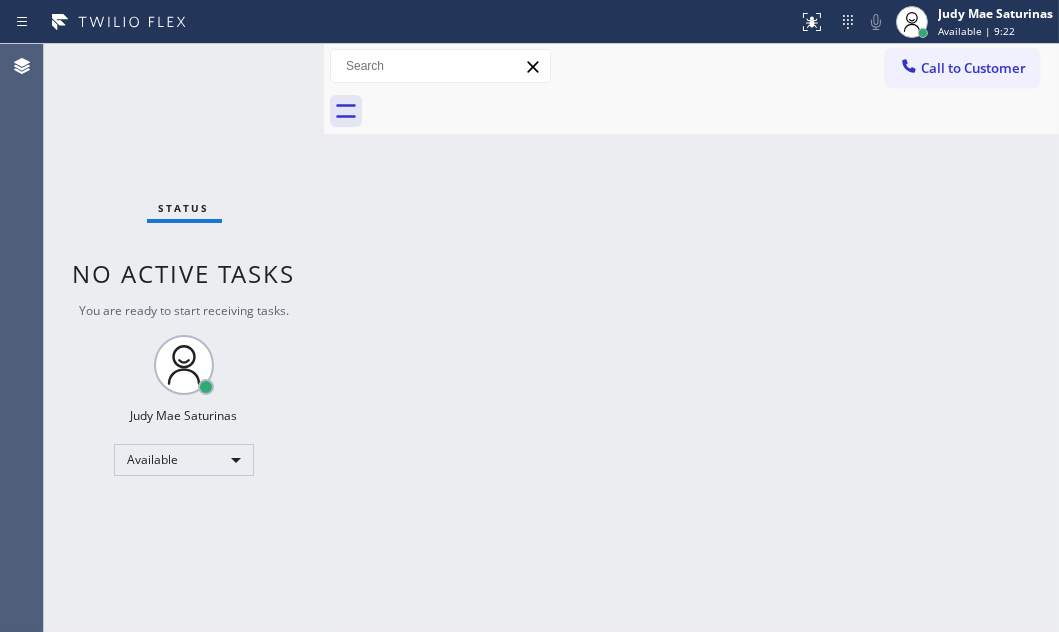 click on "Status   No active tasks     You are ready to start receiving tasks.   Judy Mae Saturinas Available" at bounding box center (184, 338) 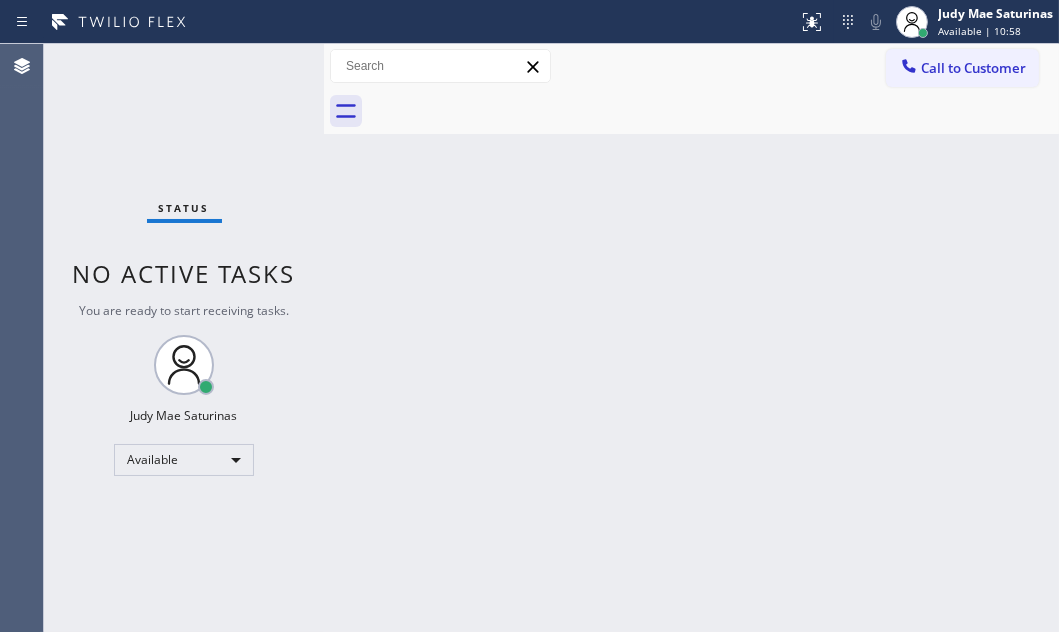 click on "Back to Dashboard Change Sender ID Customers Technicians Select a contact Outbound call Technician Search Technician Your caller id phone number Your caller id phone number Call Technician info Name   Phone none Address none Change Sender ID HVAC [PHONE] 5 Star Appliance [PHONE] Appliance Repair [PHONE] Plumbing [PHONE] Air Duct Cleaning [PHONE]  Electricians [PHONE] Cancel Change Check personal SMS Reset Change No tabs Call to Customer Outbound call Location Paramount Sub Zero Repair Your caller id phone number [PHONE] Customer number Call Outbound call Technician Search Technician Your caller id phone number Your caller id phone number Call" at bounding box center (691, 338) 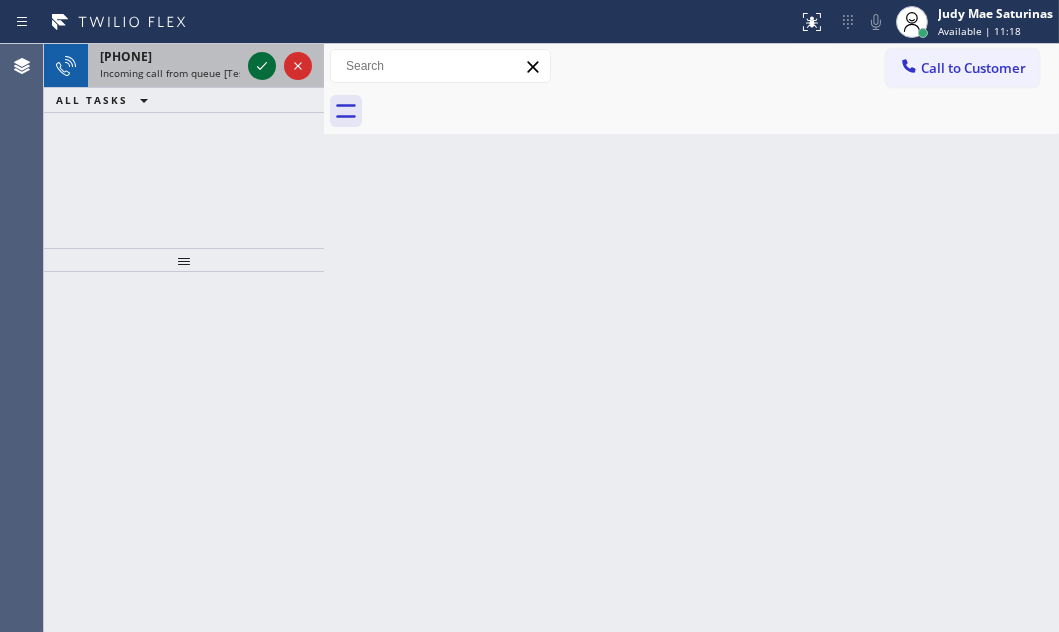click 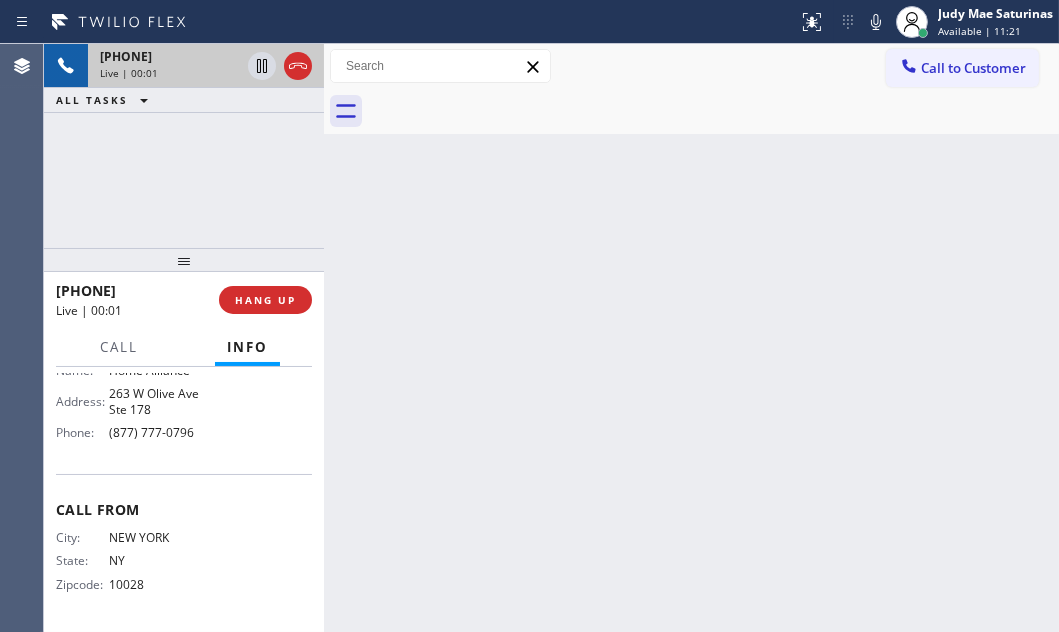 scroll, scrollTop: 179, scrollLeft: 0, axis: vertical 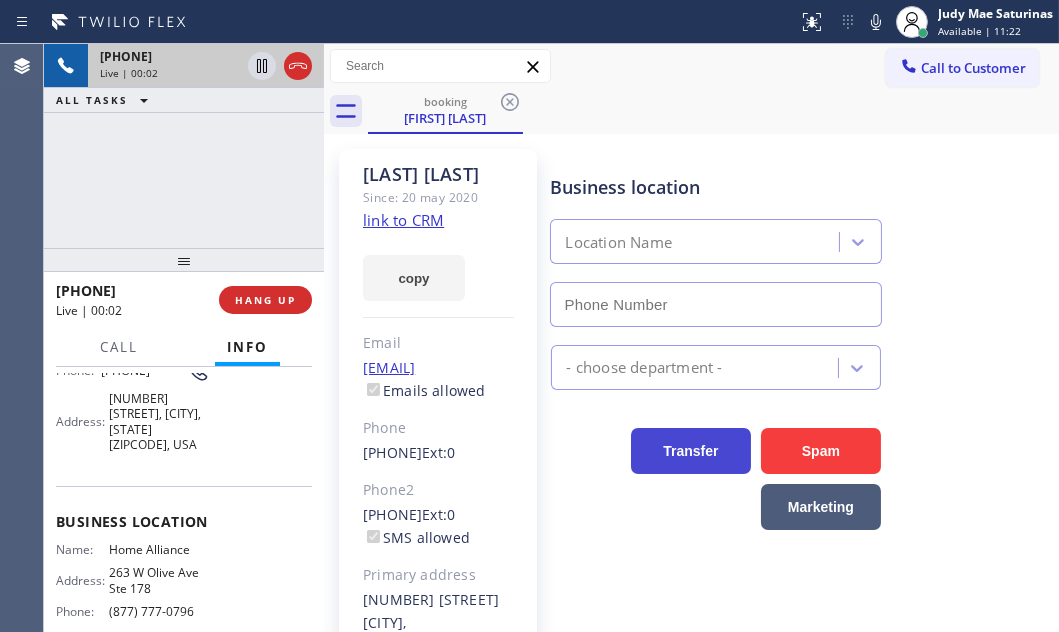 type on "(877) 777-0796" 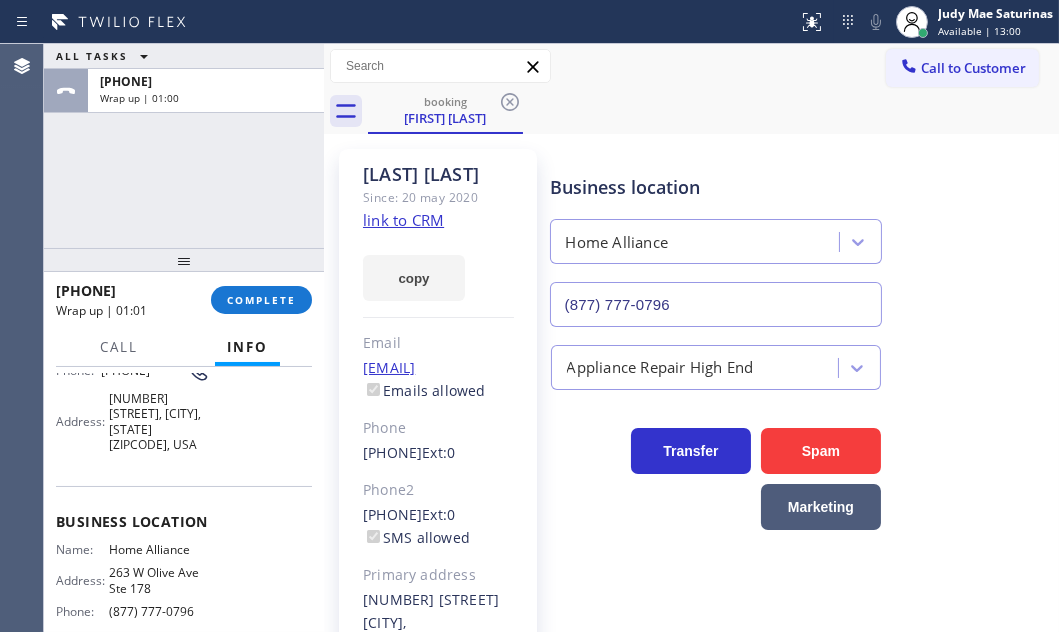 click on "[PHONE] Wrap up | [TIME] COMPLETE" at bounding box center [184, 300] 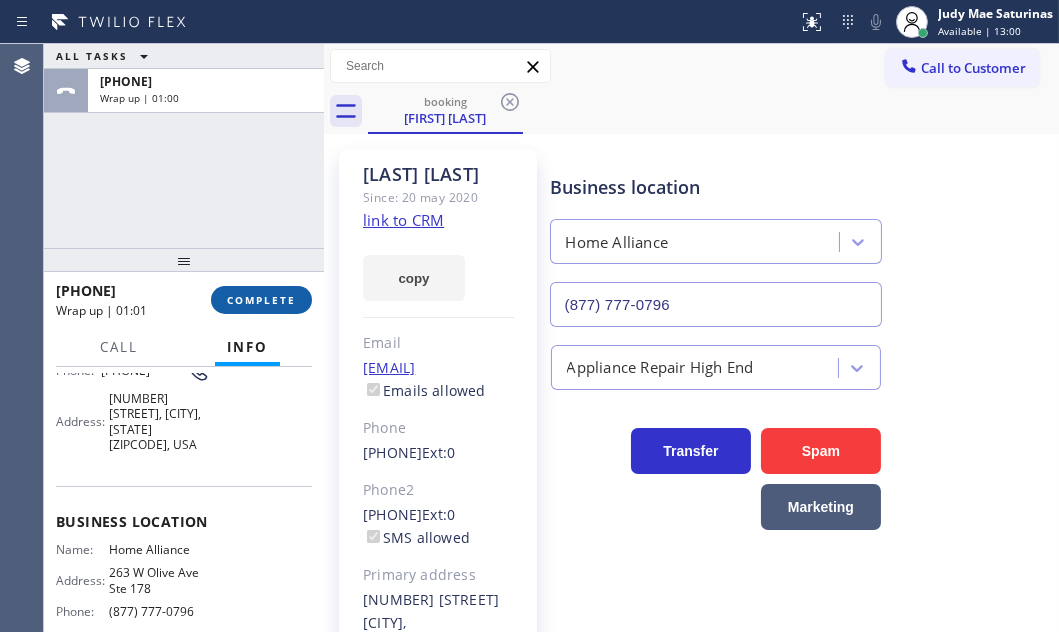 click on "COMPLETE" at bounding box center (261, 300) 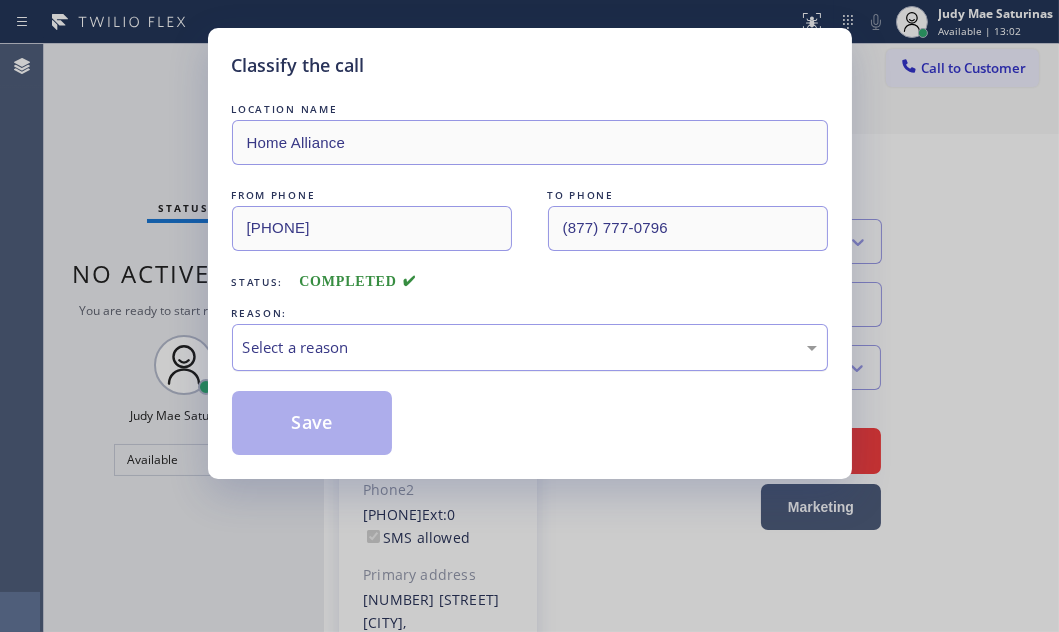 drag, startPoint x: 456, startPoint y: 340, endPoint x: 443, endPoint y: 357, distance: 21.400934 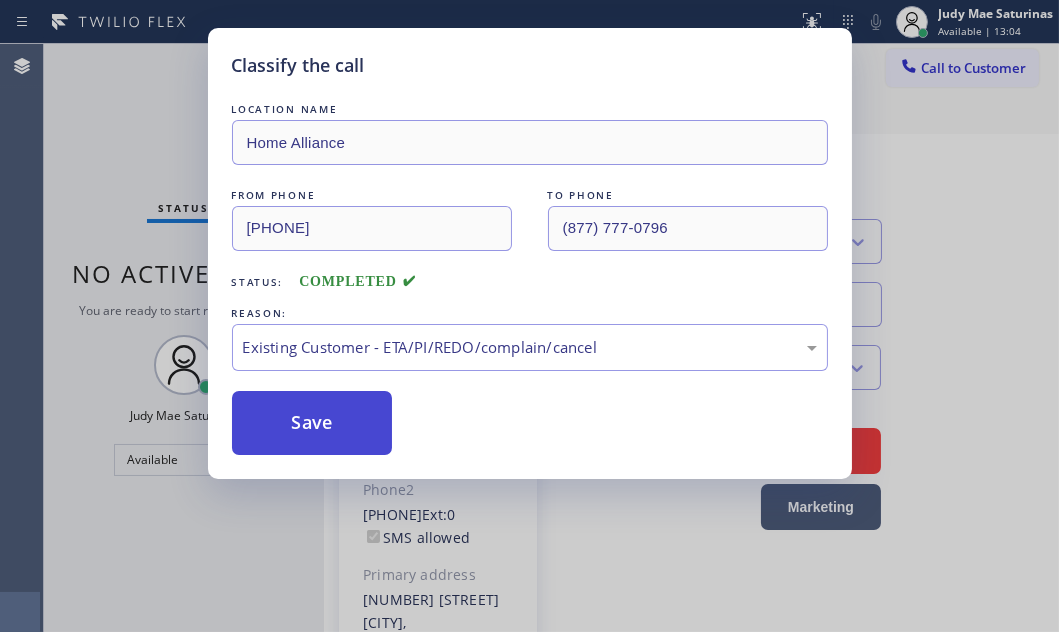 click on "Save" at bounding box center [312, 423] 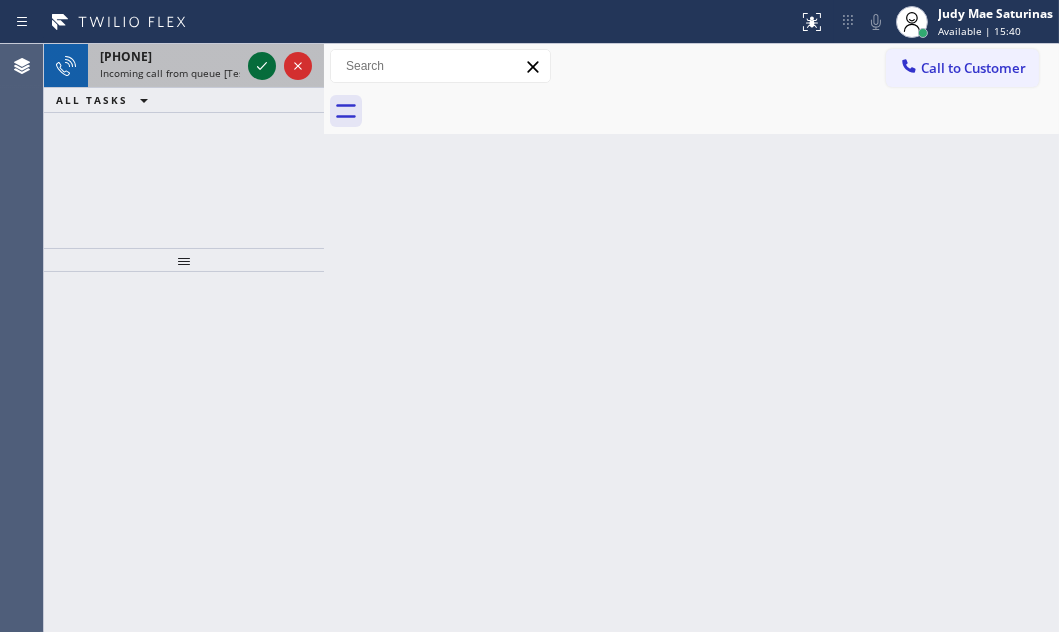 click 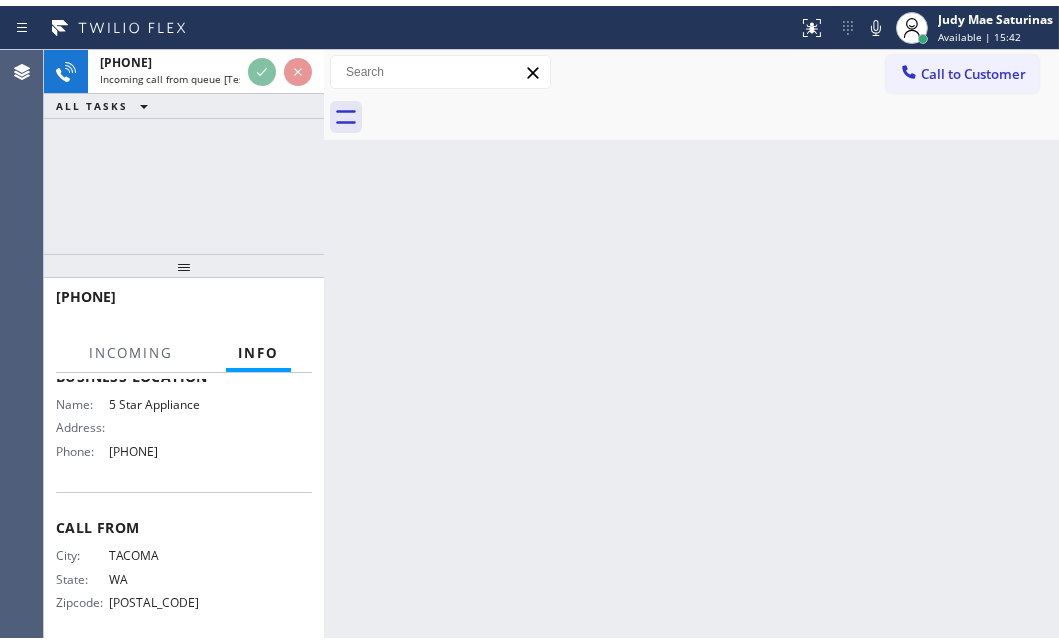 scroll, scrollTop: 148, scrollLeft: 0, axis: vertical 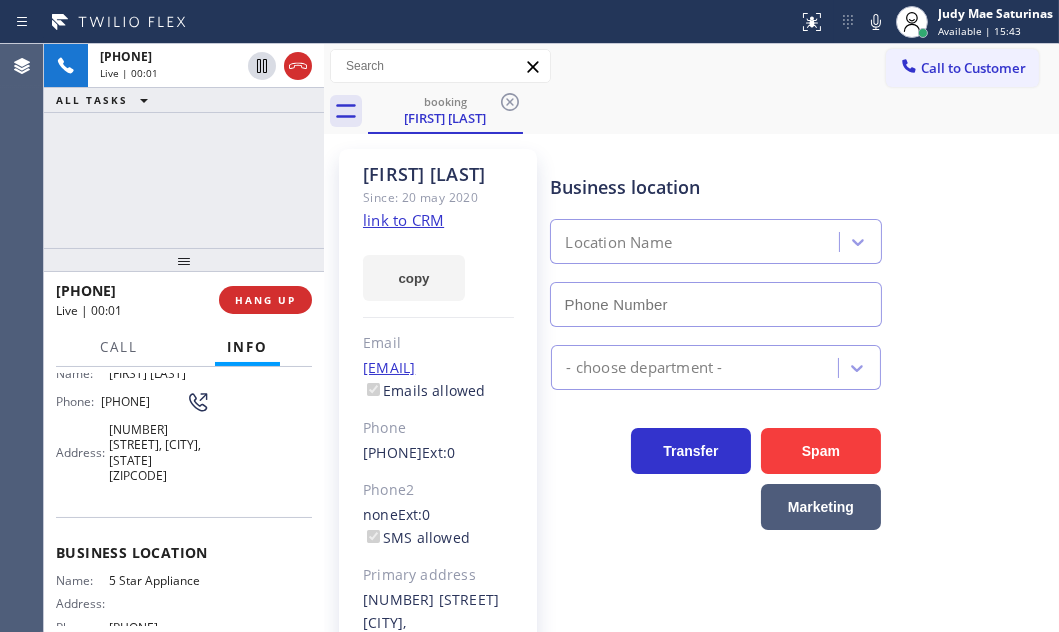 type on "[PHONE]" 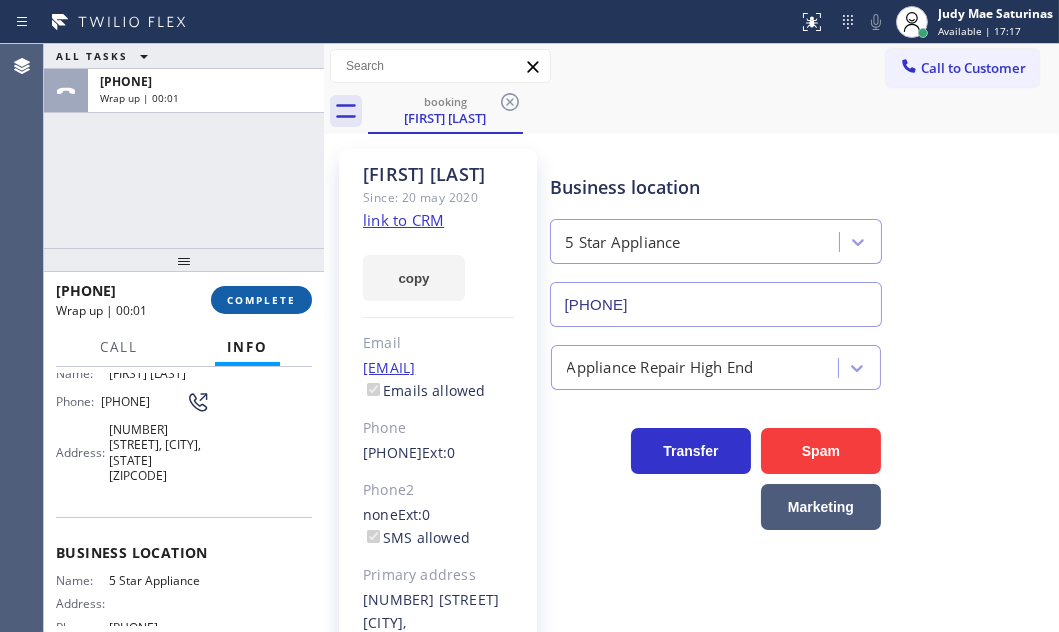 click on "COMPLETE" at bounding box center (261, 300) 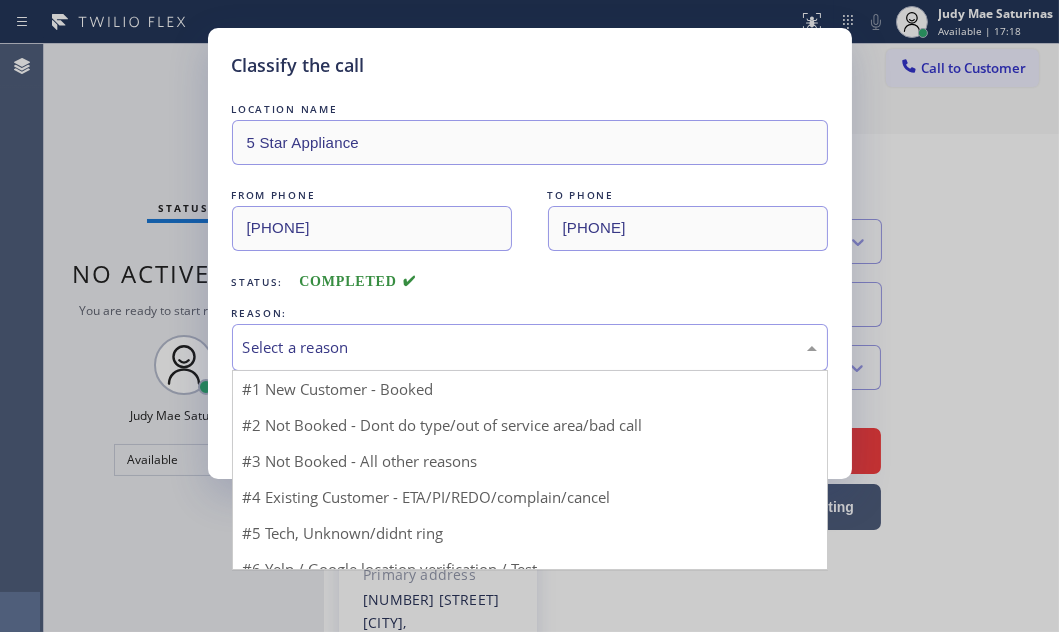 click on "Select a reason" at bounding box center (530, 347) 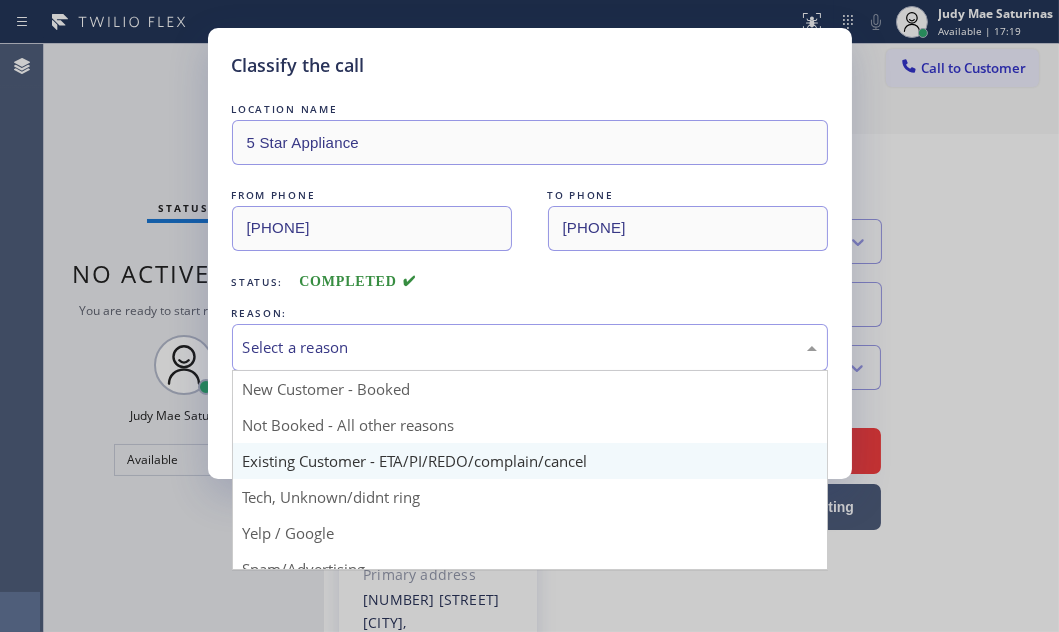 drag, startPoint x: 390, startPoint y: 464, endPoint x: 376, endPoint y: 439, distance: 28.653097 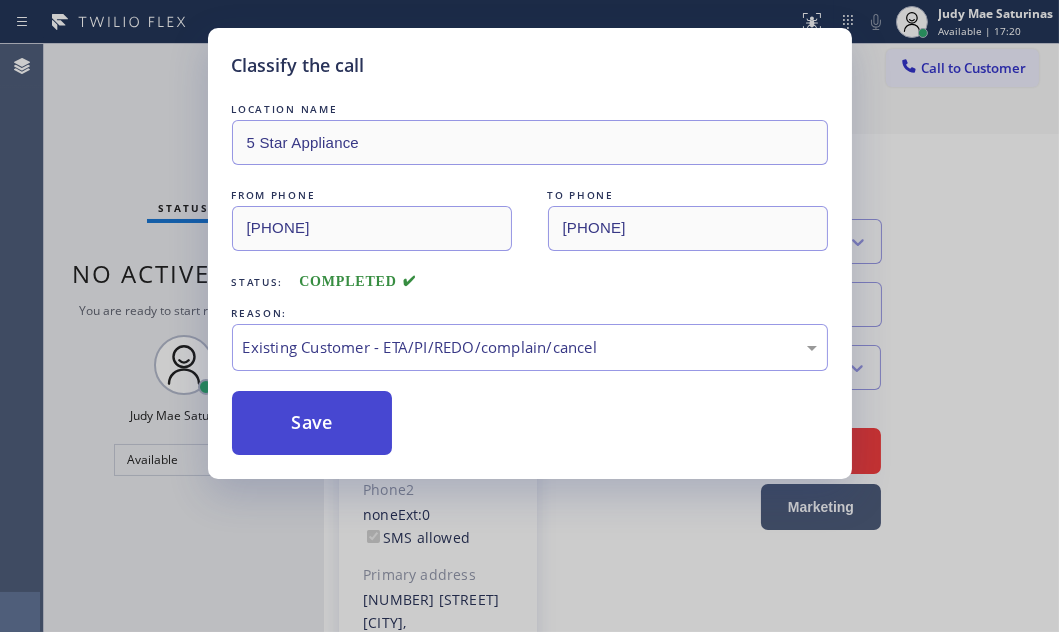 click on "Save" at bounding box center (312, 423) 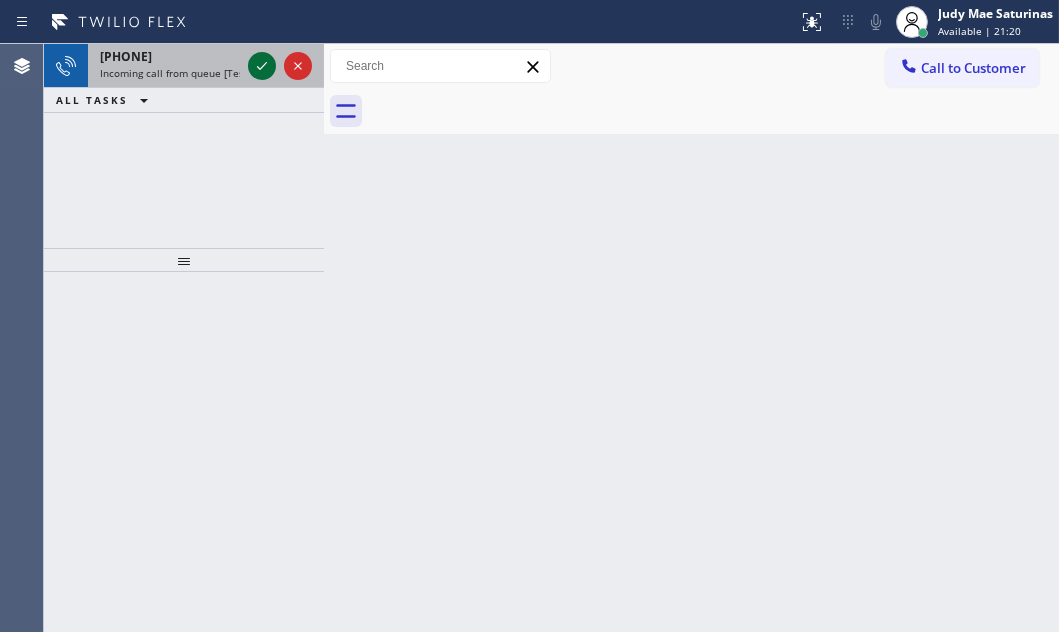 click 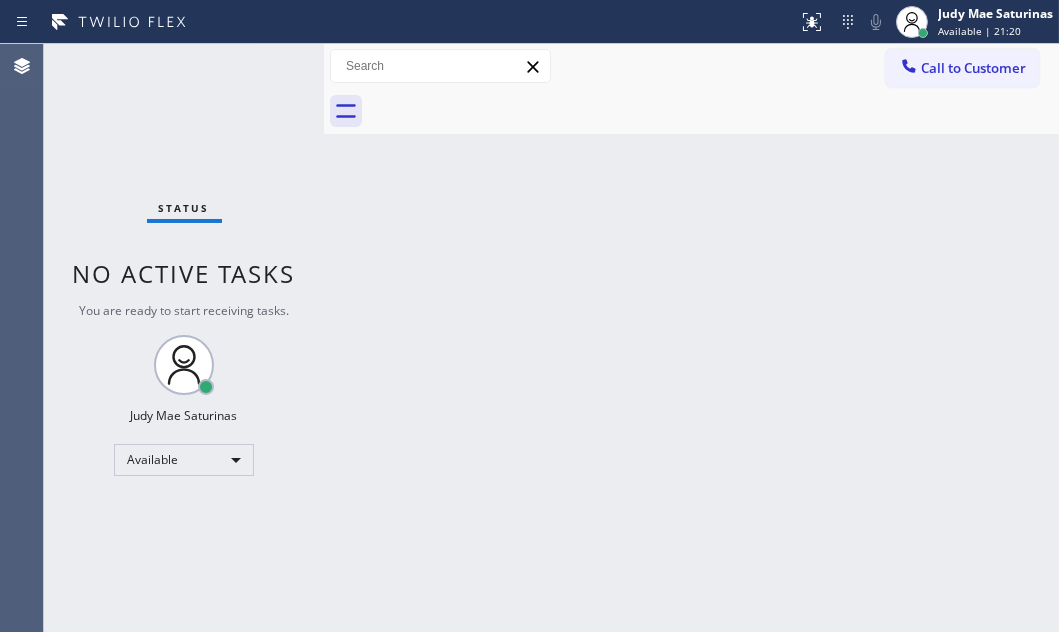 click on "Status   No active tasks     You are ready to start receiving tasks.   Judy Mae Saturinas Available" at bounding box center [184, 338] 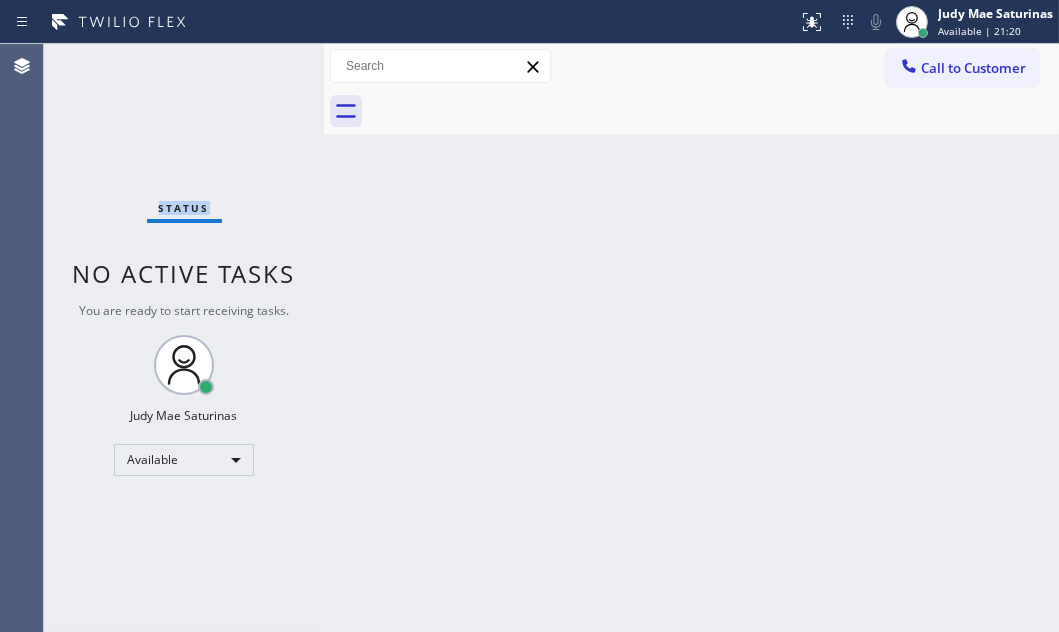 click on "Status   No active tasks     You are ready to start receiving tasks.   Judy Mae Saturinas Available" at bounding box center (184, 338) 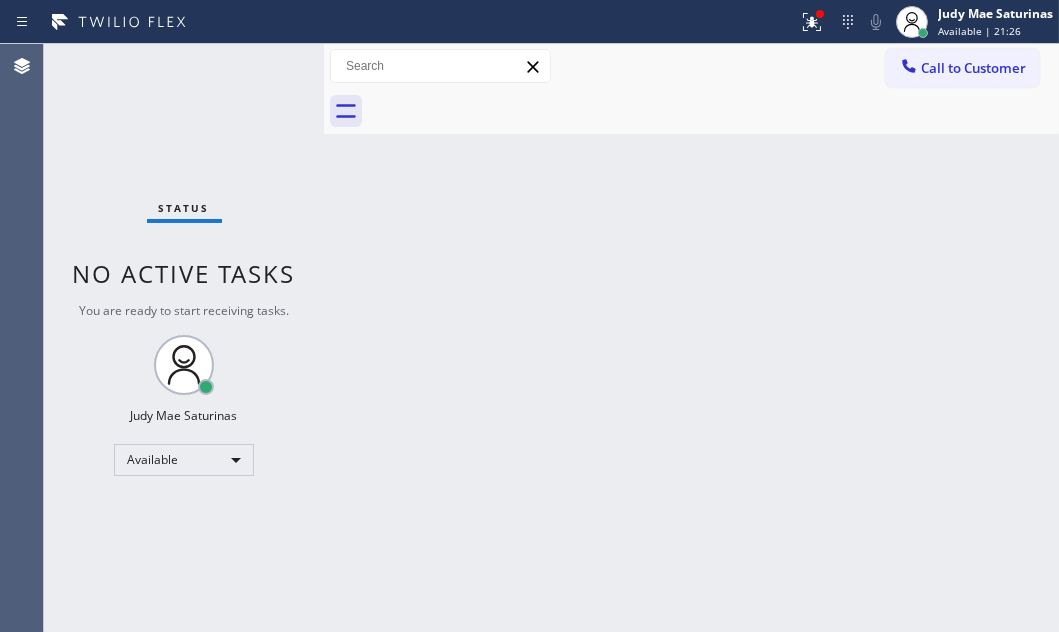 click on "Back to Dashboard Change Sender ID Customers Technicians Select a contact Outbound call Technician Search Technician Your caller id phone number Your caller id phone number Call Technician info Name   Phone none Address none Change Sender ID HVAC [PHONE] 5 Star Appliance [PHONE] Appliance Repair [PHONE] Plumbing [PHONE] Air Duct Cleaning [PHONE]  Electricians [PHONE] Cancel Change Check personal SMS Reset Change No tabs Call to Customer Outbound call Location Paramount Sub Zero Repair Your caller id phone number [PHONE] Customer number Call Outbound call Technician Search Technician Your caller id phone number Your caller id phone number Call" at bounding box center (691, 338) 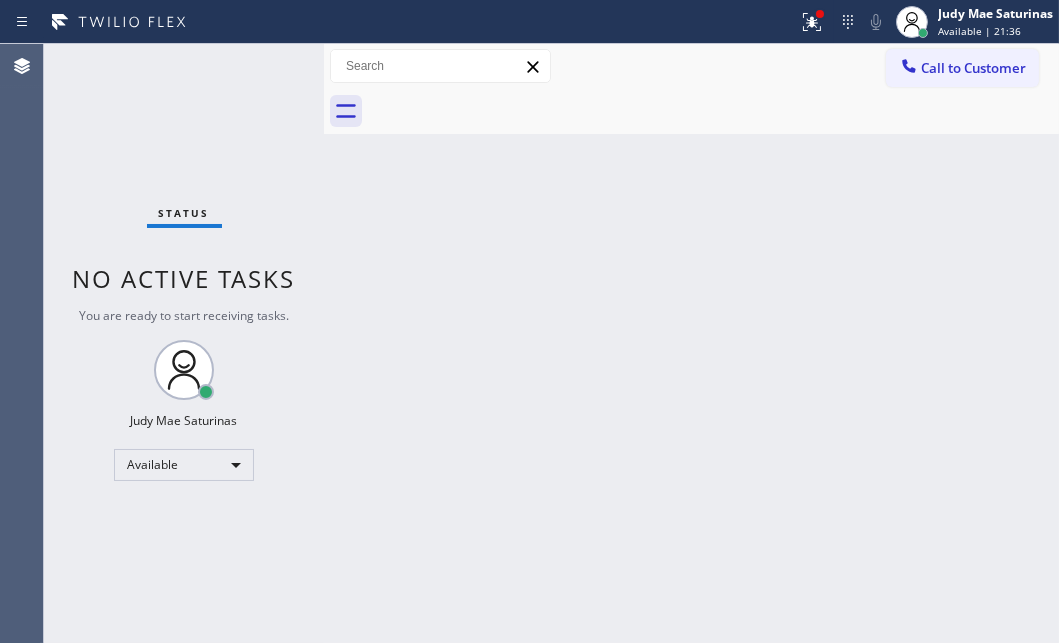 click on "Back to Dashboard Change Sender ID Customers Technicians Select a contact Outbound call Technician Search Technician Your caller id phone number Your caller id phone number Call Technician info Name   Phone none Address none Change Sender ID HVAC [PHONE] 5 Star Appliance [PHONE] Appliance Repair [PHONE] Plumbing [PHONE] Air Duct Cleaning [PHONE]  Electricians [PHONE] Cancel Change Check personal SMS Reset Change No tabs Call to Customer Outbound call Location Paramount Sub Zero Repair Your caller id phone number [PHONE] Customer number Call Outbound call Technician Search Technician Your caller id phone number Your caller id phone number Call" at bounding box center (691, 343) 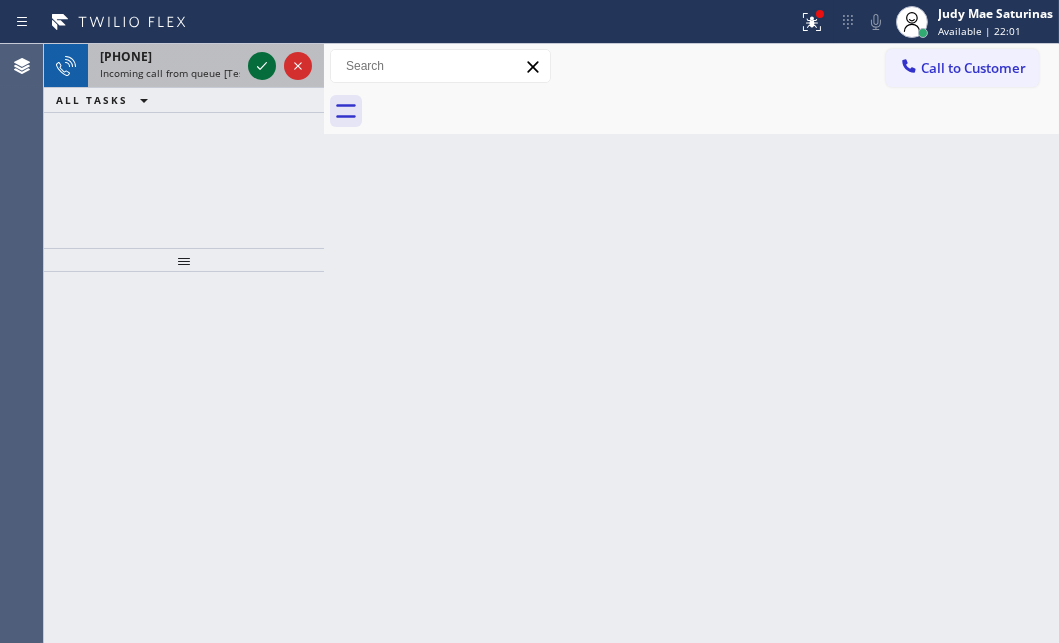 click 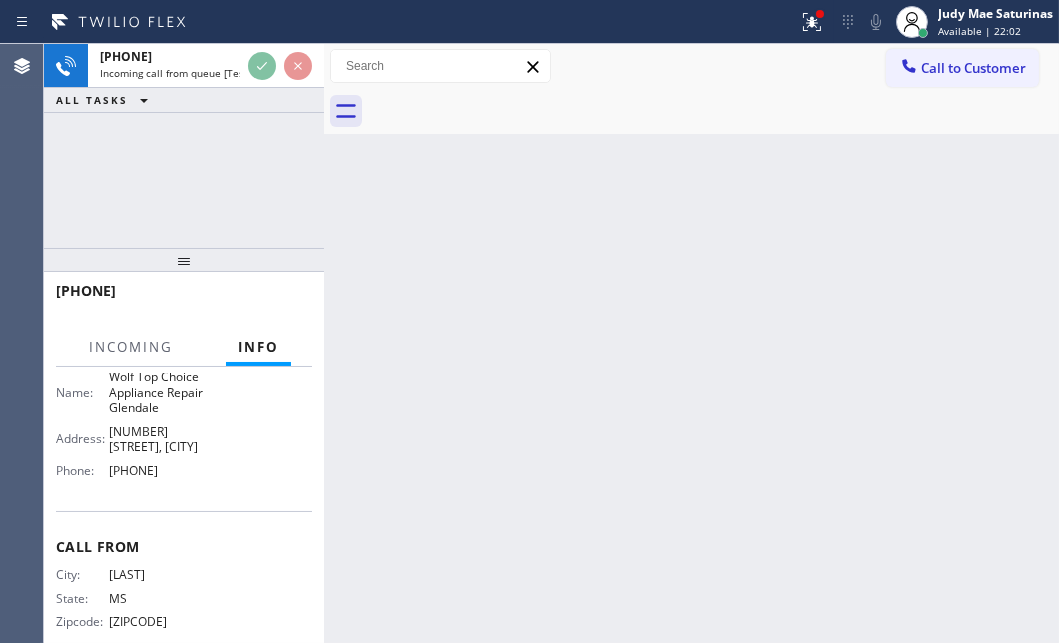 scroll, scrollTop: 334, scrollLeft: 0, axis: vertical 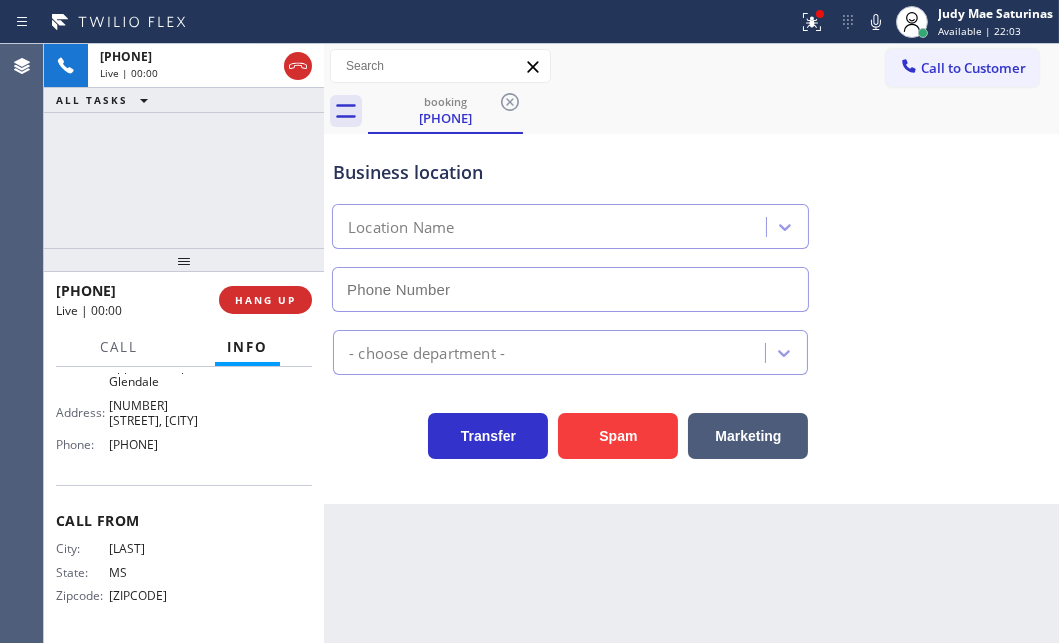 type on "[PHONE]" 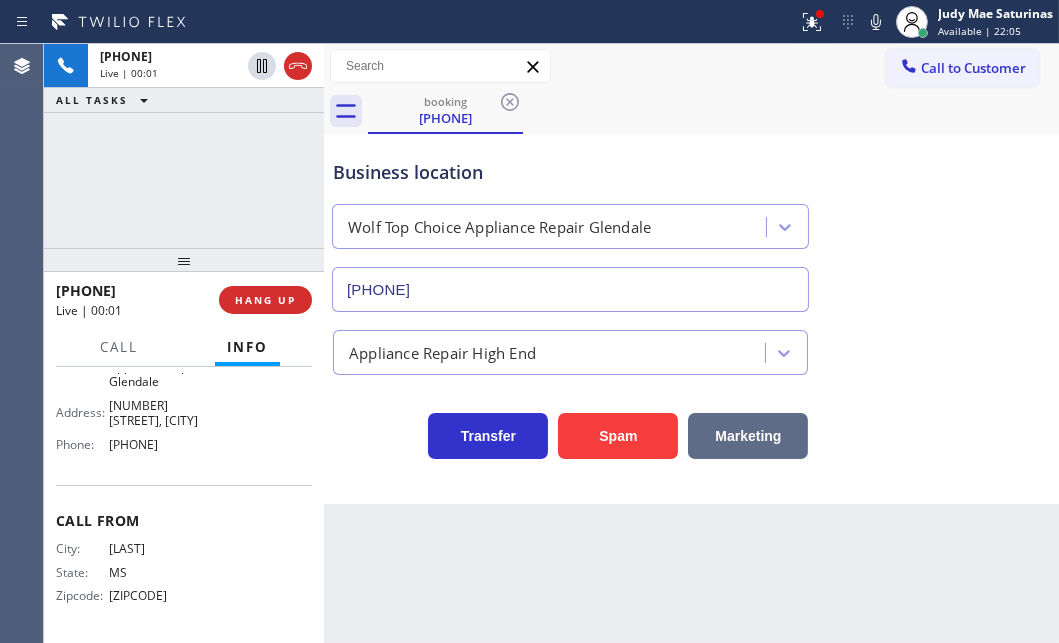 click on "Marketing" at bounding box center (748, 436) 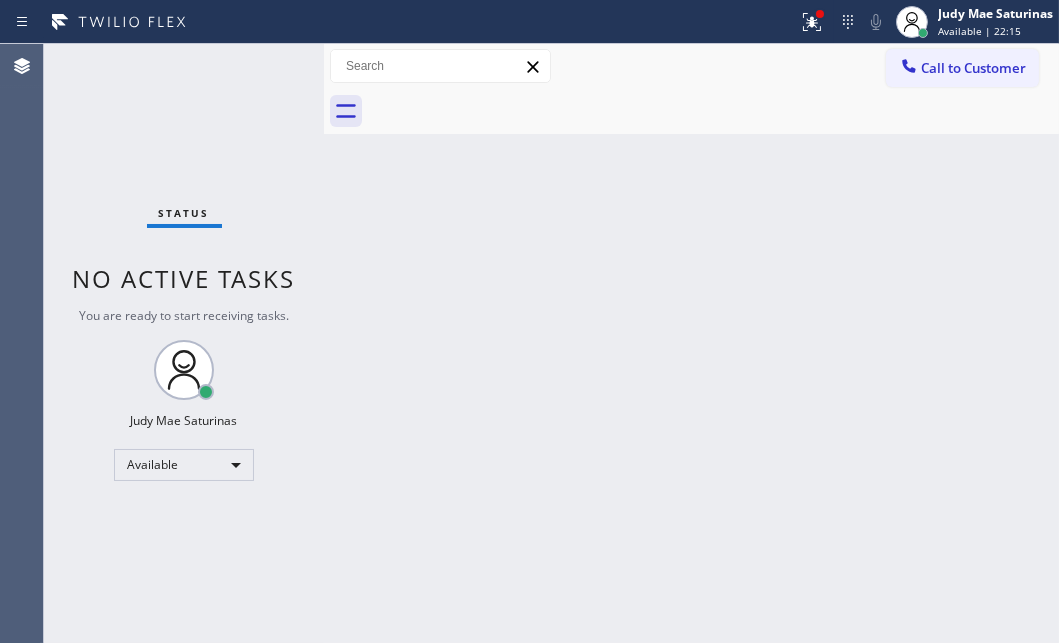 click on "Status   No active tasks     You are ready to start receiving tasks.   Judy Mae Saturinas Available" at bounding box center [184, 343] 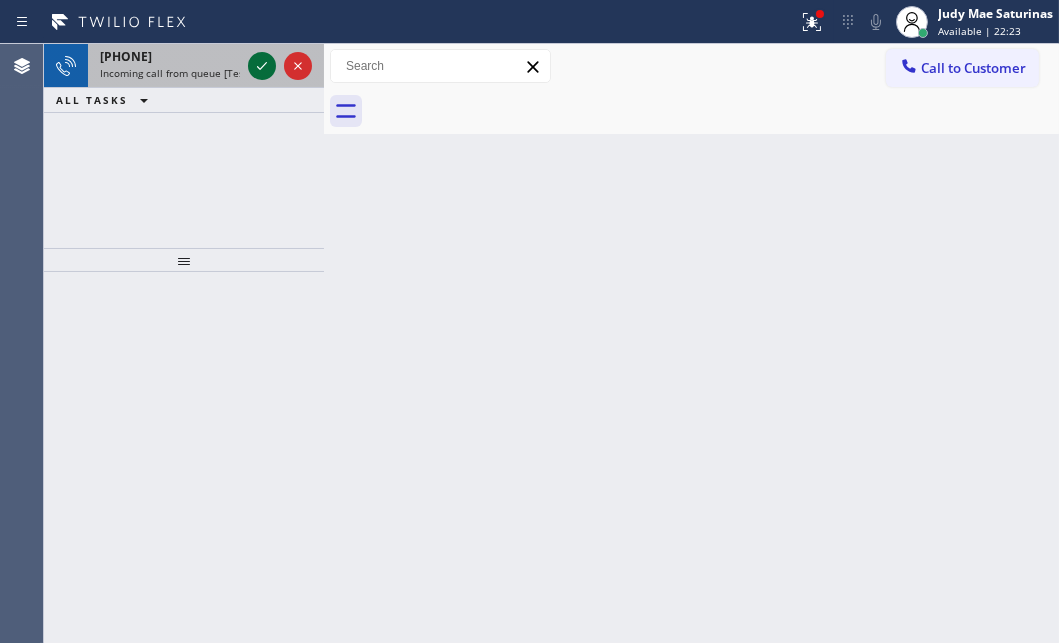 click 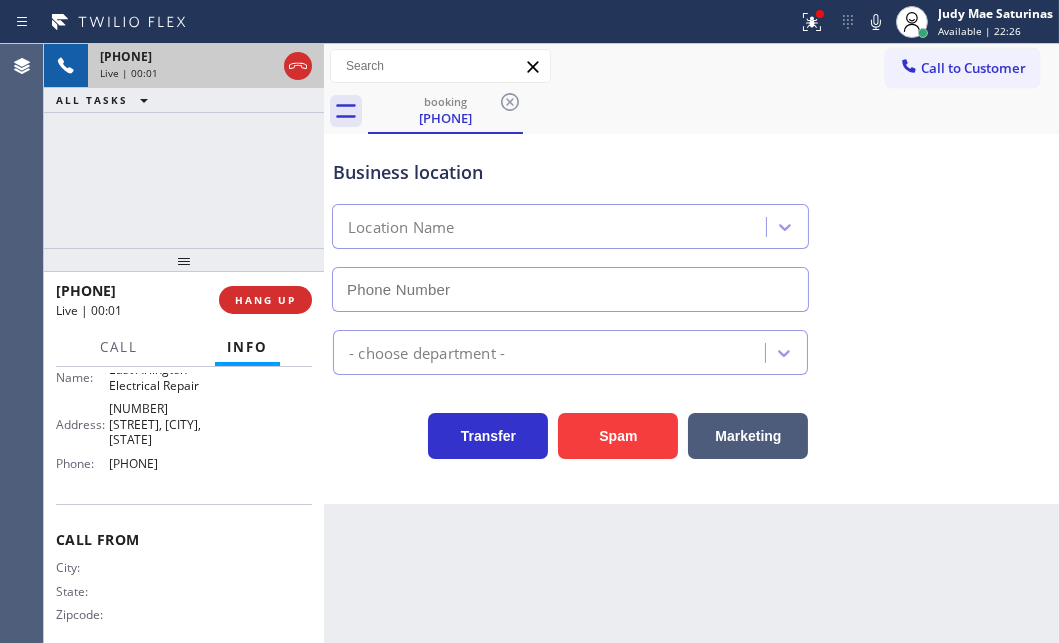 type on "[PHONE]" 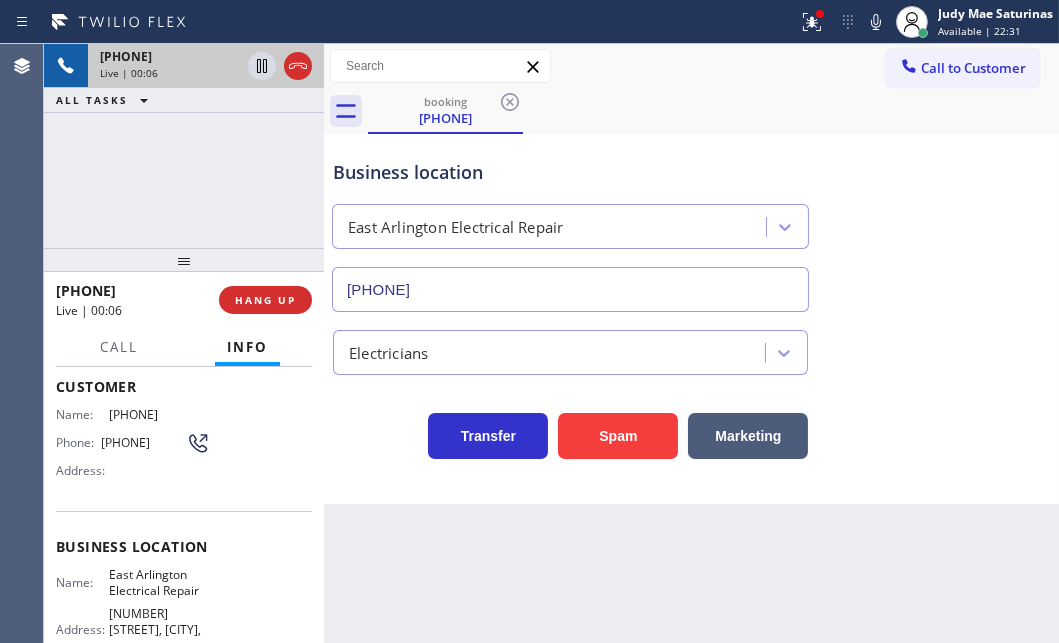 scroll, scrollTop: 61, scrollLeft: 0, axis: vertical 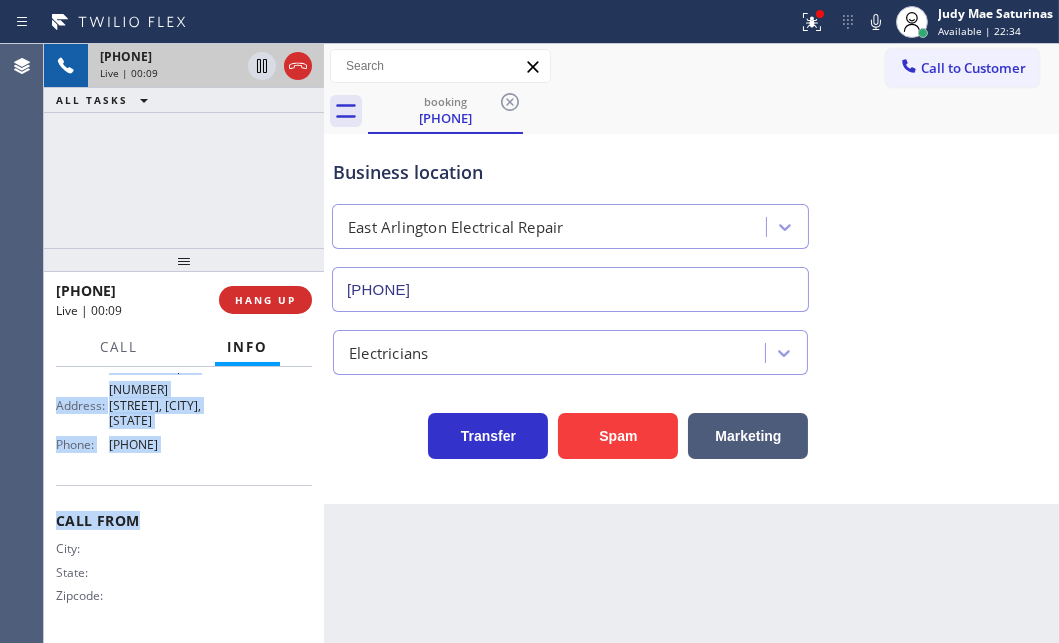 drag, startPoint x: 108, startPoint y: 449, endPoint x: 225, endPoint y: 442, distance: 117.20921 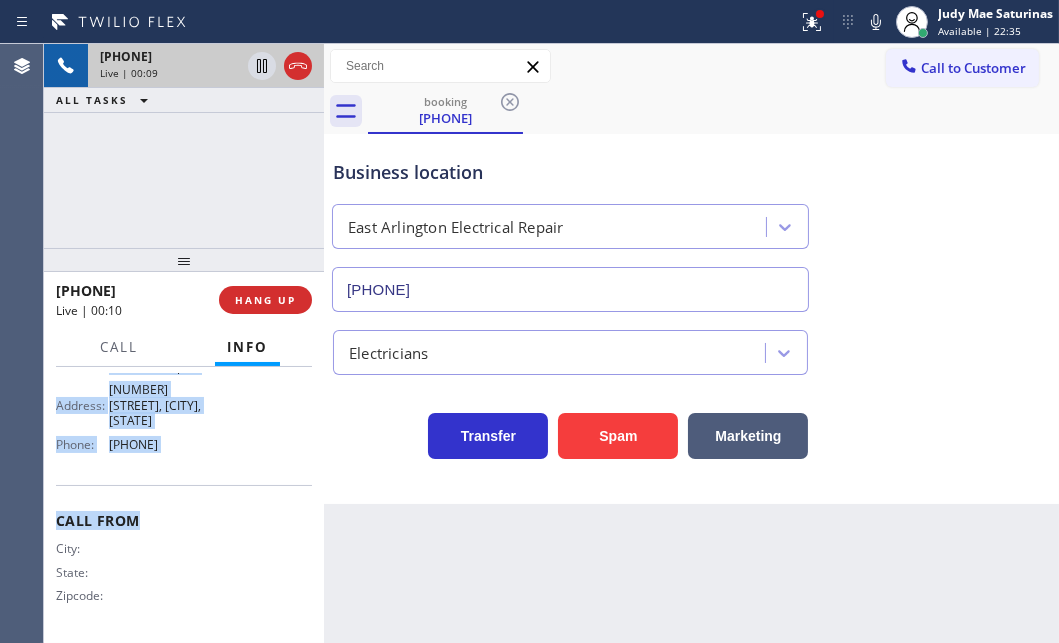 copy on "Customer Name: [PHONE] Phone: [PHONE] Address: Business location Name: East Arlington Electrical Repair Address: [NUMBER] [STREET], [CITY], [STATE] [POSTAL_CODE]  Phone: [PHONE]" 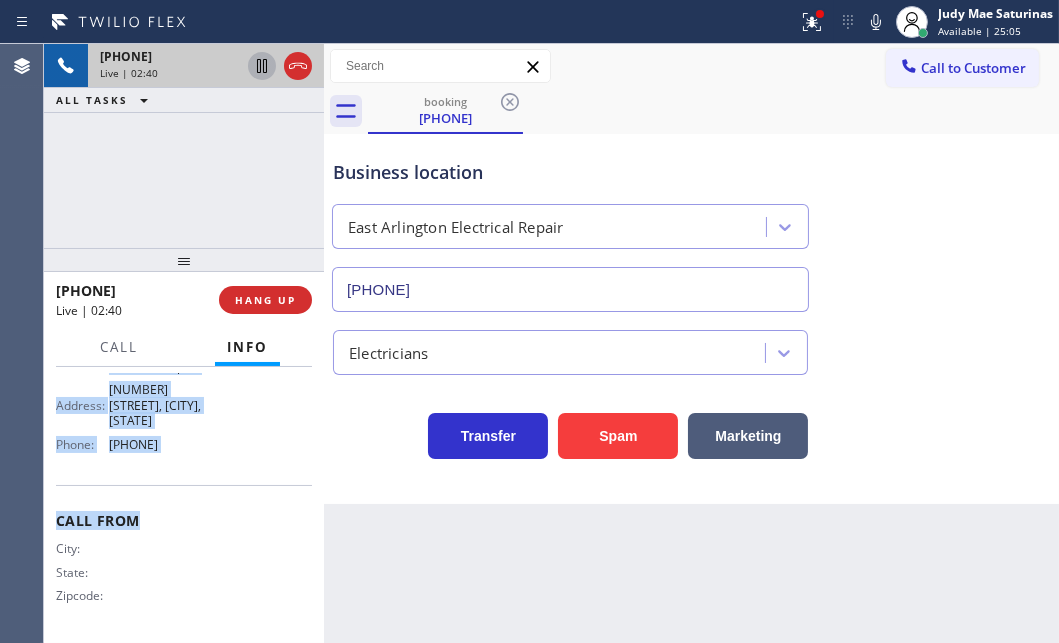 click 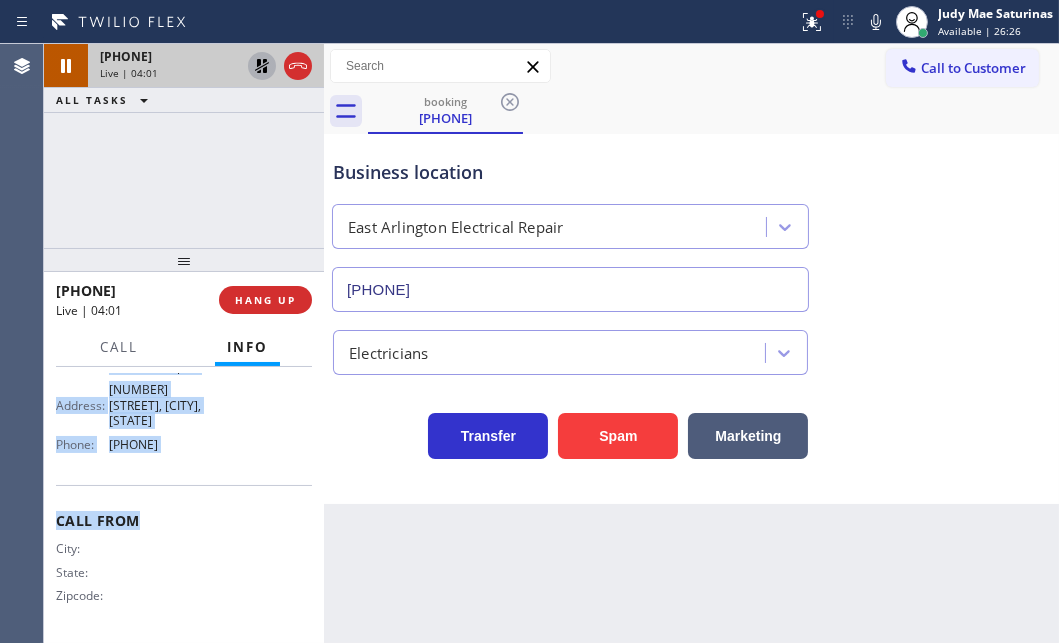click 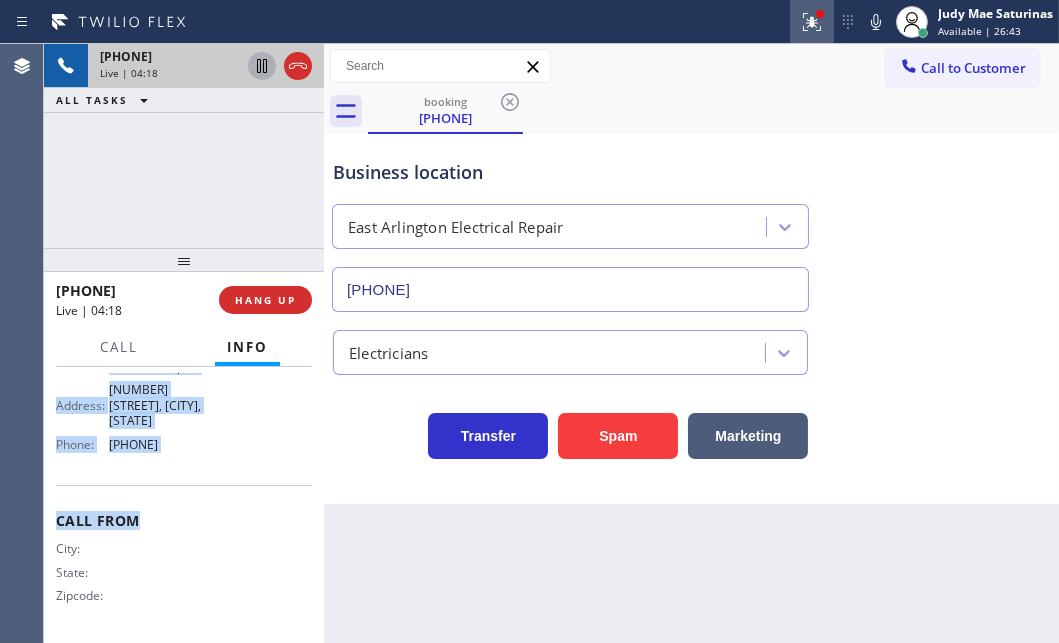 click at bounding box center (812, 22) 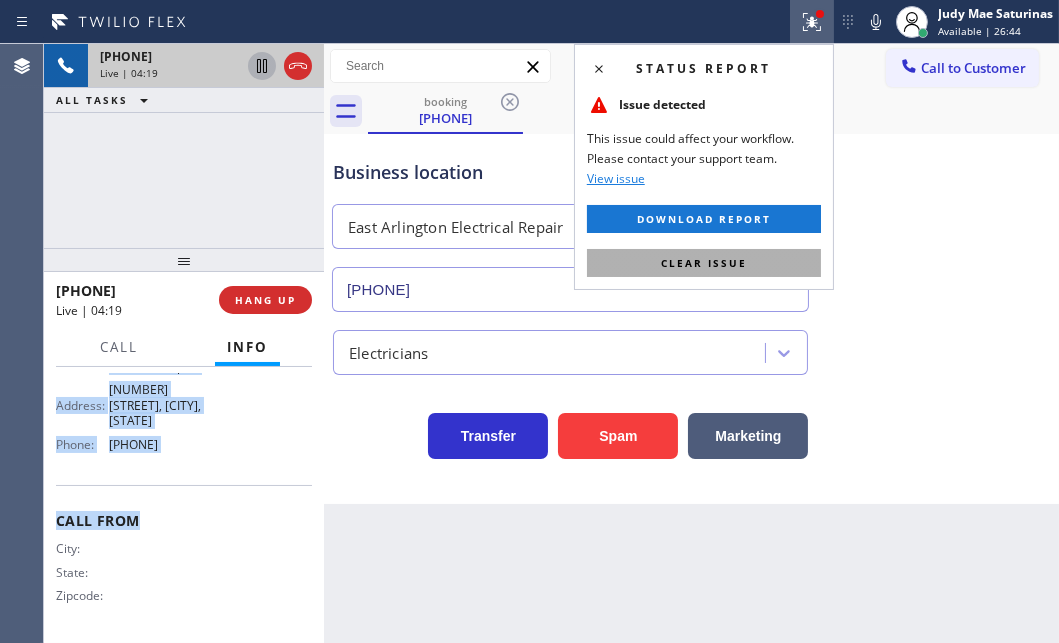 click on "Clear issue" at bounding box center (704, 263) 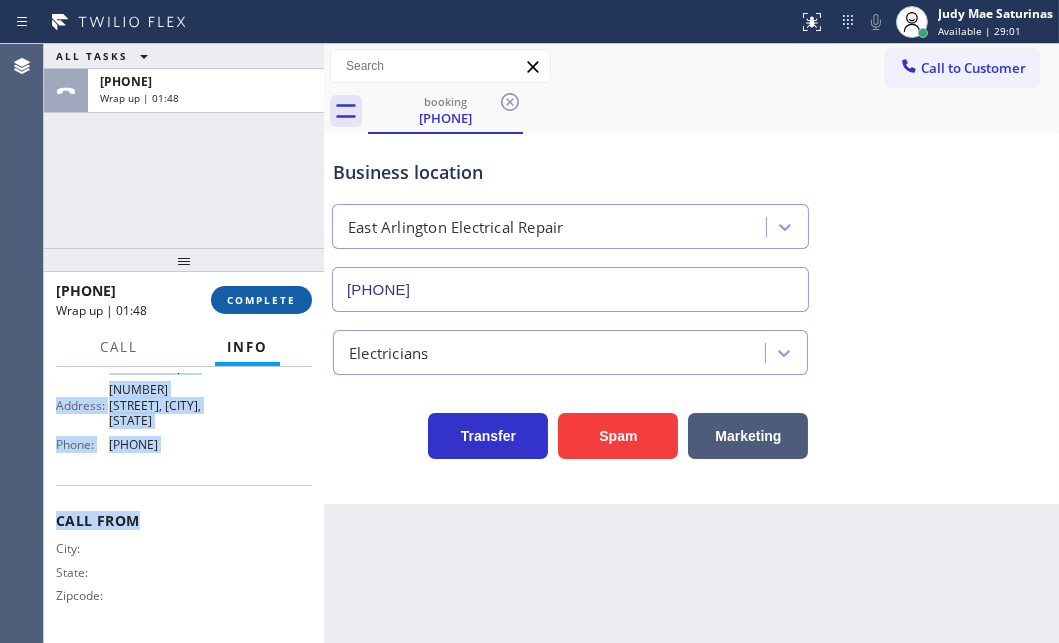 click on "COMPLETE" at bounding box center [261, 300] 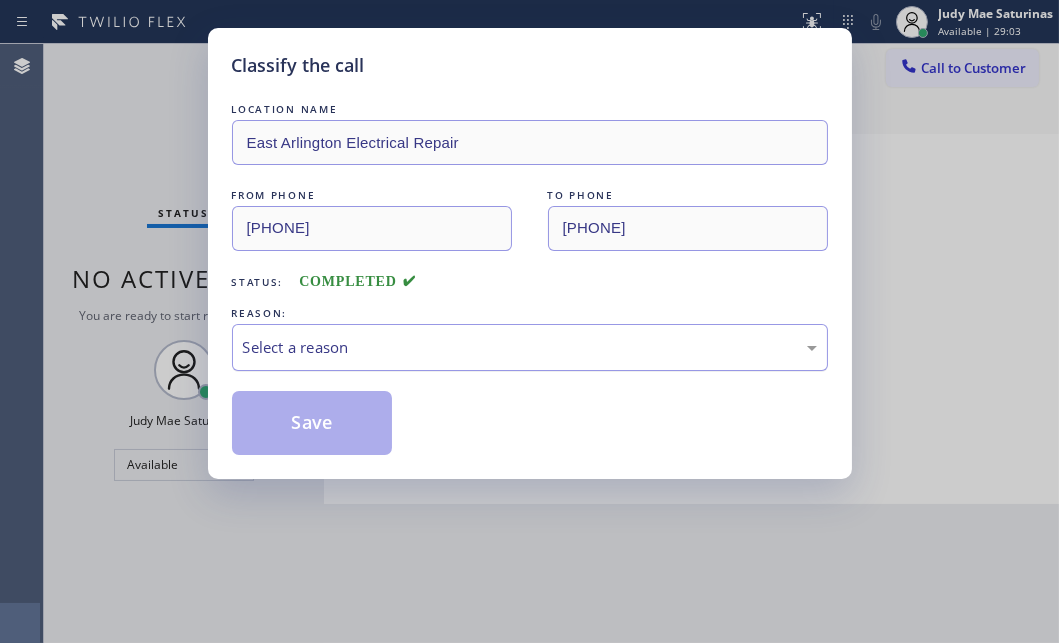 drag, startPoint x: 471, startPoint y: 340, endPoint x: 447, endPoint y: 363, distance: 33.24154 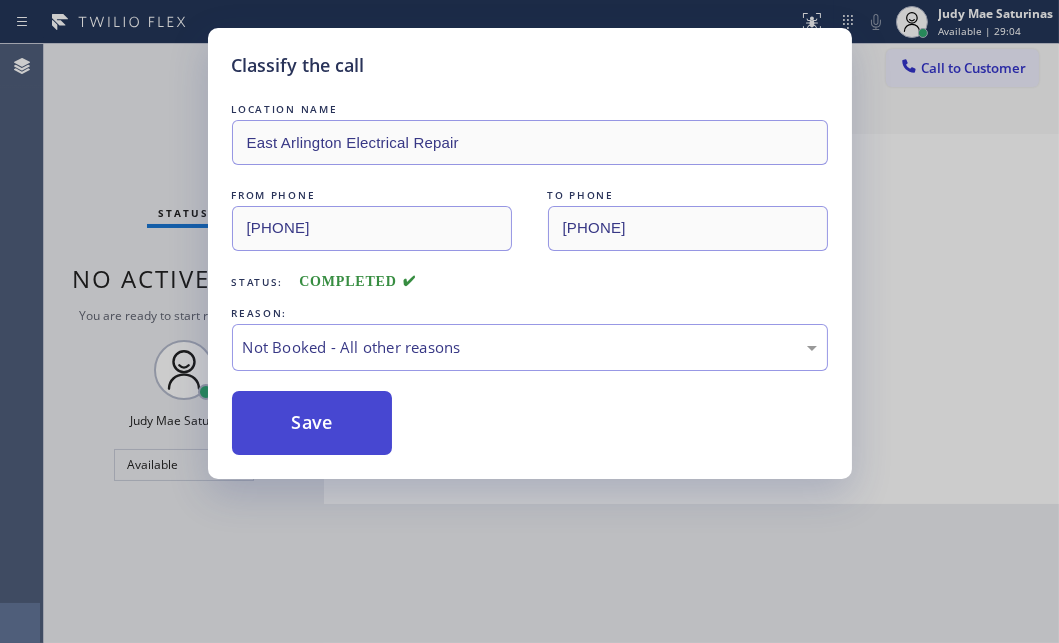 drag, startPoint x: 309, startPoint y: 424, endPoint x: 296, endPoint y: 426, distance: 13.152946 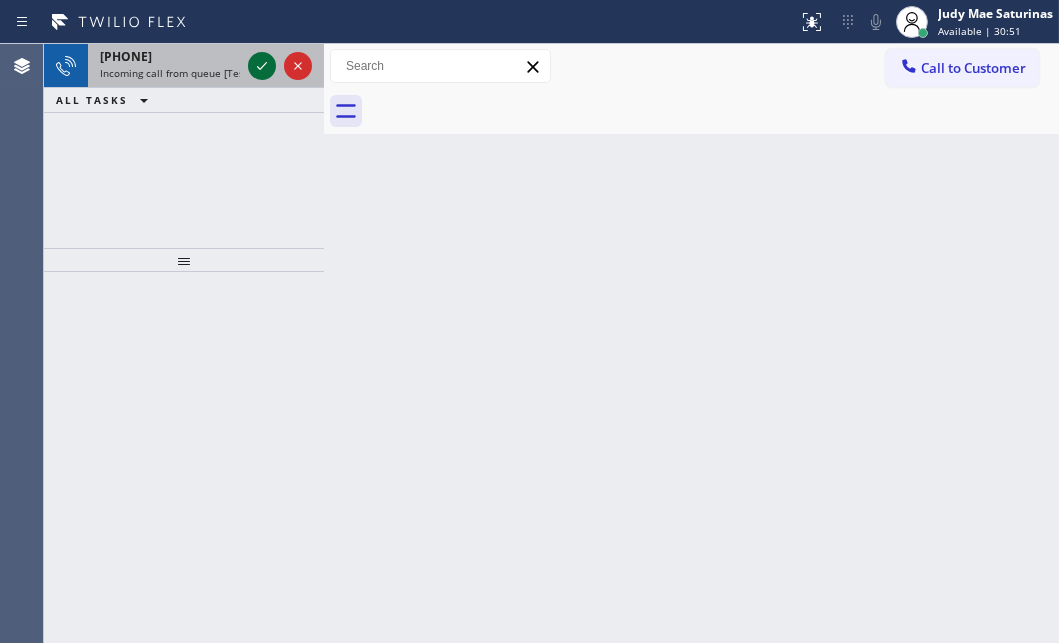 click 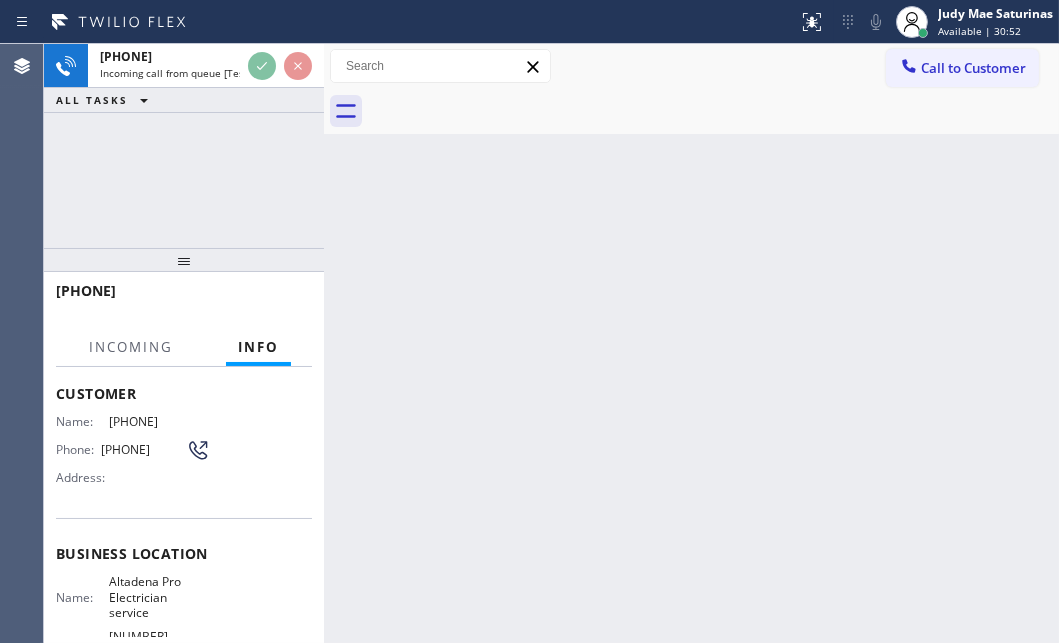 scroll, scrollTop: 181, scrollLeft: 0, axis: vertical 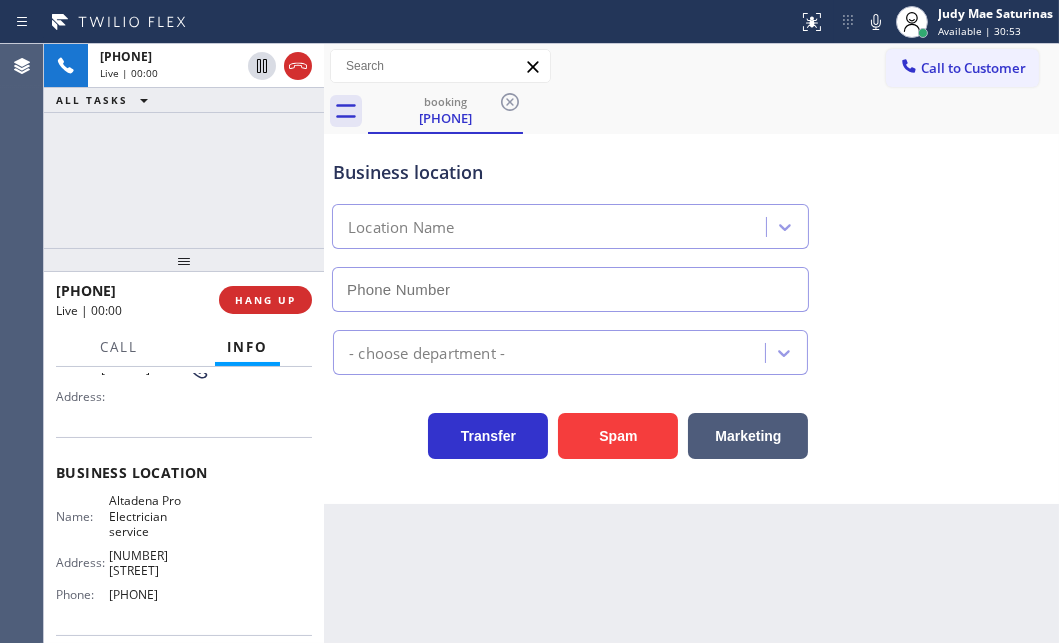 type on "[PHONE]" 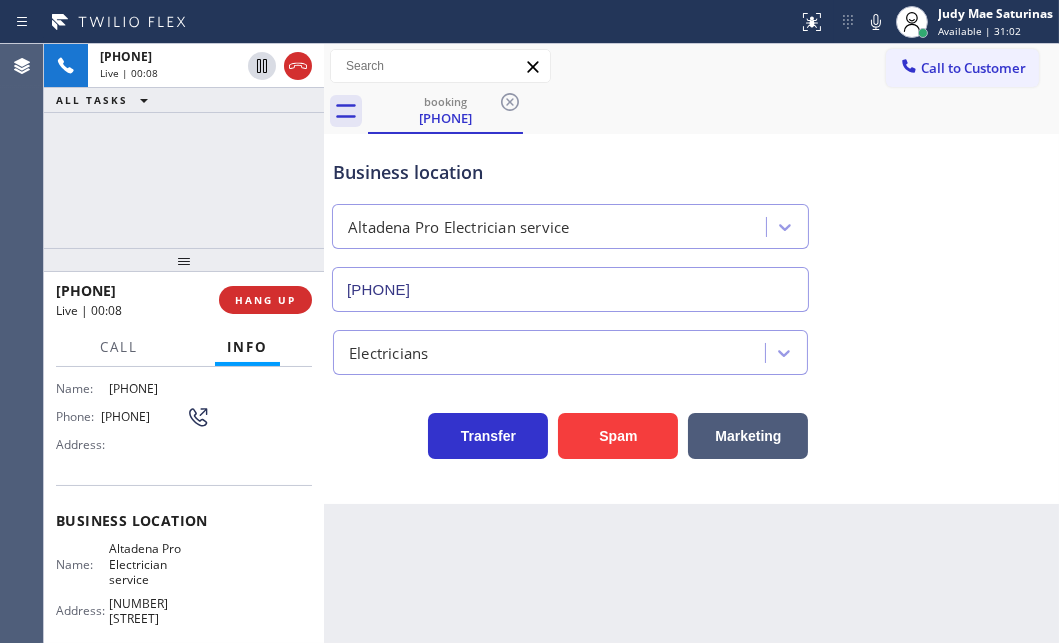 scroll, scrollTop: 90, scrollLeft: 0, axis: vertical 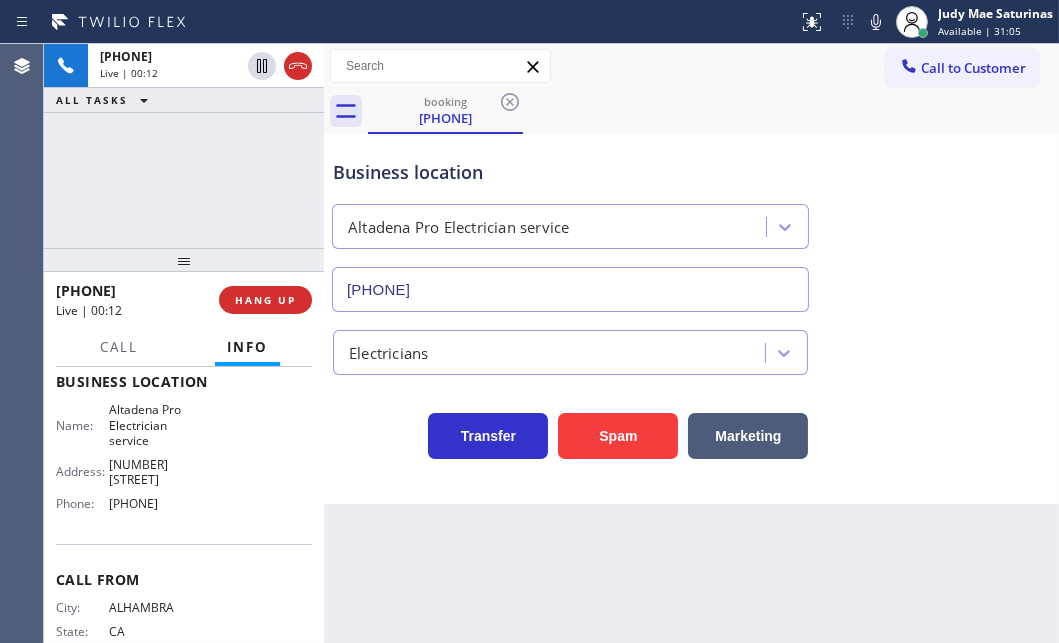 drag, startPoint x: 58, startPoint y: 395, endPoint x: 197, endPoint y: 488, distance: 167.24234 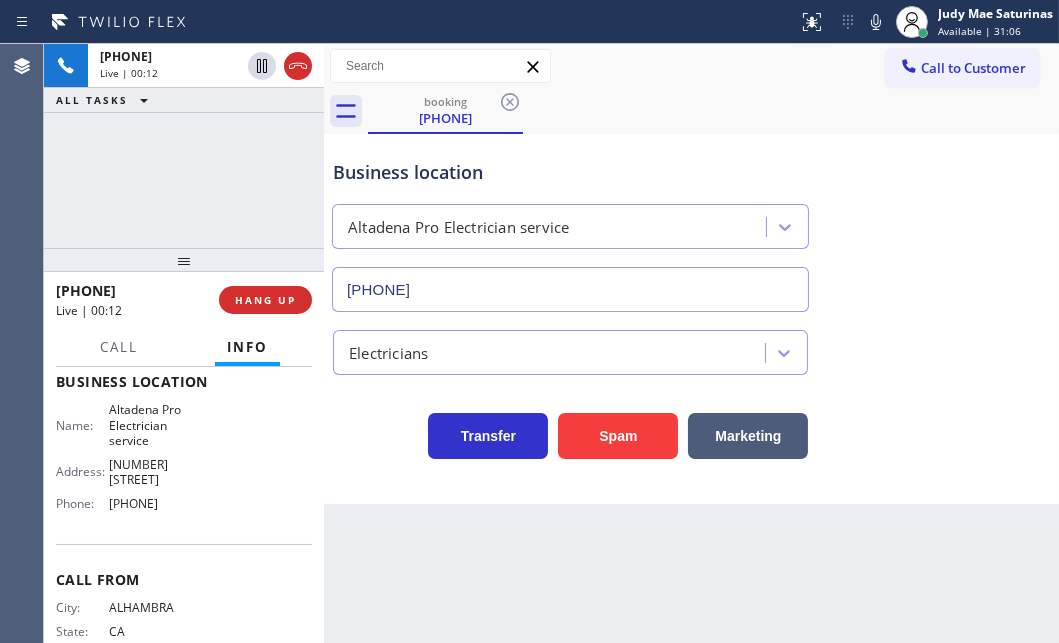 copy on "Customer Name: [PHONE] Phone: [PHONE] Address: Business location Name: Altadena Pro Electrician service Address: [NUMBER] [STREET]  Phone: [PHONE]" 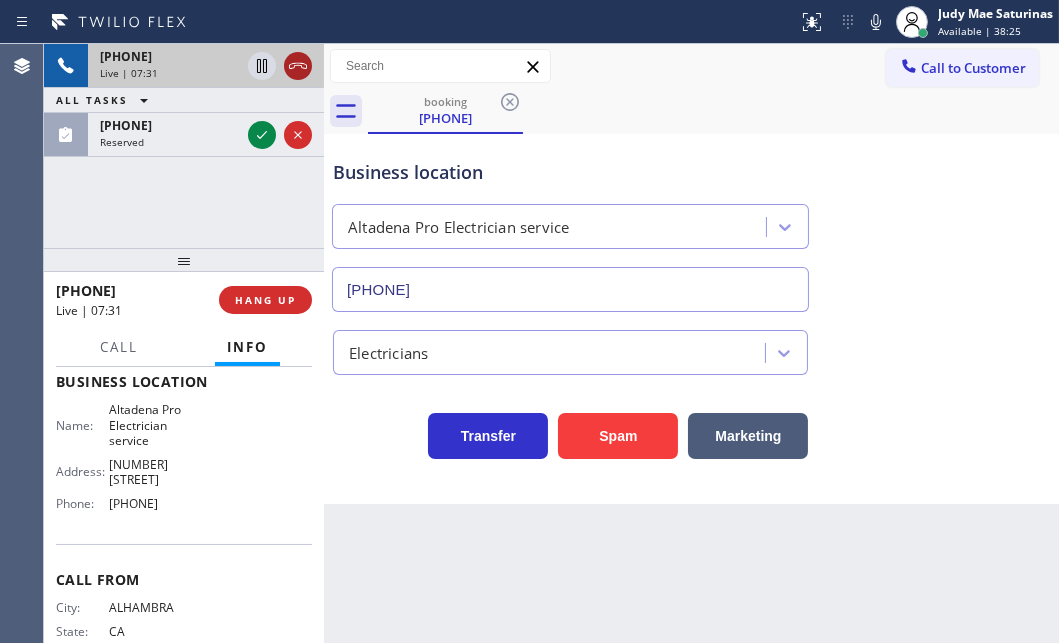 click 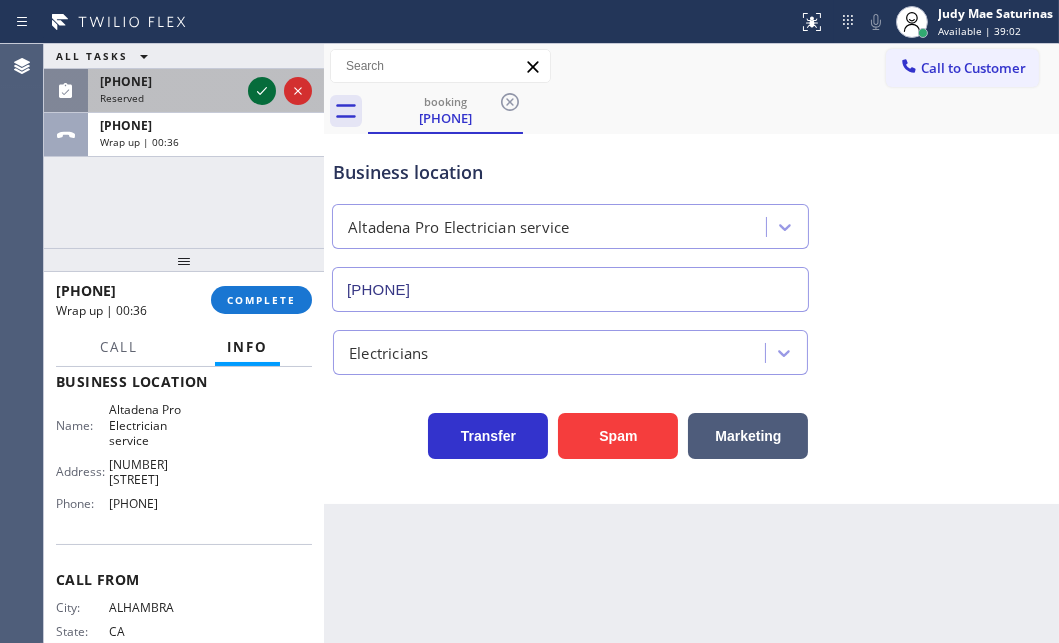 click 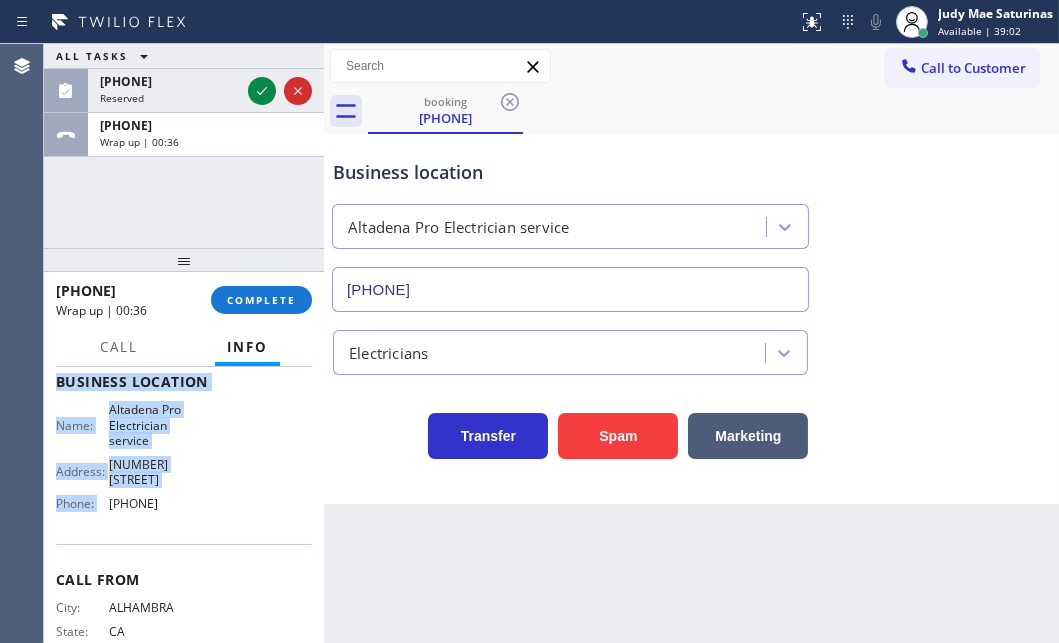 scroll, scrollTop: 305, scrollLeft: 0, axis: vertical 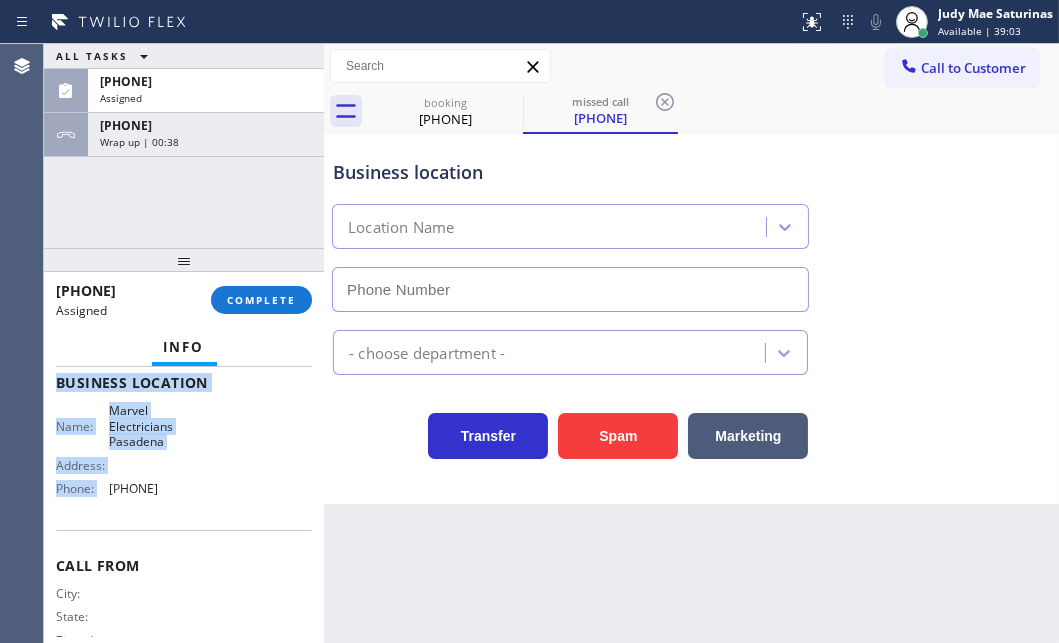 type on "[PHONE]" 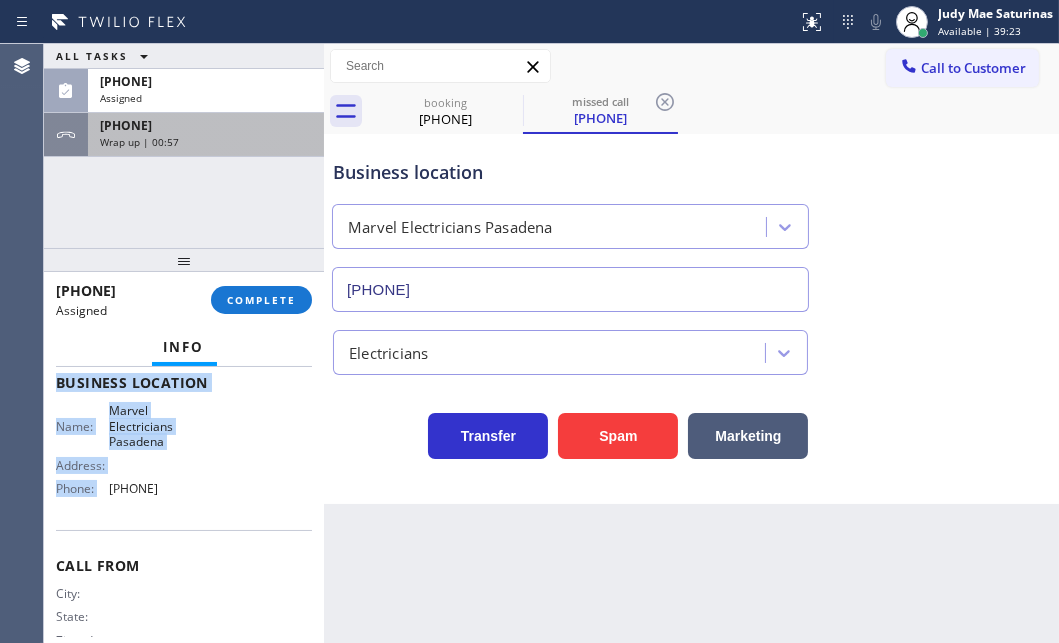click on "Wrap up | 00:57" at bounding box center (206, 142) 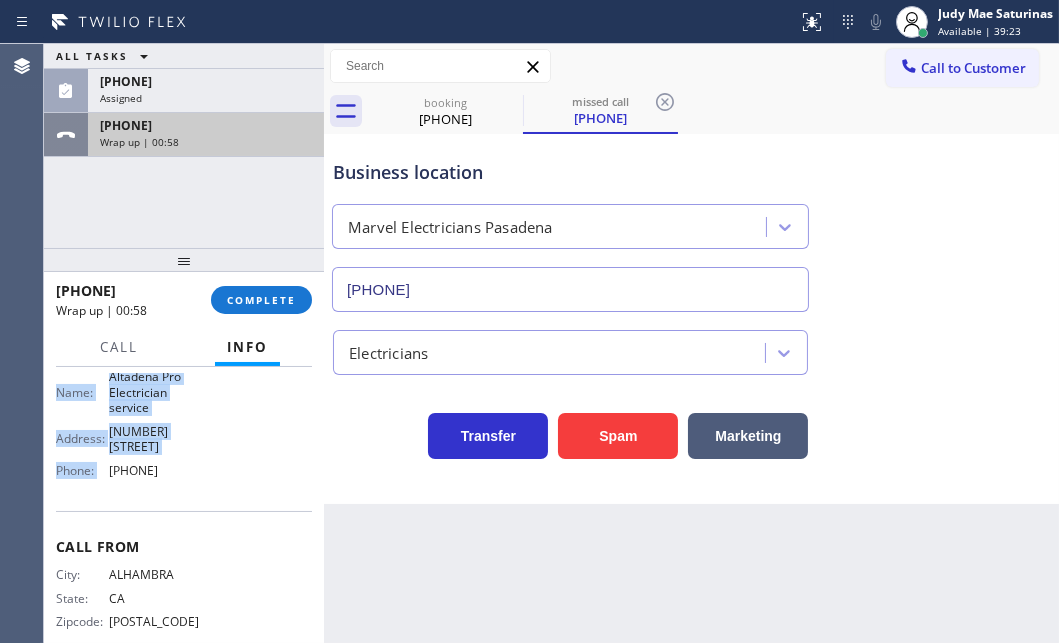 scroll, scrollTop: 272, scrollLeft: 0, axis: vertical 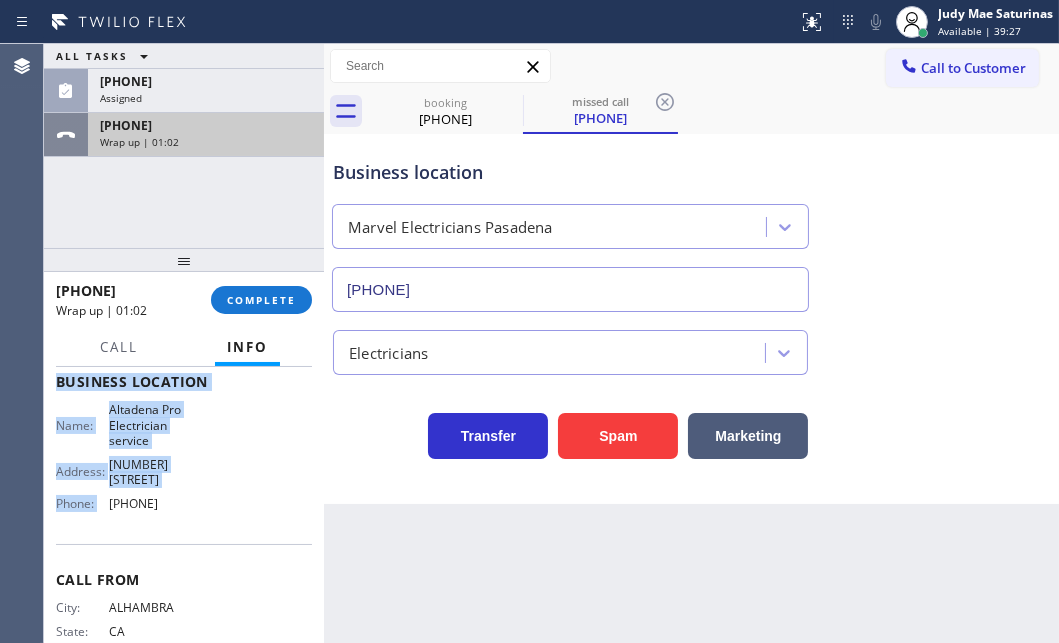 click on "Wrap up | 01:02" at bounding box center [206, 142] 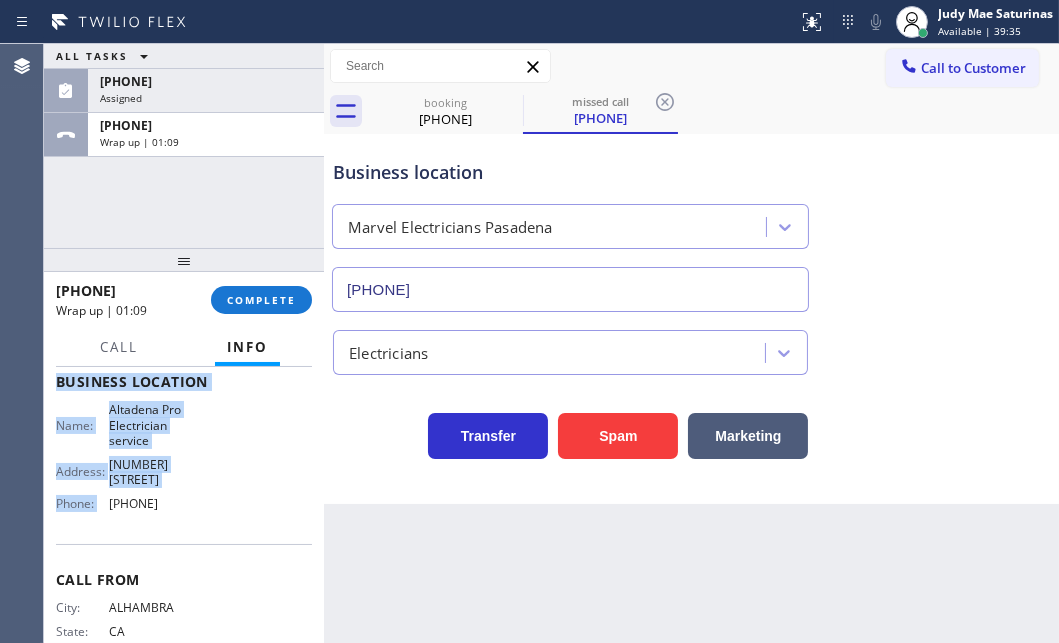 drag, startPoint x: 264, startPoint y: 141, endPoint x: 264, endPoint y: 208, distance: 67 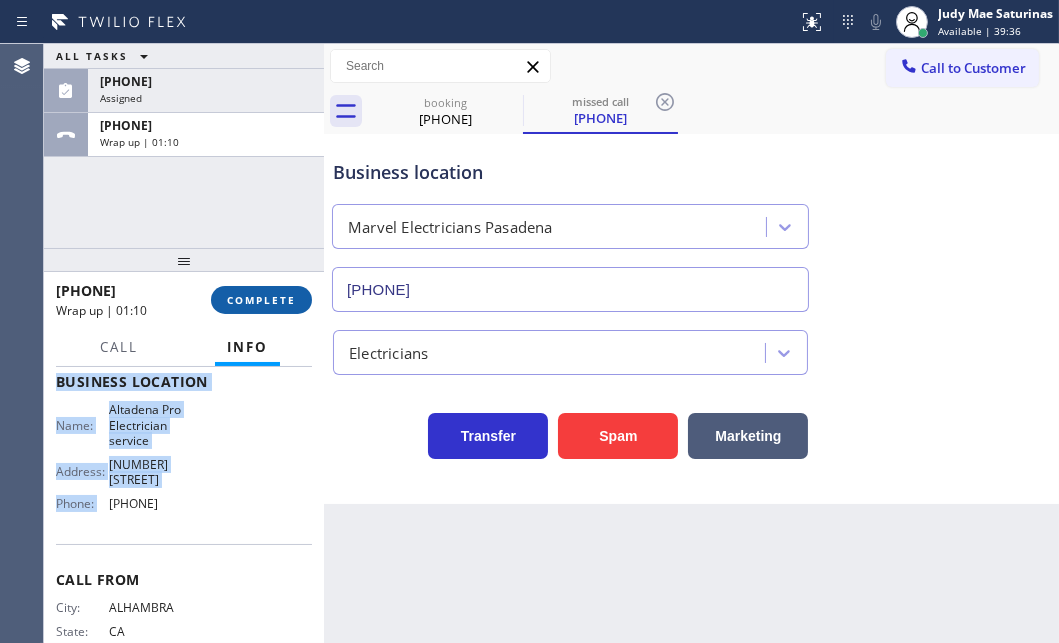 click on "COMPLETE" at bounding box center [261, 300] 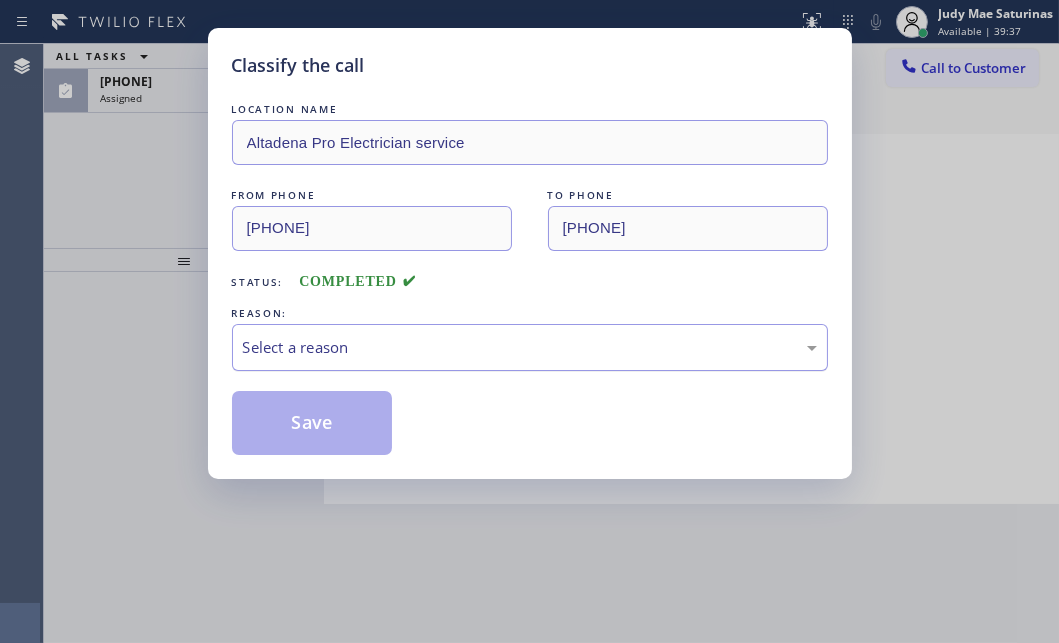 click on "Select a reason" at bounding box center [530, 347] 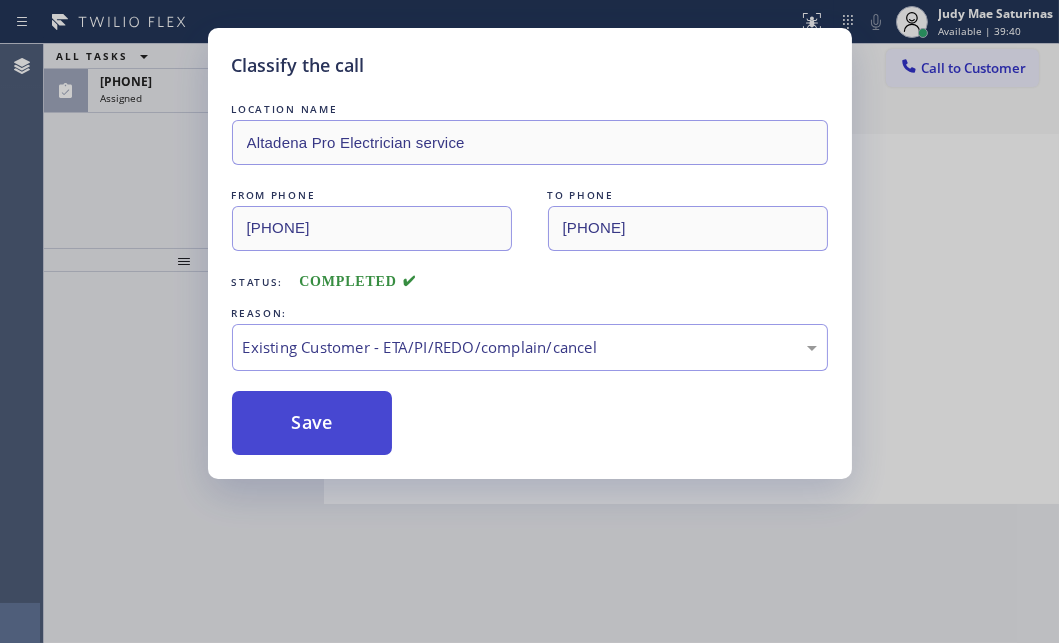 click on "Save" at bounding box center [312, 423] 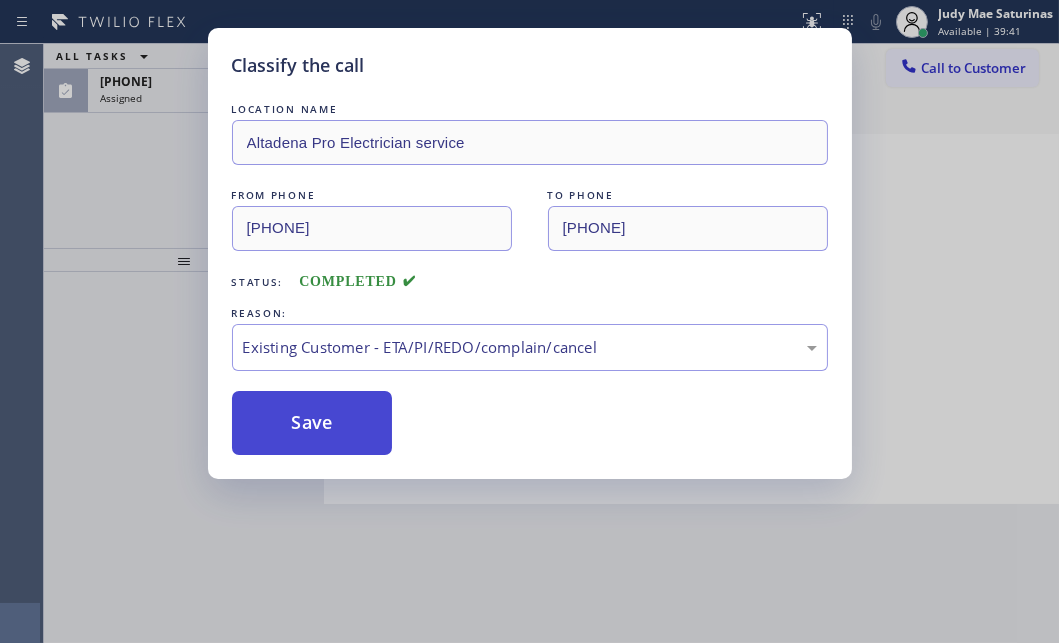 click on "Save" at bounding box center [312, 423] 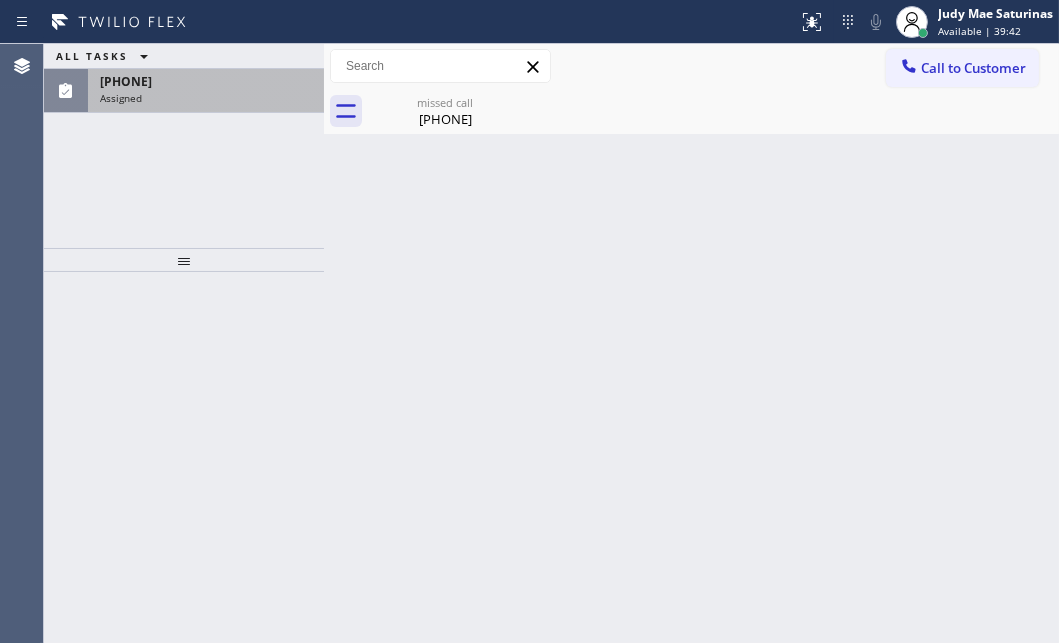 click on "Assigned" at bounding box center (206, 98) 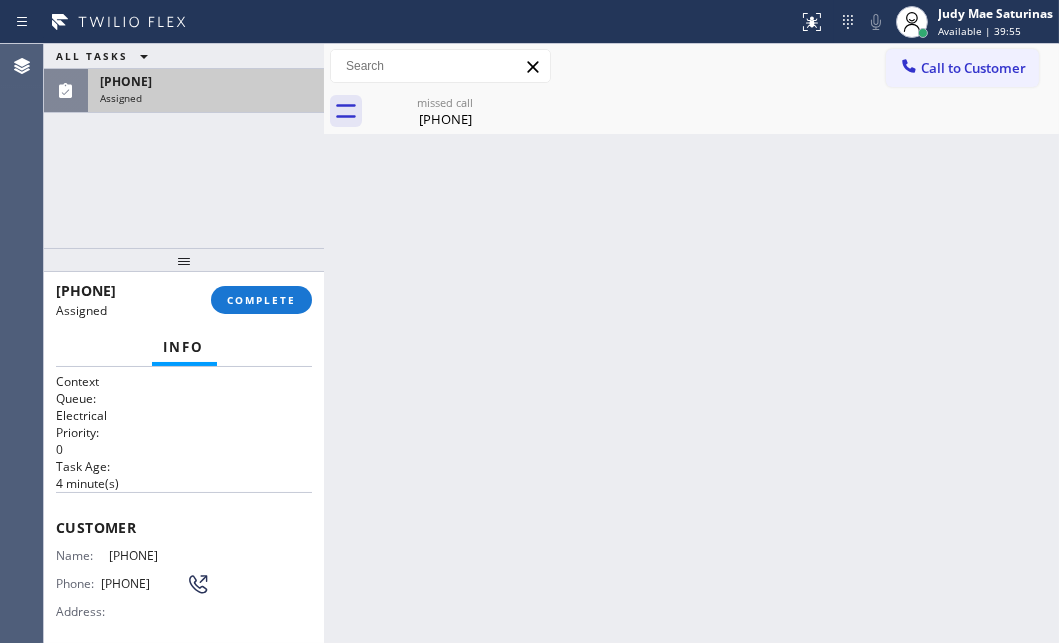 click on "Assigned" at bounding box center [206, 98] 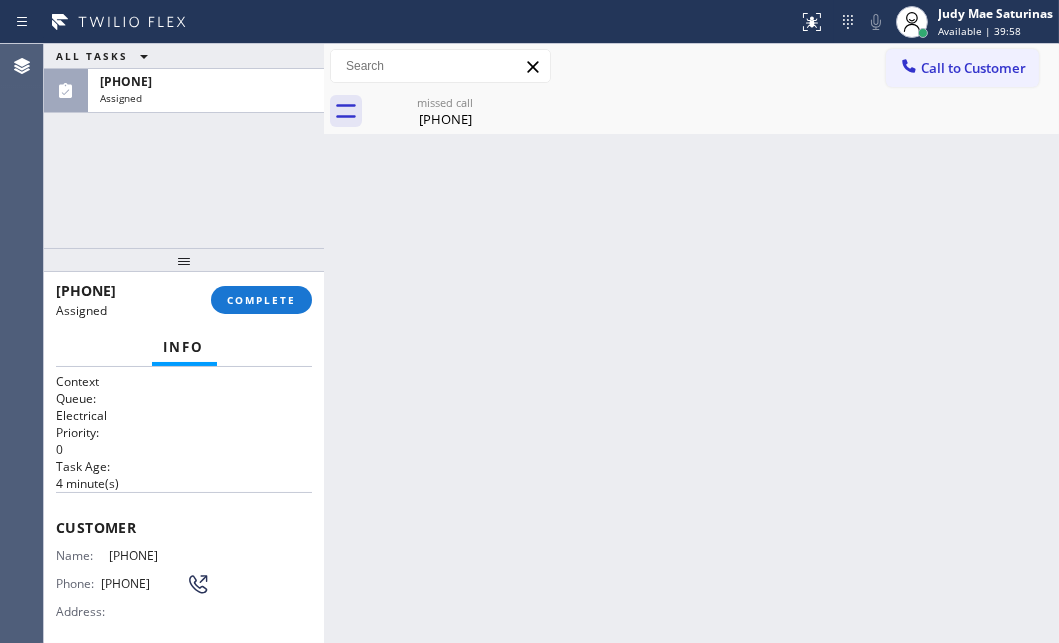 scroll, scrollTop: 181, scrollLeft: 0, axis: vertical 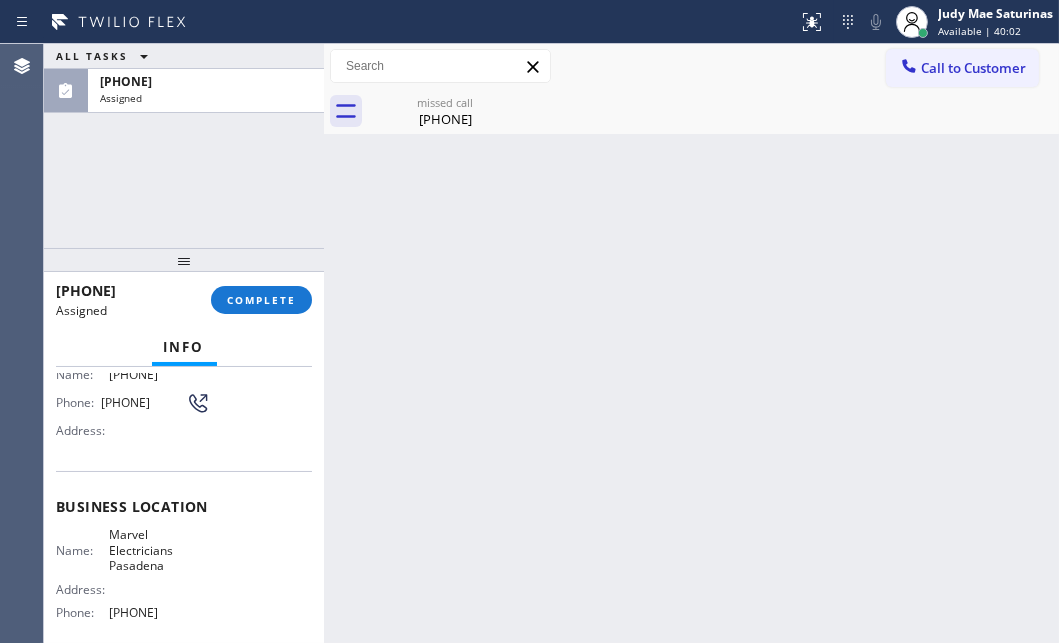 drag, startPoint x: 196, startPoint y: 618, endPoint x: 106, endPoint y: 617, distance: 90.005554 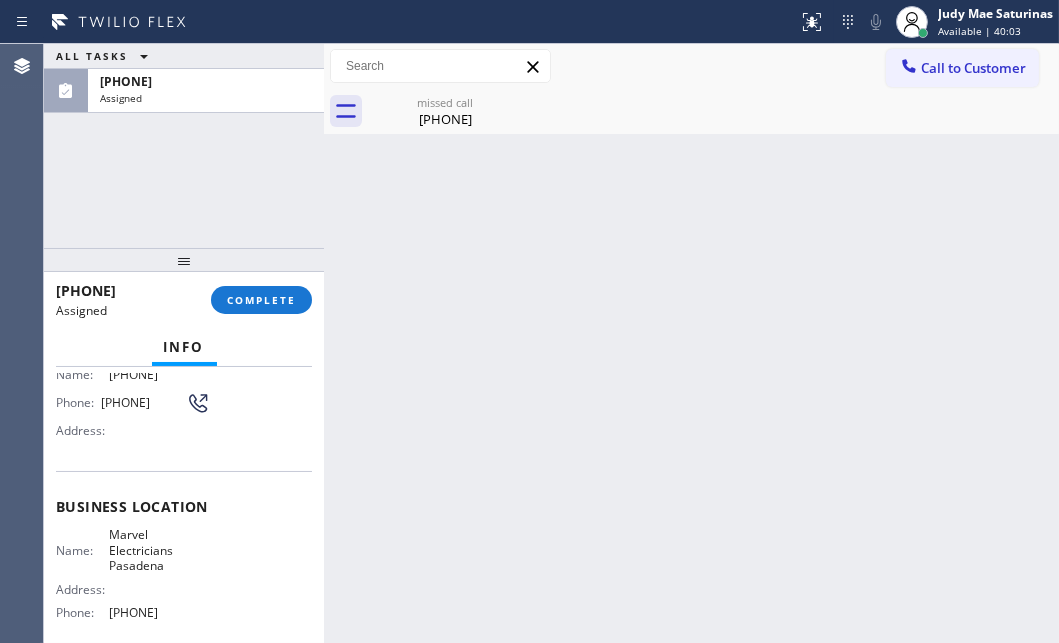 copy on "[PHONE]" 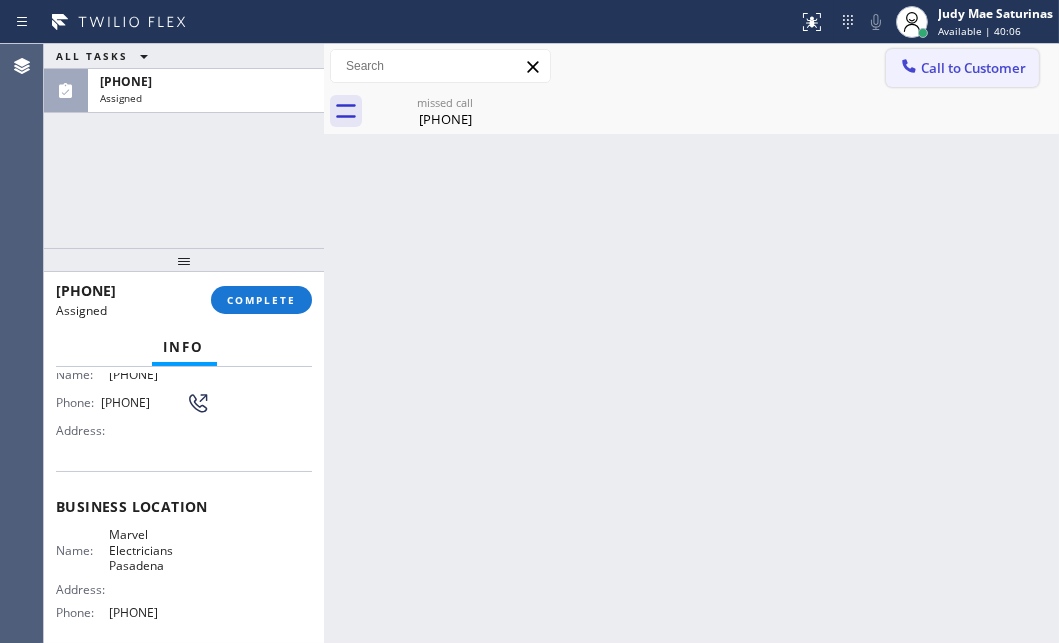 click on "Call to Customer" at bounding box center (973, 68) 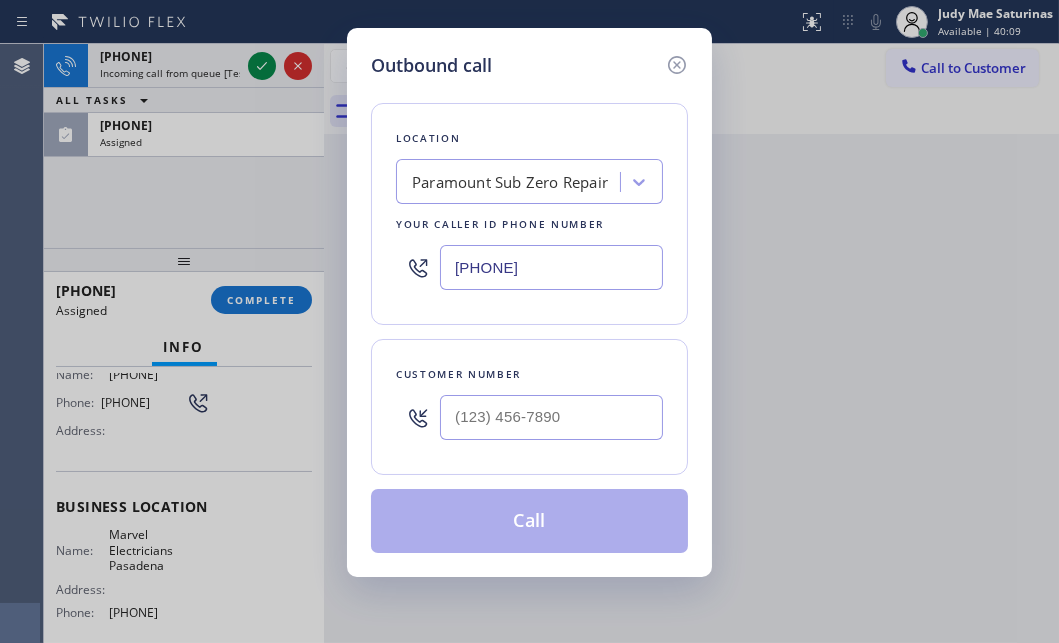 click on "[PHONE]" at bounding box center (551, 267) 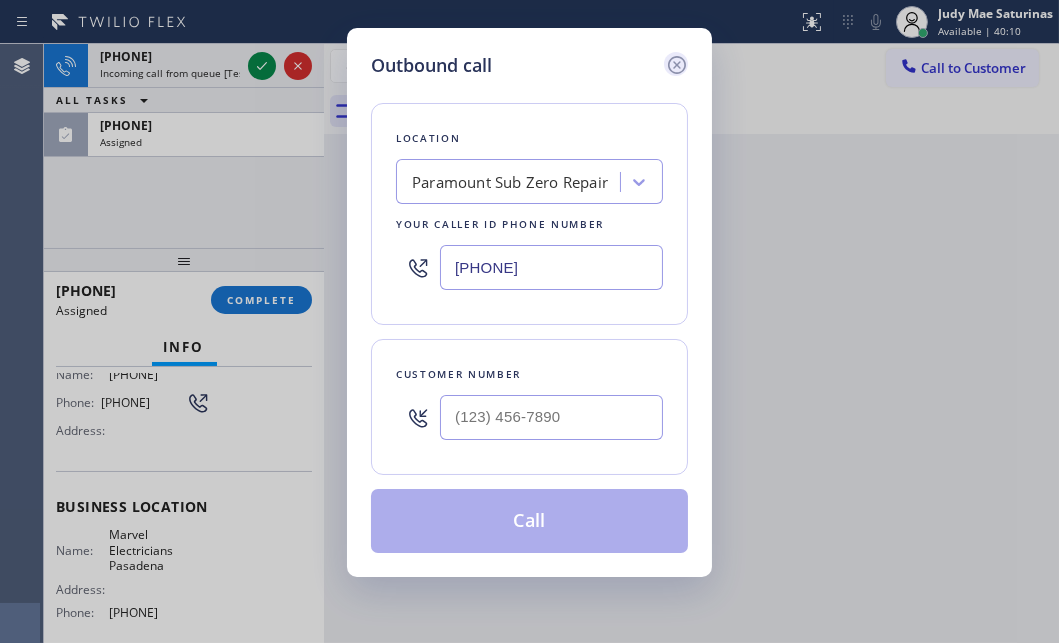 click 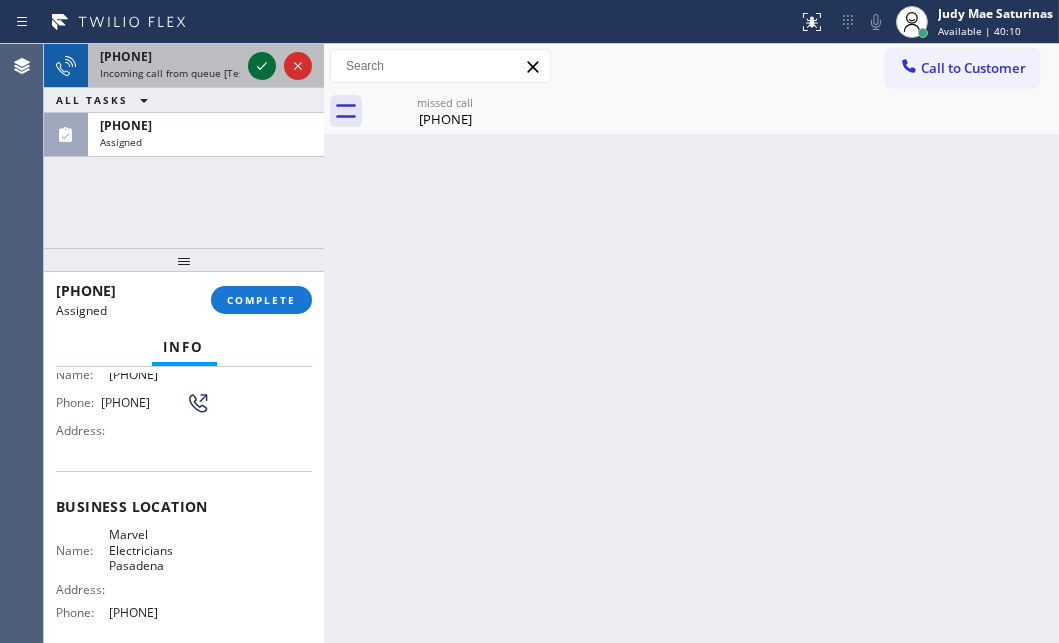 click 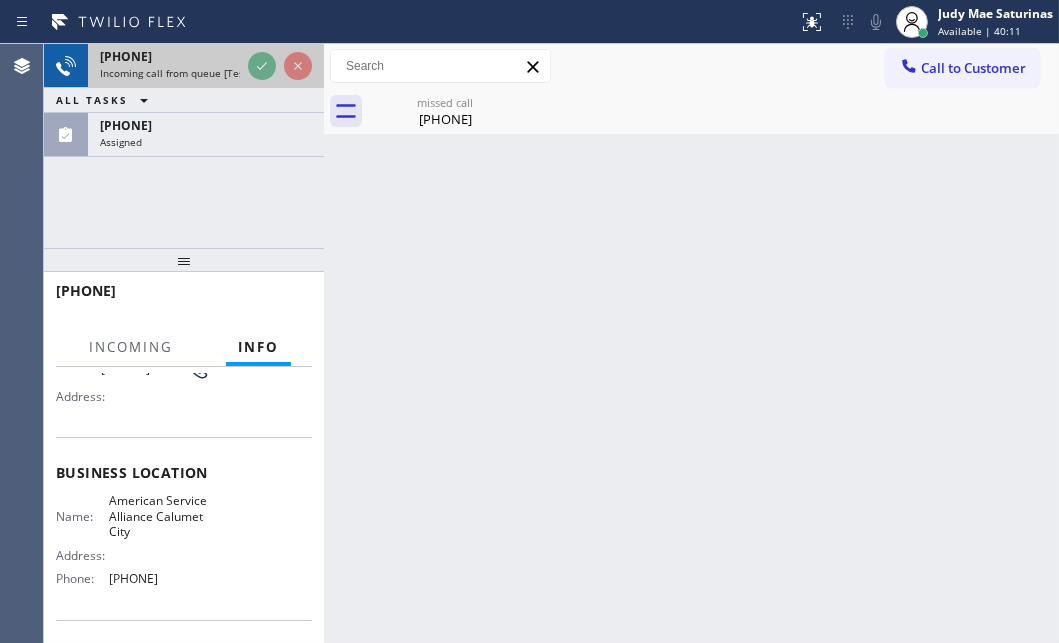 scroll, scrollTop: 149, scrollLeft: 0, axis: vertical 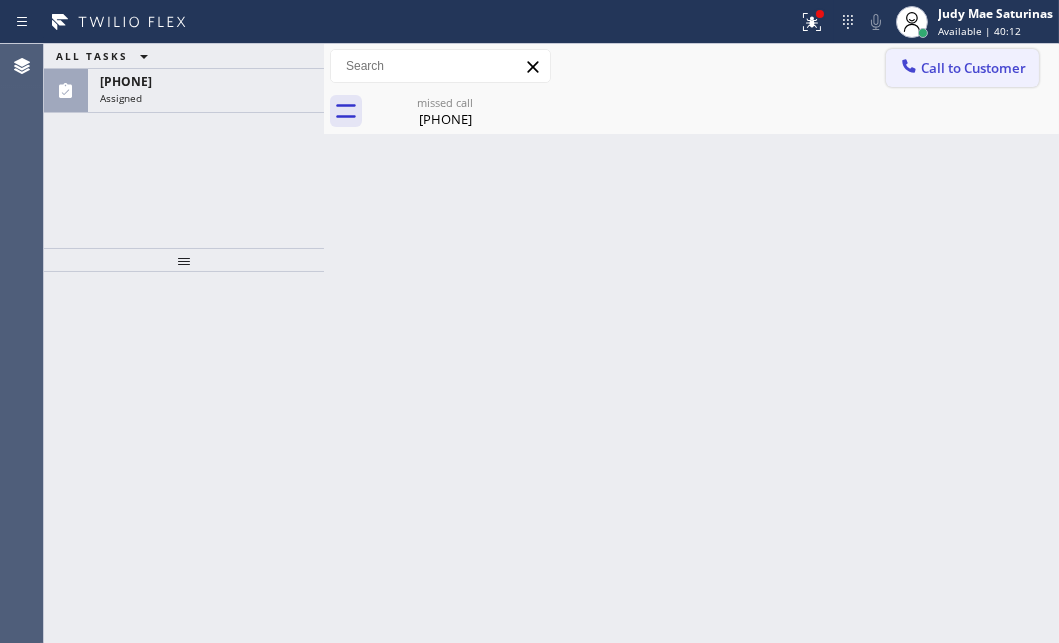 click on "Call to Customer" at bounding box center [973, 68] 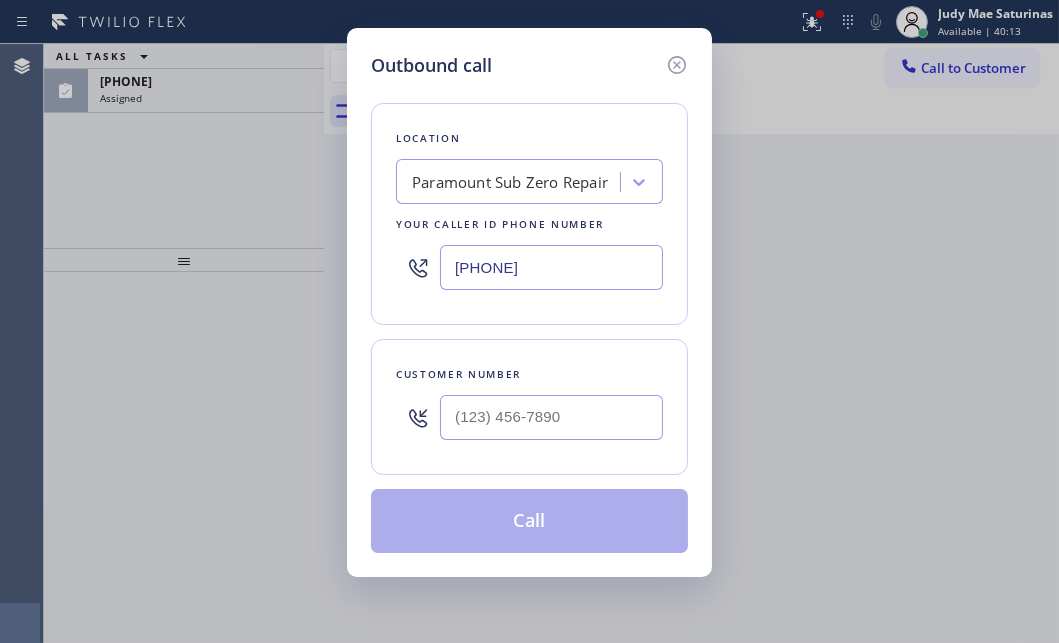 click on "[PHONE]" at bounding box center (551, 267) 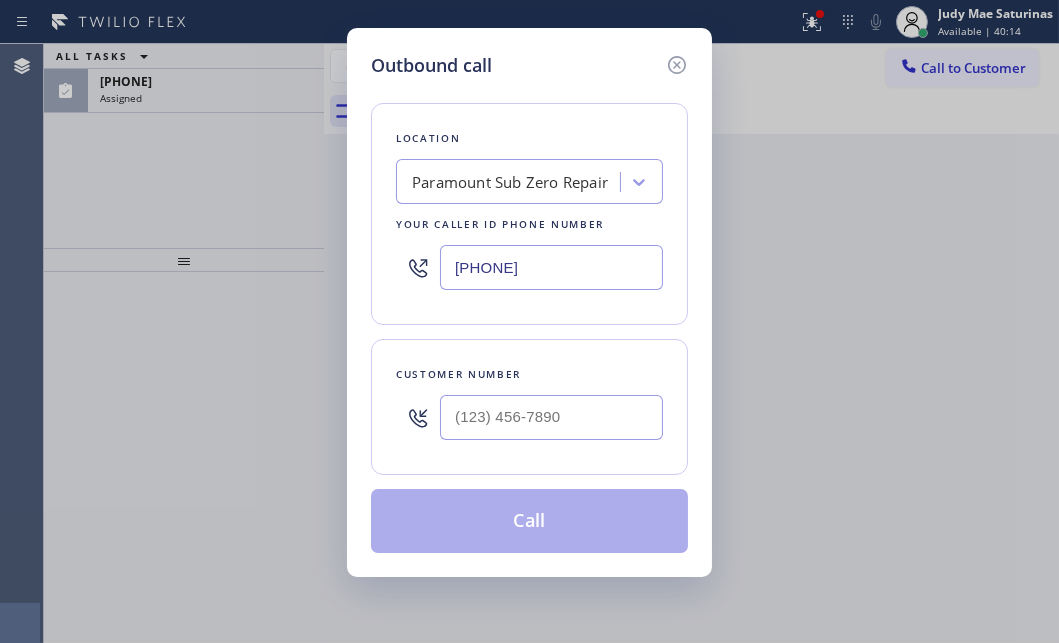 click on "[PHONE]" at bounding box center [551, 267] 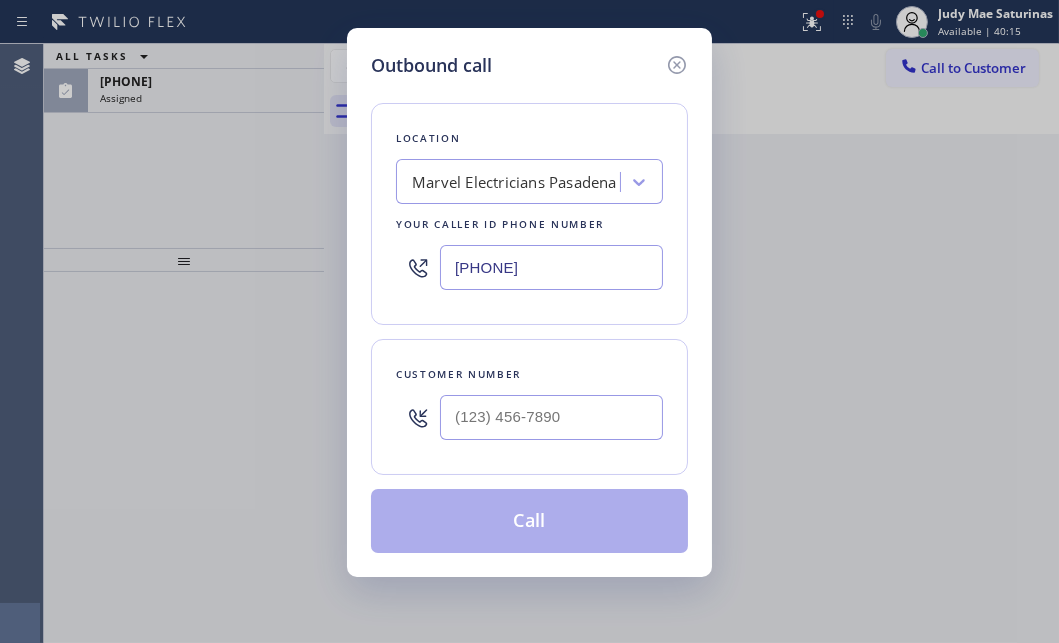 type on "[PHONE]" 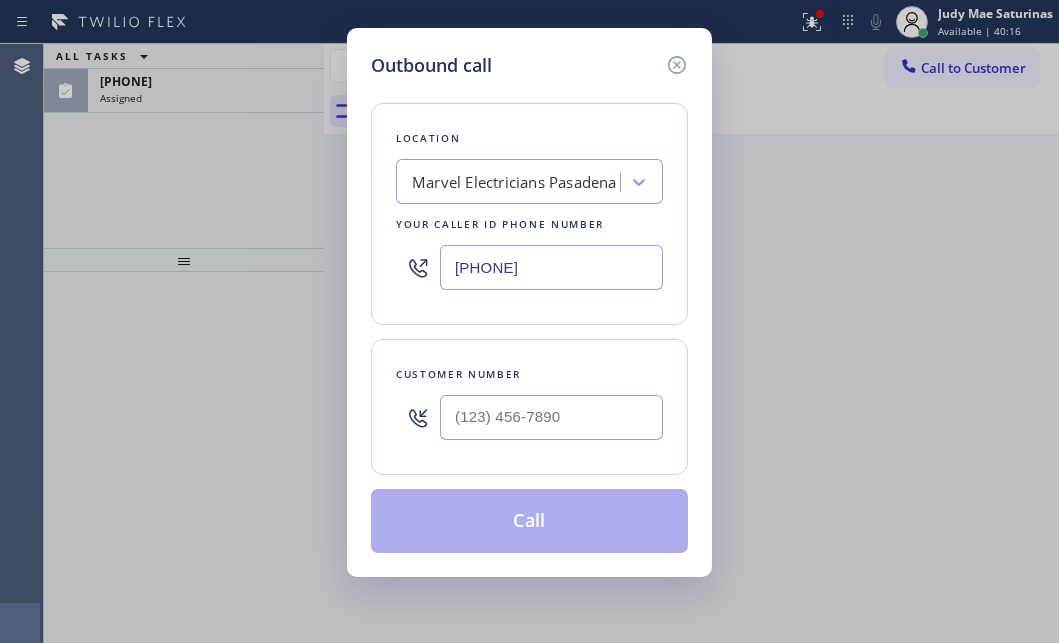 click on "Outbound call Location Marvel Electricians Pasadena Your caller id phone number [PHONE] Customer number Call" at bounding box center (529, 321) 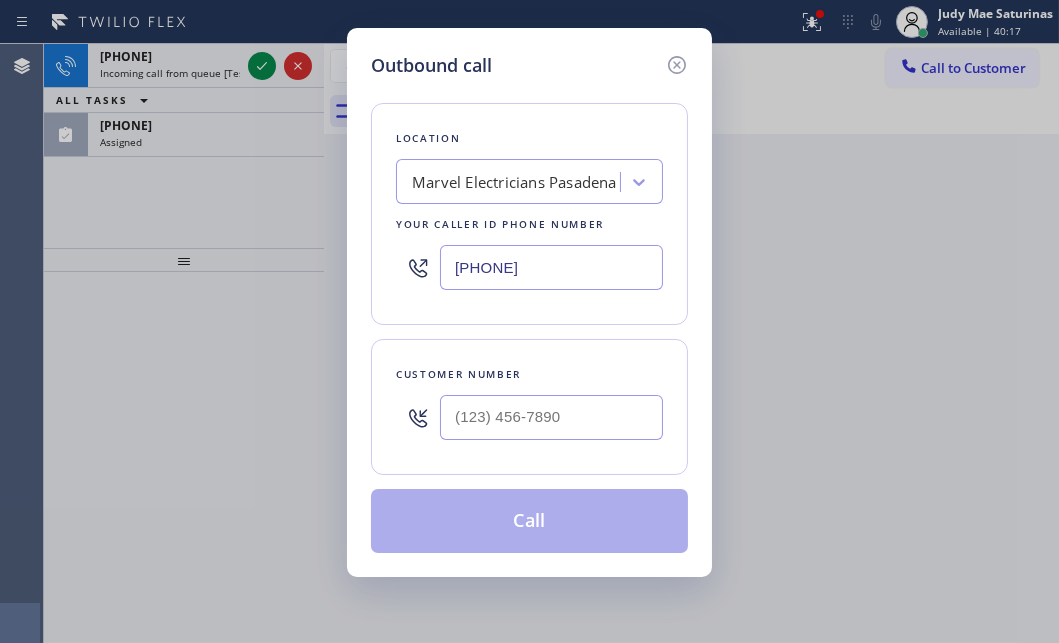 click on "Outbound call Location Marvel Electricians Pasadena Your caller id phone number [PHONE] Customer number Call" at bounding box center [529, 321] 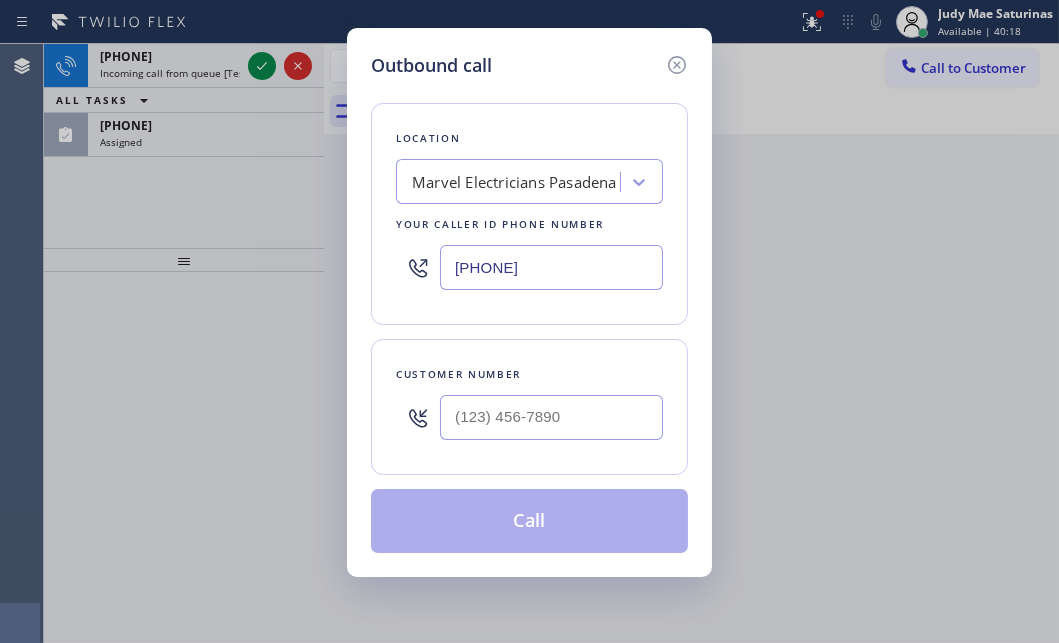click on "Outbound call Location Marvel Electricians Pasadena Your caller id phone number [PHONE] Customer number Call" at bounding box center (529, 321) 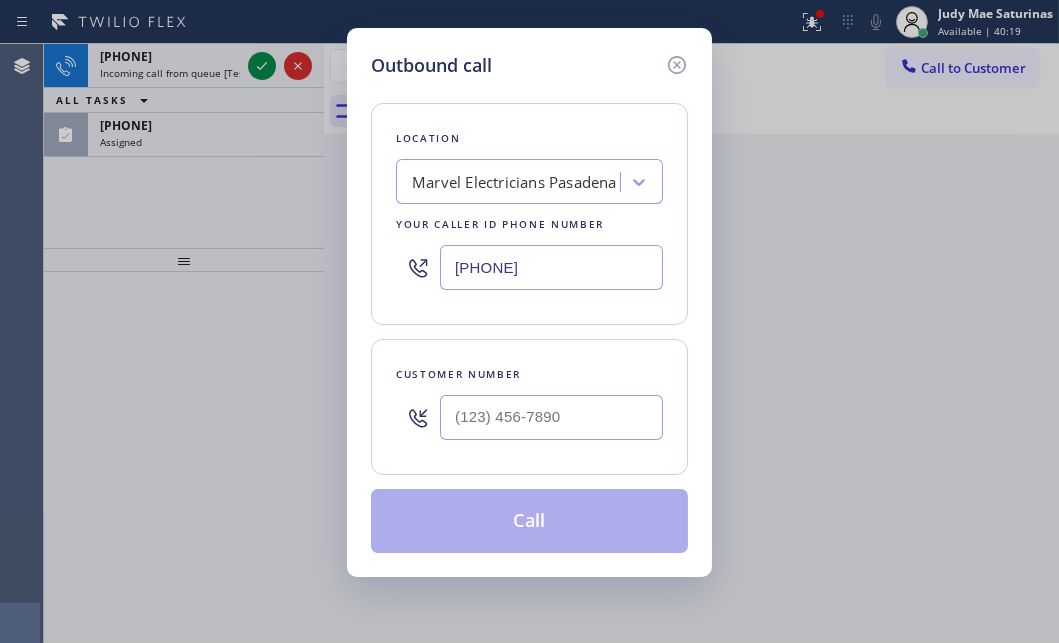 click on "Outbound call Location Marvel Electricians Pasadena Your caller id phone number [PHONE] Customer number Call" at bounding box center [529, 321] 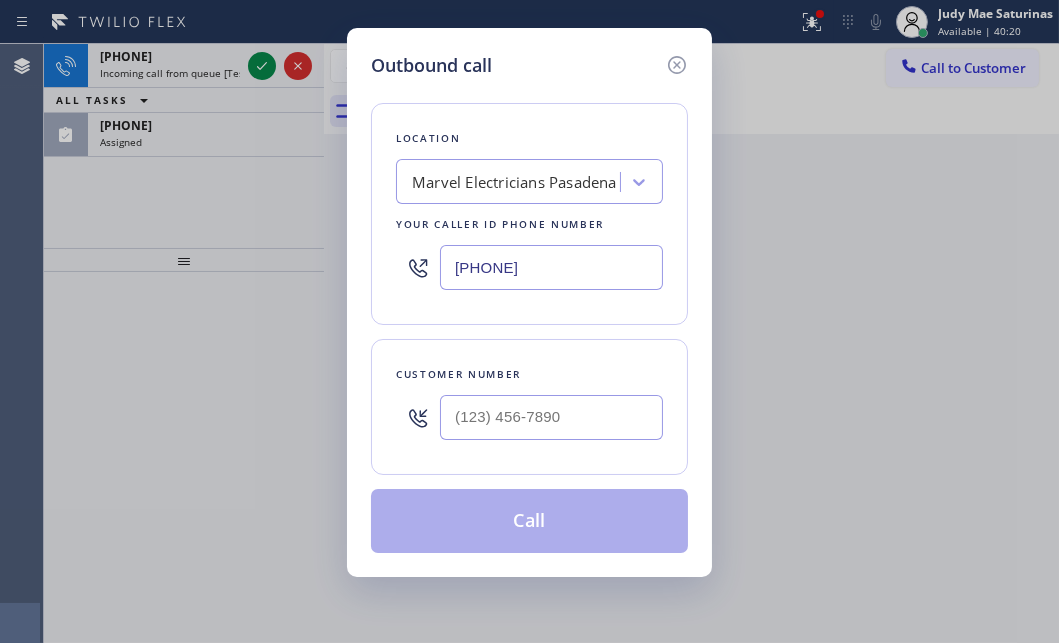 click on "Outbound call Location Marvel Electricians Pasadena Your caller id phone number [PHONE] Customer number Call" at bounding box center [529, 321] 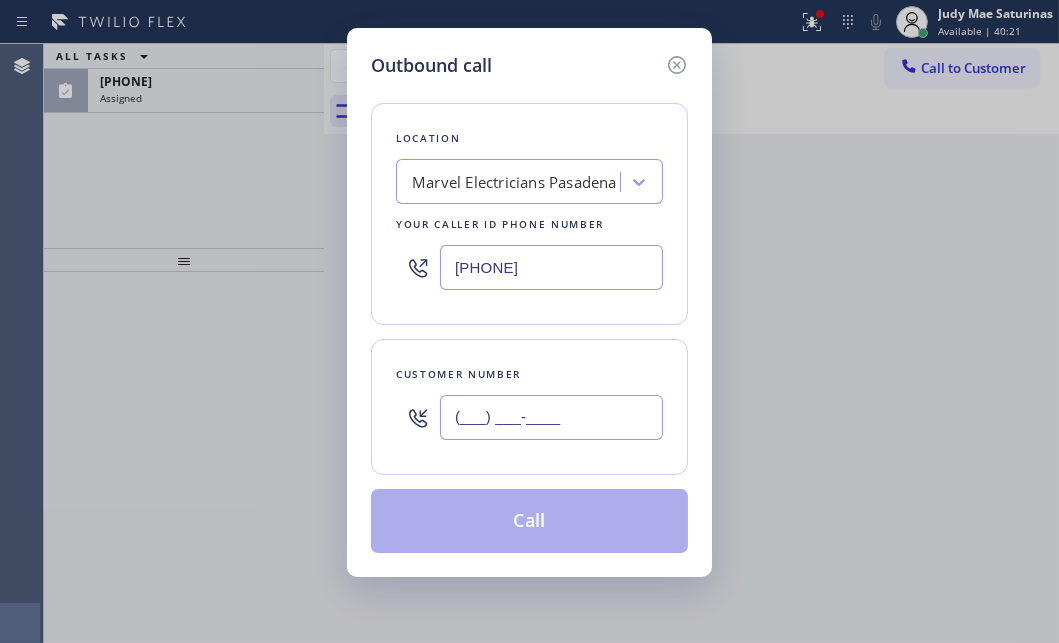 drag, startPoint x: 512, startPoint y: 420, endPoint x: 522, endPoint y: 429, distance: 13.453624 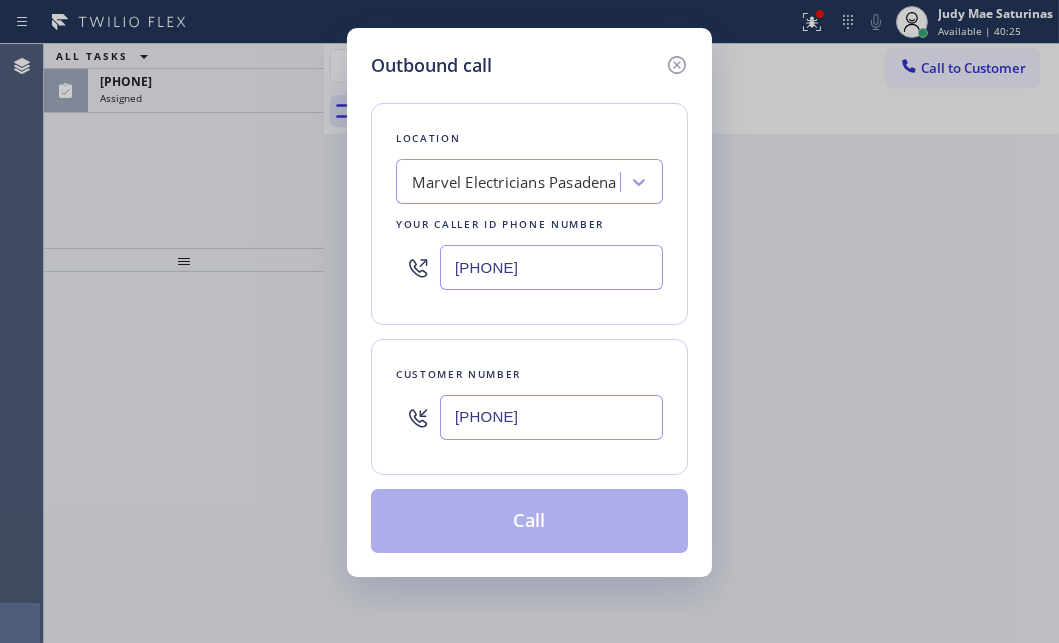 type on "[PHONE]" 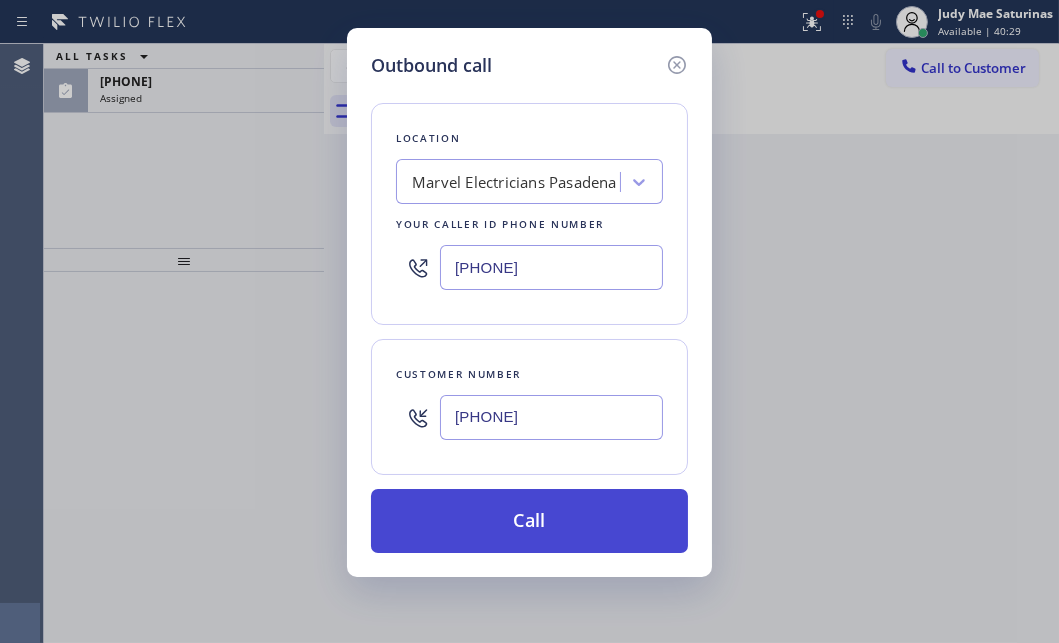 click on "Call" at bounding box center [529, 521] 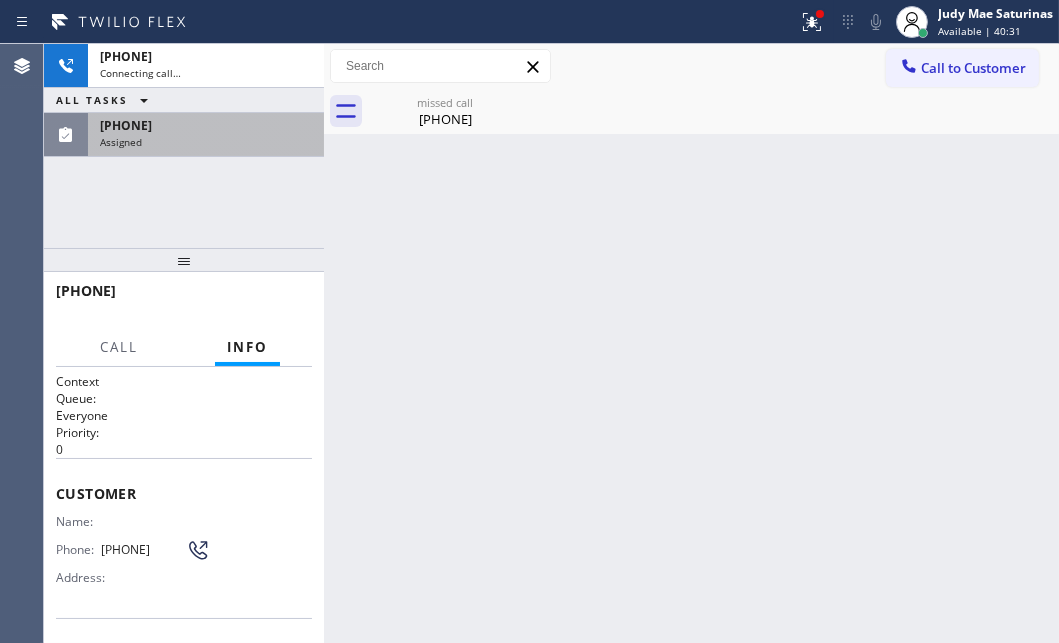 drag, startPoint x: 229, startPoint y: 134, endPoint x: 230, endPoint y: 159, distance: 25.019993 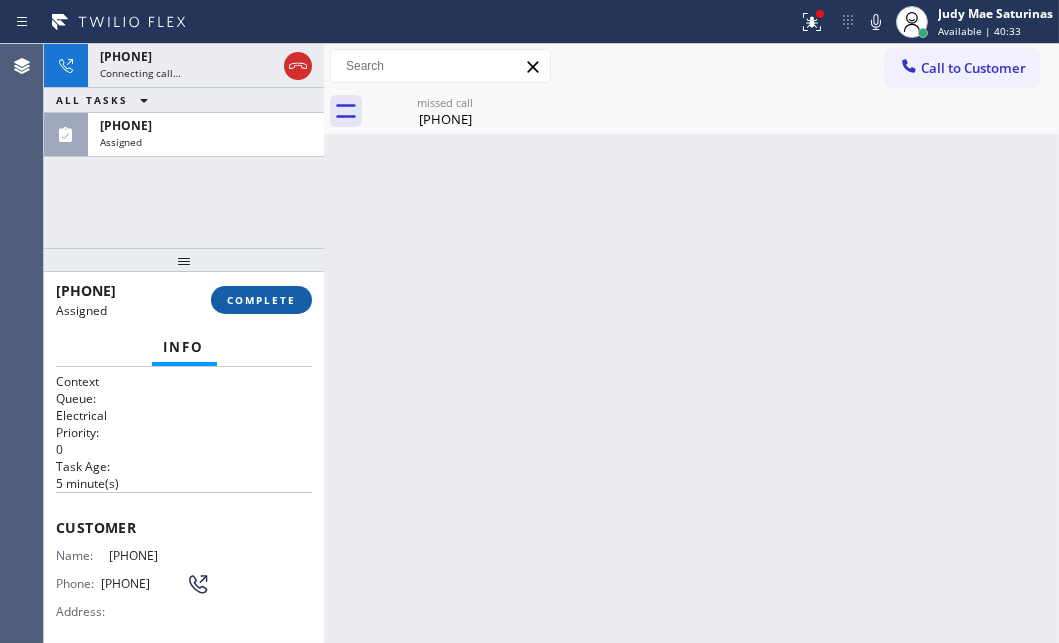 click on "COMPLETE" at bounding box center [261, 300] 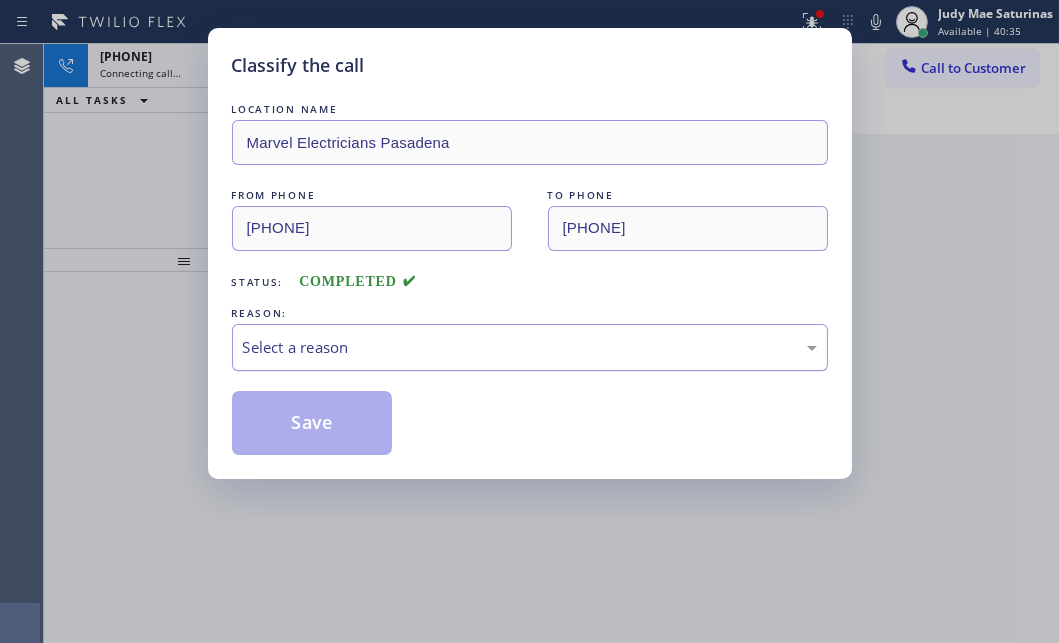 click on "Select a reason" at bounding box center (530, 347) 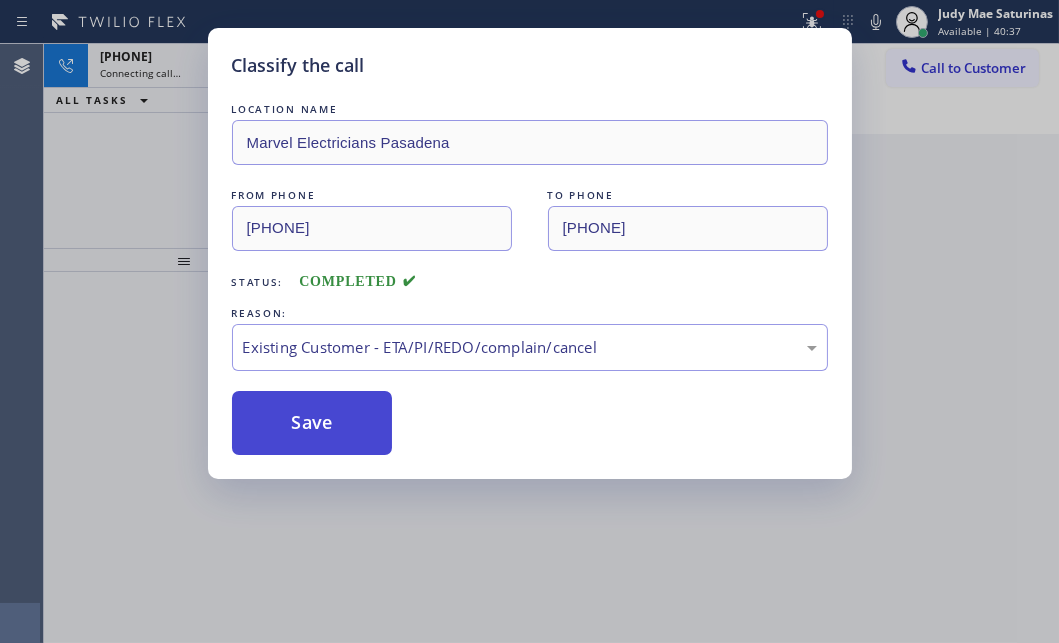 click on "Save" at bounding box center (312, 423) 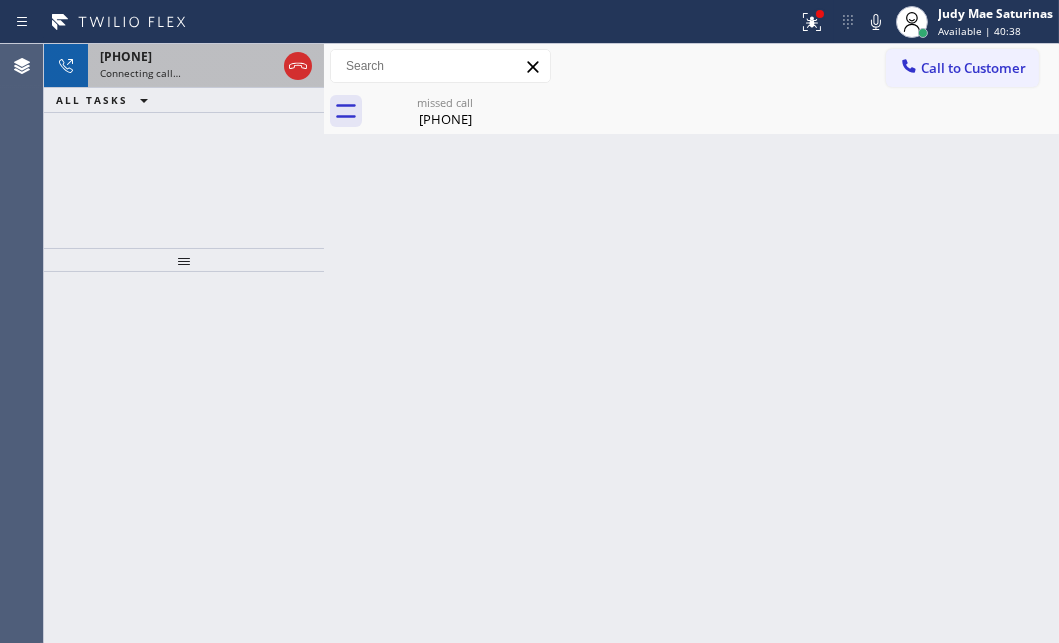 click on "Connecting call…" at bounding box center (188, 73) 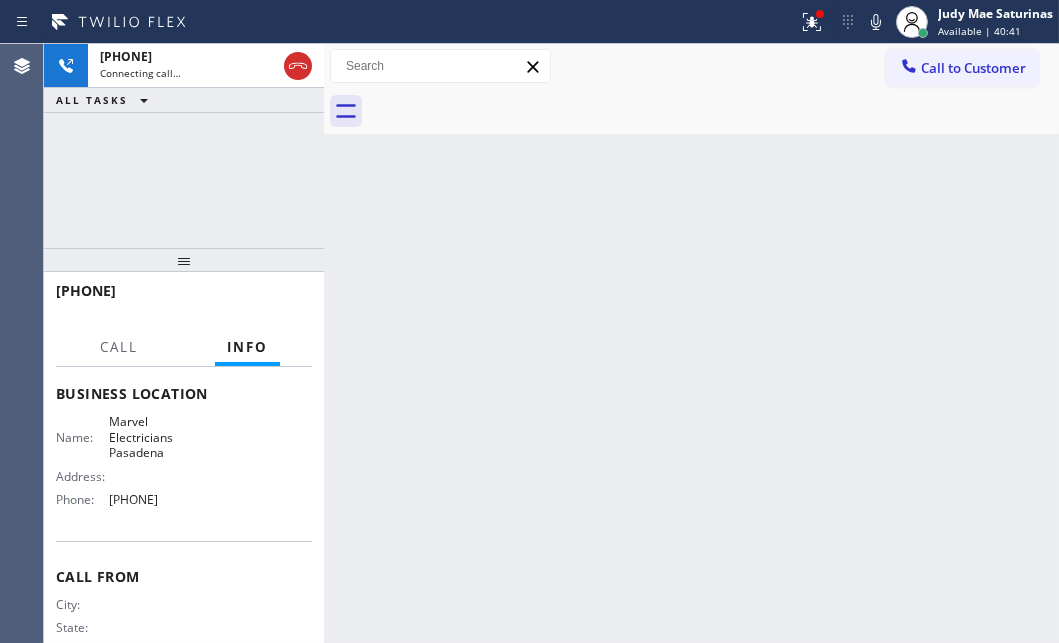 scroll, scrollTop: 228, scrollLeft: 0, axis: vertical 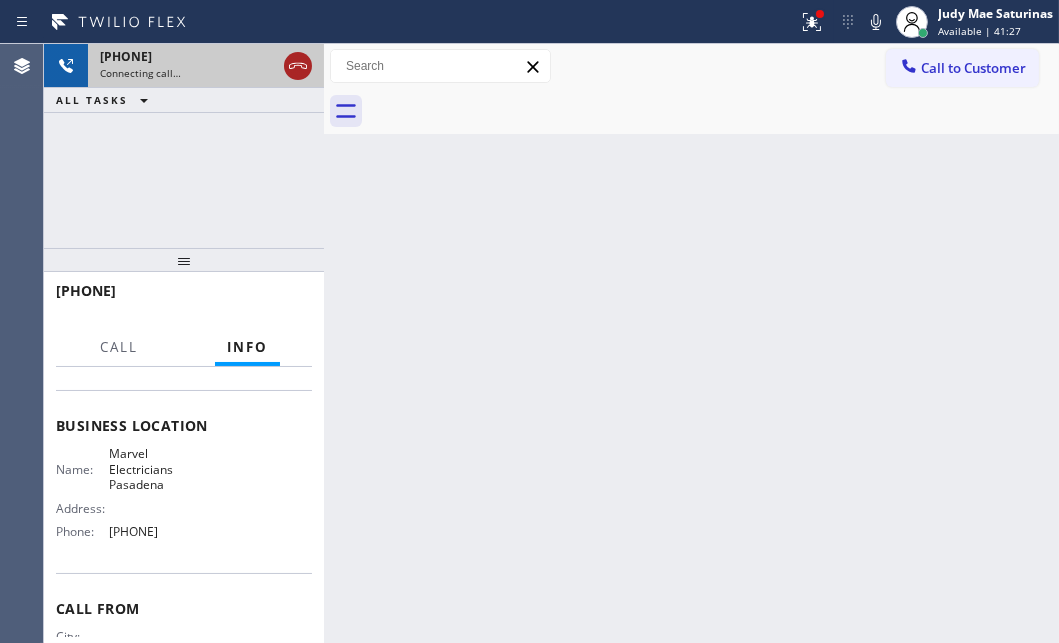 click 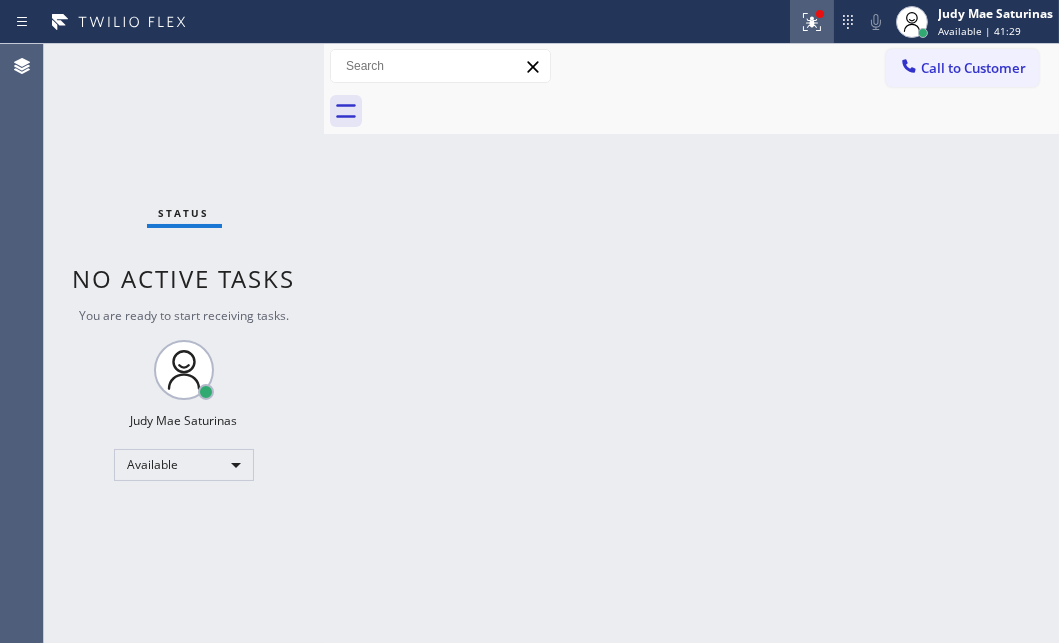 click 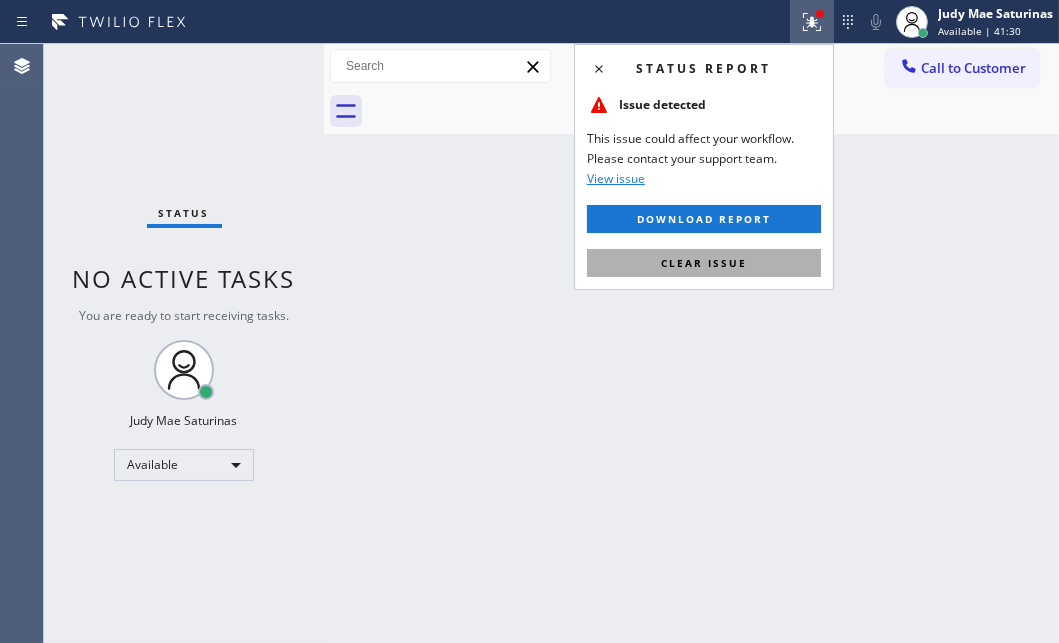 click on "Clear issue" at bounding box center [704, 263] 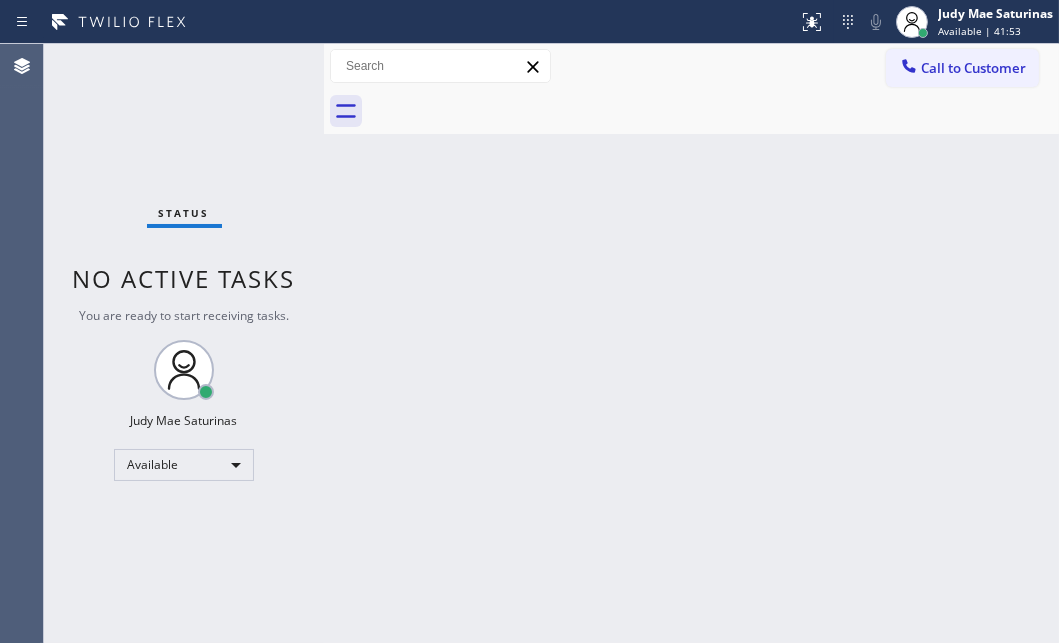 click on "Status   No active tasks     You are ready to start receiving tasks.   Judy Mae Saturinas Available" at bounding box center [184, 343] 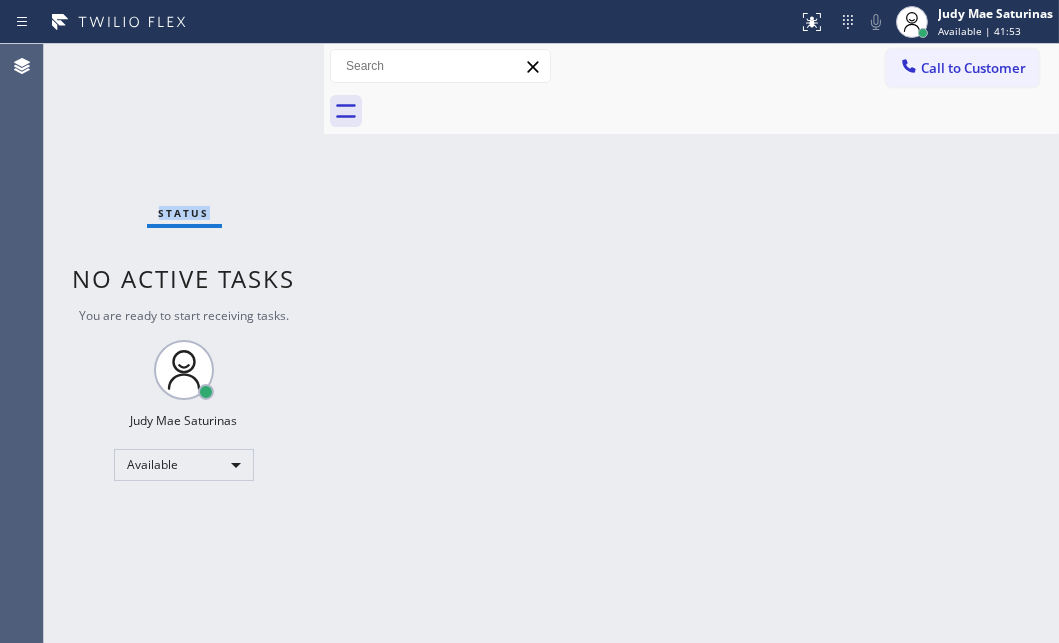click on "Status   No active tasks     You are ready to start receiving tasks.   Judy Mae Saturinas Available" at bounding box center [184, 343] 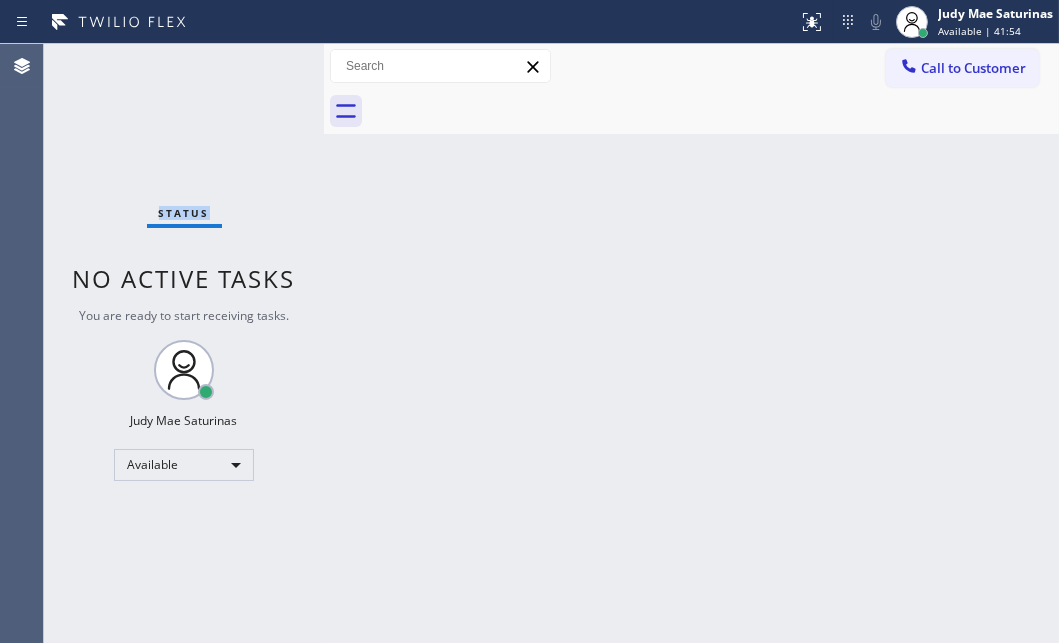 click on "Status   No active tasks     You are ready to start receiving tasks.   Judy Mae Saturinas Available" at bounding box center (184, 343) 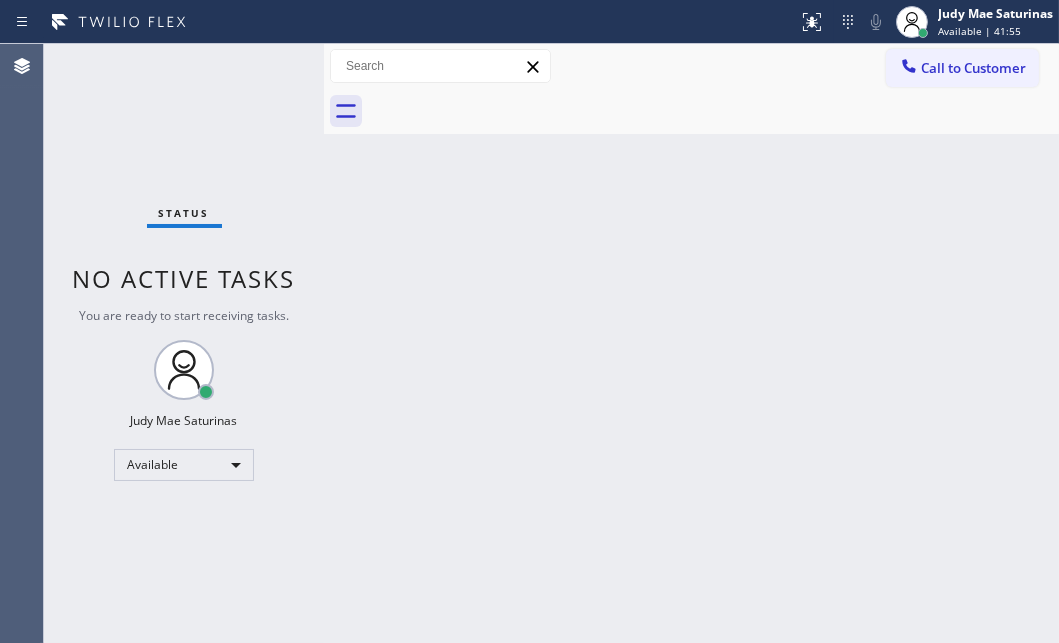 click on "Status   No active tasks     You are ready to start receiving tasks.   Judy Mae Saturinas Available" at bounding box center (184, 343) 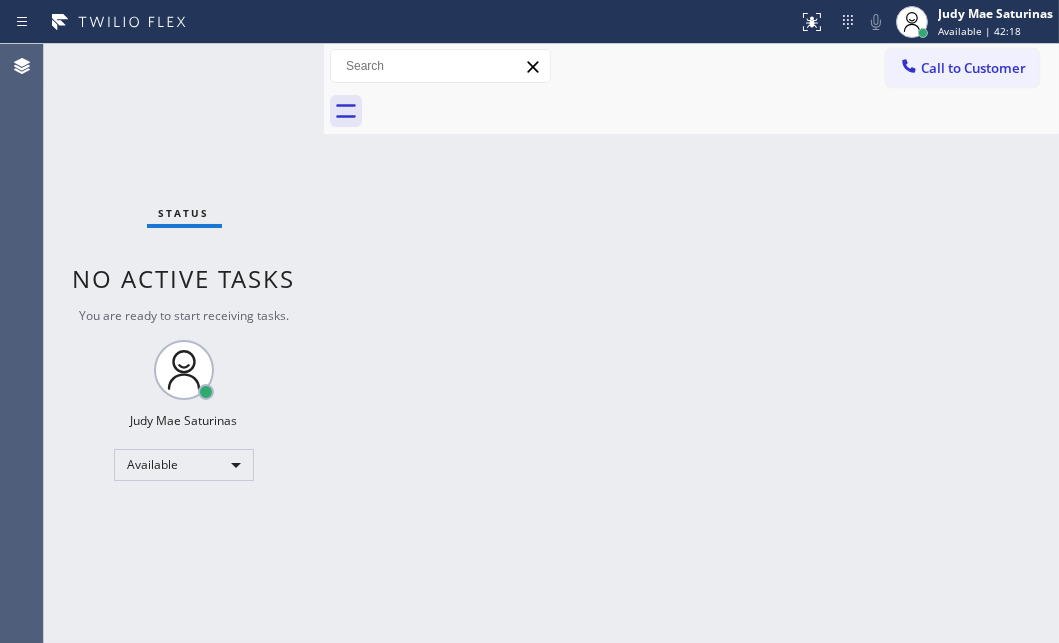 click on "Back to Dashboard Change Sender ID Customers Technicians Select a contact Outbound call Technician Search Technician Your caller id phone number Your caller id phone number Call Technician info Name   Phone none Address none Change Sender ID HVAC [PHONE] 5 Star Appliance [PHONE] Appliance Repair [PHONE] Plumbing [PHONE] Air Duct Cleaning [PHONE]  Electricians [PHONE] Cancel Change Check personal SMS Reset Change No tabs Call to Customer Outbound call Location Marvel Electricians Pasadena Your caller id phone number [PHONE] Customer number Call Outbound call Technician Search Technician Your caller id phone number Your caller id phone number Call" at bounding box center (691, 343) 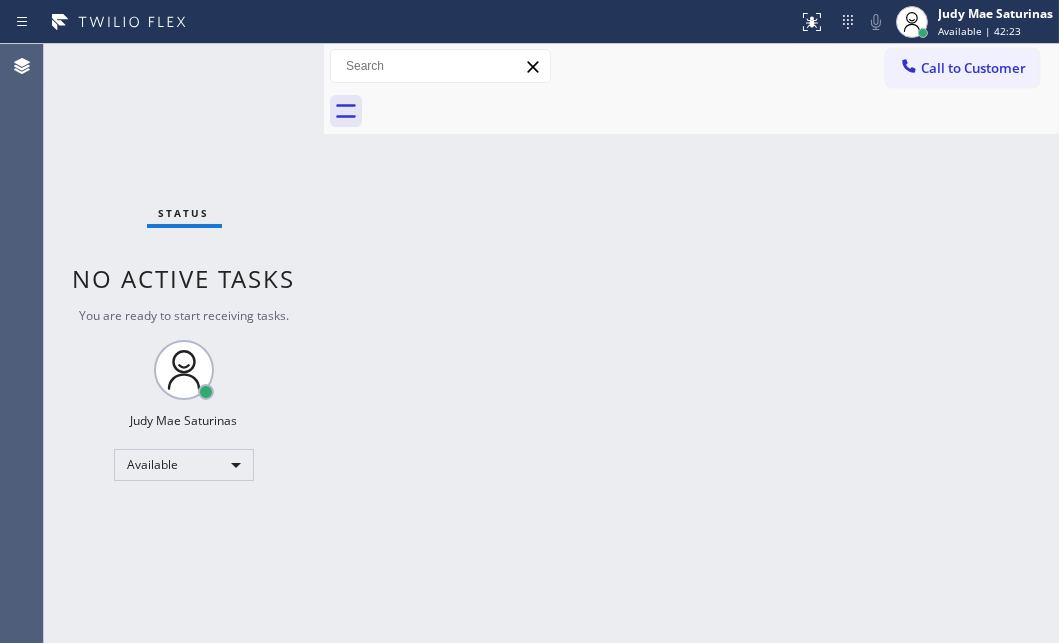 click on "Status   No active tasks     You are ready to start receiving tasks.   Judy Mae Saturinas Available" at bounding box center (184, 343) 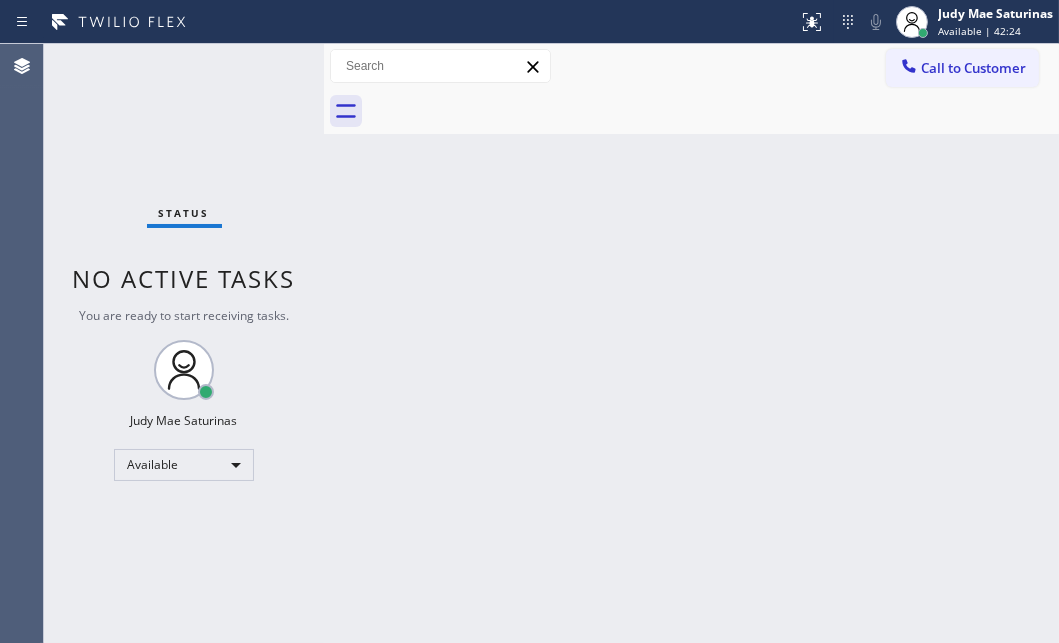 click on "Status   No active tasks     You are ready to start receiving tasks.   Judy Mae Saturinas Available" at bounding box center [184, 343] 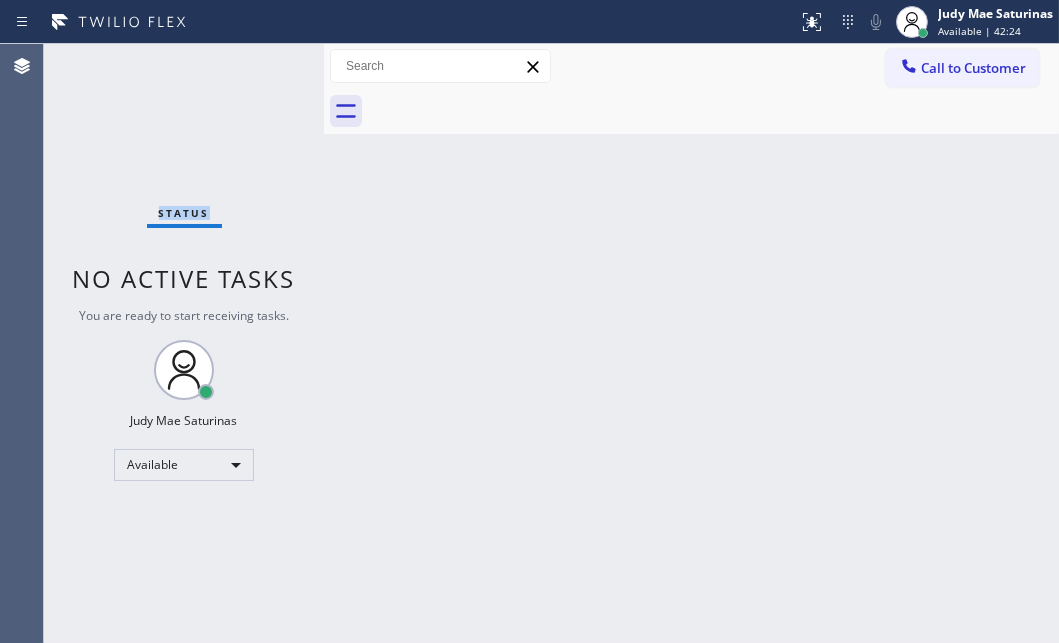 click on "Status   No active tasks     You are ready to start receiving tasks.   Judy Mae Saturinas Available" at bounding box center (184, 343) 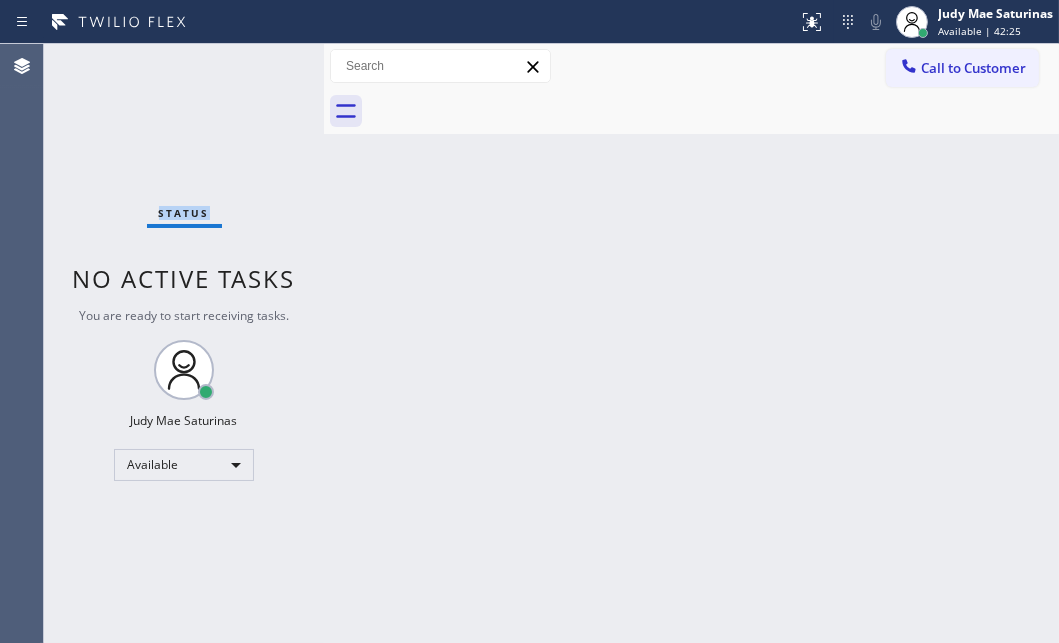 click on "Status   No active tasks     You are ready to start receiving tasks.   Judy Mae Saturinas Available" at bounding box center (184, 343) 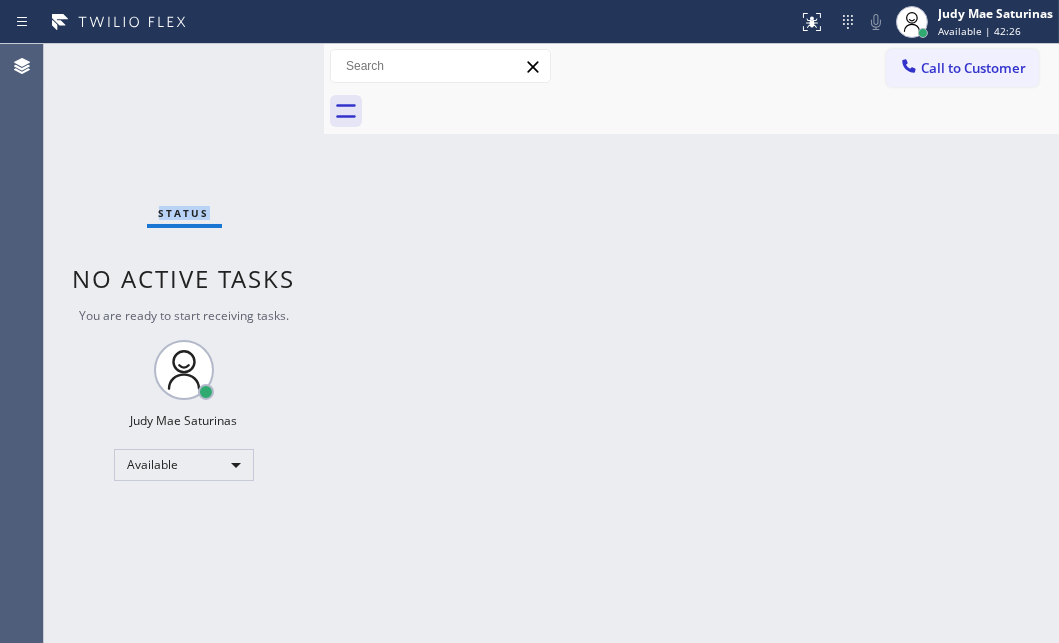 click on "Status   No active tasks     You are ready to start receiving tasks.   Judy Mae Saturinas Available" at bounding box center (184, 343) 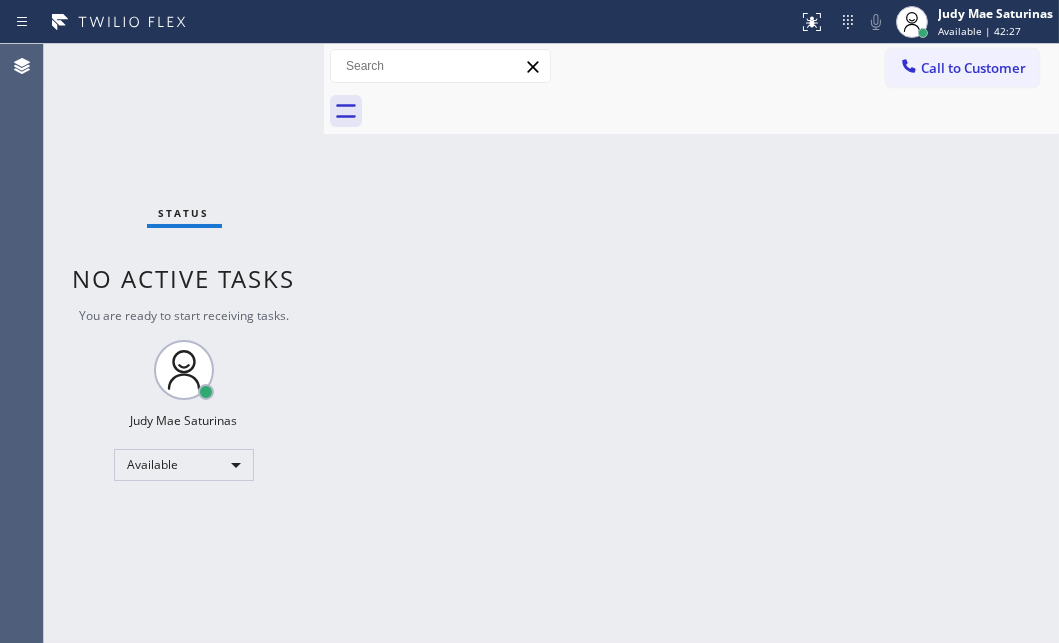 click on "Status   No active tasks     You are ready to start receiving tasks.   Judy Mae Saturinas Available" at bounding box center (184, 343) 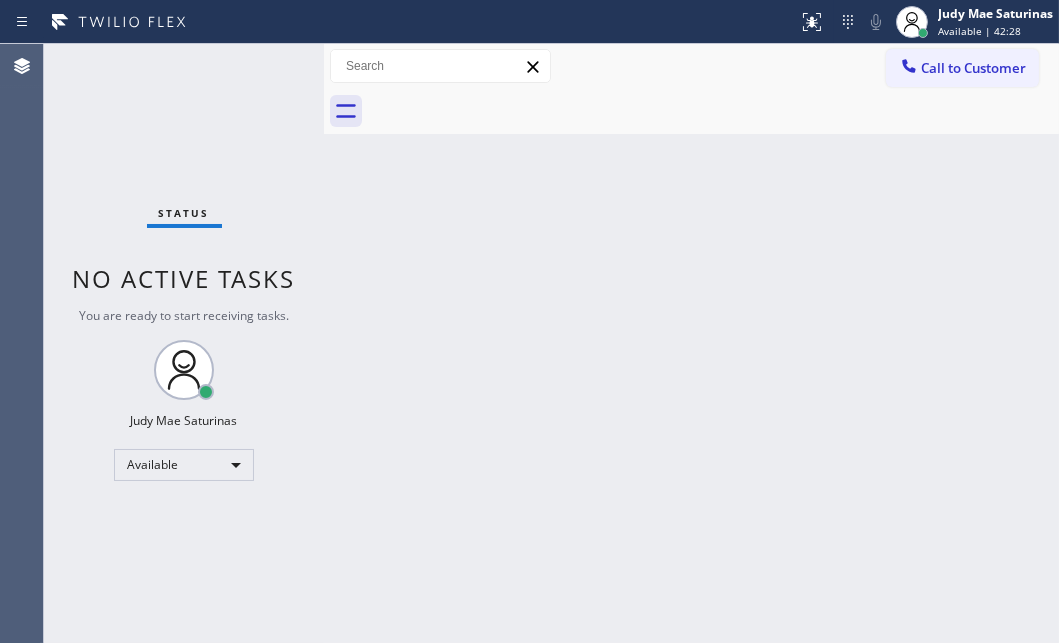click on "Status   No active tasks     You are ready to start receiving tasks.   Judy Mae Saturinas Available" at bounding box center (184, 343) 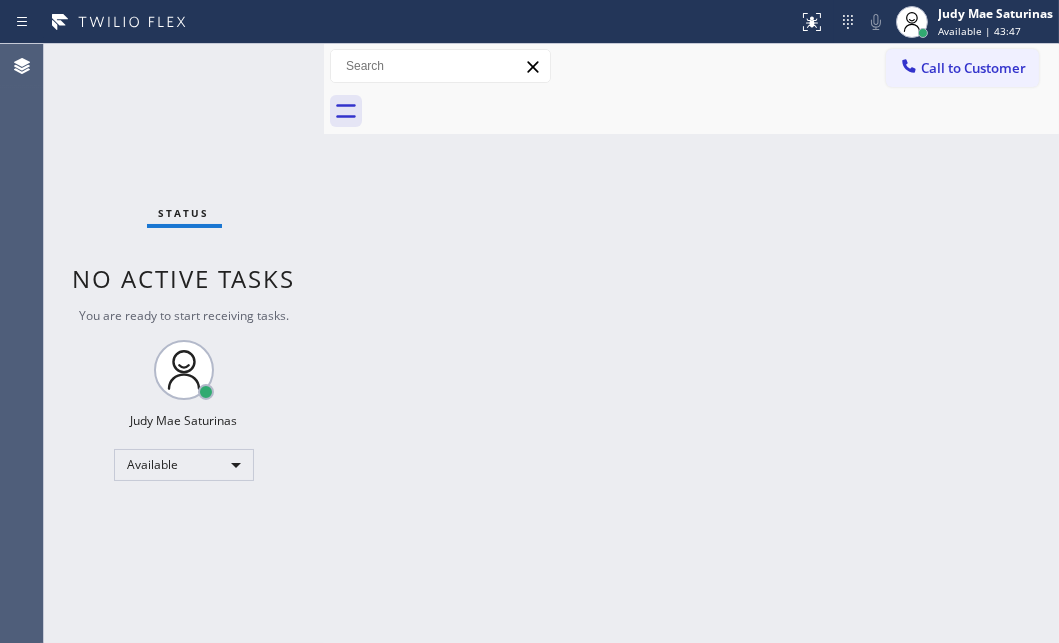 click on "Back to Dashboard Change Sender ID Customers Technicians Select a contact Outbound call Technician Search Technician Your caller id phone number Your caller id phone number Call Technician info Name   Phone none Address none Change Sender ID HVAC [PHONE] 5 Star Appliance [PHONE] Appliance Repair [PHONE] Plumbing [PHONE] Air Duct Cleaning [PHONE]  Electricians [PHONE] Cancel Change Check personal SMS Reset Change No tabs Call to Customer Outbound call Location Marvel Electricians Pasadena Your caller id phone number [PHONE] Customer number Call Outbound call Technician Search Technician Your caller id phone number Your caller id phone number Call" at bounding box center [691, 343] 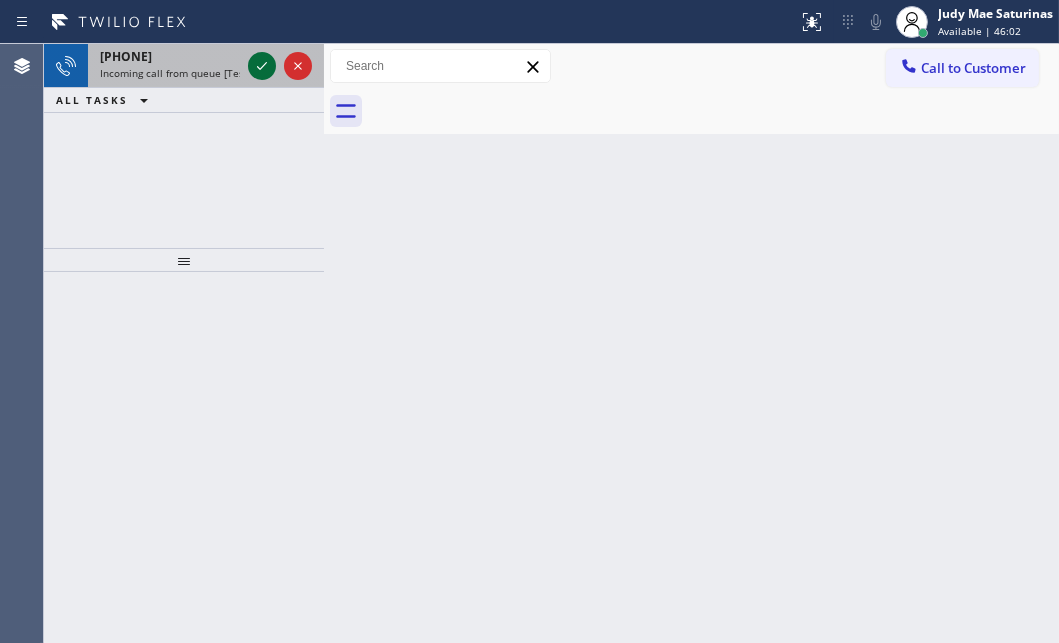 click 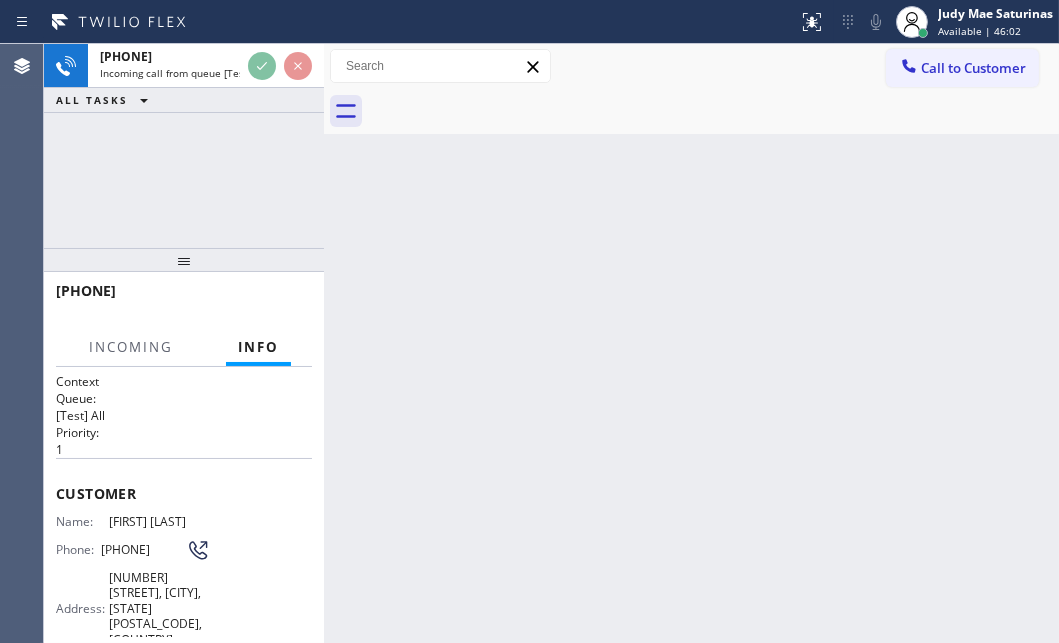 scroll, scrollTop: 181, scrollLeft: 0, axis: vertical 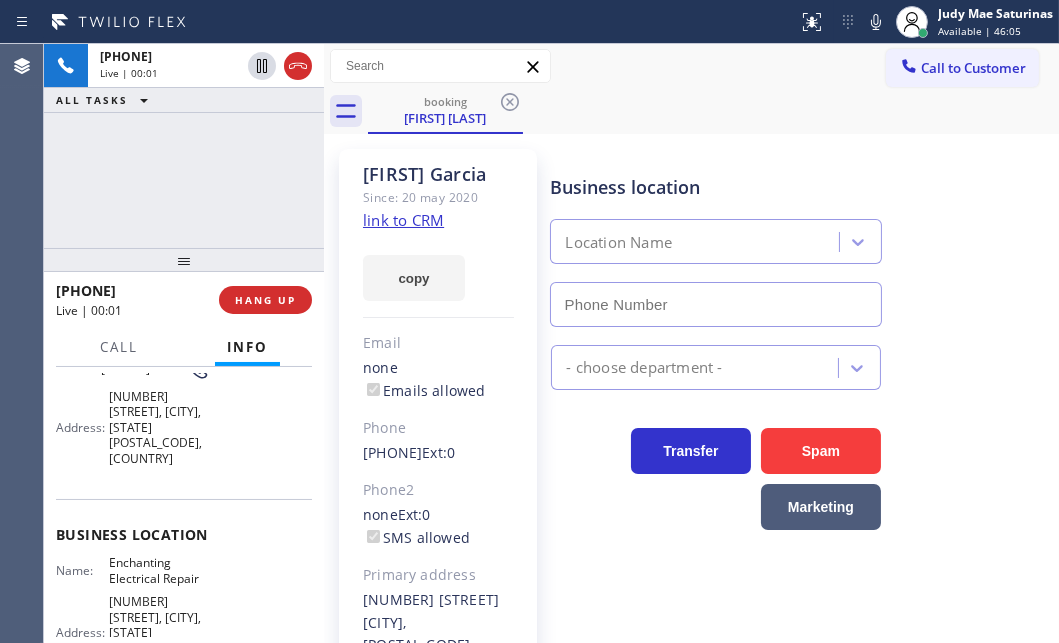 type on "[PHONE]" 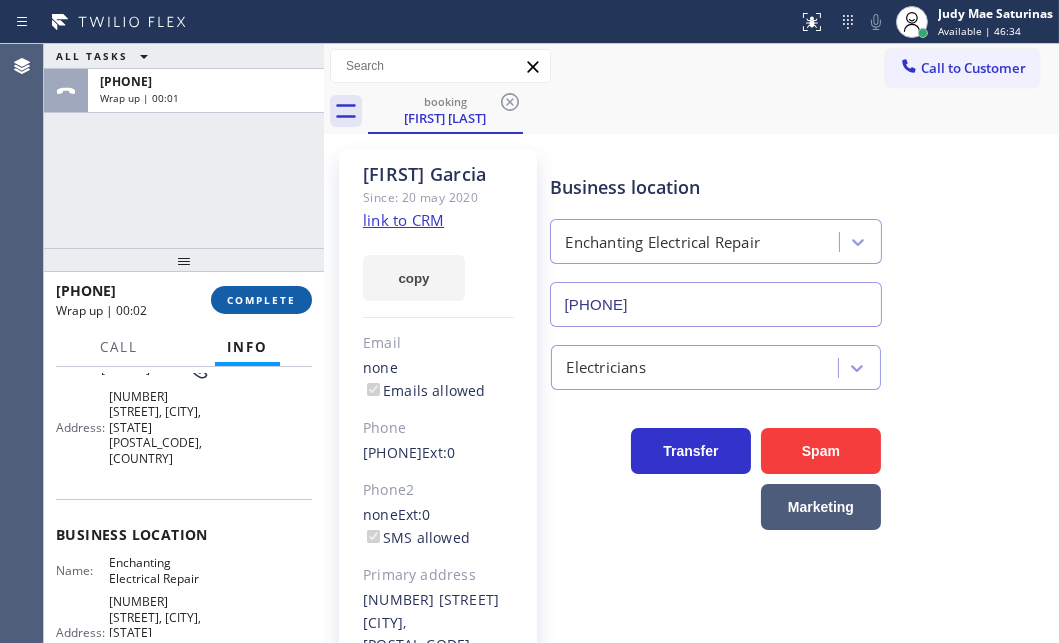 click on "COMPLETE" at bounding box center [261, 300] 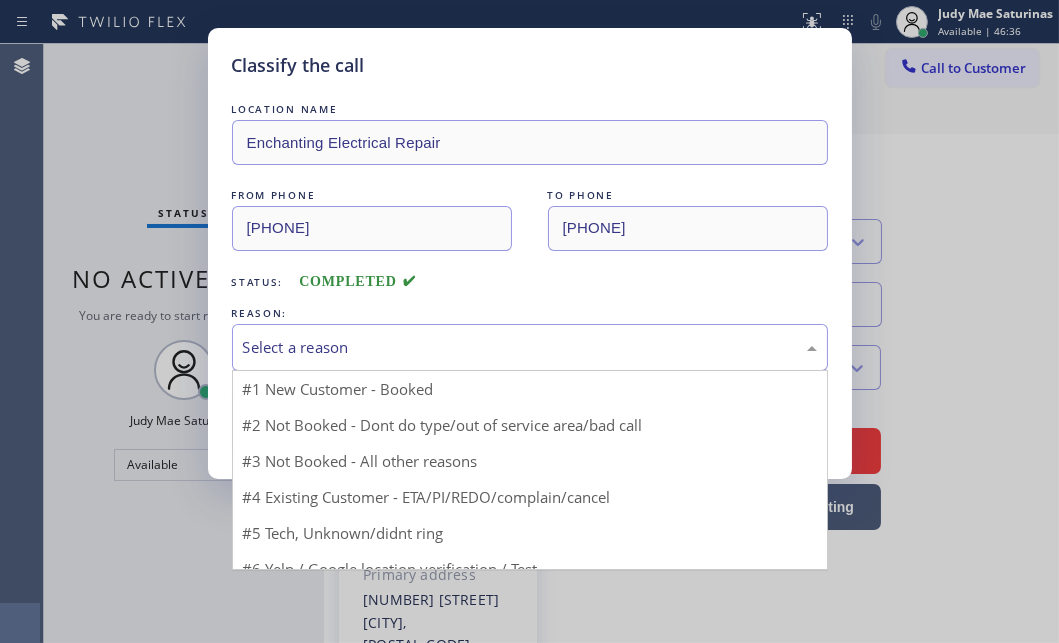 click on "Select a reason" at bounding box center [530, 347] 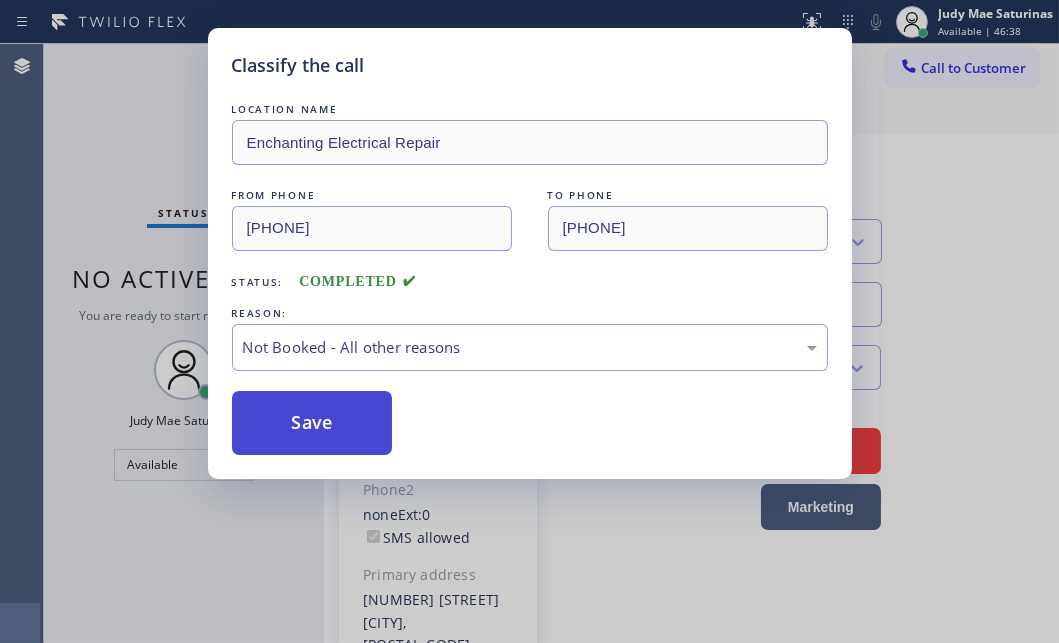 click on "Save" at bounding box center [312, 423] 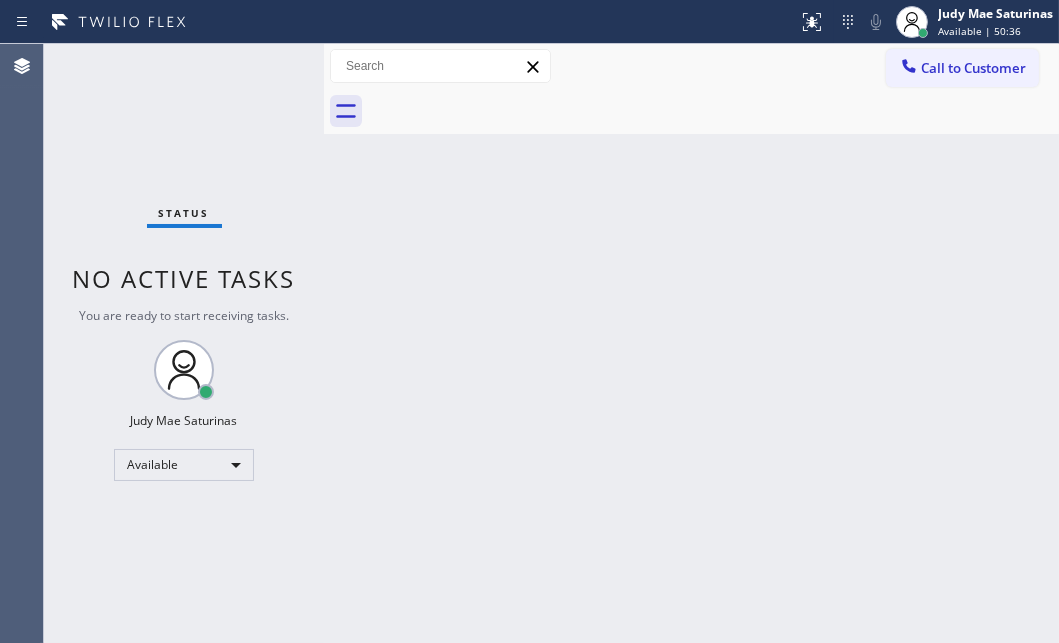 click on "Status   No active tasks     You are ready to start receiving tasks.   Judy Mae Saturinas Available" at bounding box center (184, 343) 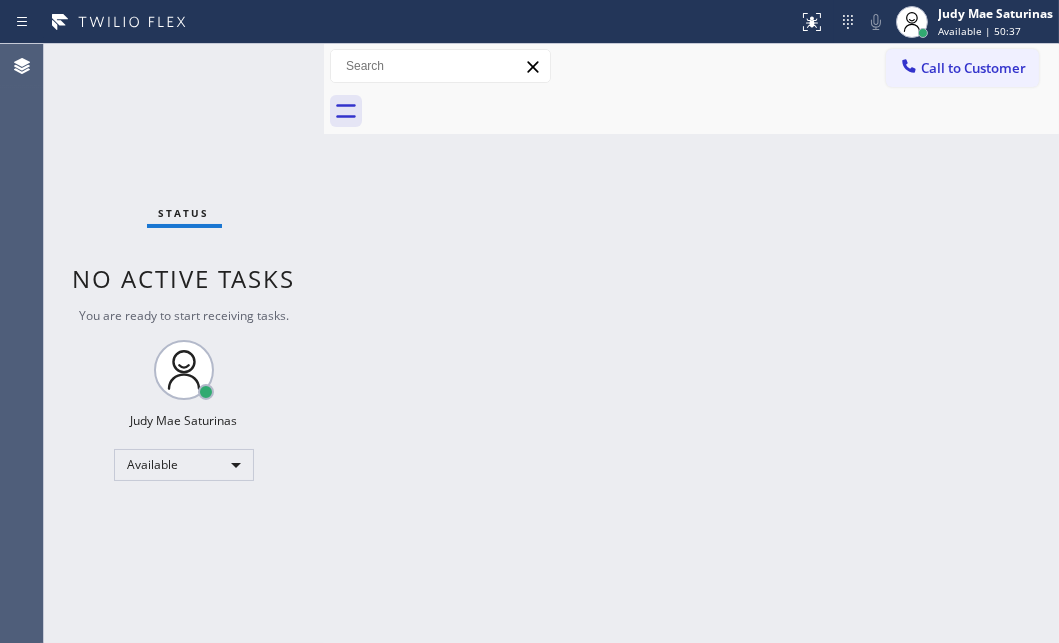 click on "Status   No active tasks     You are ready to start receiving tasks.   Judy Mae Saturinas Available" at bounding box center [184, 343] 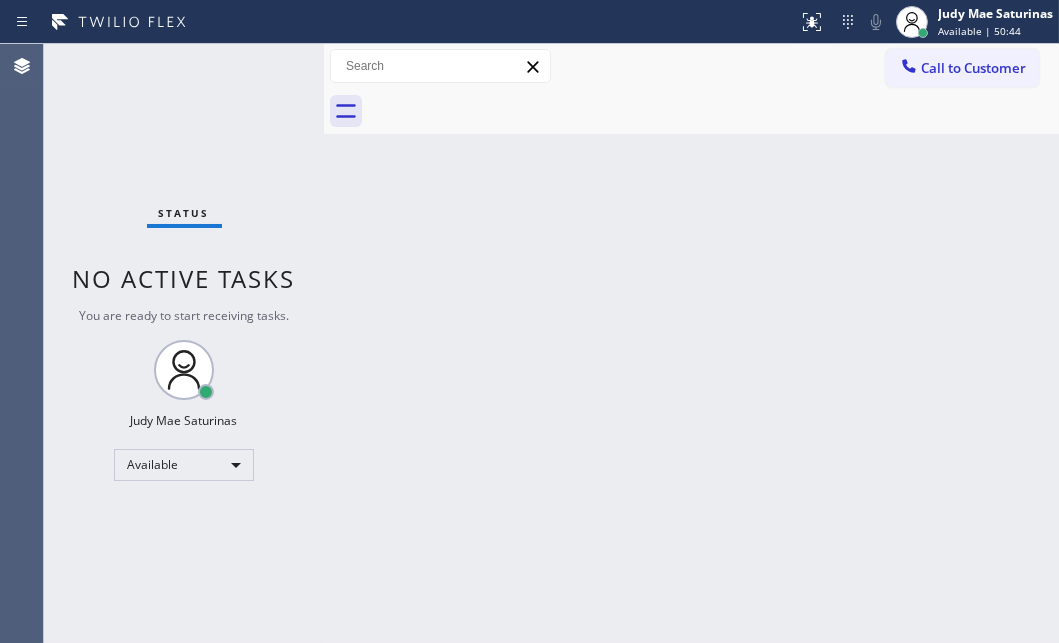 click on "Status   No active tasks     You are ready to start receiving tasks.   Judy Mae Saturinas Available" at bounding box center [184, 343] 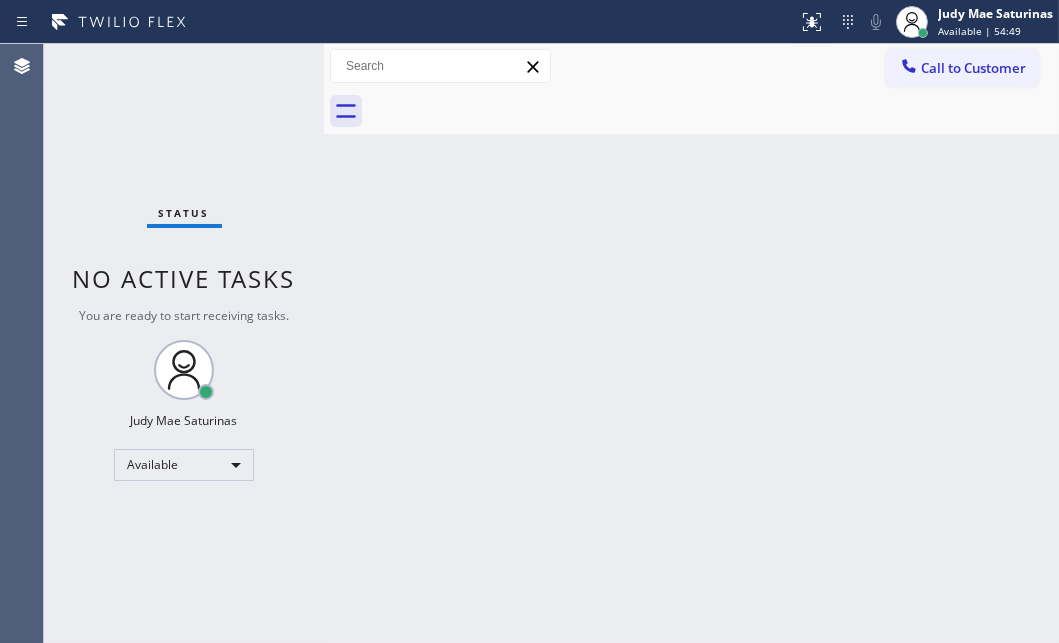 click on "Status   No active tasks     You are ready to start receiving tasks.   Judy Mae Saturinas Available" at bounding box center [184, 343] 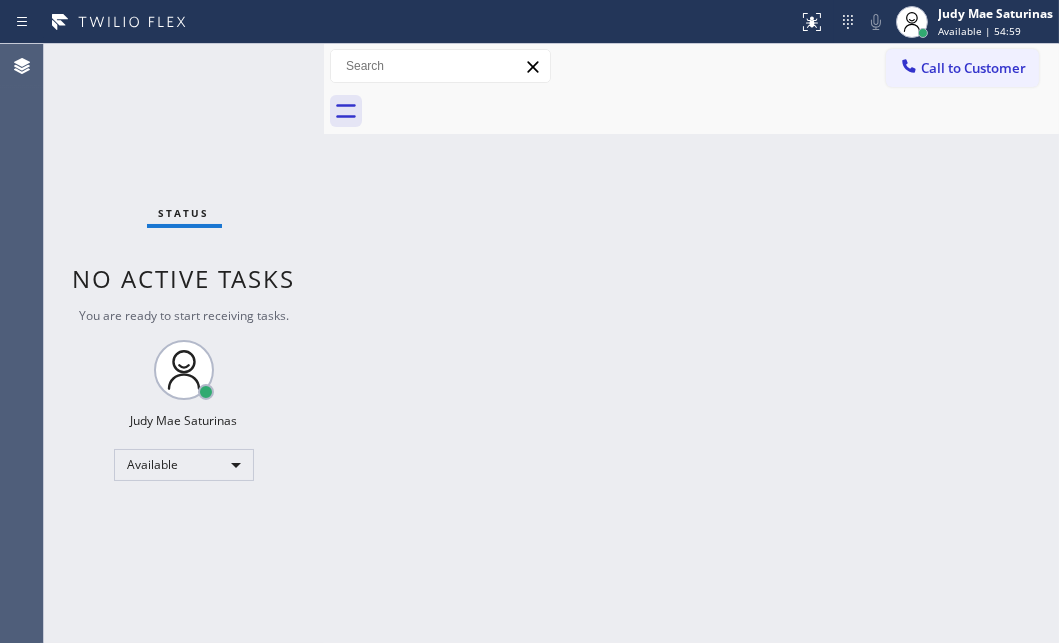 click on "Status   No active tasks     You are ready to start receiving tasks.   Judy Mae Saturinas Available" at bounding box center (184, 343) 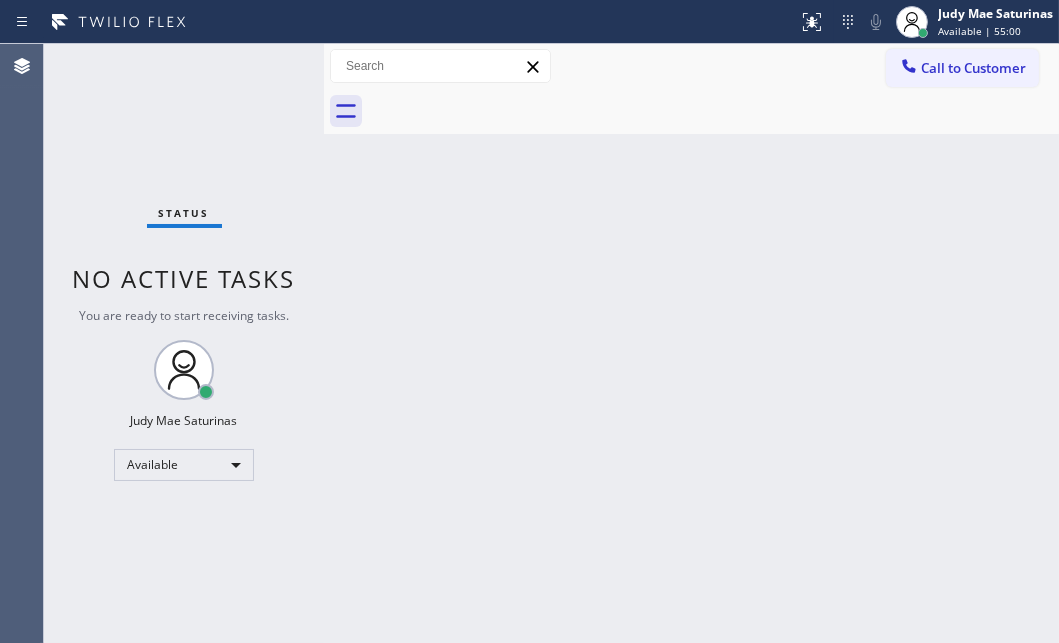 click on "Status   No active tasks     You are ready to start receiving tasks.   Judy Mae Saturinas Available" at bounding box center [184, 343] 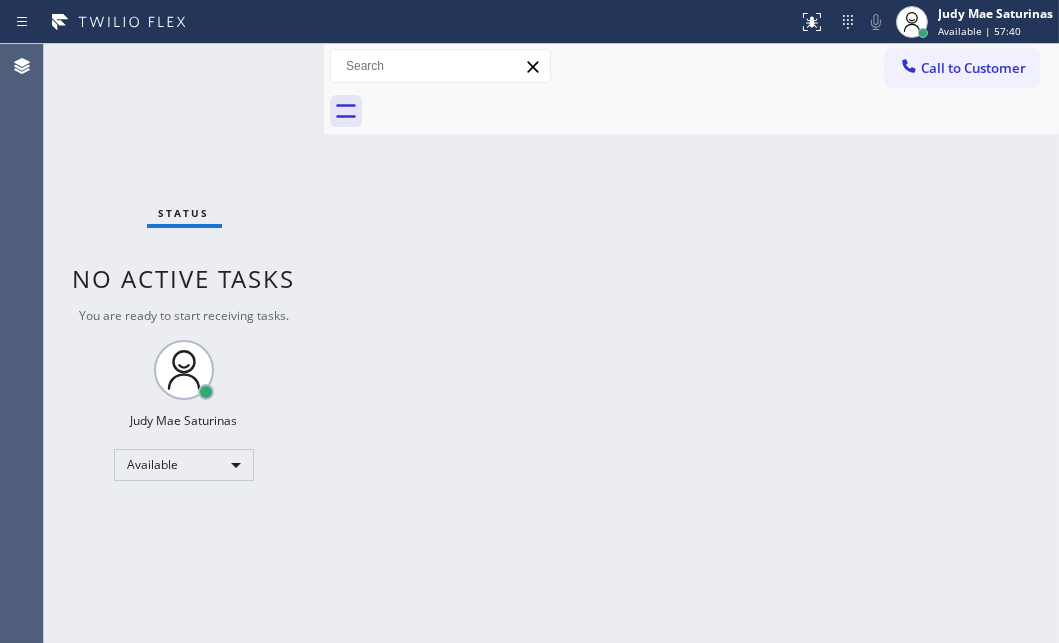 click on "Status   No active tasks     You are ready to start receiving tasks.   Judy Mae Saturinas Available" at bounding box center [184, 343] 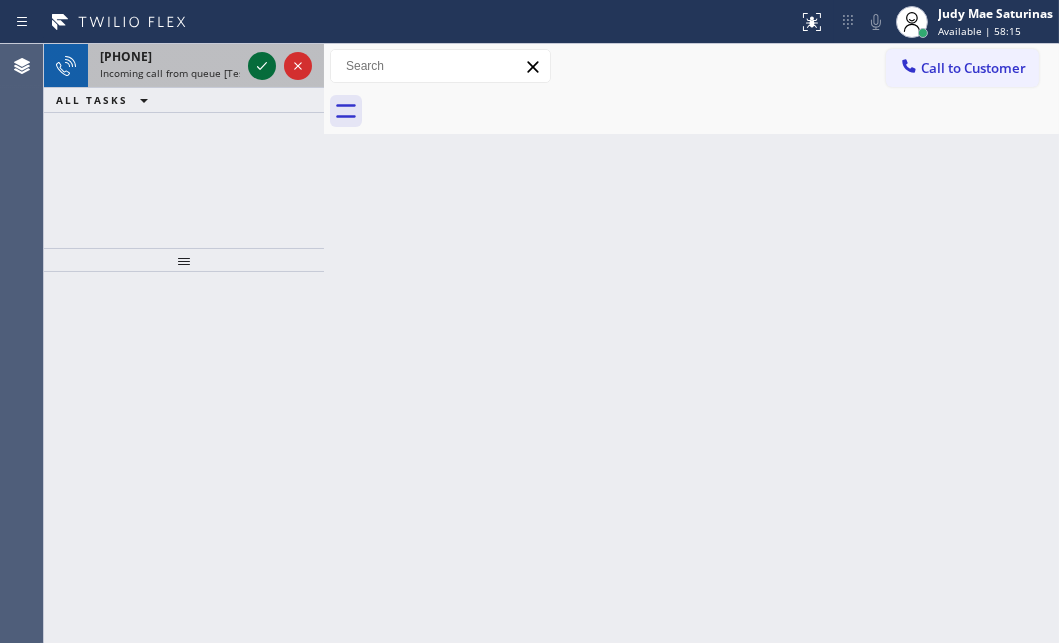 click 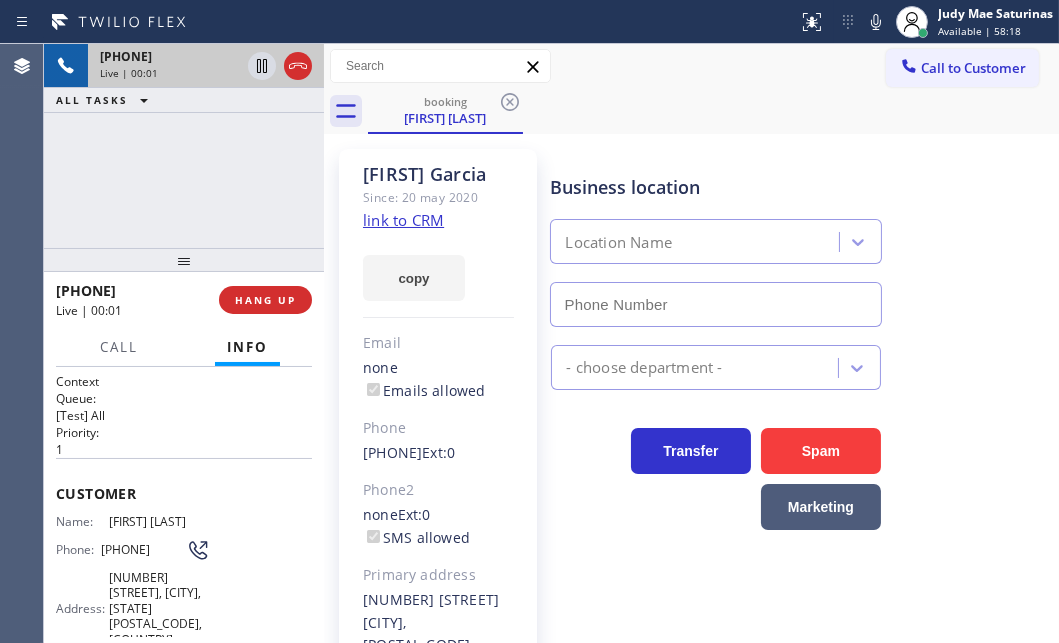 type on "[PHONE]" 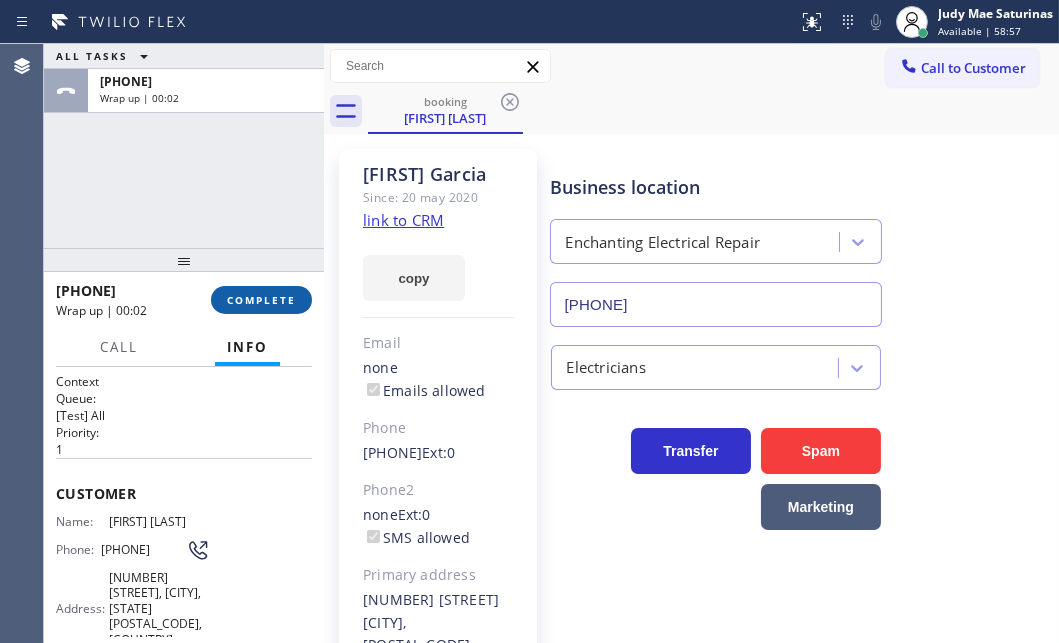 click on "COMPLETE" at bounding box center [261, 300] 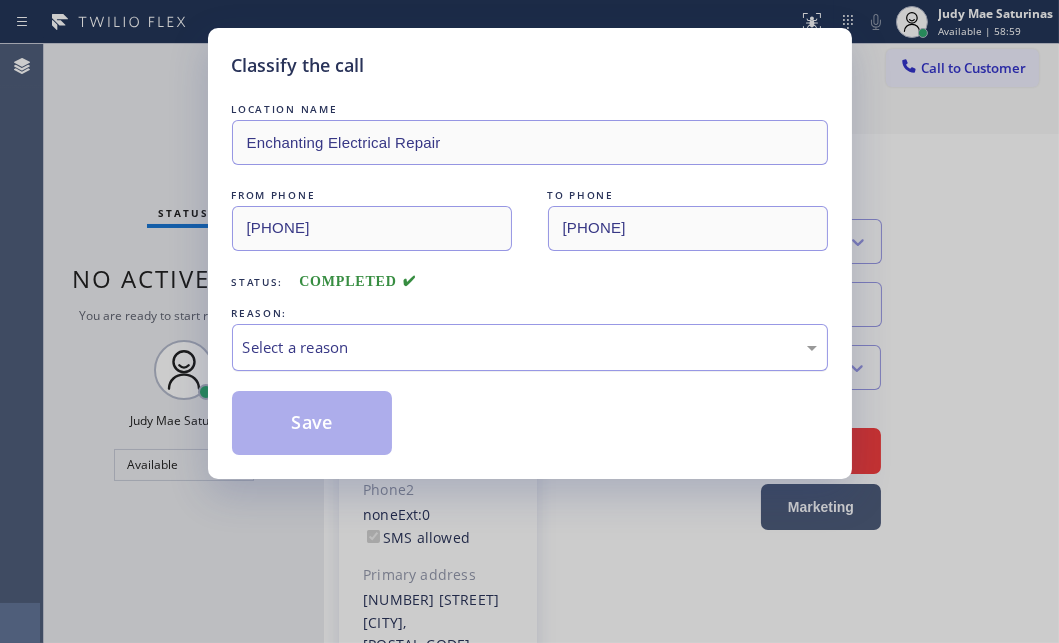 click on "Select a reason" at bounding box center [530, 347] 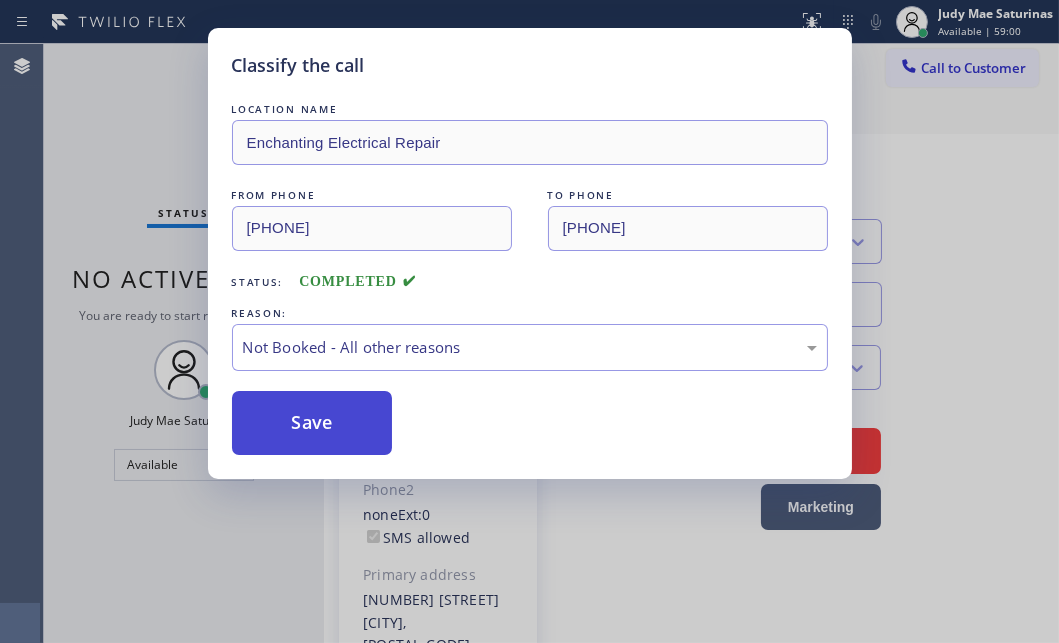 click on "Save" at bounding box center [312, 423] 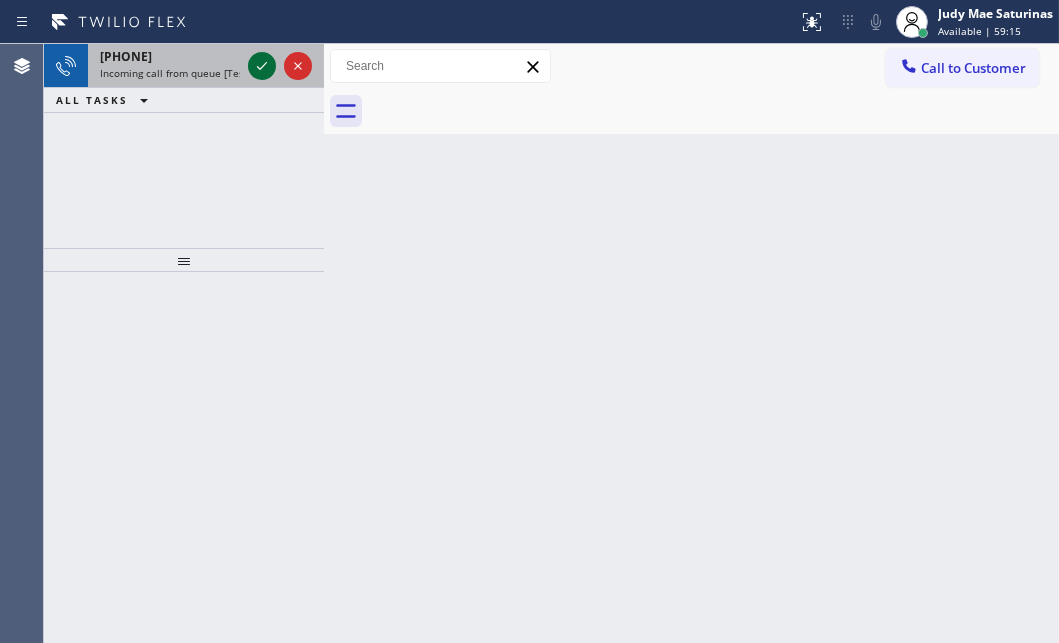 click 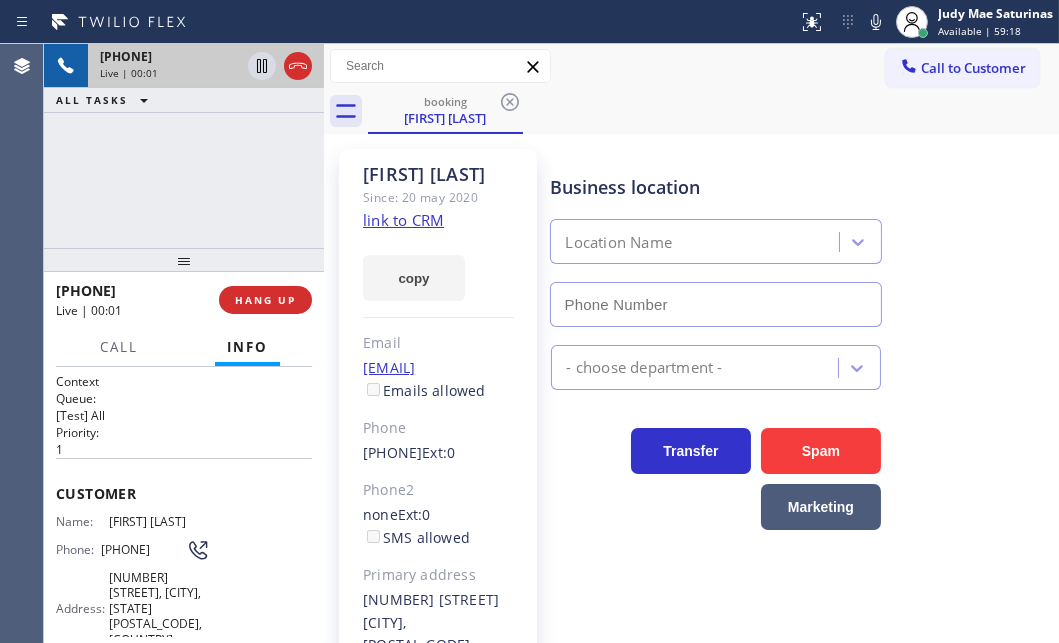 type on "[PHONE]" 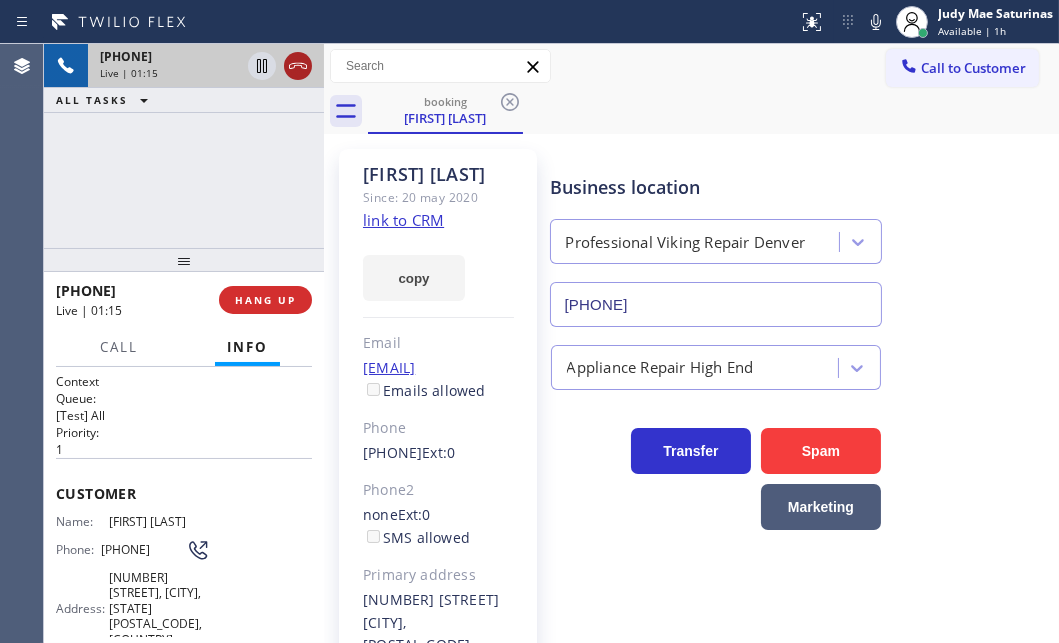click 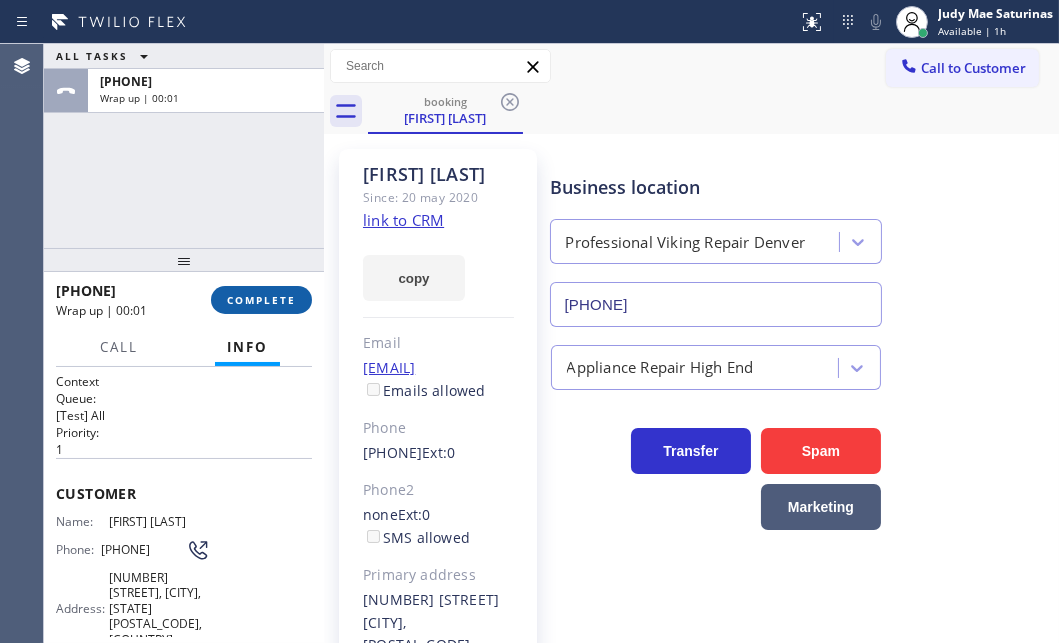 click on "COMPLETE" at bounding box center (261, 300) 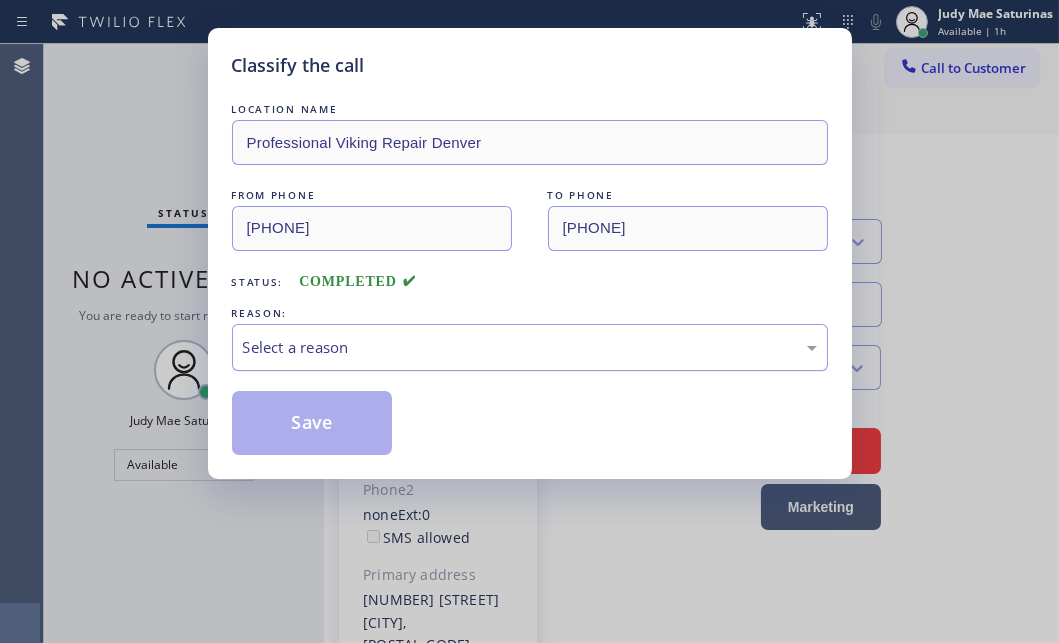 click on "Select a reason" at bounding box center (530, 347) 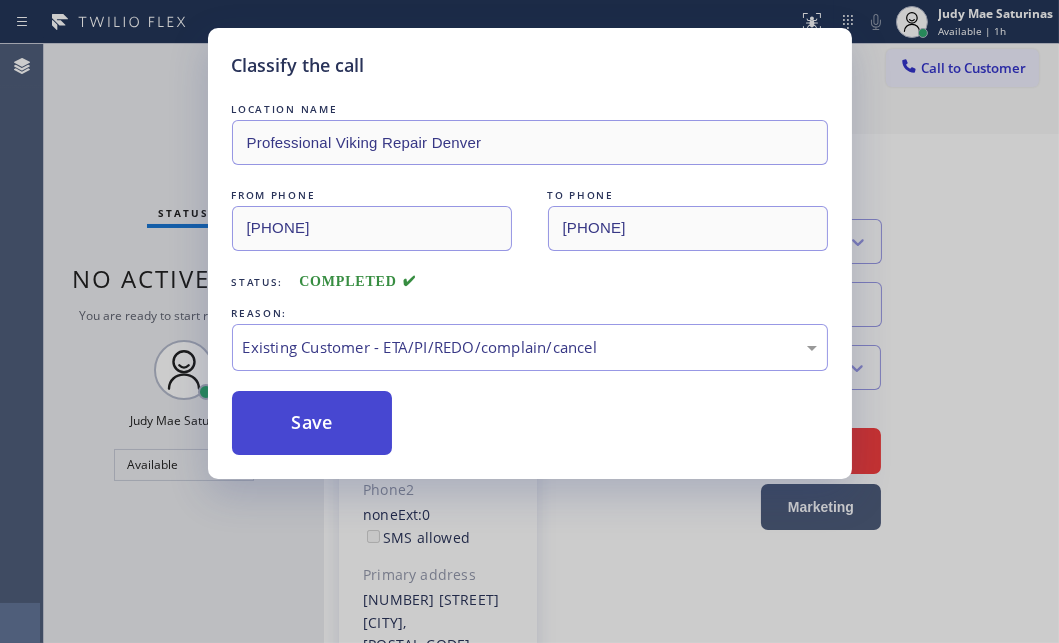 click on "Save" at bounding box center (312, 423) 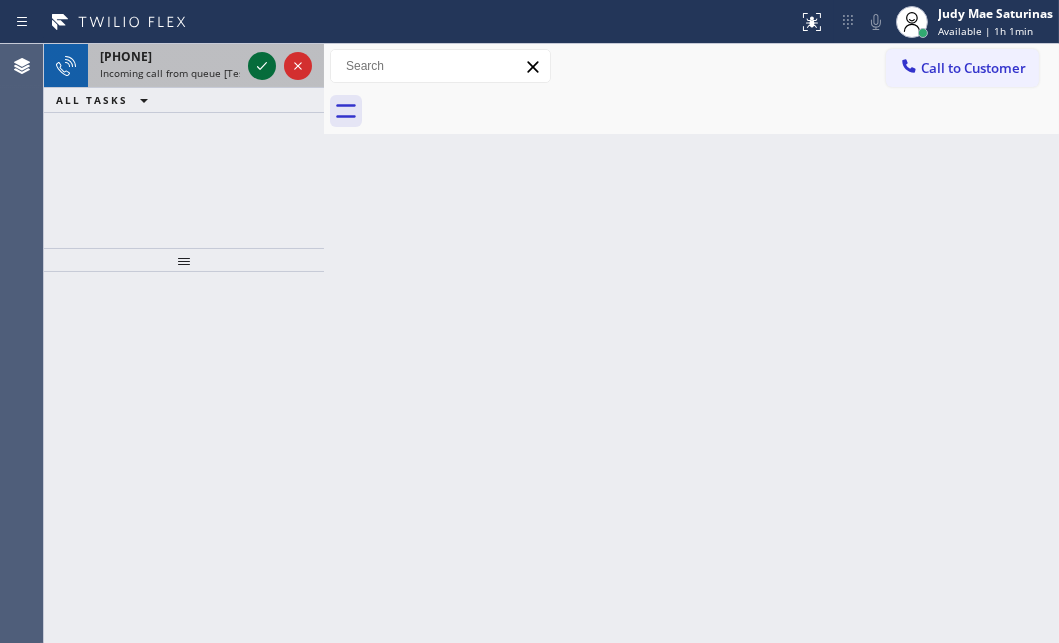click 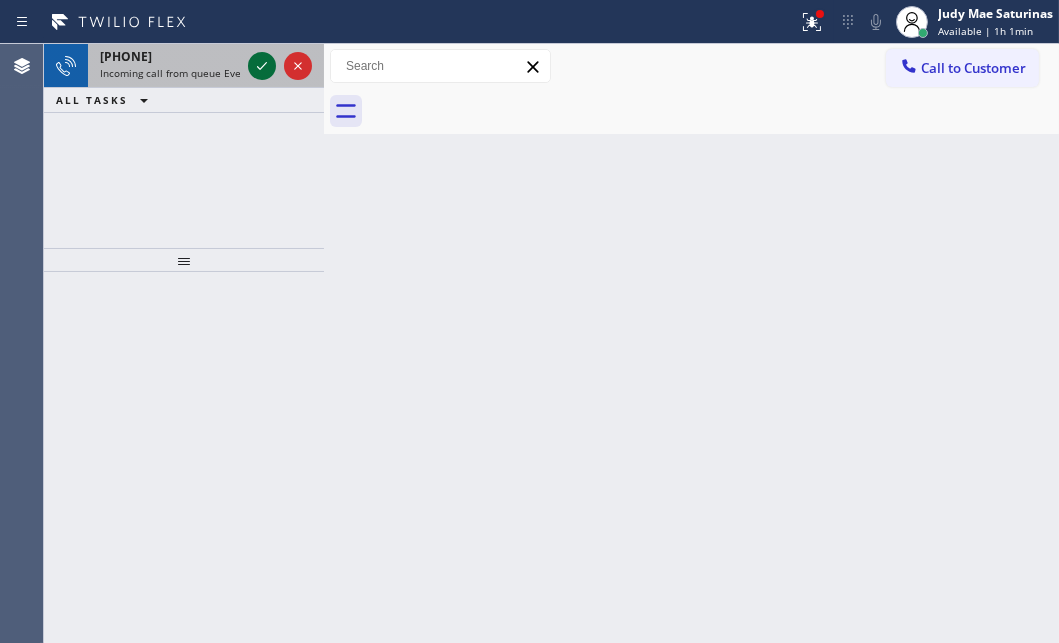 click 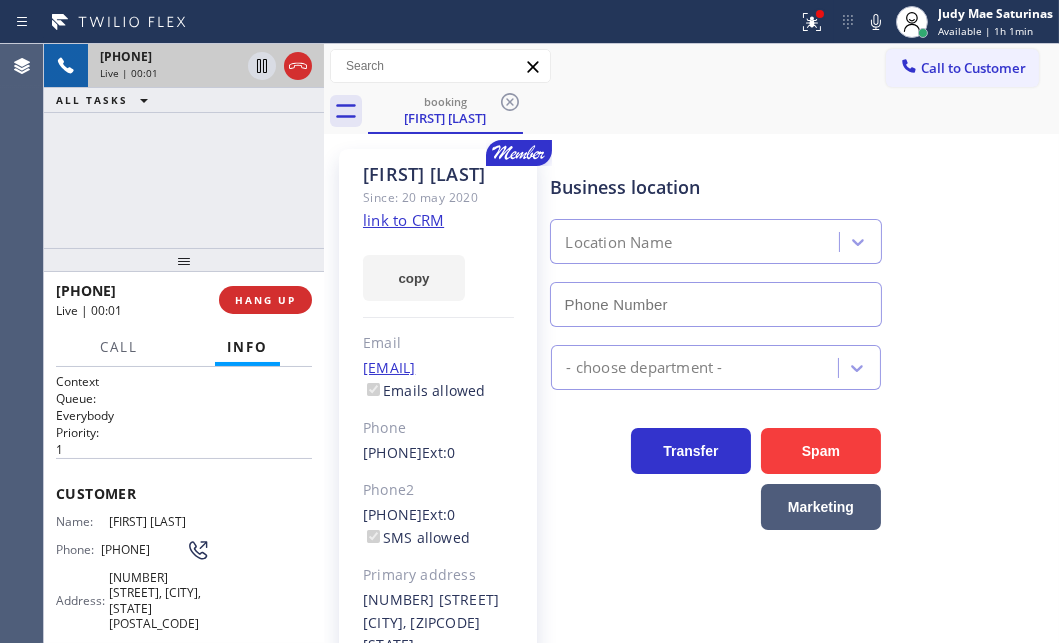 scroll, scrollTop: 272, scrollLeft: 0, axis: vertical 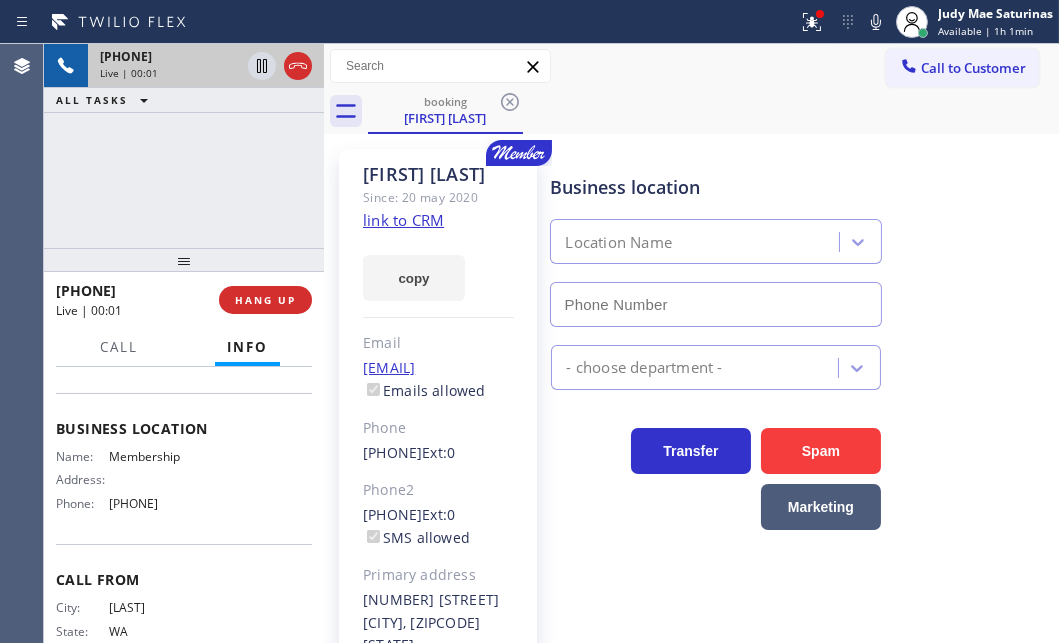 type on "[PHONE]" 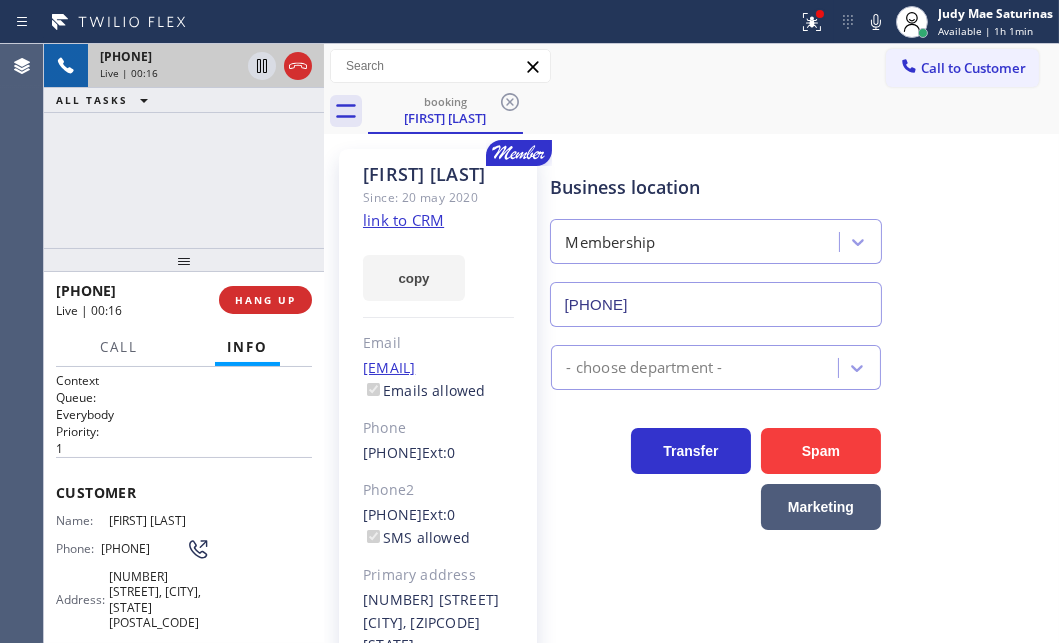 scroll, scrollTop: 0, scrollLeft: 0, axis: both 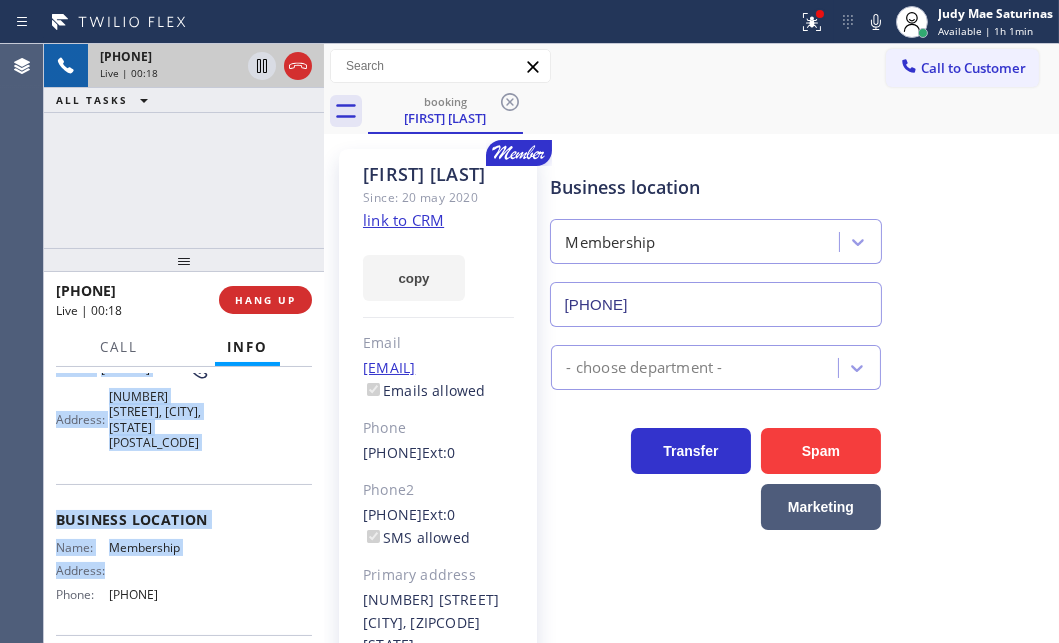 drag, startPoint x: 55, startPoint y: 485, endPoint x: 219, endPoint y: 584, distance: 191.5646 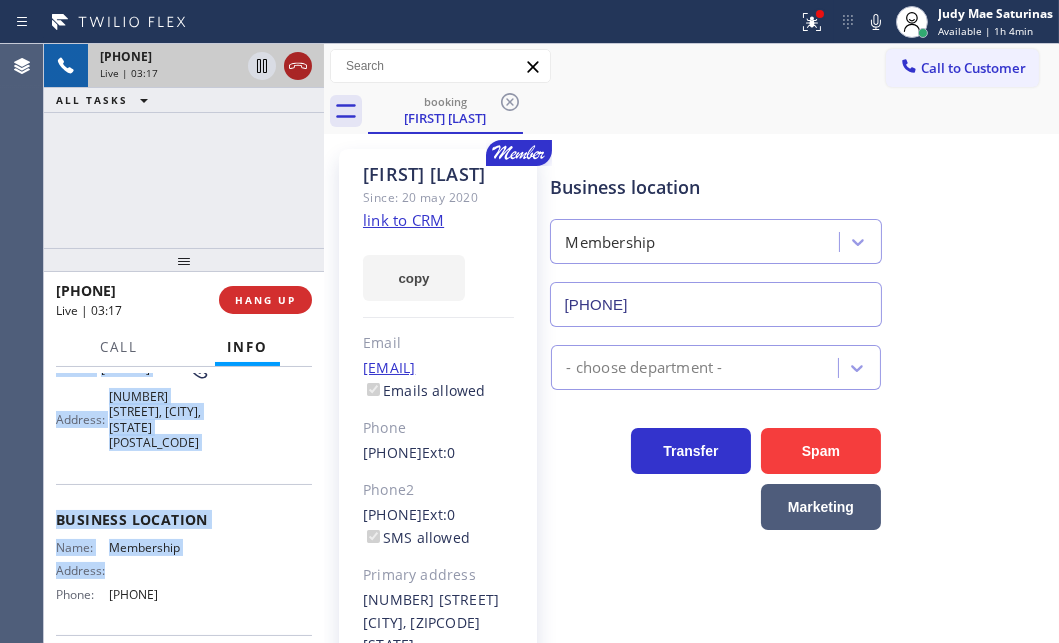 click 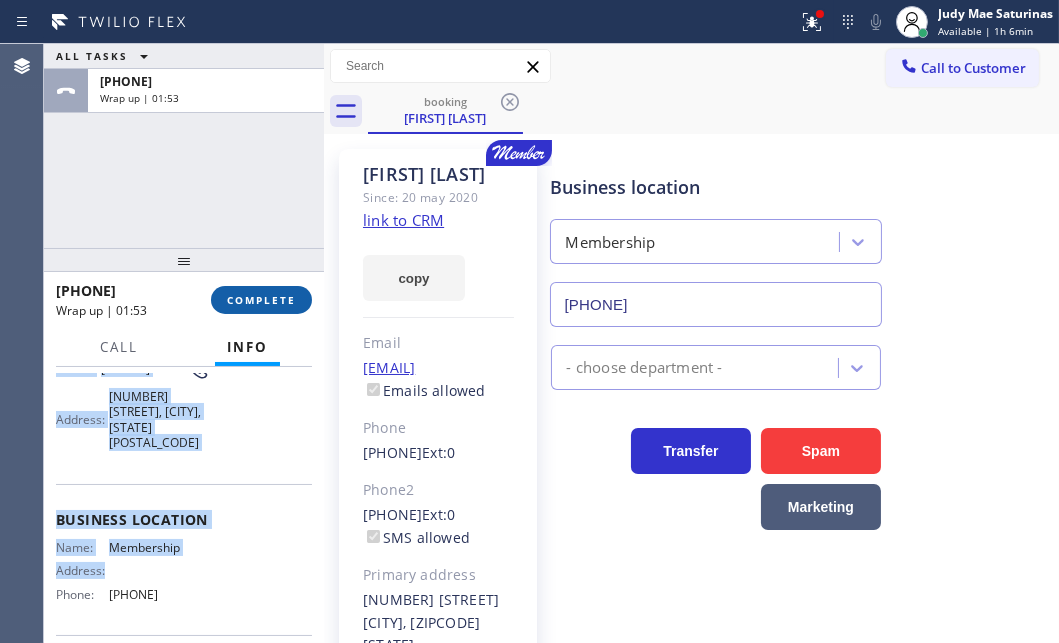click on "COMPLETE" at bounding box center (261, 300) 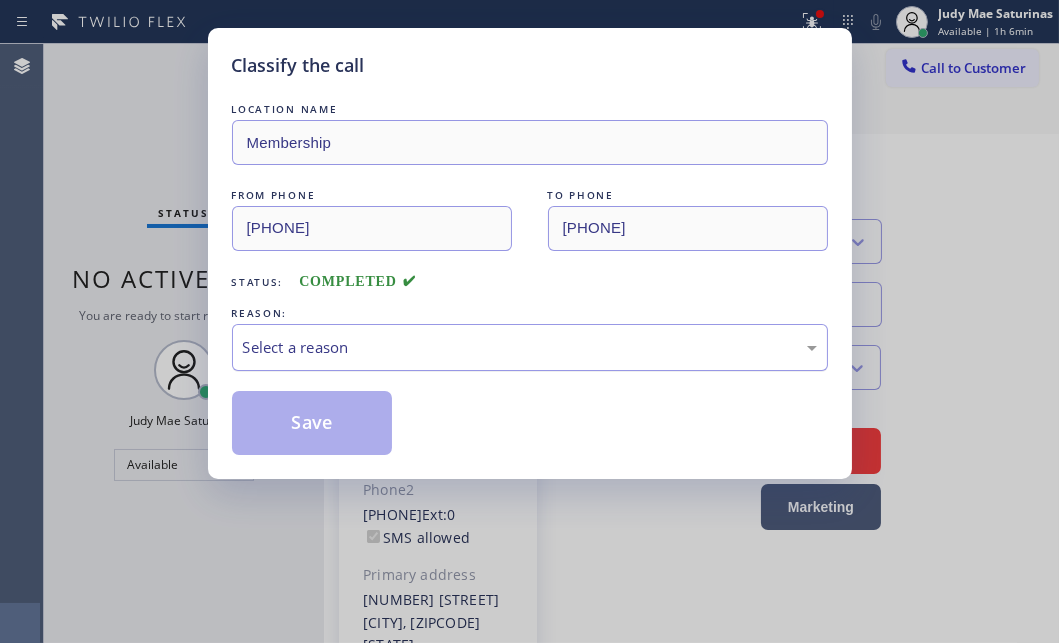 click on "Select a reason" at bounding box center (530, 347) 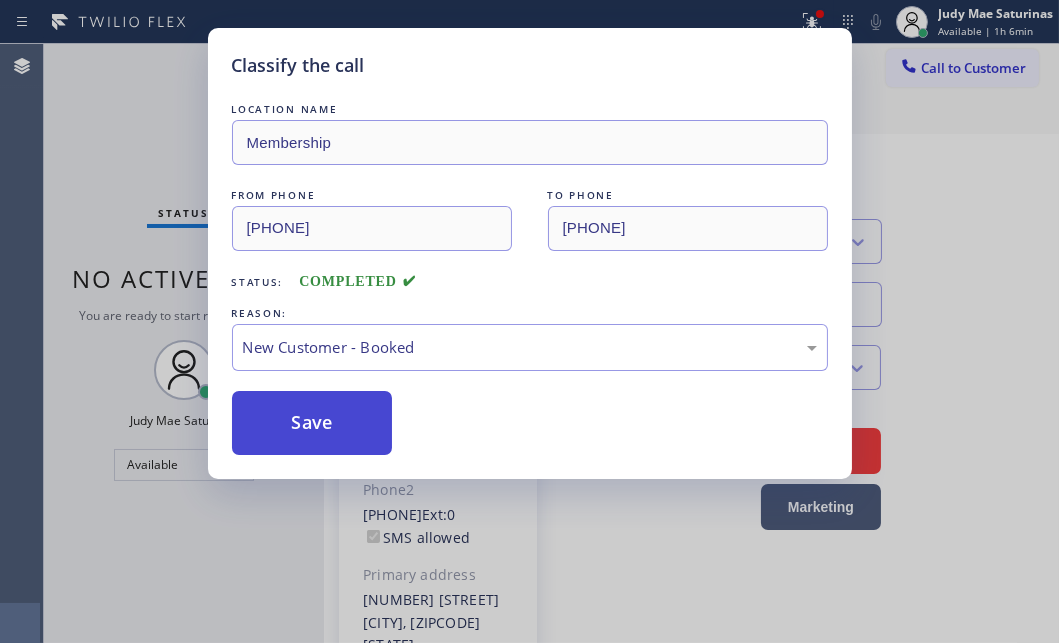 drag, startPoint x: 338, startPoint y: 387, endPoint x: 299, endPoint y: 406, distance: 43.382023 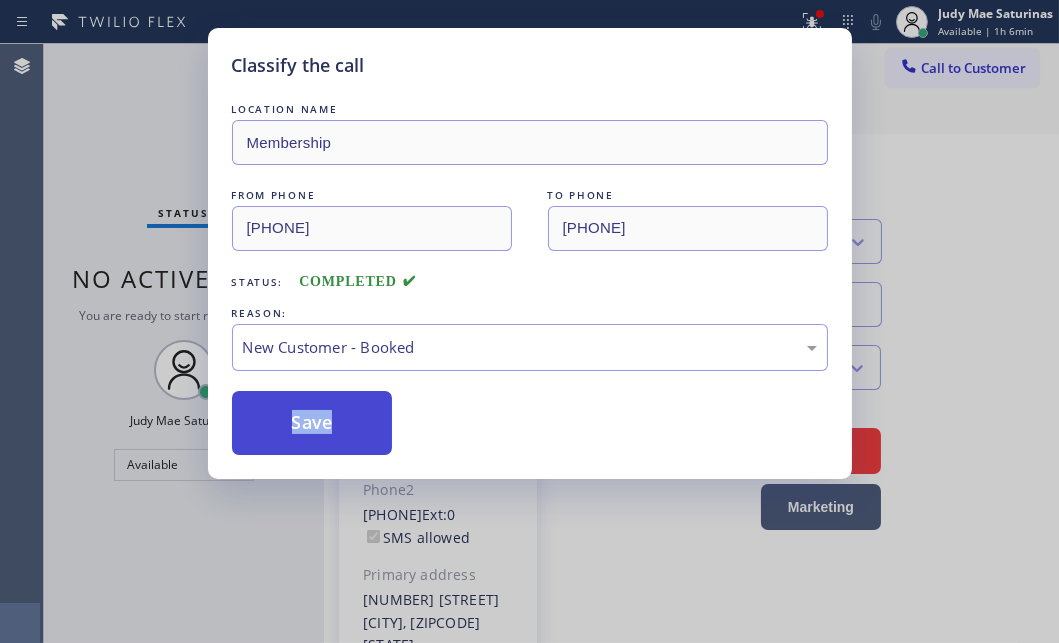 click on "Save" at bounding box center [312, 423] 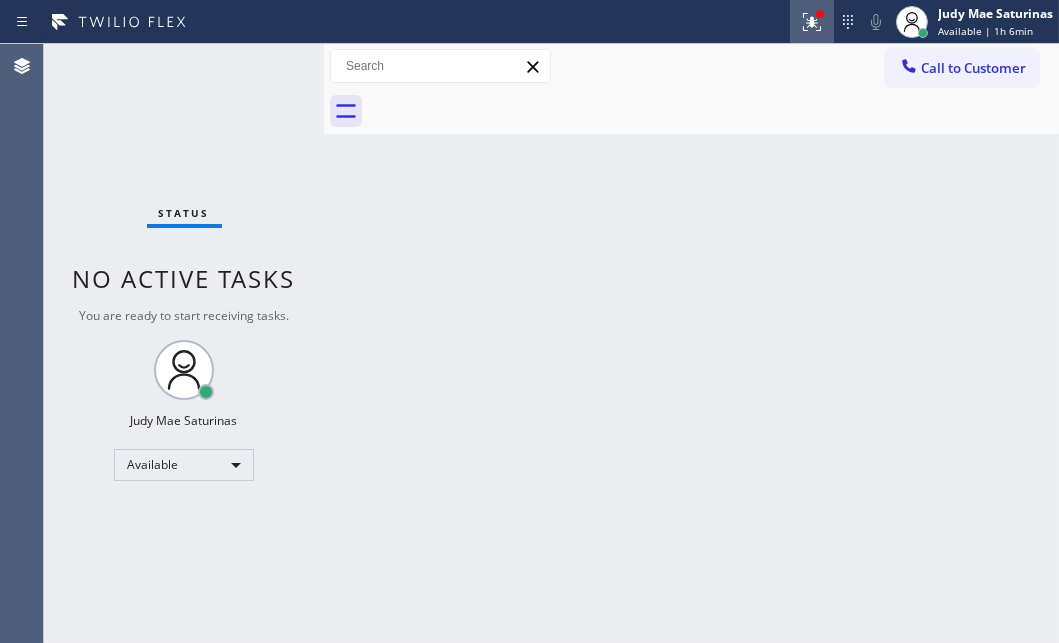 drag, startPoint x: 819, startPoint y: 15, endPoint x: 820, endPoint y: 35, distance: 20.024984 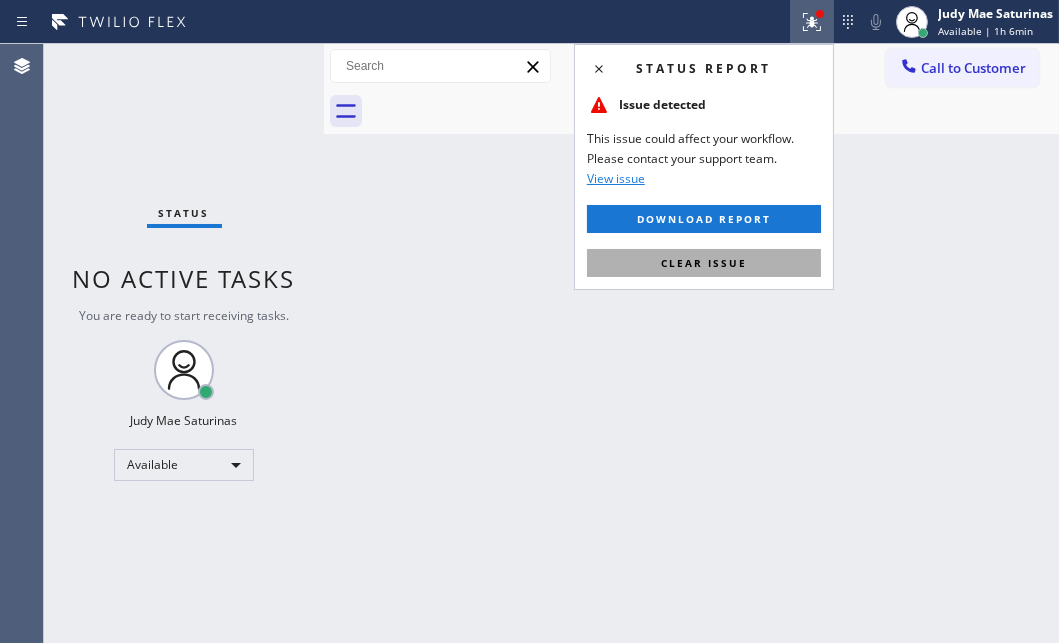 click on "Clear issue" at bounding box center [704, 263] 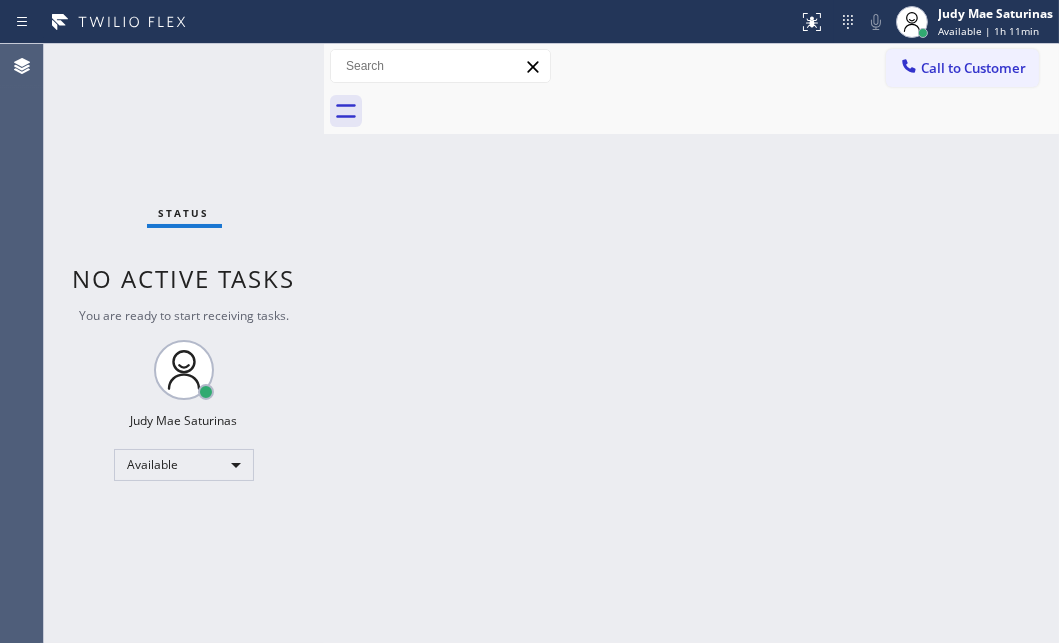 click on "Status   No active tasks     You are ready to start receiving tasks.   Judy Mae Saturinas Available" at bounding box center [184, 343] 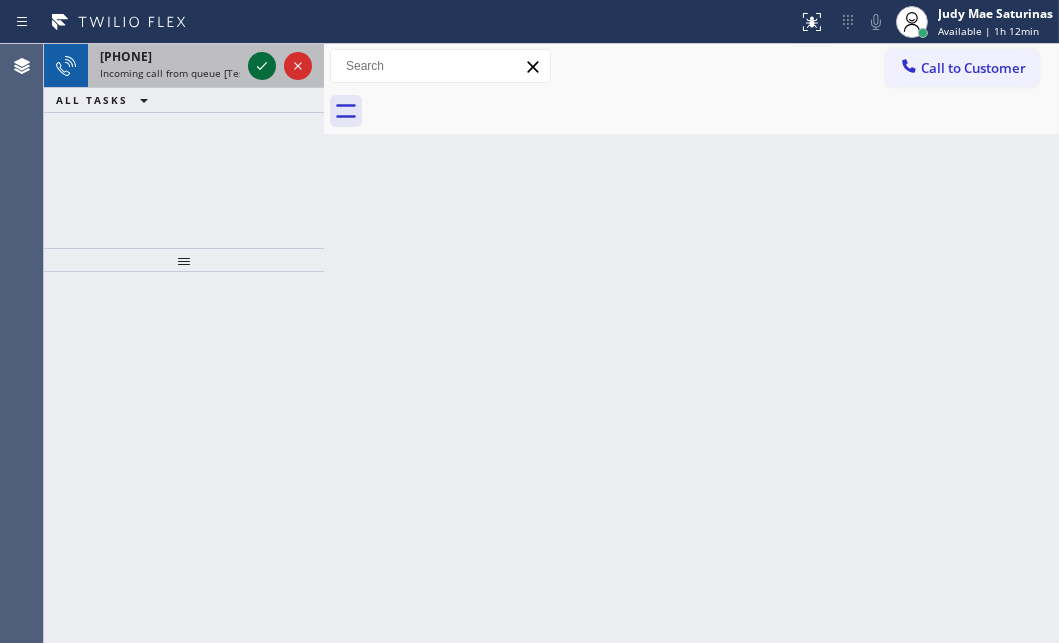 click 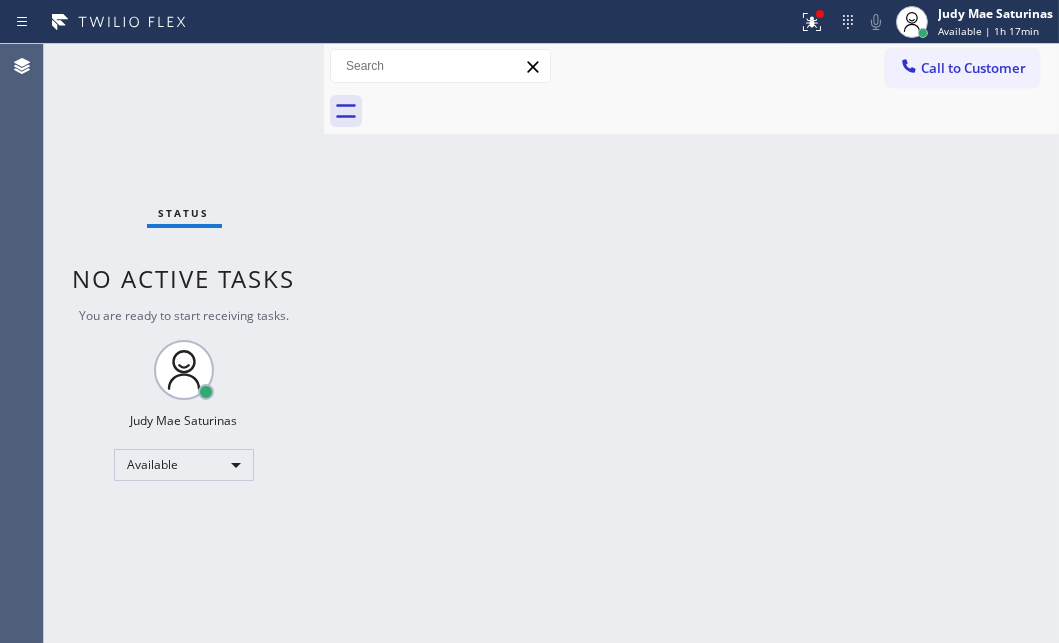 click on "Status   No active tasks     You are ready to start receiving tasks.   Judy Mae Saturinas Available" at bounding box center (184, 343) 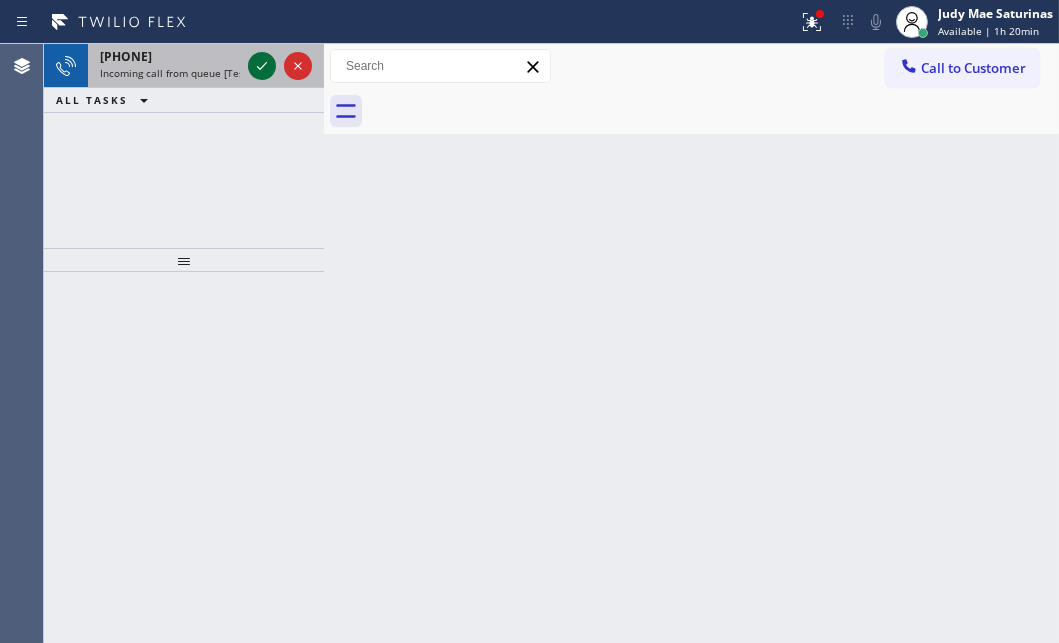 click 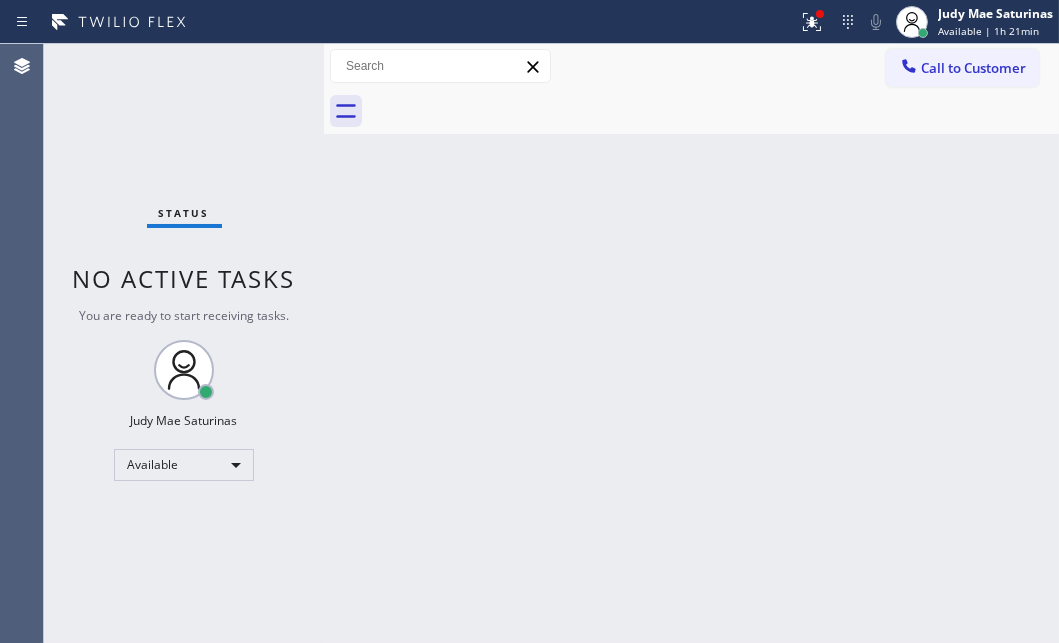 click on "Status   No active tasks     You are ready to start receiving tasks.   Judy Mae Saturinas Available" at bounding box center [184, 343] 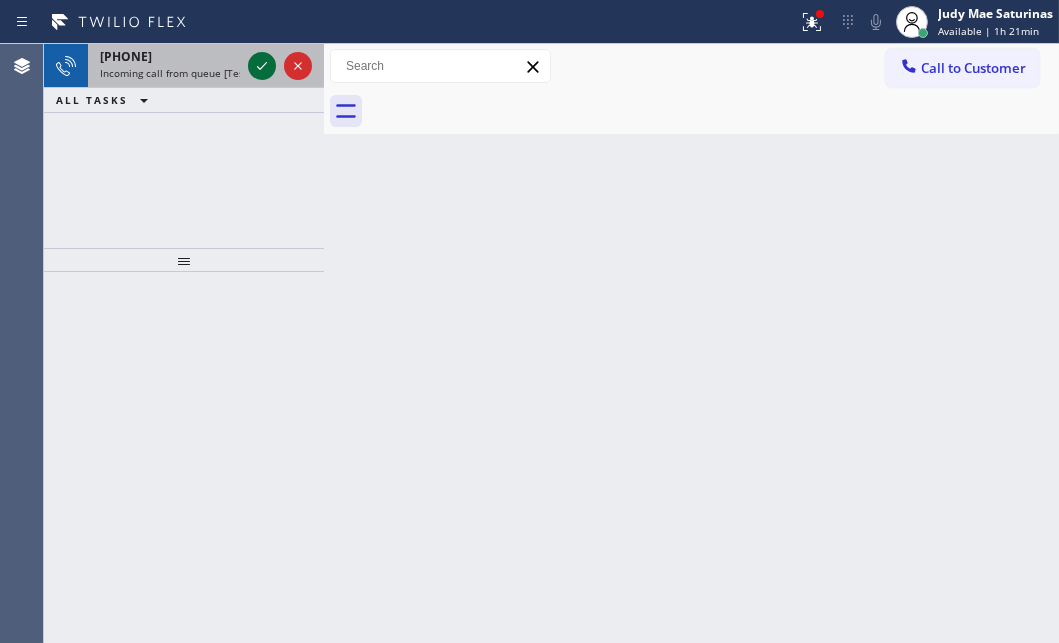 click 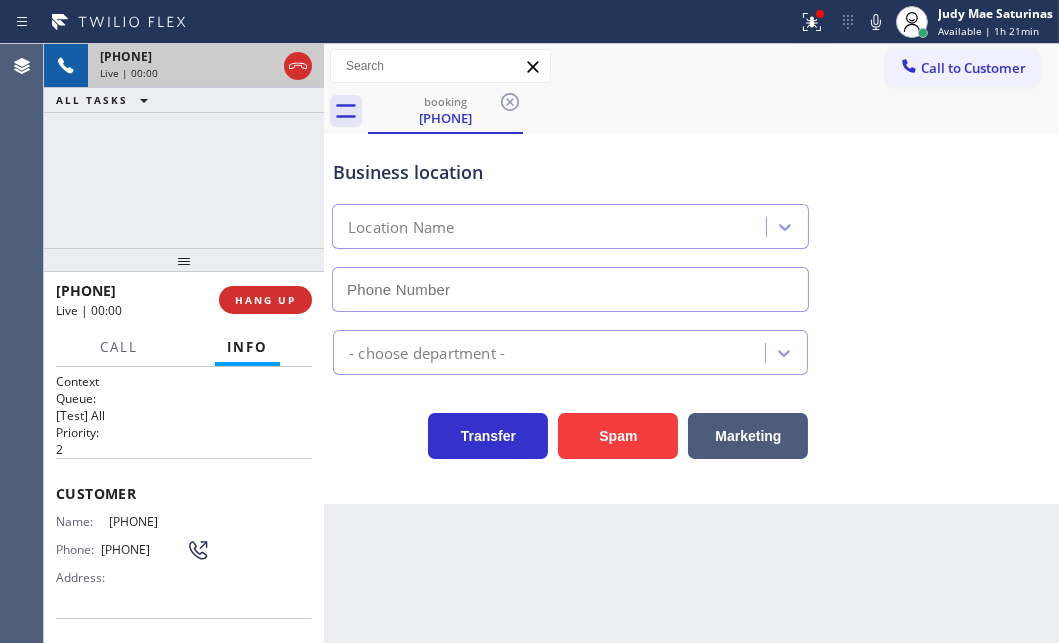 type on "[PHONE]" 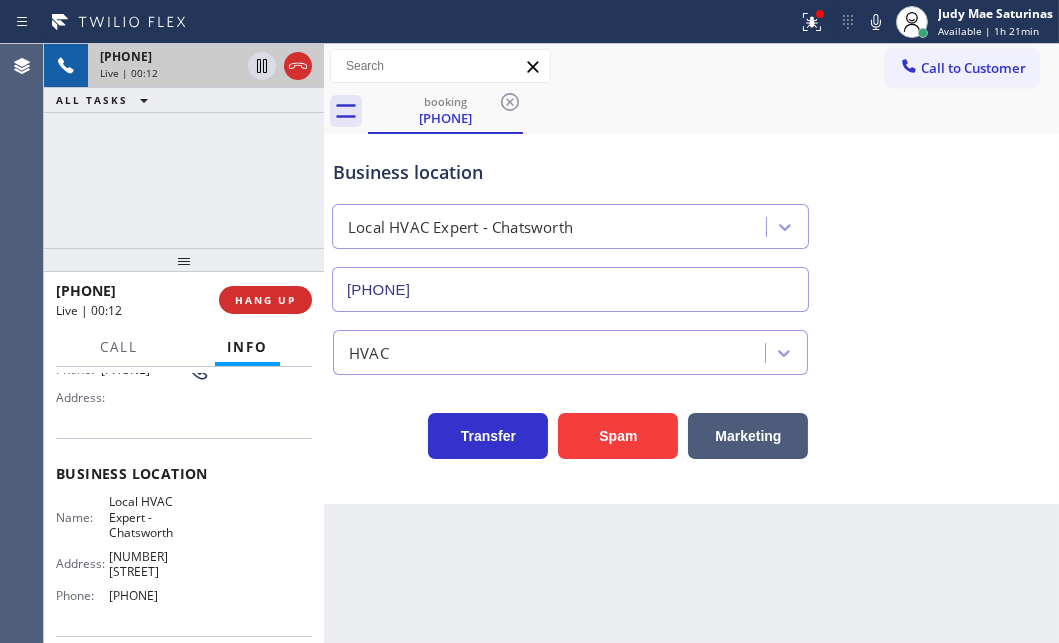 scroll, scrollTop: 181, scrollLeft: 0, axis: vertical 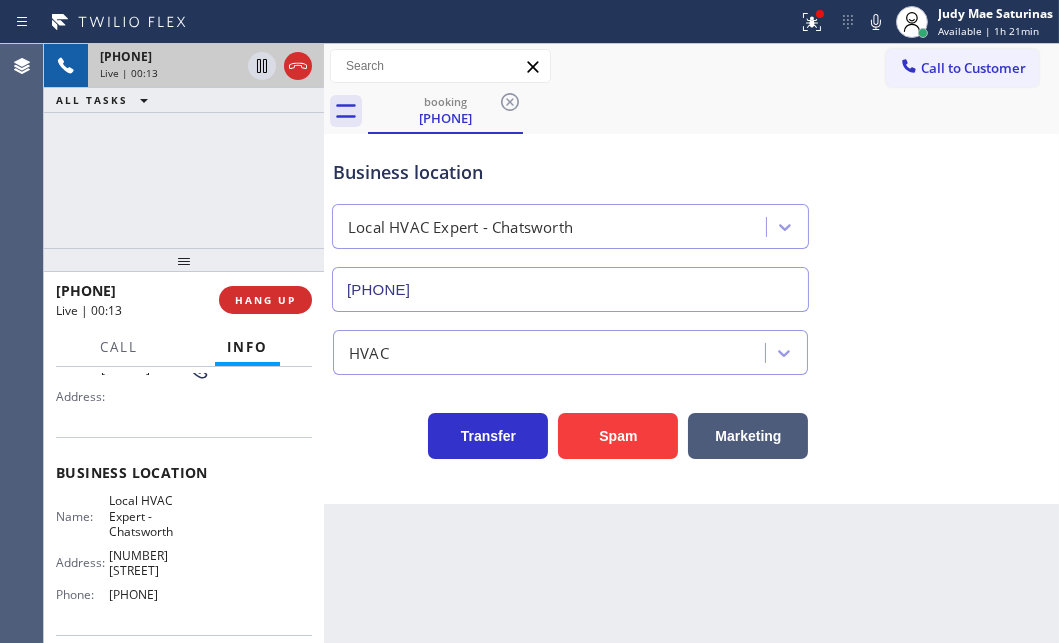 drag, startPoint x: 53, startPoint y: 483, endPoint x: 196, endPoint y: 612, distance: 192.58765 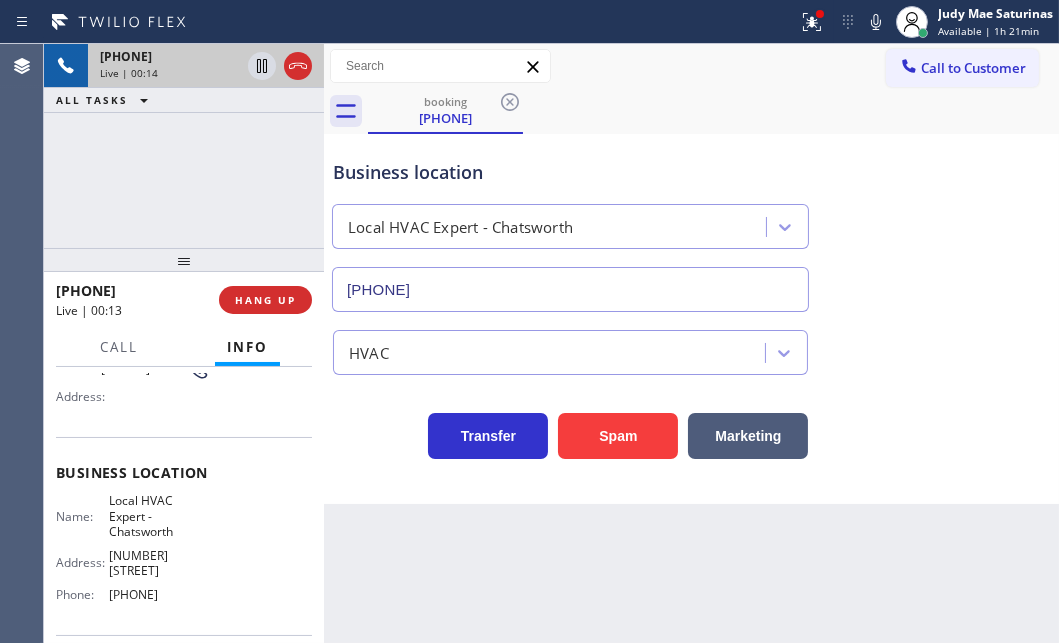 copy on "Customer Name: [PHONE] Phone: [PHONE] Address: Business location Name: Local HVAC Expert - Chatsworth Address: [NUMBER] [STREET]  Phone: [PHONE]" 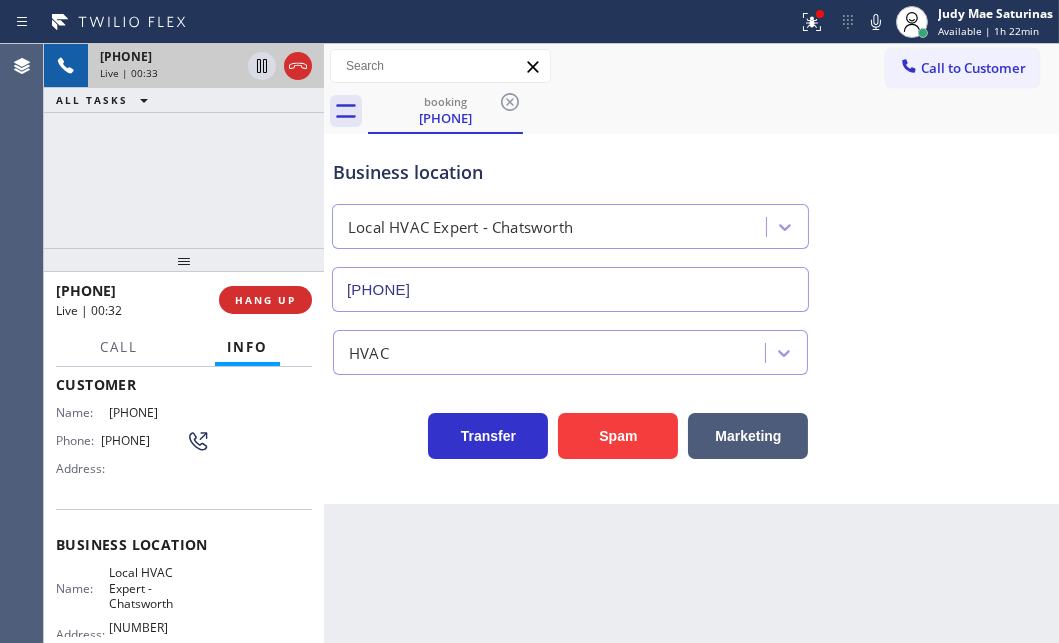 scroll, scrollTop: 0, scrollLeft: 0, axis: both 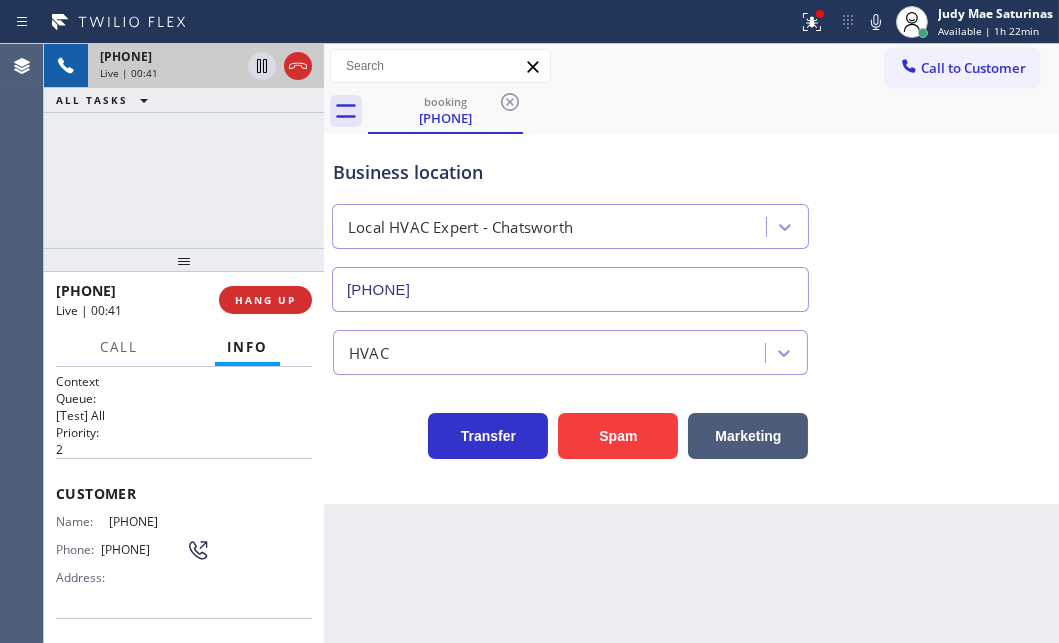 click on "Customer Name: [PHONE] Phone: [PHONE] Address:" at bounding box center (184, 538) 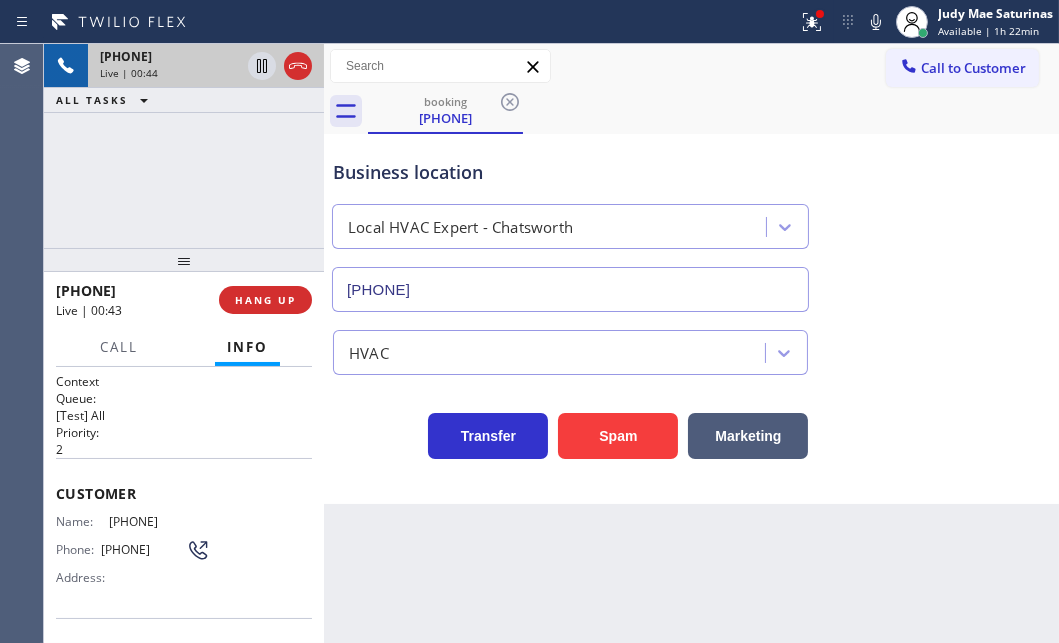 drag, startPoint x: 203, startPoint y: 512, endPoint x: 107, endPoint y: 513, distance: 96.00521 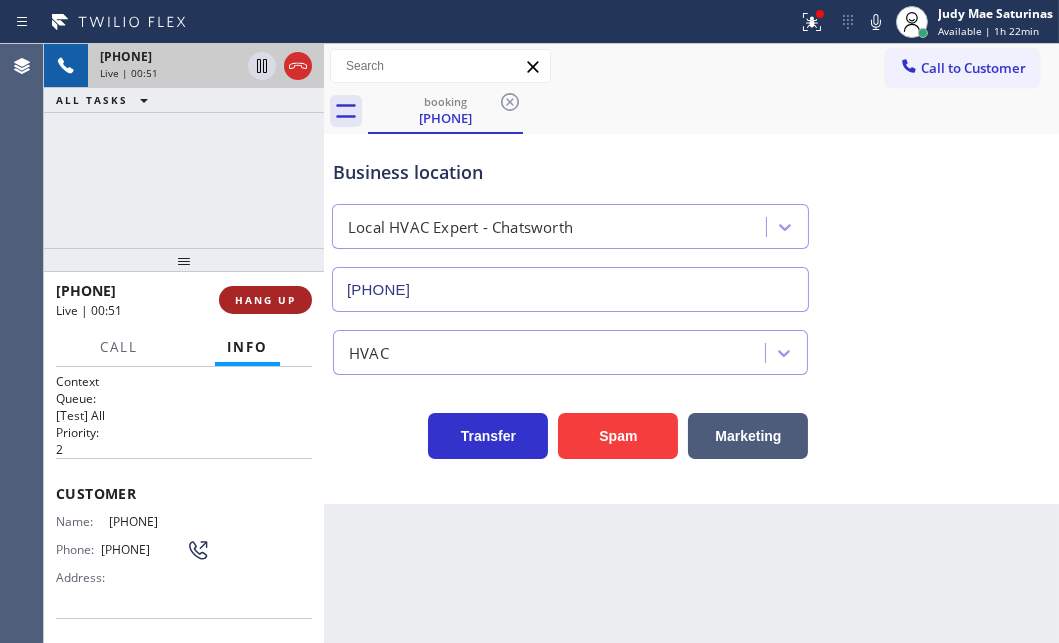 click on "HANG UP" at bounding box center (265, 300) 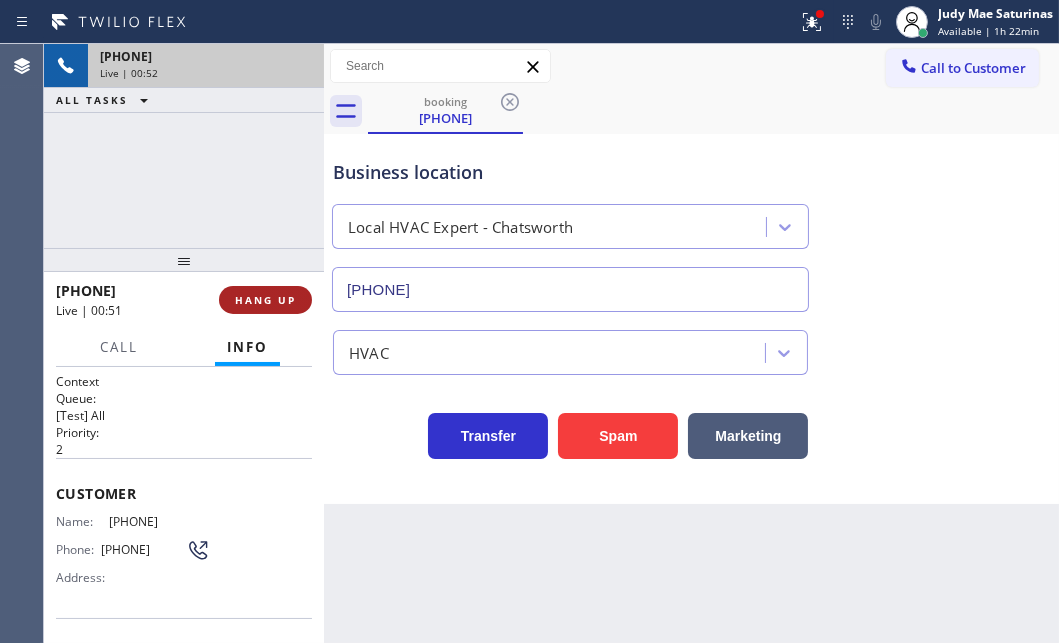 click on "HANG UP" at bounding box center [265, 300] 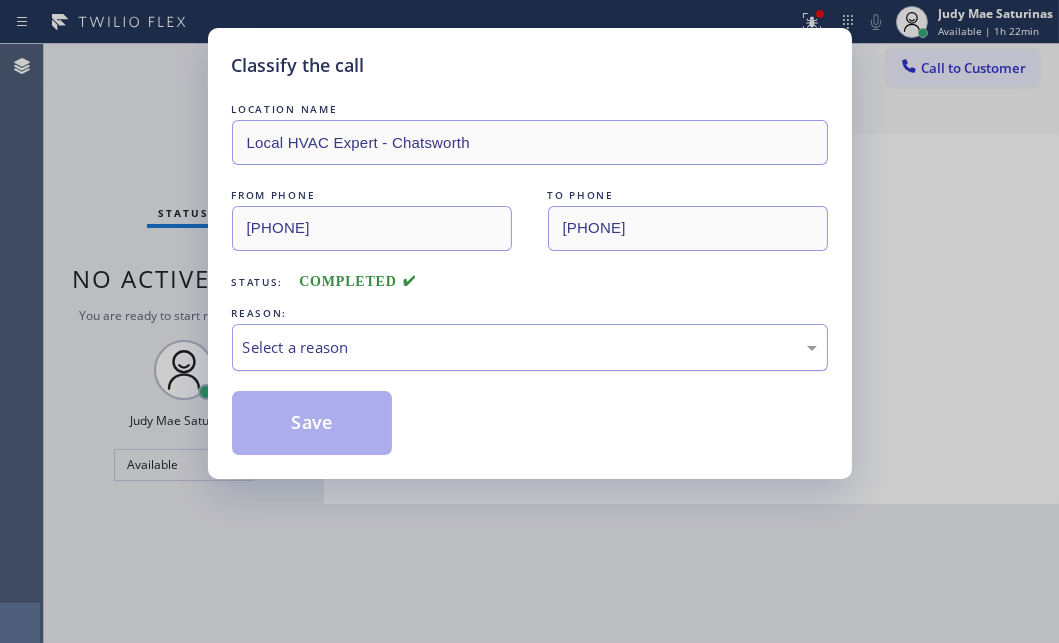 click on "Select a reason" at bounding box center (530, 347) 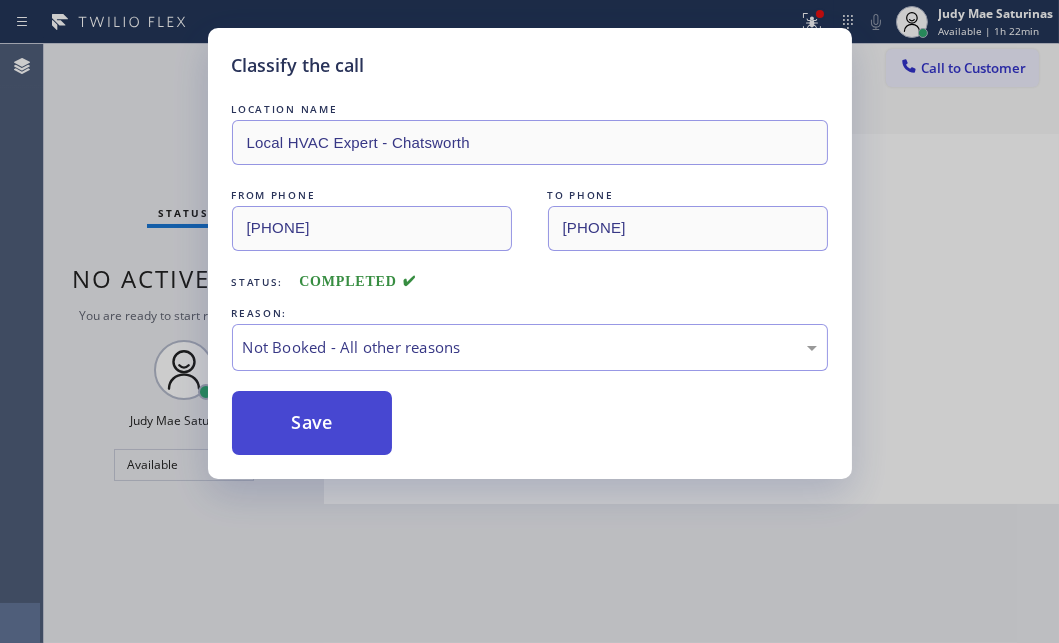 drag, startPoint x: 308, startPoint y: 427, endPoint x: 256, endPoint y: 429, distance: 52.03845 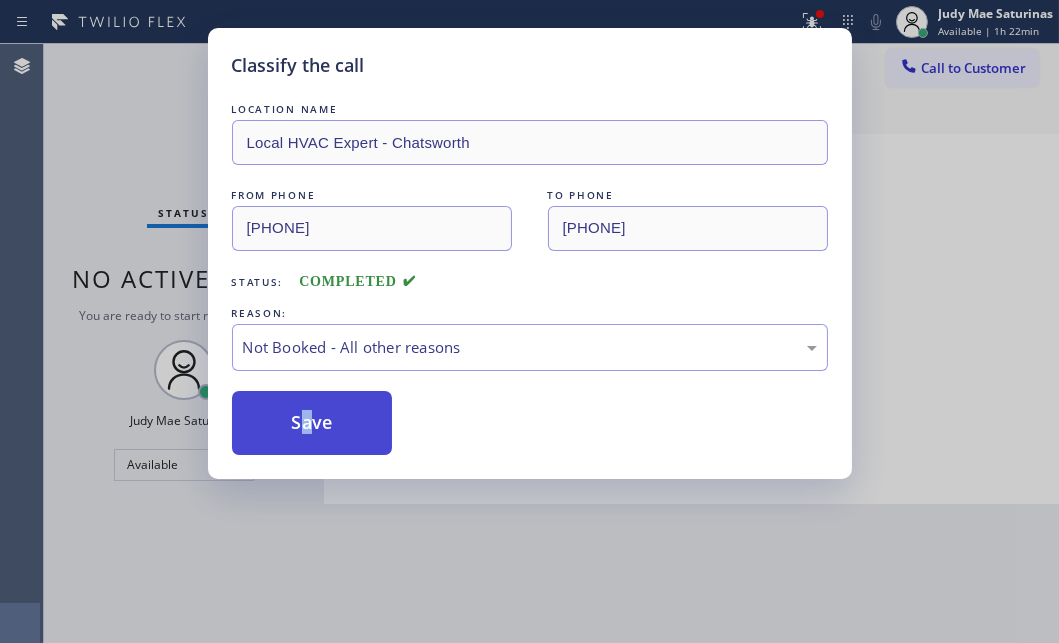 click on "Save" at bounding box center (312, 423) 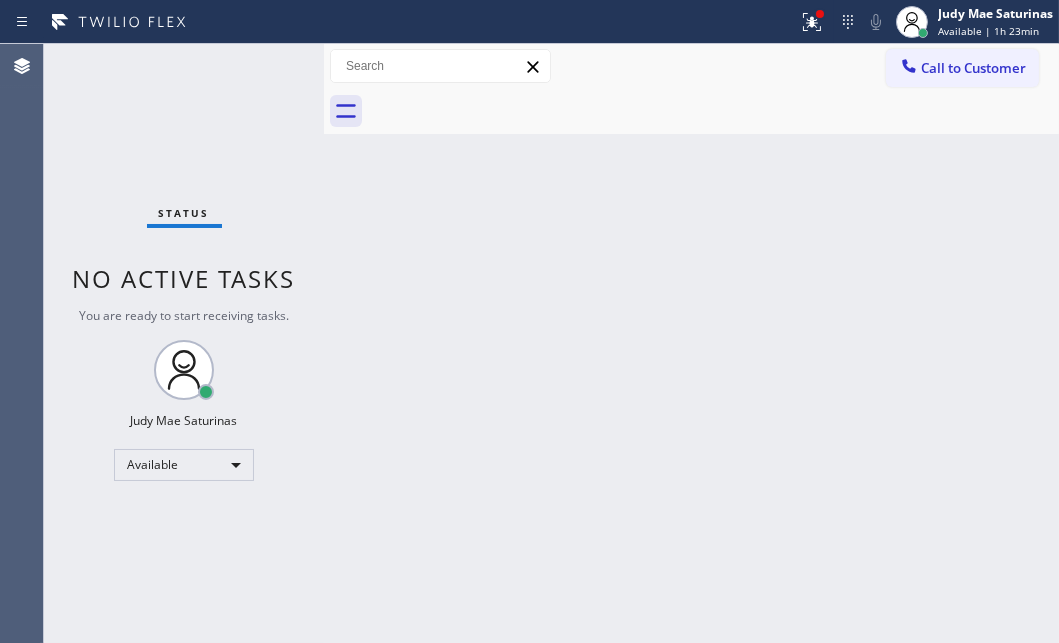 click on "Status   No active tasks     You are ready to start receiving tasks.   Judy Mae Saturinas Available" at bounding box center (184, 343) 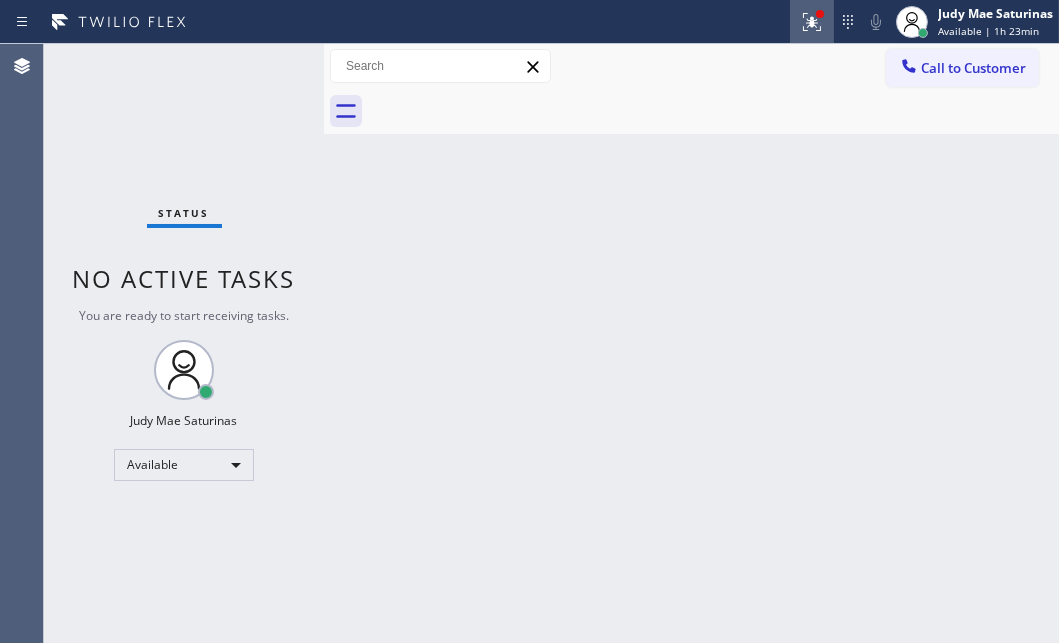 click 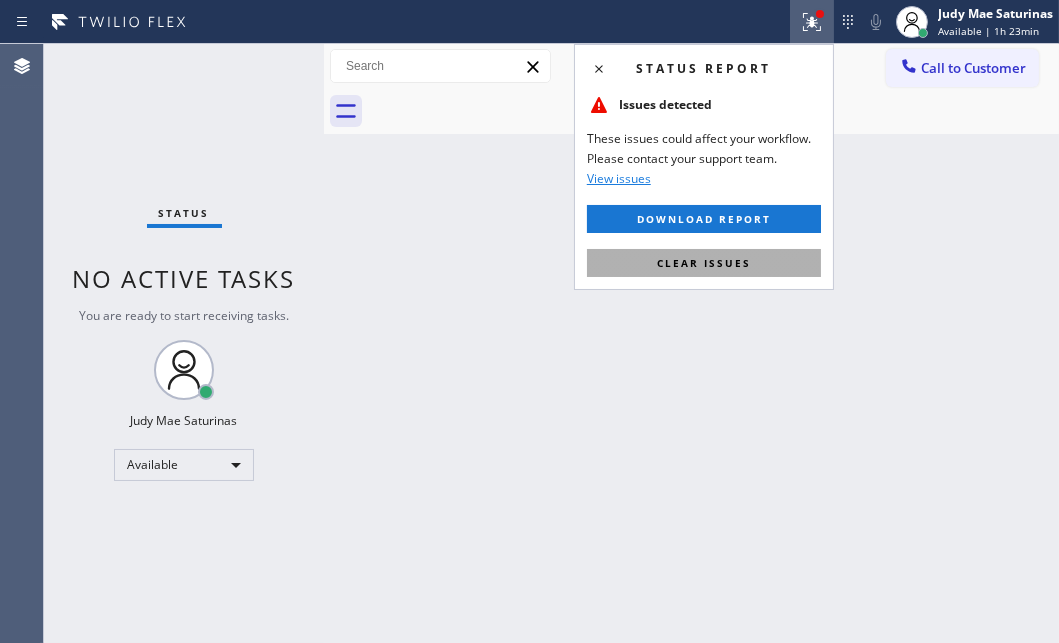 click on "Clear issues" at bounding box center [704, 263] 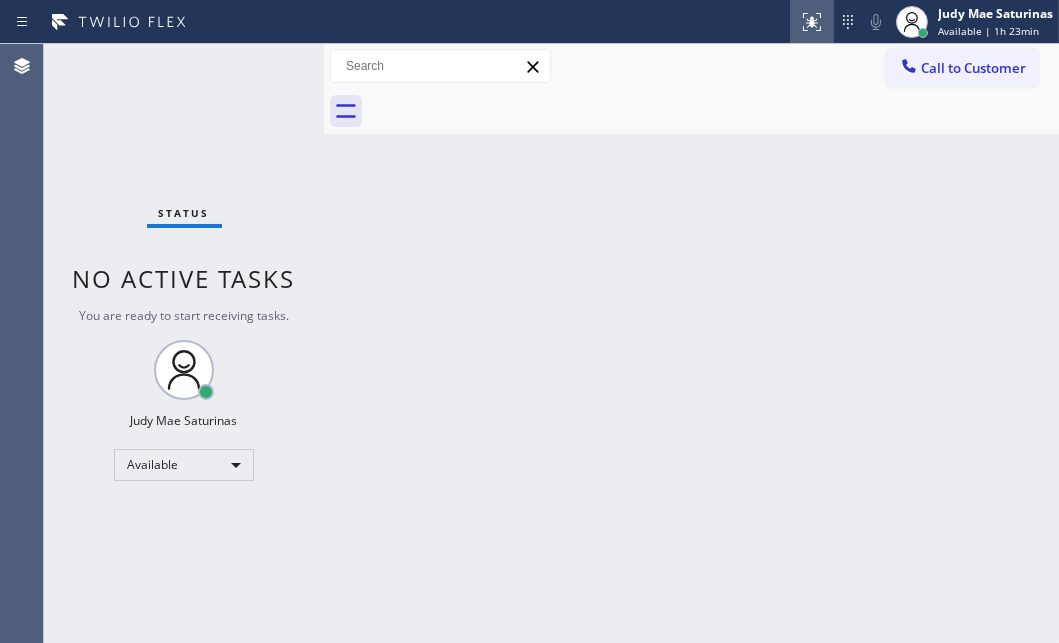 click 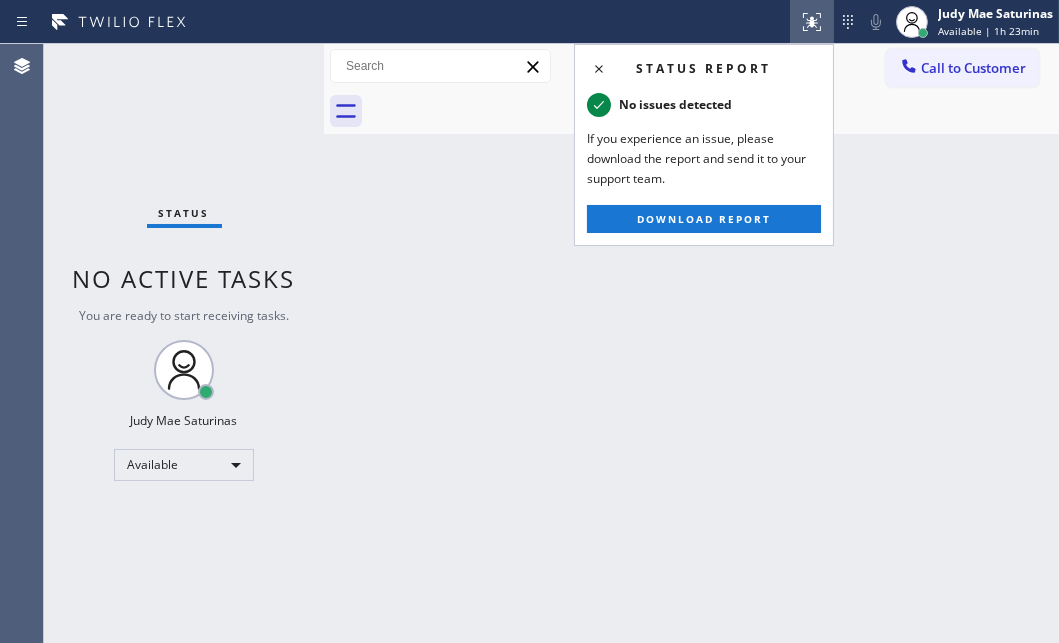click on "Back to Dashboard Change Sender ID Customers Technicians Select a contact Outbound call Technician Search Technician Your caller id phone number Your caller id phone number Call Technician info Name   Phone none Address none Change Sender ID HVAC [PHONE] 5 Star Appliance [PHONE] Appliance Repair [PHONE] Plumbing [PHONE] Air Duct Cleaning [PHONE]  Electricians [PHONE] Cancel Change Check personal SMS Reset Change No tabs Call to Customer Outbound call Location Marvel Electricians Pasadena Your caller id phone number [PHONE] Customer number Call Outbound call Technician Search Technician Your caller id phone number Your caller id phone number Call" at bounding box center [691, 343] 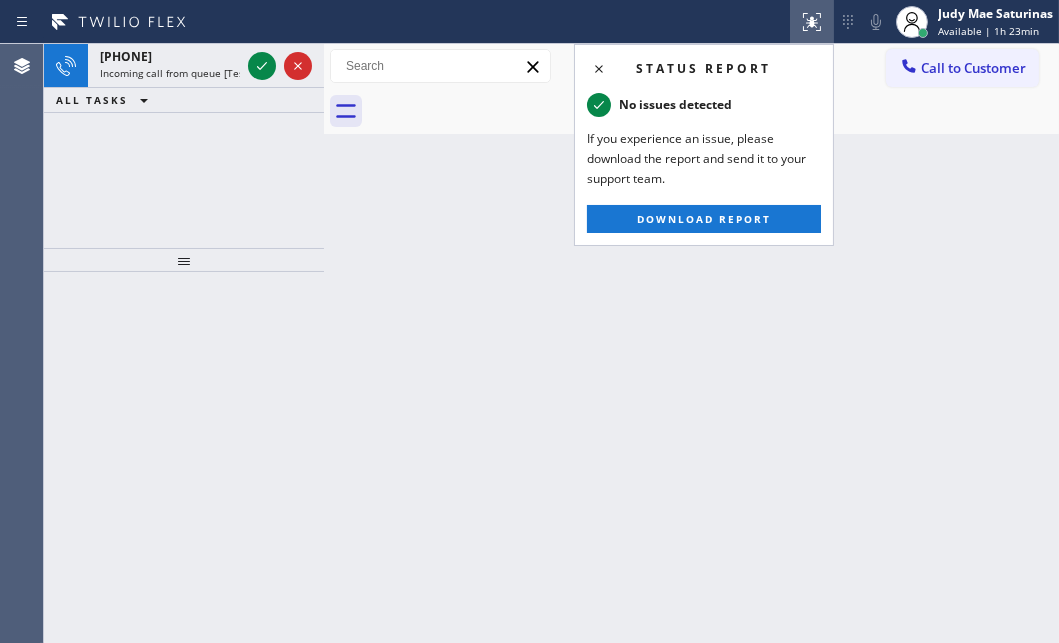 click 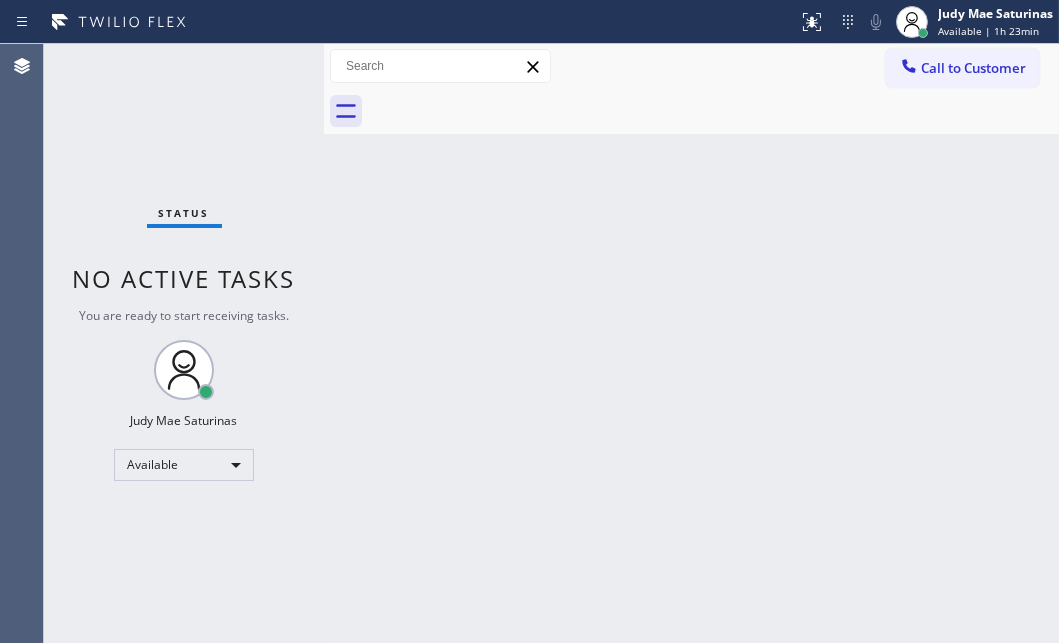 click on "Status   No active tasks     You are ready to start receiving tasks.   Judy Mae Saturinas Available" at bounding box center (184, 343) 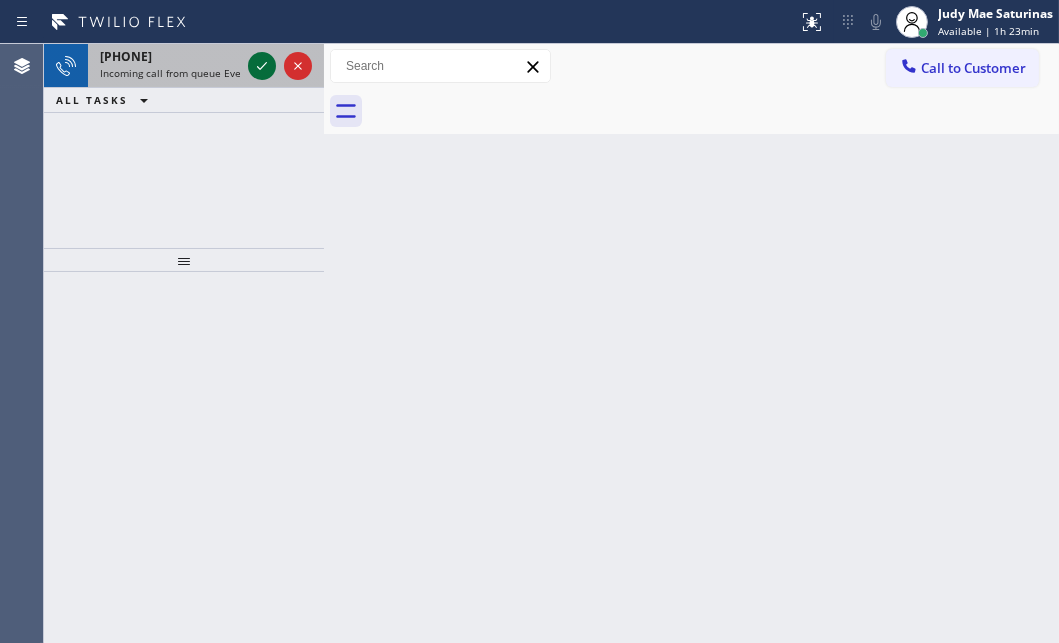click 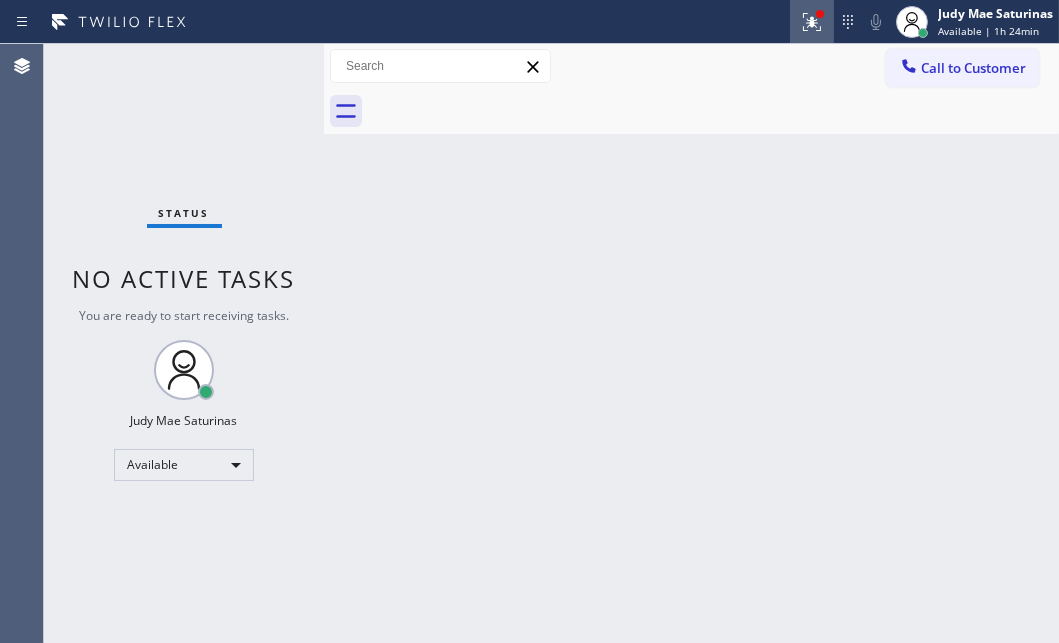 click at bounding box center [812, 22] 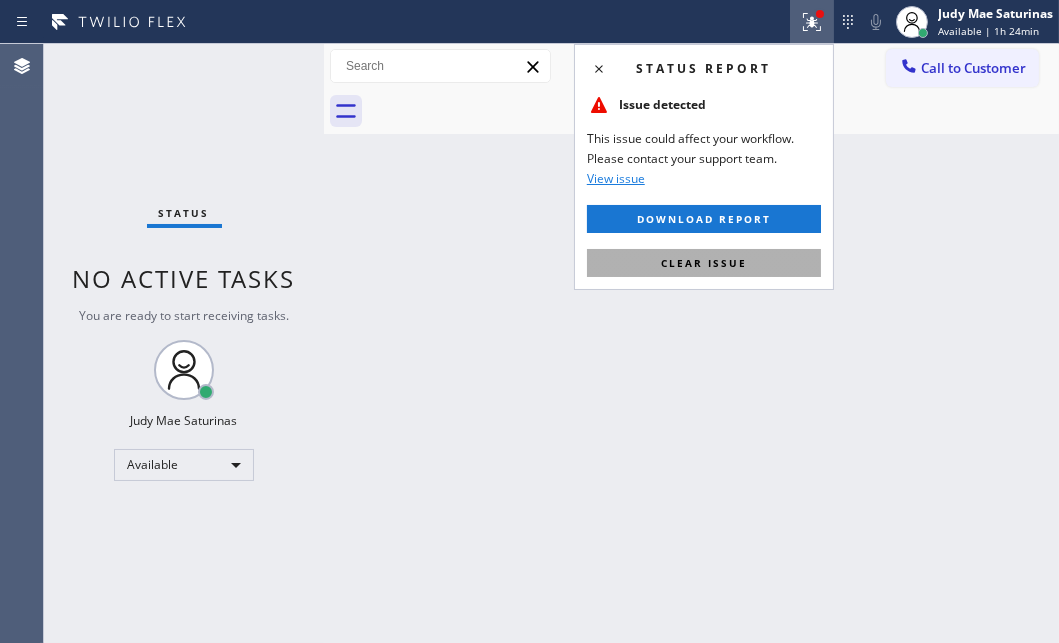 click on "Clear issue" at bounding box center [704, 263] 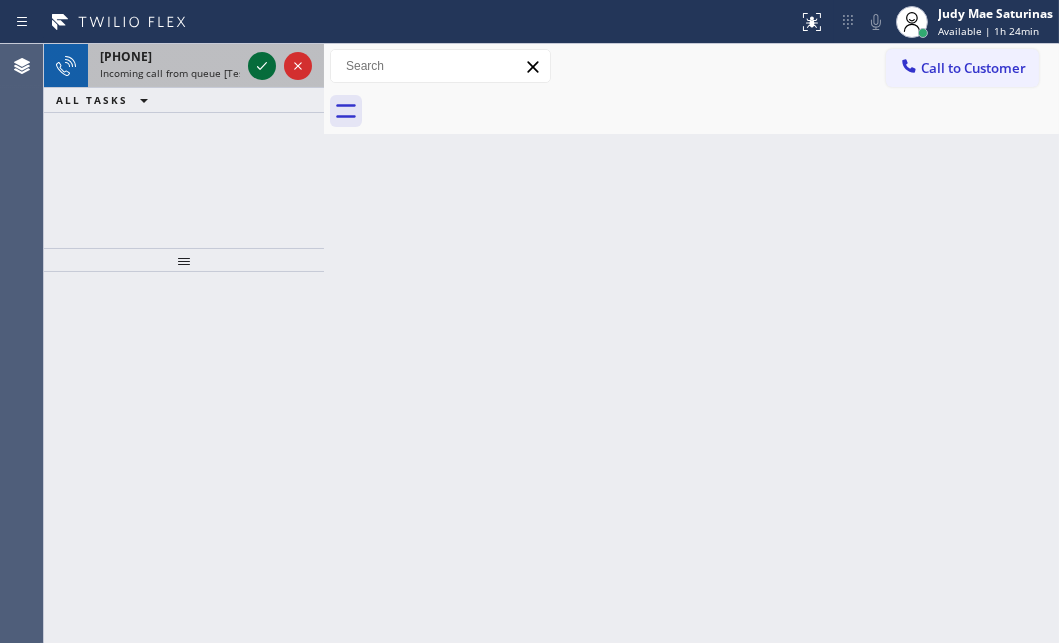 click 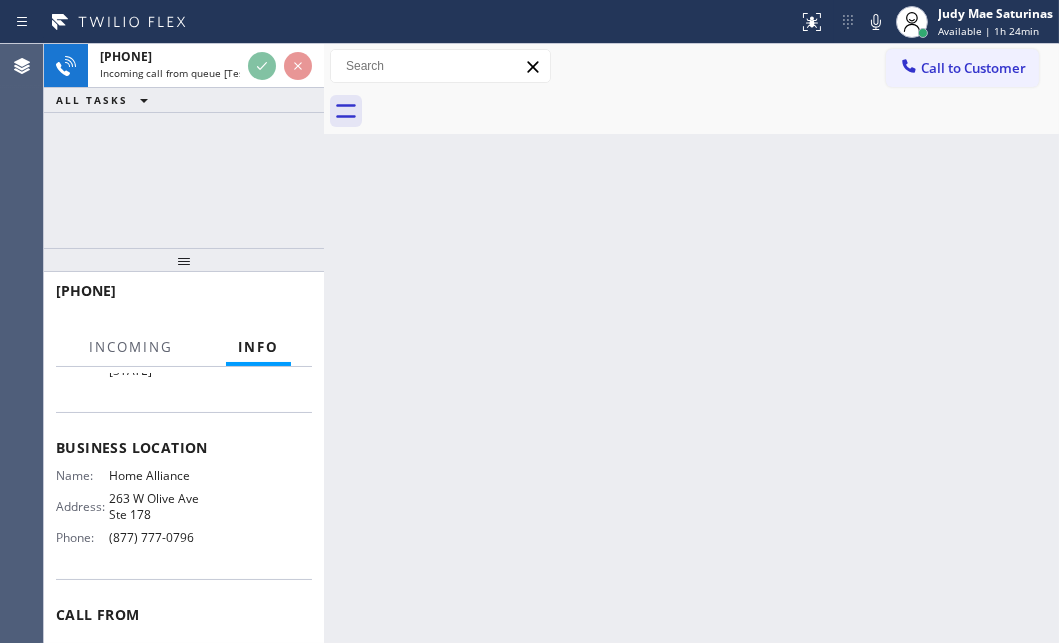 scroll, scrollTop: 272, scrollLeft: 0, axis: vertical 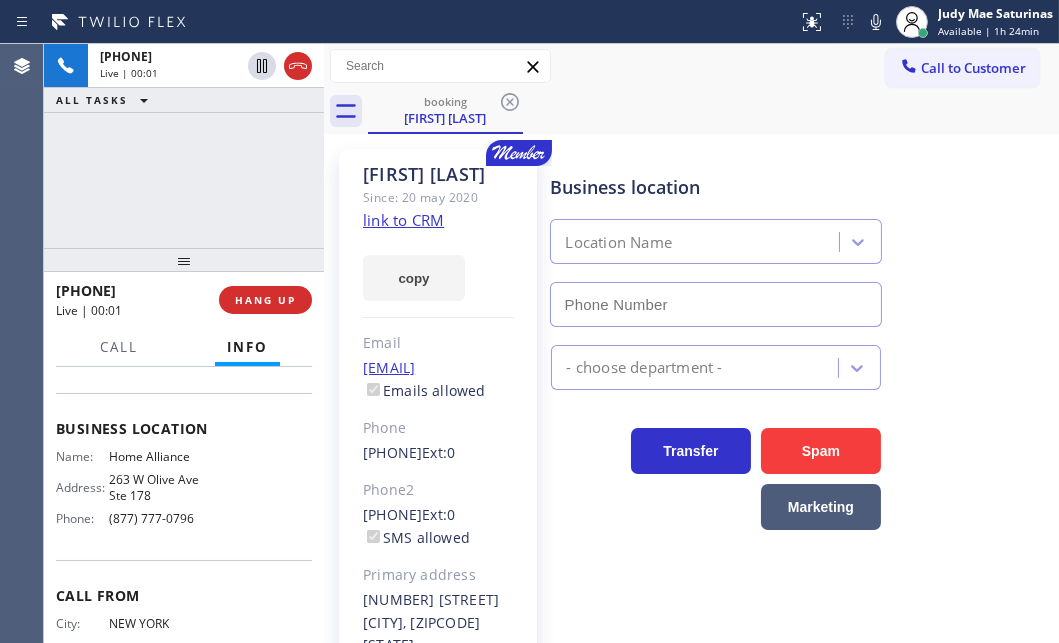 type on "(877) 777-0796" 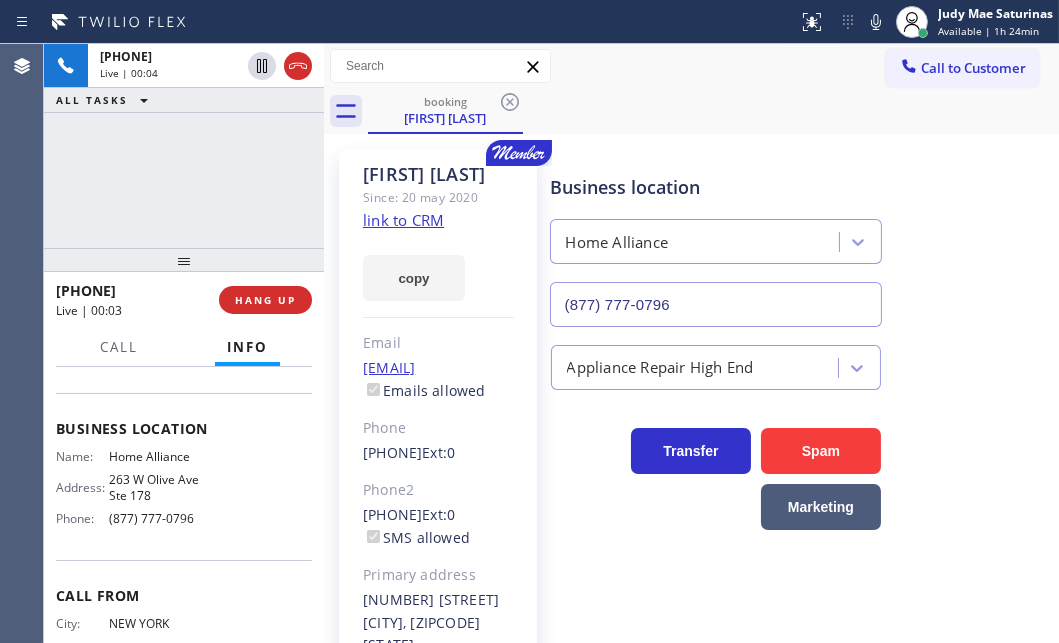 drag, startPoint x: 425, startPoint y: 221, endPoint x: 466, endPoint y: 204, distance: 44.38468 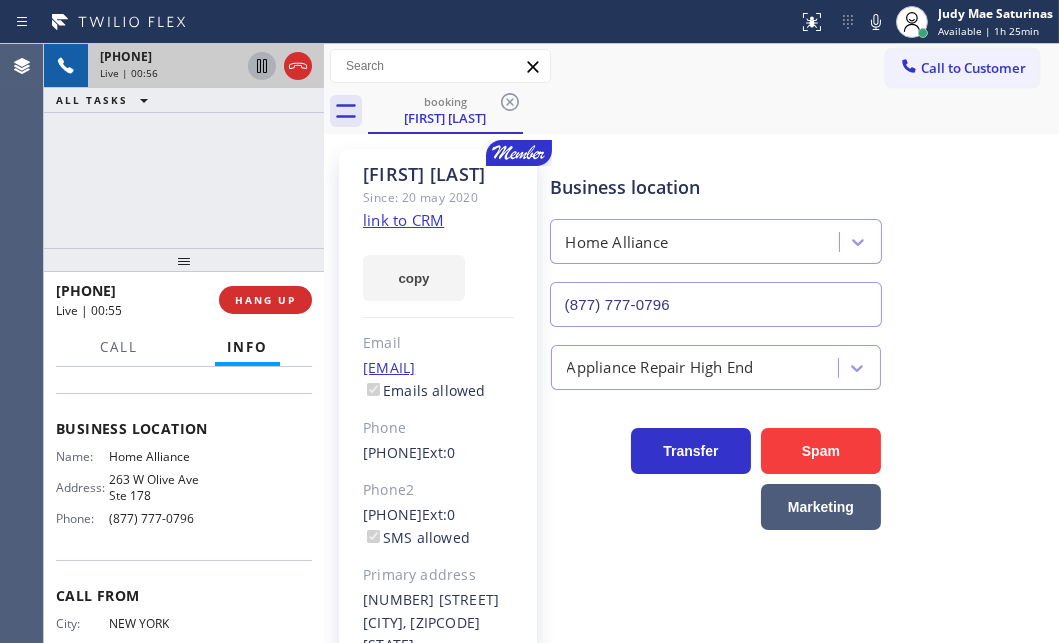 click 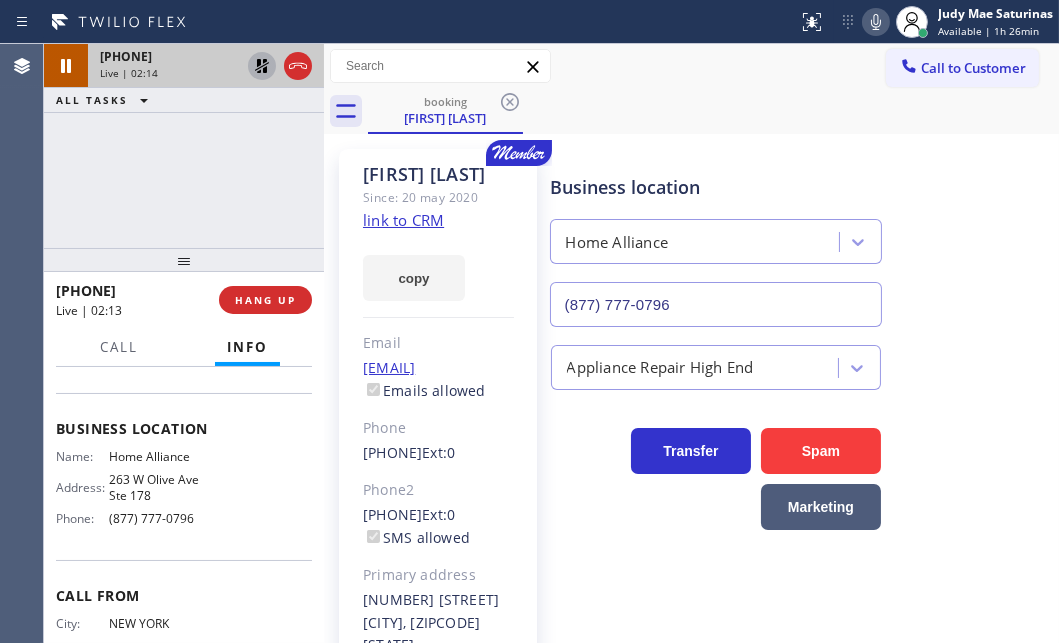 click 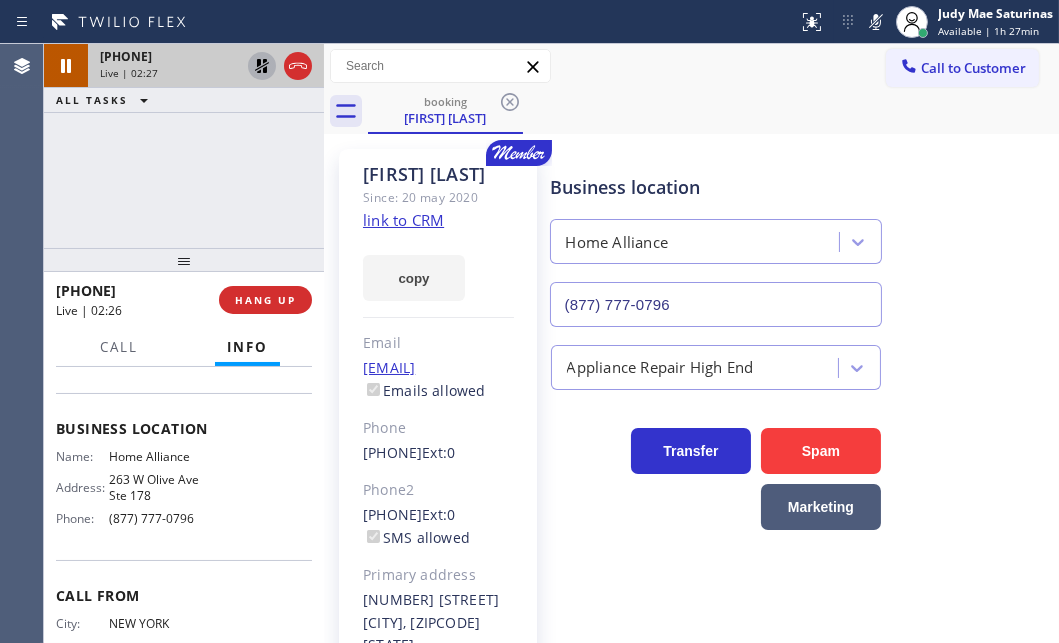 drag, startPoint x: 863, startPoint y: 22, endPoint x: 852, endPoint y: 29, distance: 13.038404 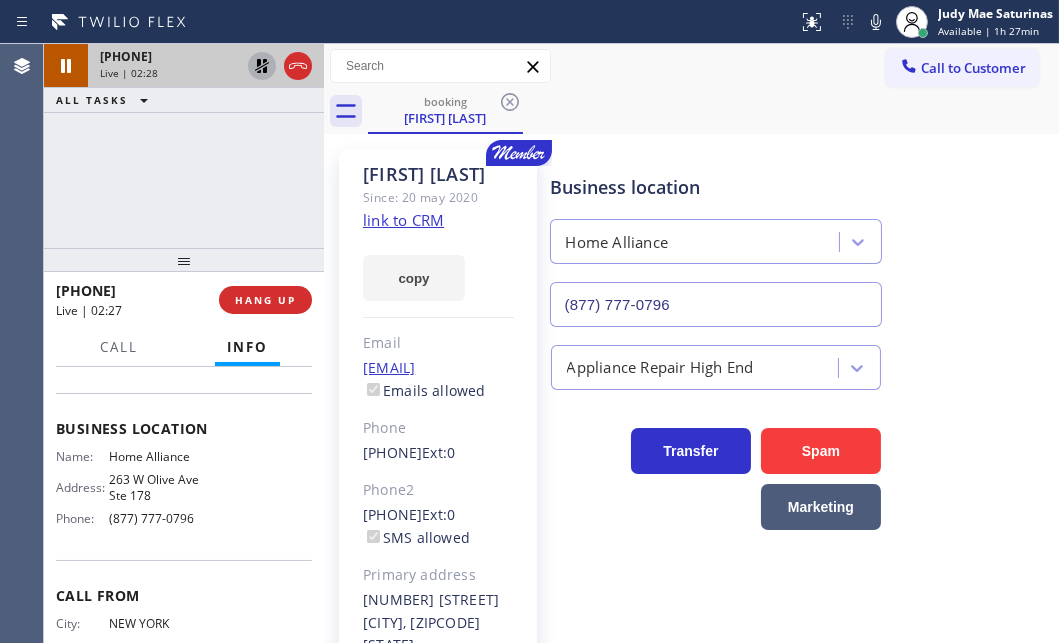 click 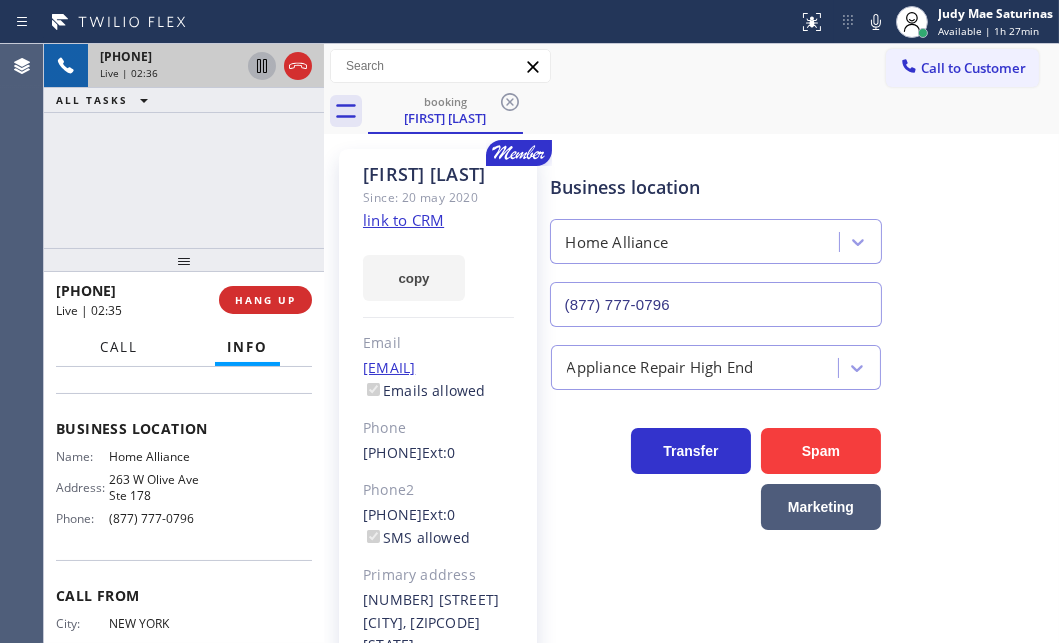 click on "Call" at bounding box center [119, 347] 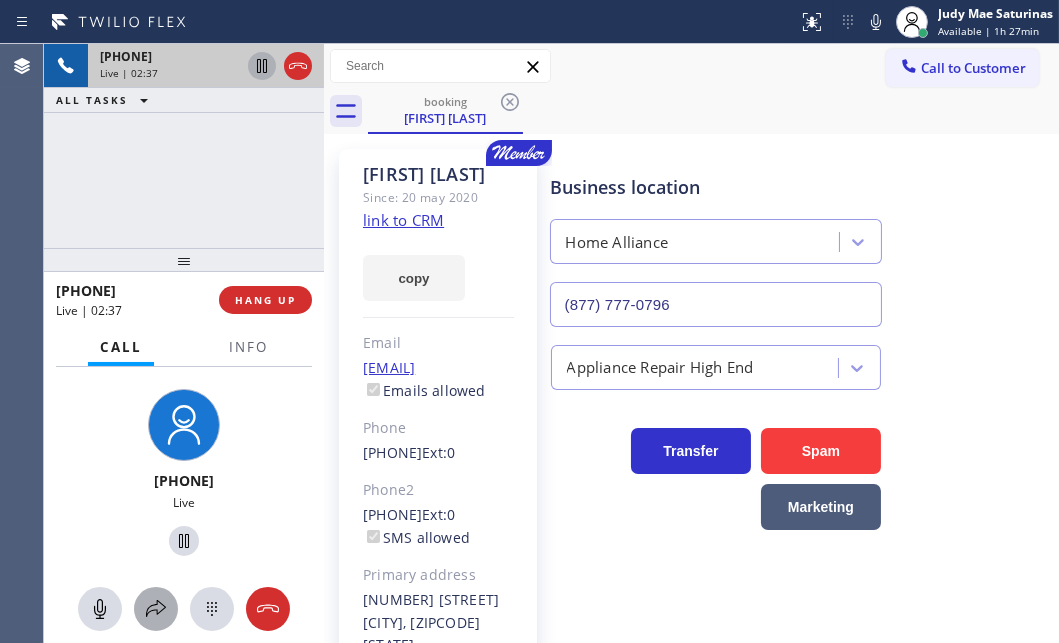 click 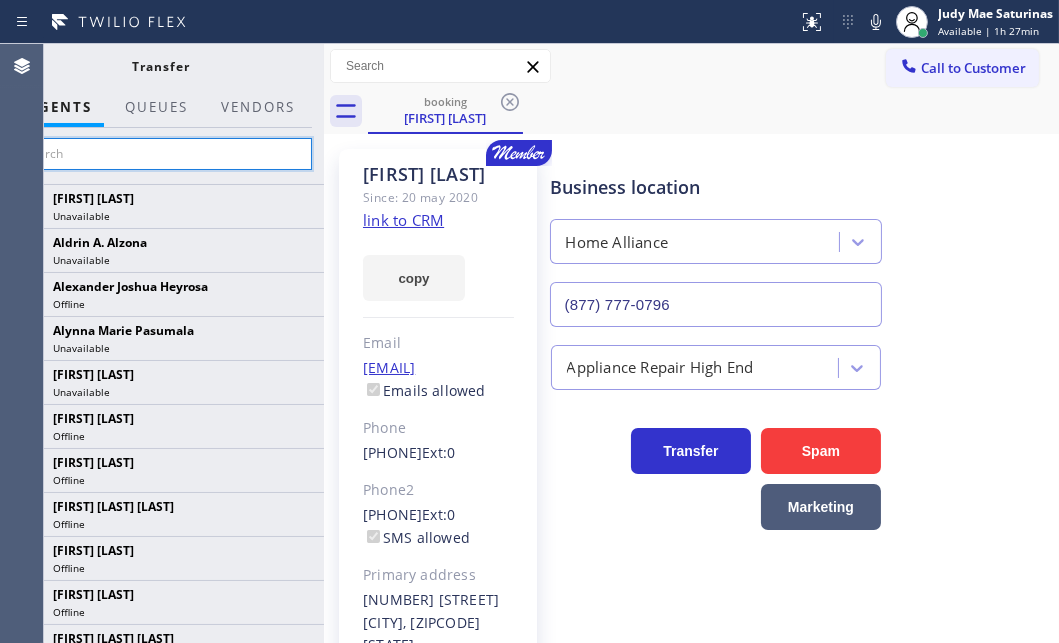 click at bounding box center [161, 154] 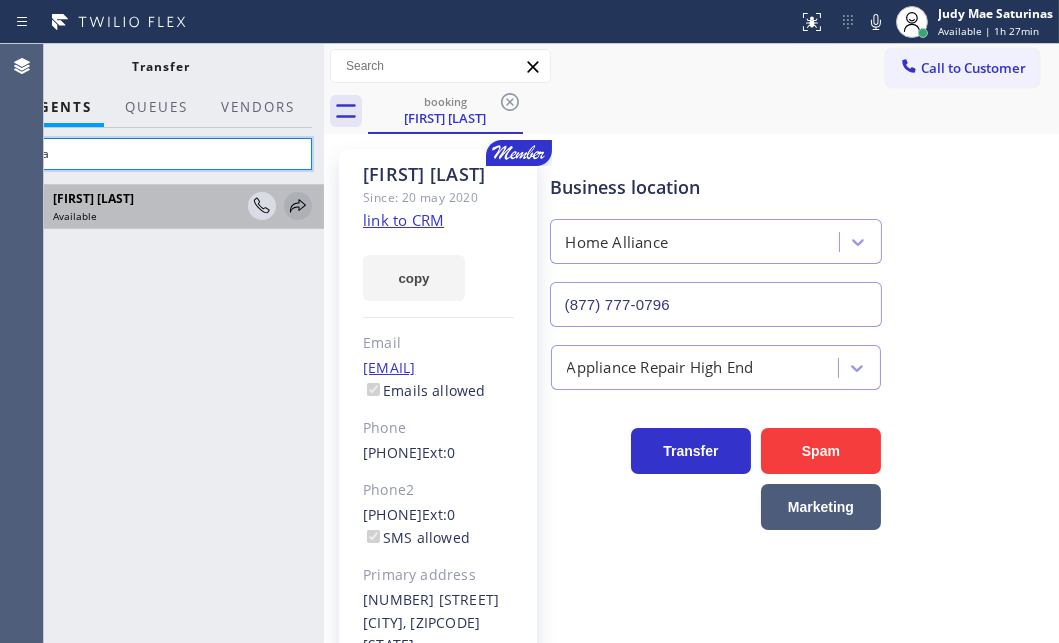 type on "tatia" 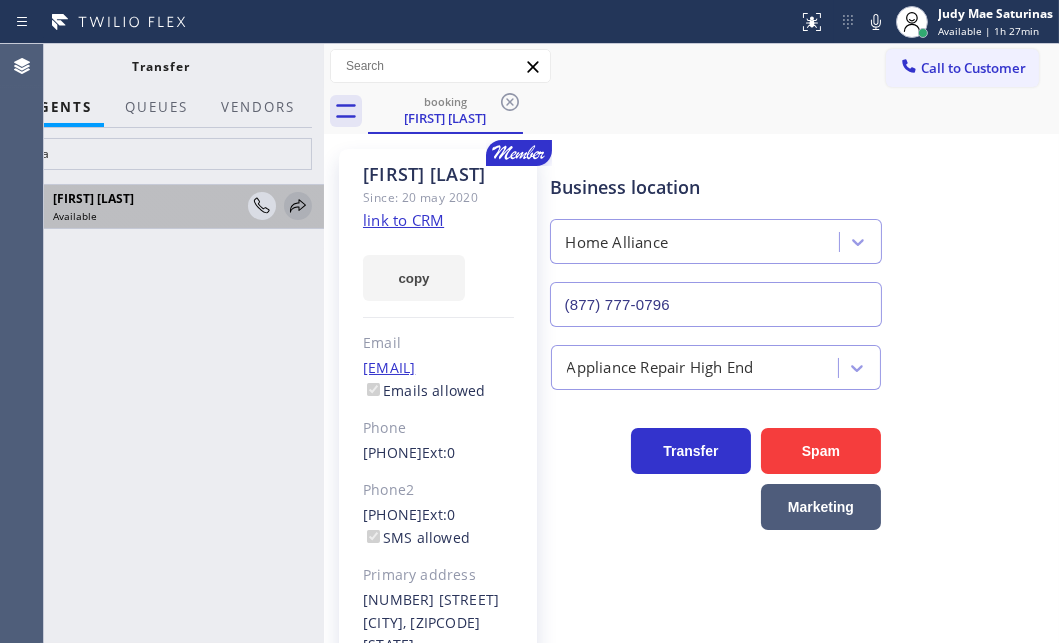 click 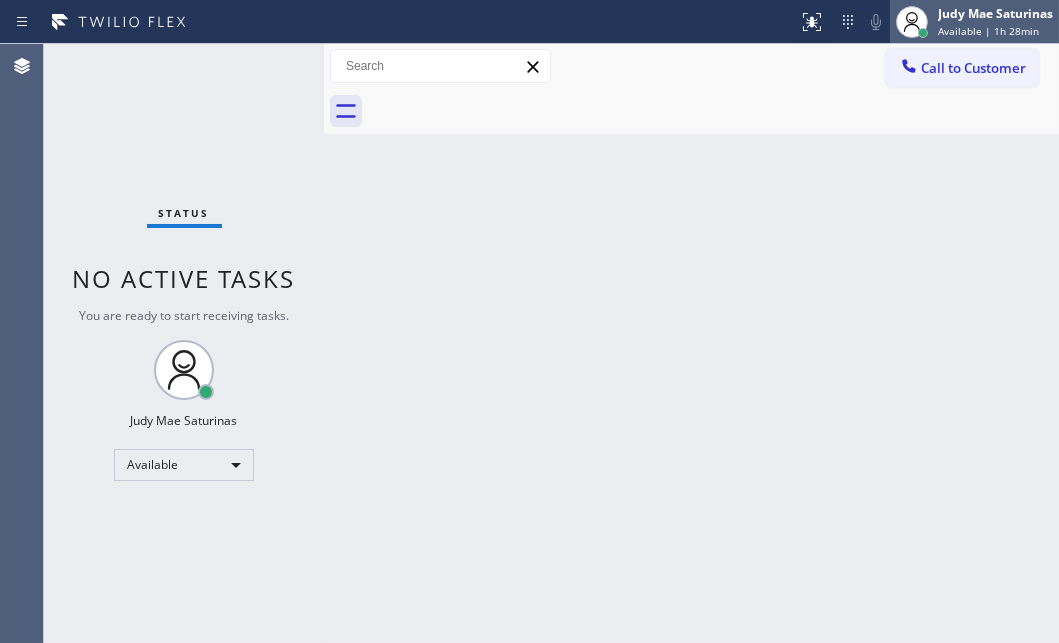 click on "Available | 1h 28min" at bounding box center [988, 31] 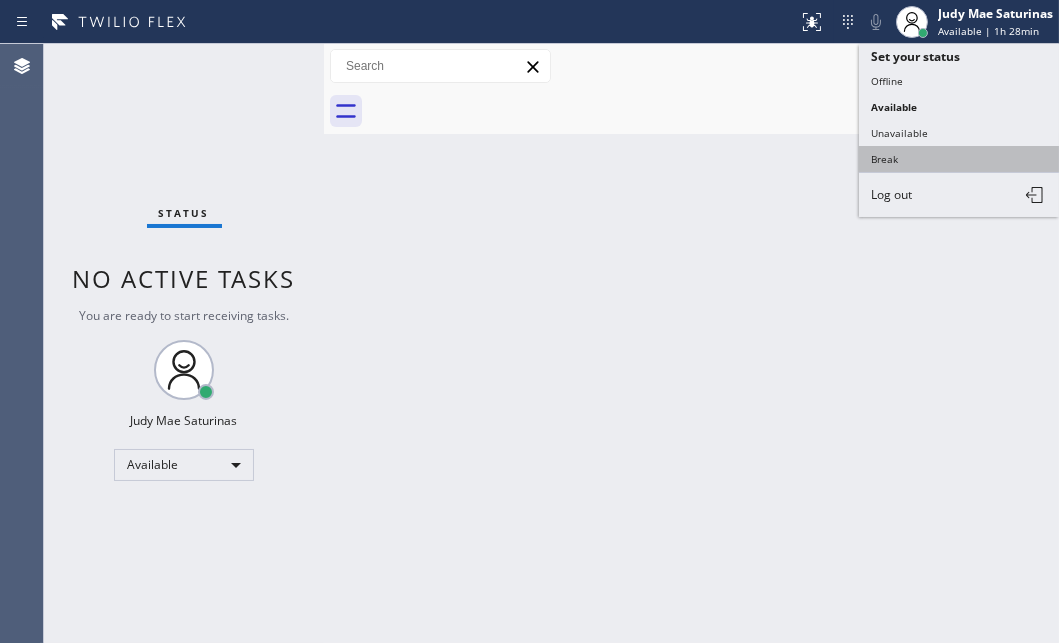 click on "Break" at bounding box center (959, 159) 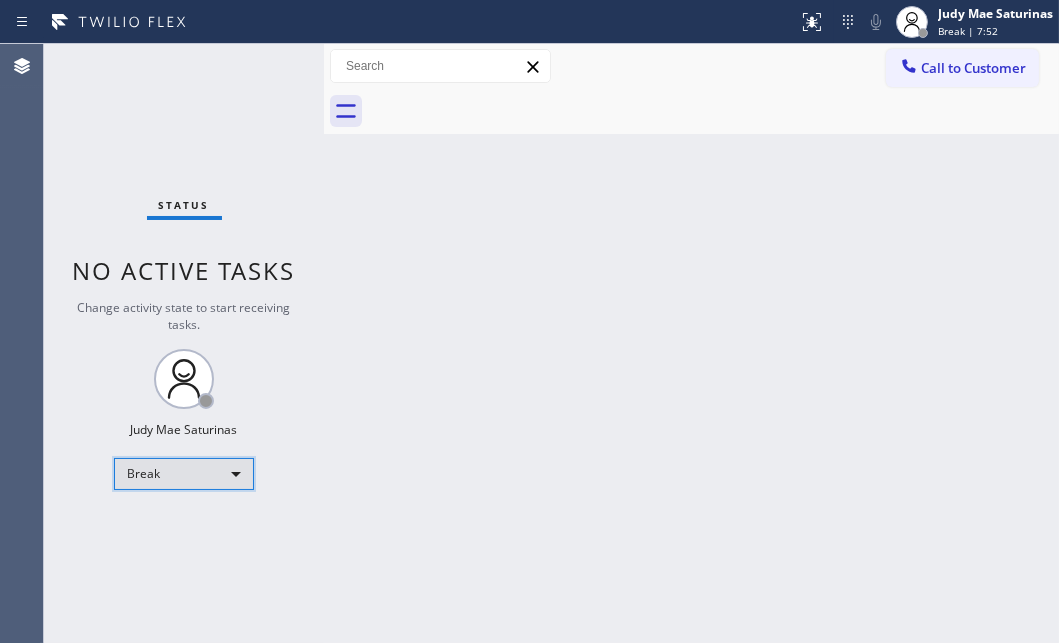 click on "Break" at bounding box center (184, 474) 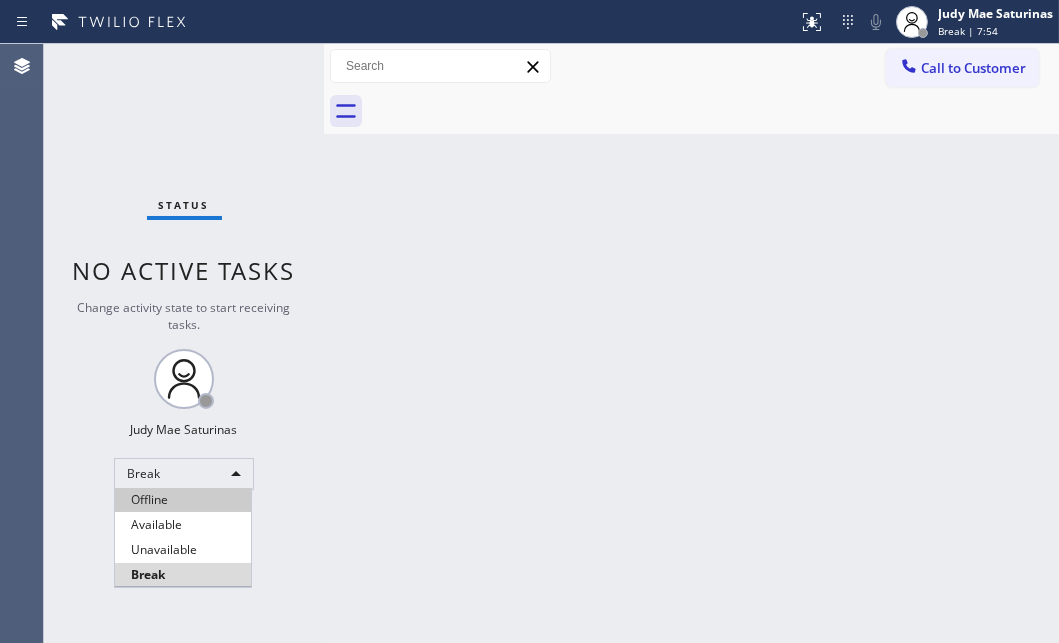 click on "Offline Available Unavailable Break" at bounding box center [183, 537] 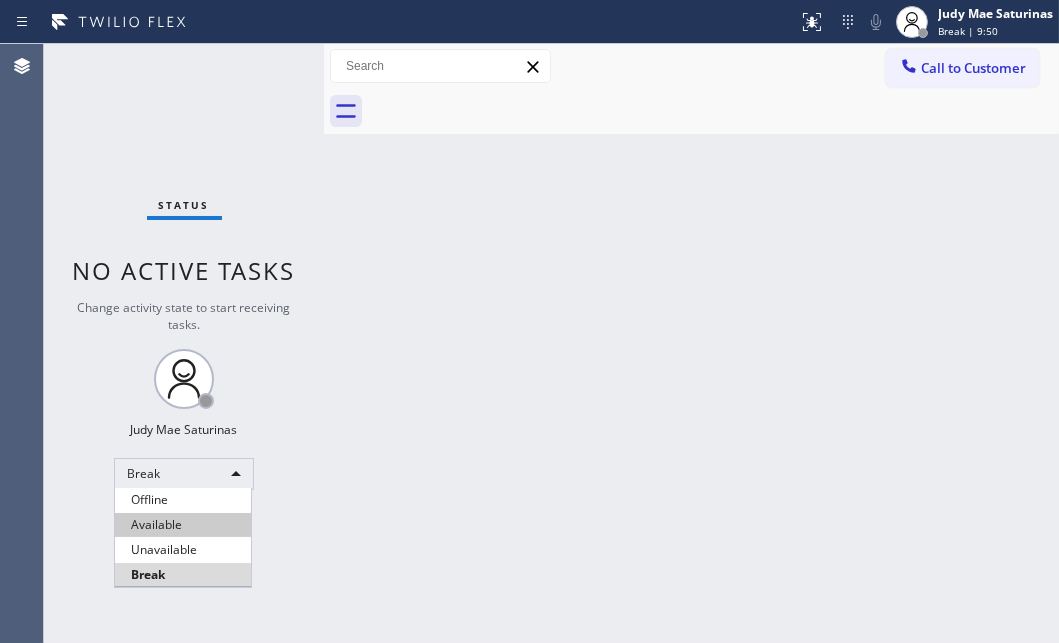 click on "Available" at bounding box center [183, 525] 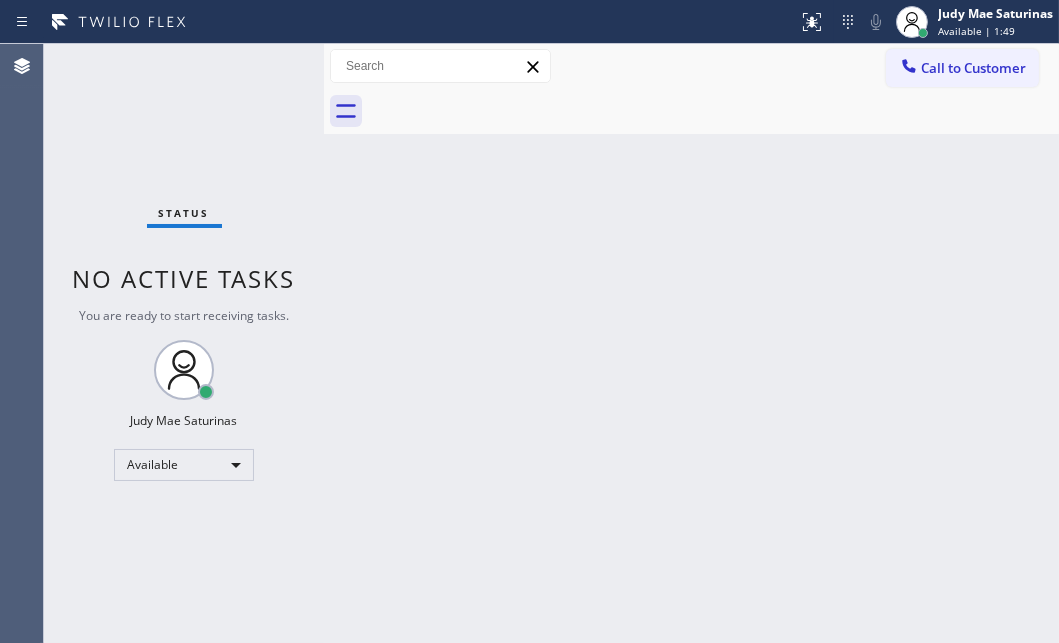 click on "Status   No active tasks     You are ready to start receiving tasks.   Judy Mae Saturinas Available" at bounding box center [184, 343] 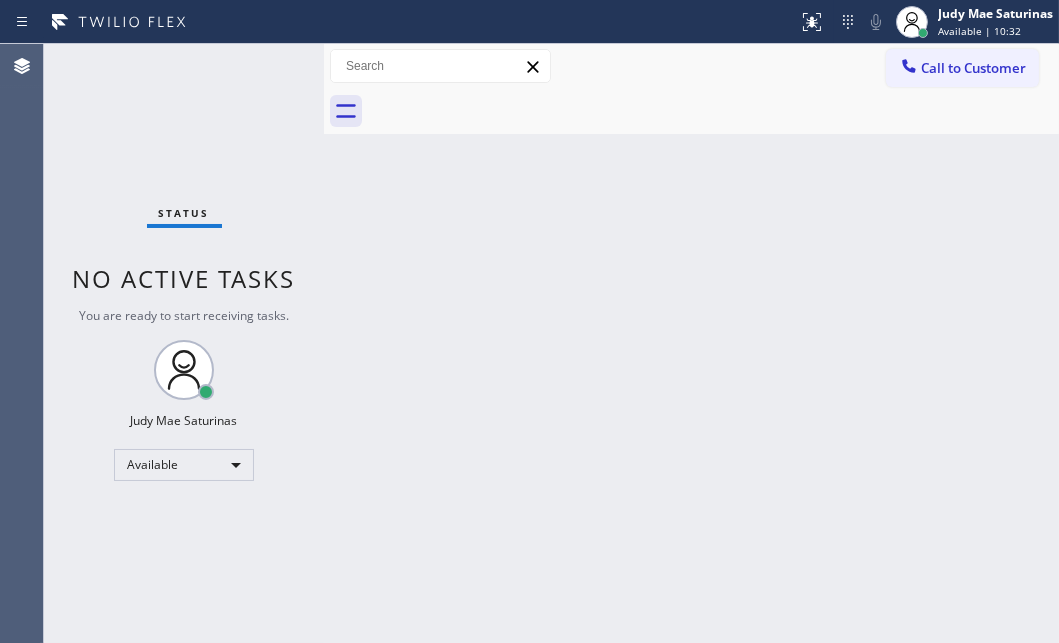click at bounding box center [324, 343] 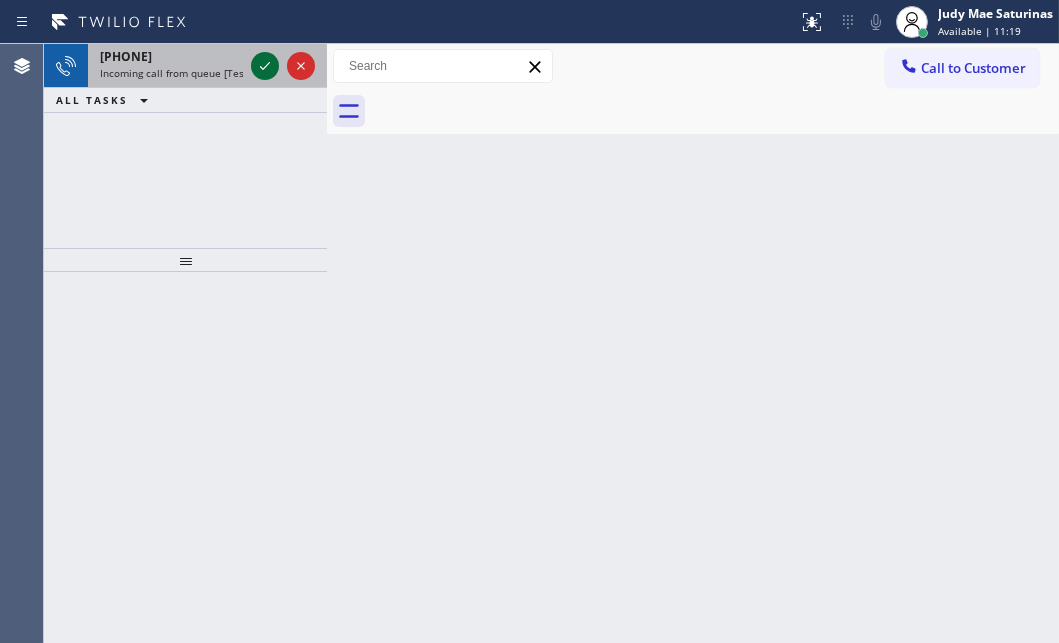 click 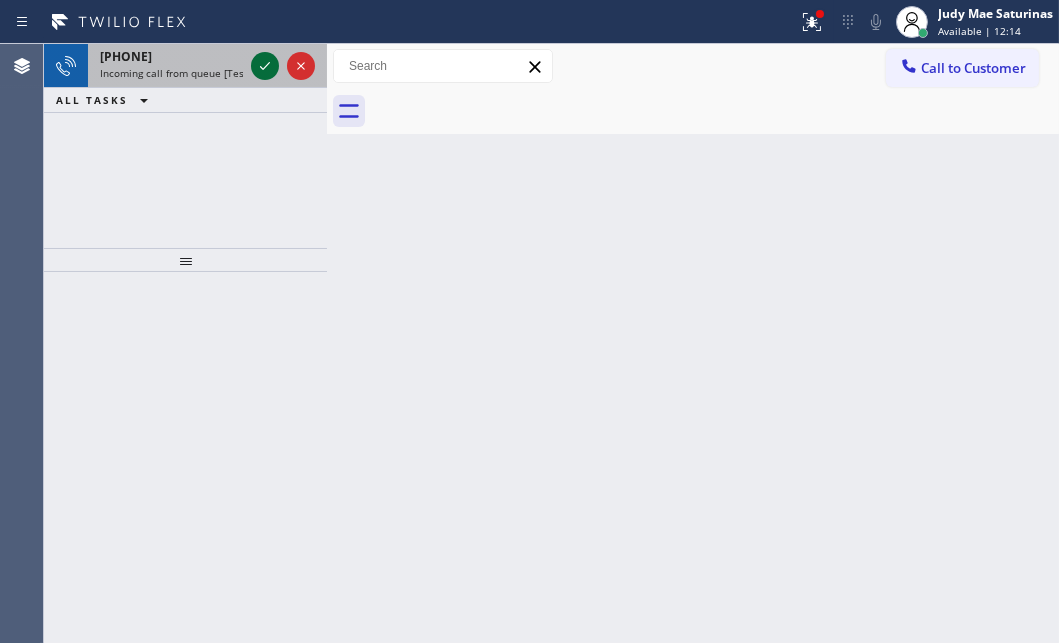 click 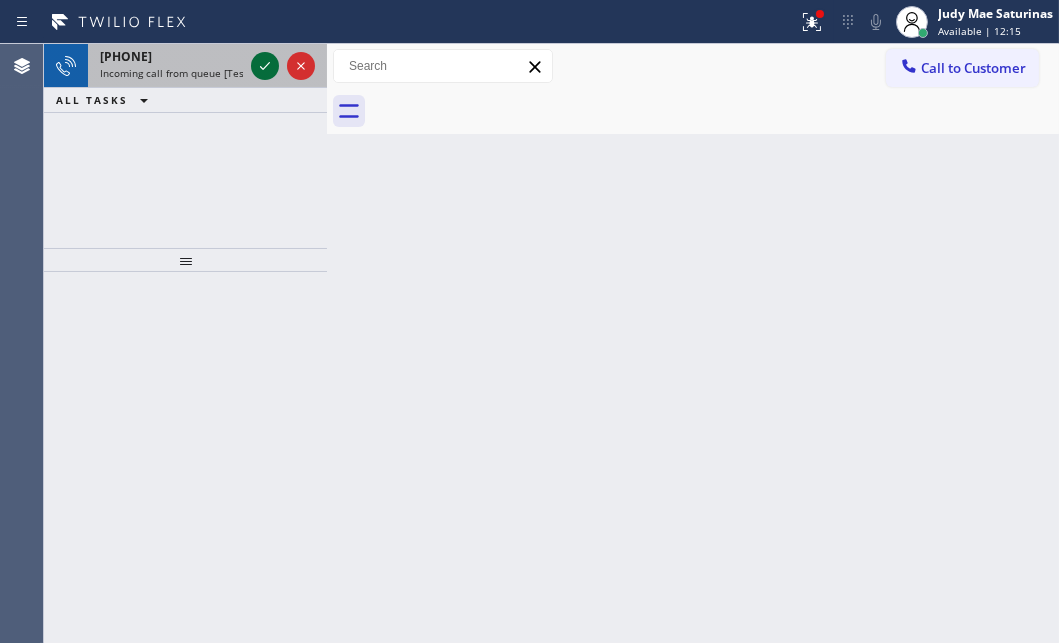 click 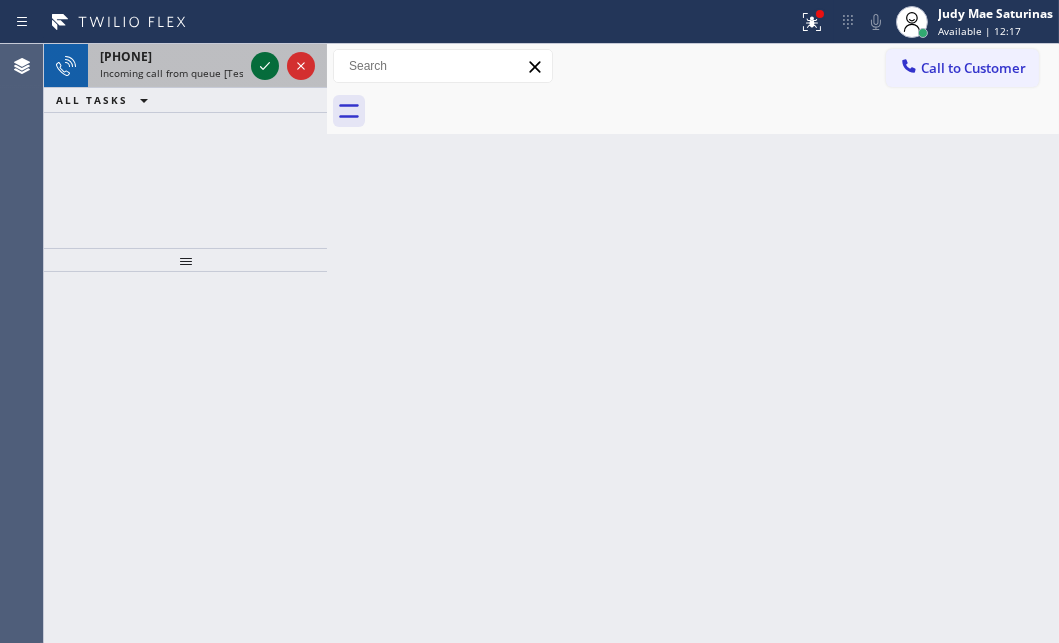 click 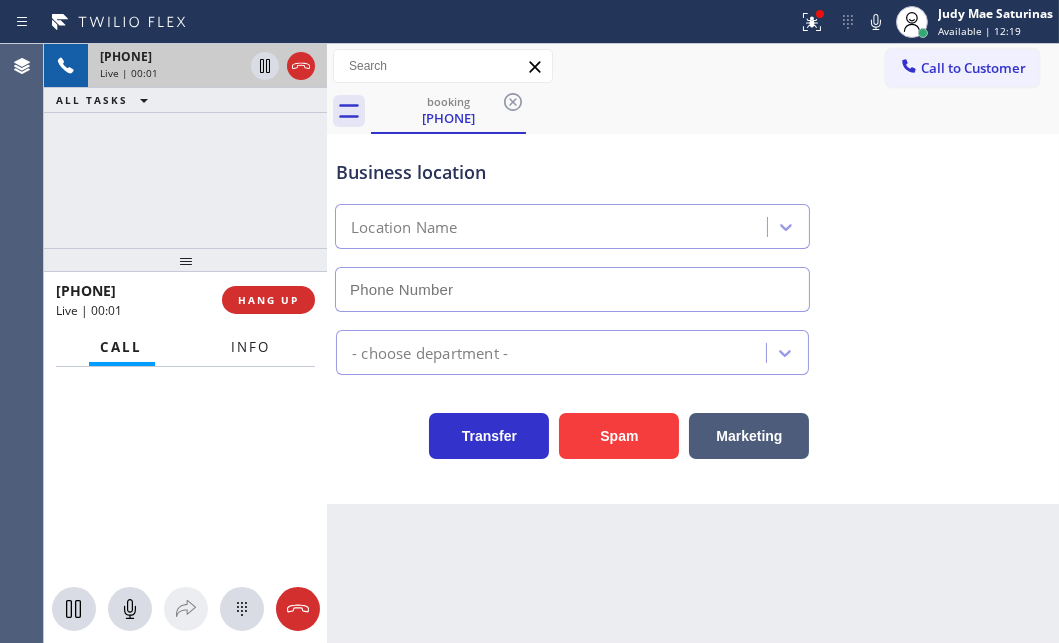 type on "[PHONE]" 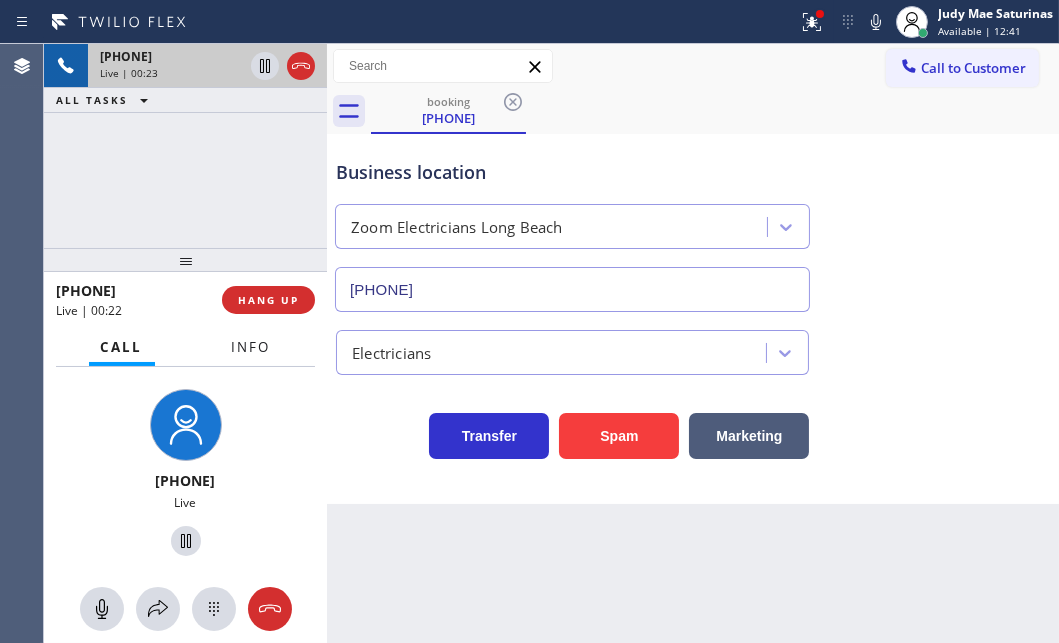 click on "Info" at bounding box center (251, 347) 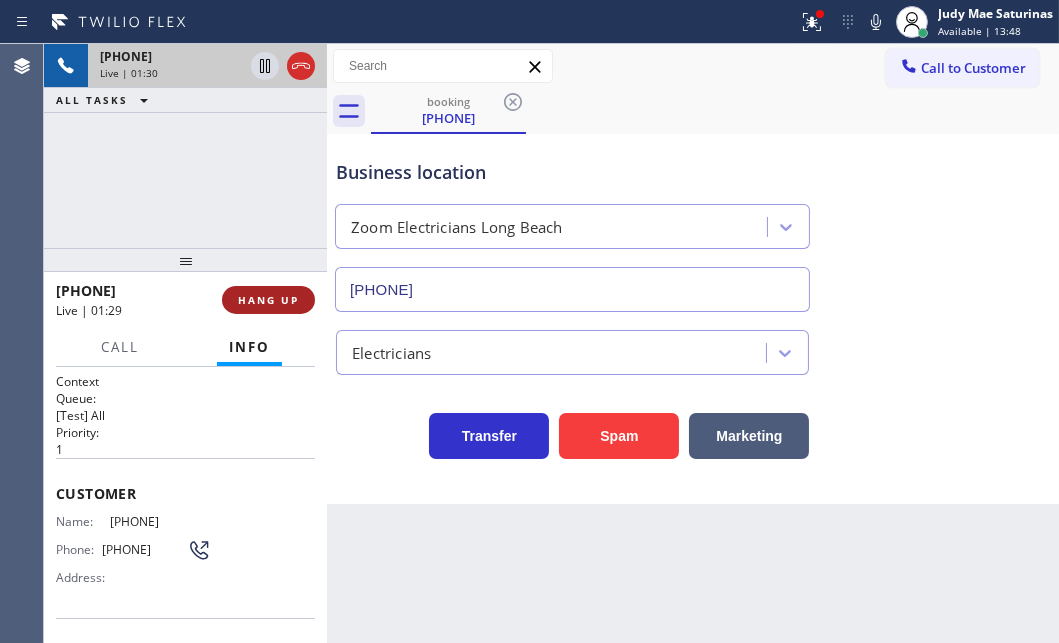 click on "HANG UP" at bounding box center [268, 300] 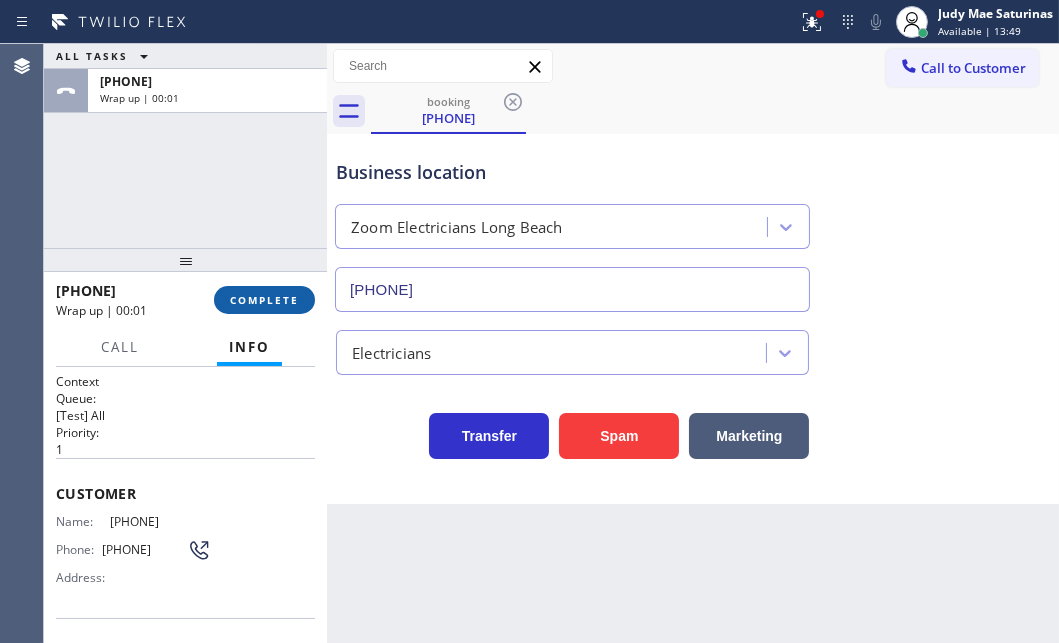 click on "COMPLETE" at bounding box center (264, 300) 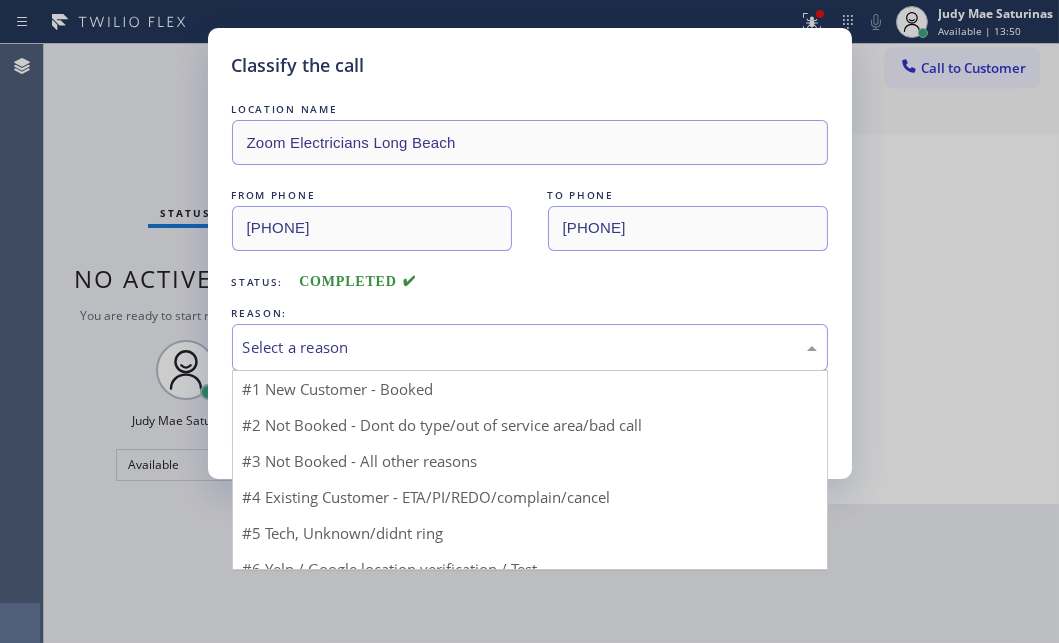 click on "Select a reason" at bounding box center [530, 347] 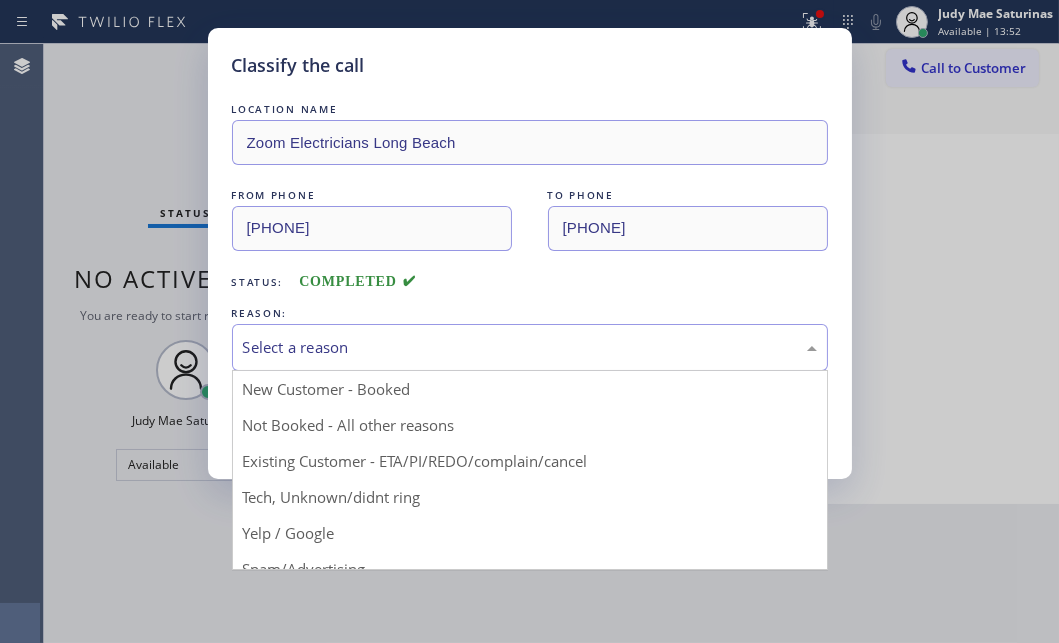 drag, startPoint x: 330, startPoint y: 416, endPoint x: 320, endPoint y: 418, distance: 10.198039 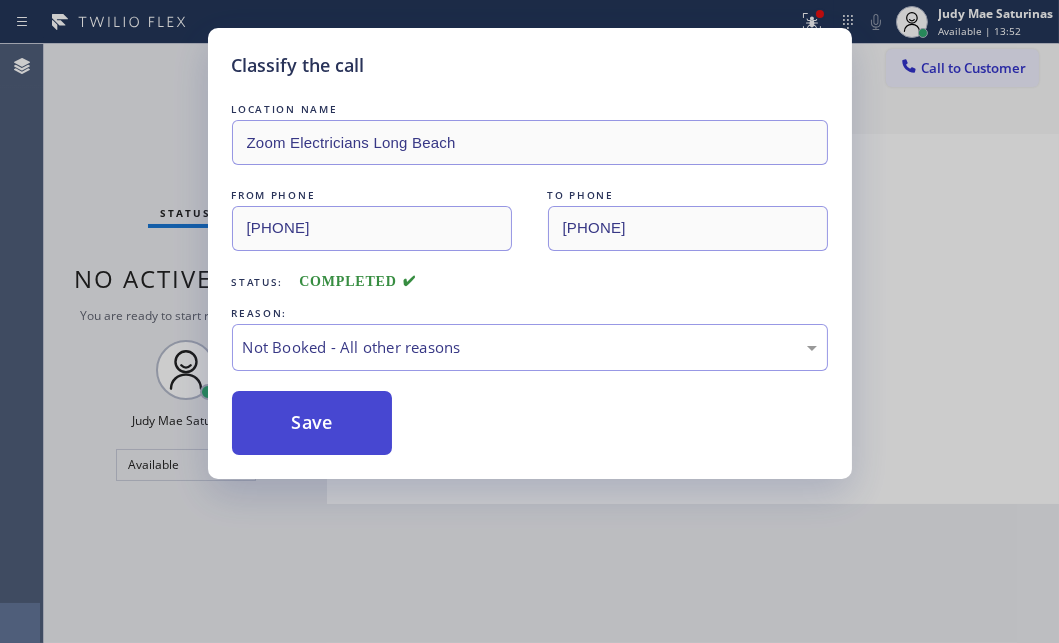 click on "Save" at bounding box center [312, 423] 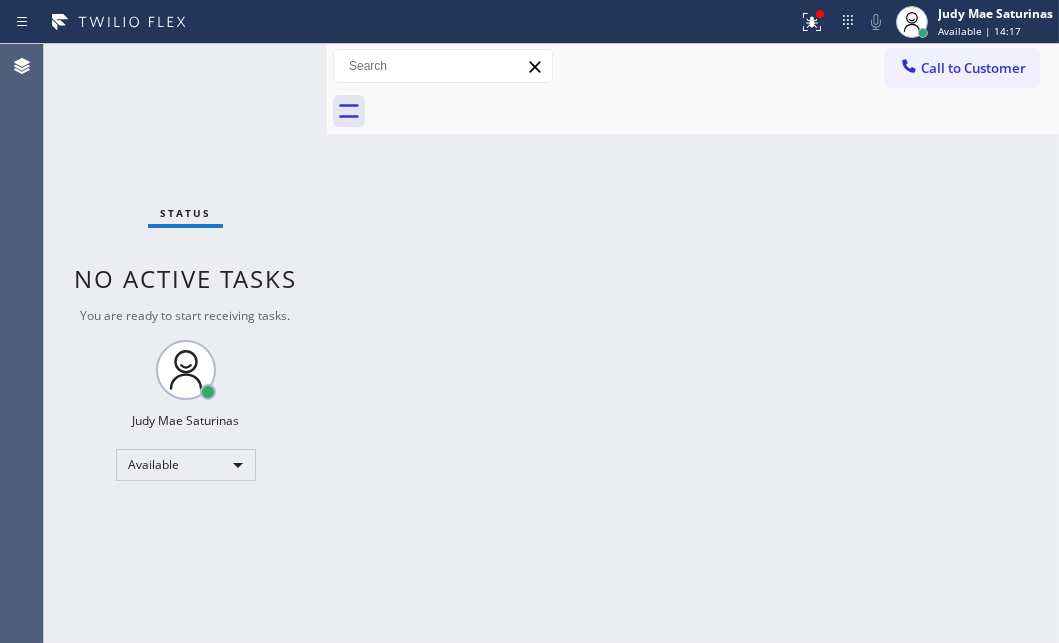 click on "Status   No active tasks     You are ready to start receiving tasks.   Judy Mae Saturinas Available" at bounding box center [185, 343] 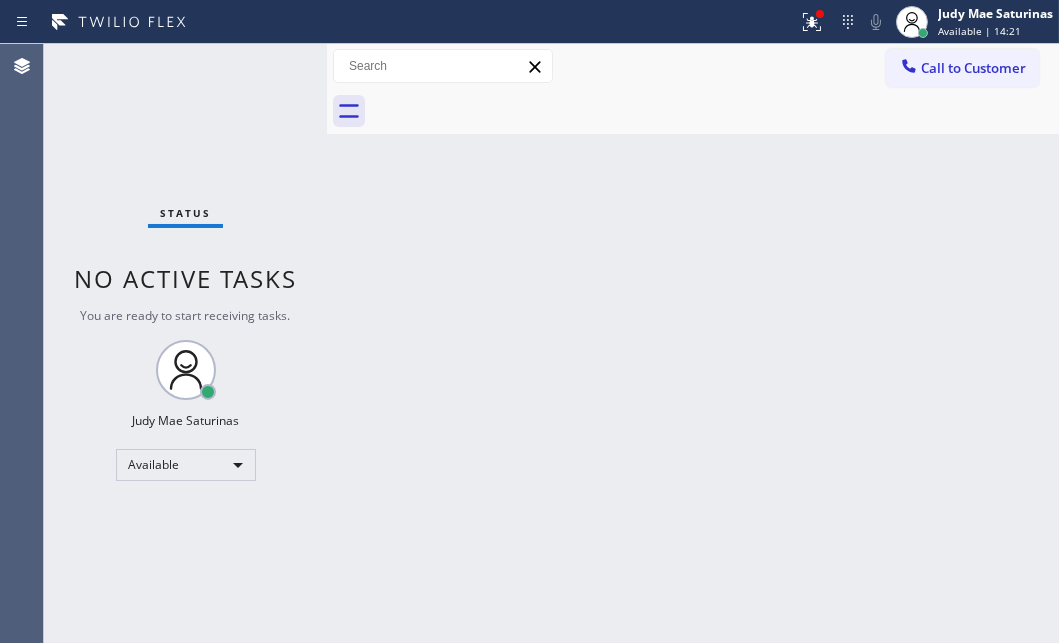 click on "Status   No active tasks     You are ready to start receiving tasks.   Judy Mae Saturinas Available" at bounding box center [185, 343] 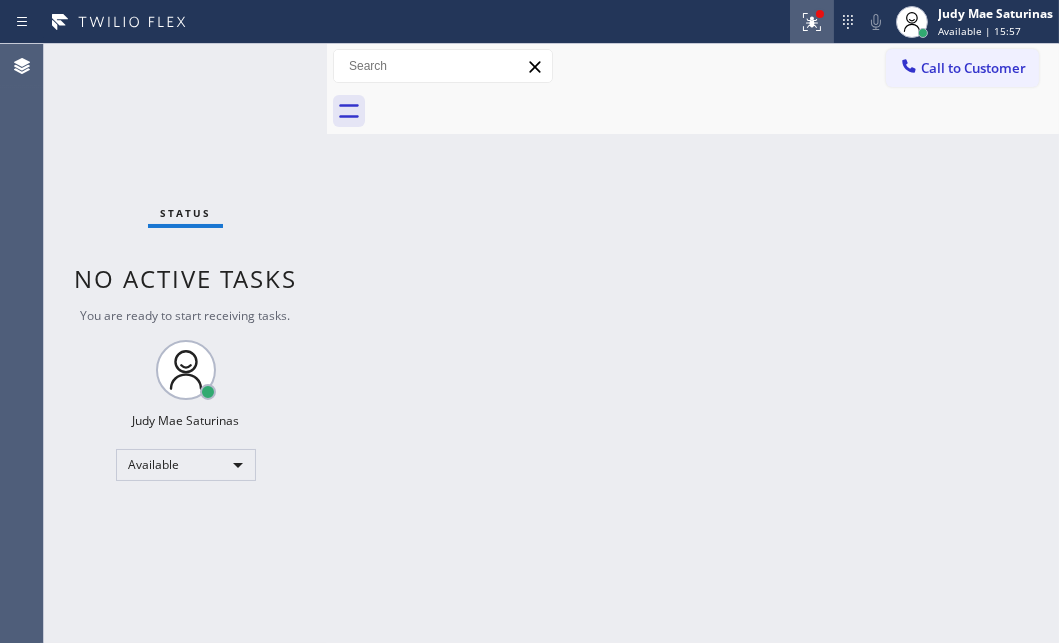 click at bounding box center [812, 22] 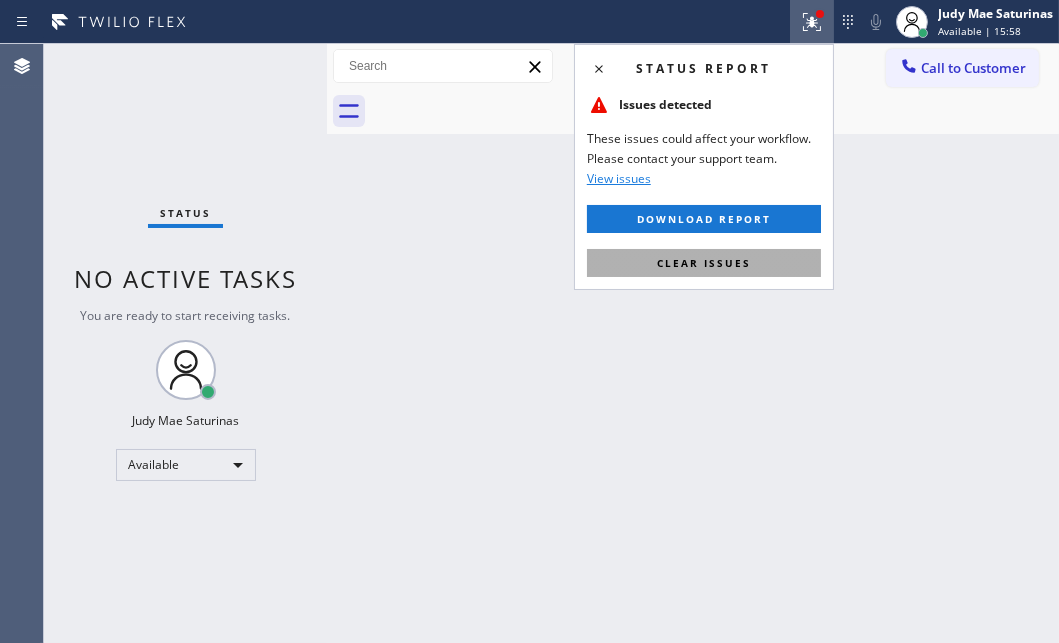 click on "Clear issues" at bounding box center [704, 263] 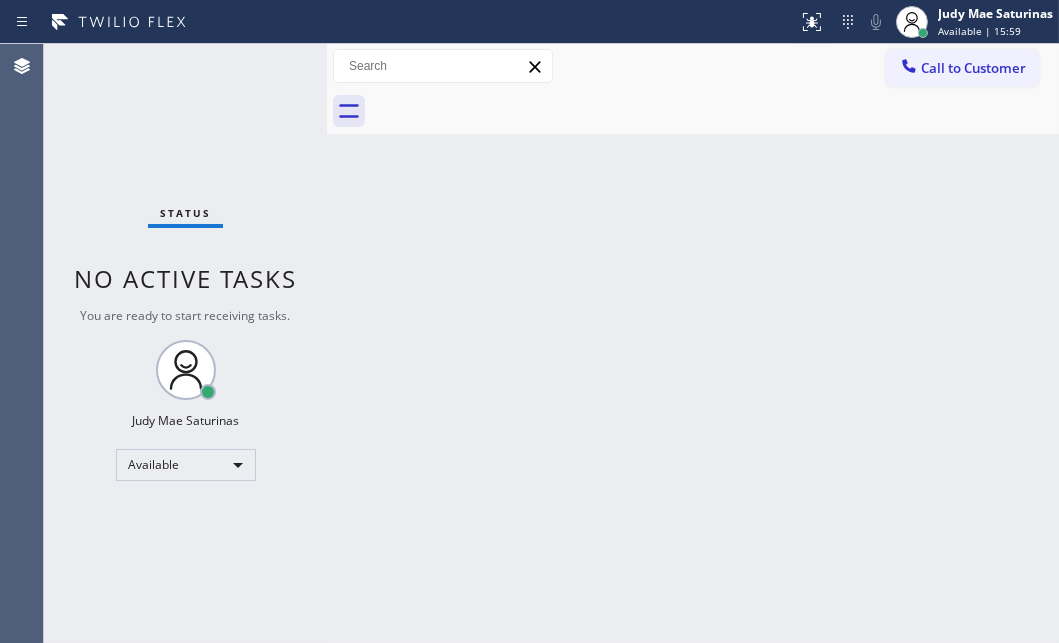 click on "Status   No active tasks     You are ready to start receiving tasks.   Judy Mae Saturinas Available" at bounding box center (185, 343) 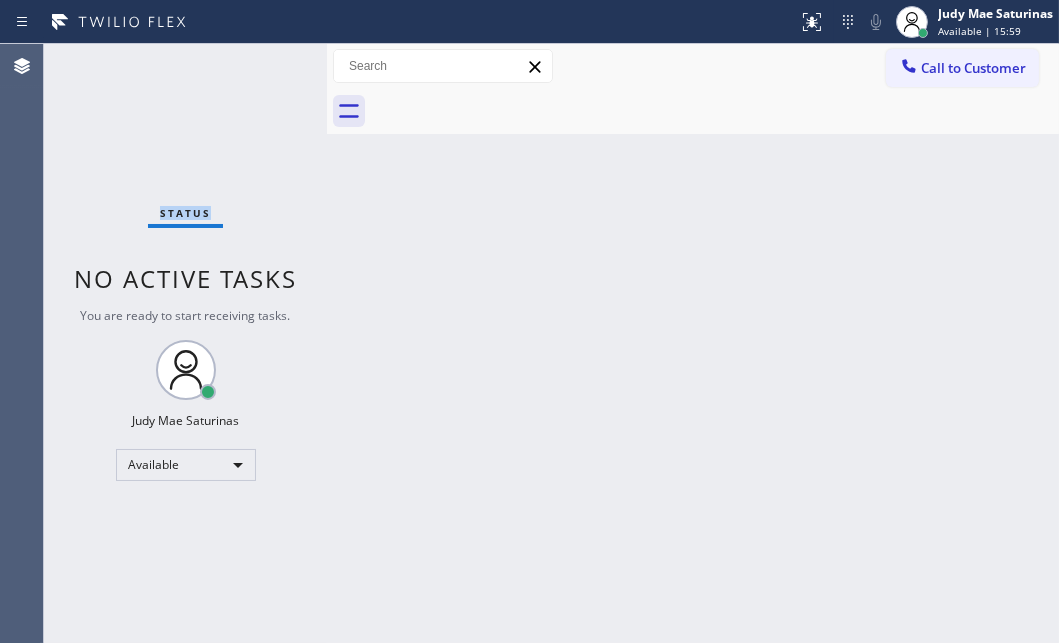 click on "Status   No active tasks     You are ready to start receiving tasks.   Judy Mae Saturinas Available" at bounding box center (185, 343) 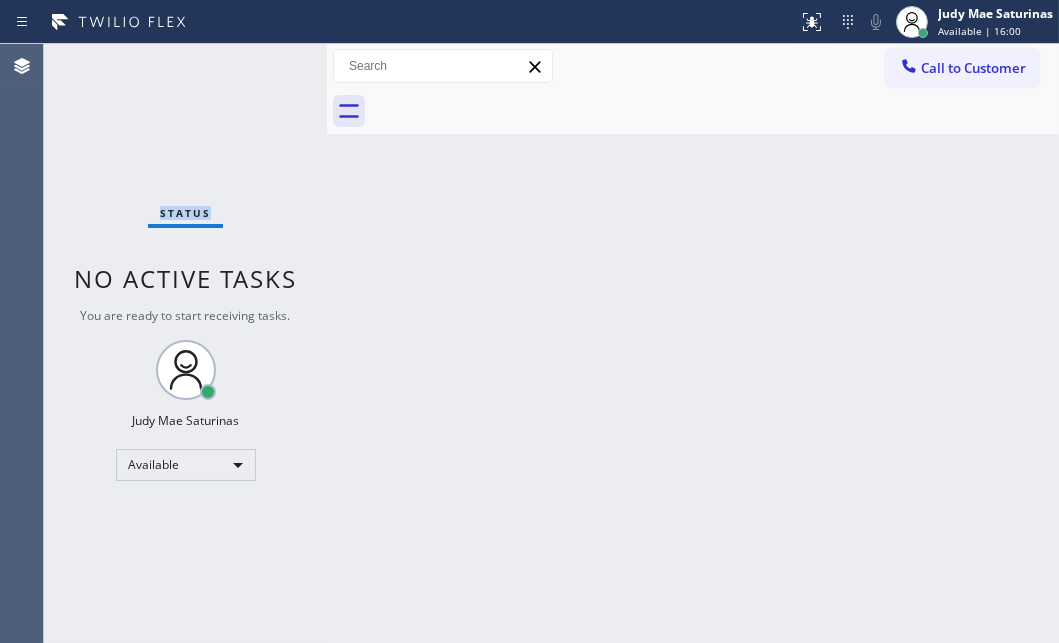 click on "Status   No active tasks     You are ready to start receiving tasks.   Judy Mae Saturinas Available" at bounding box center (185, 343) 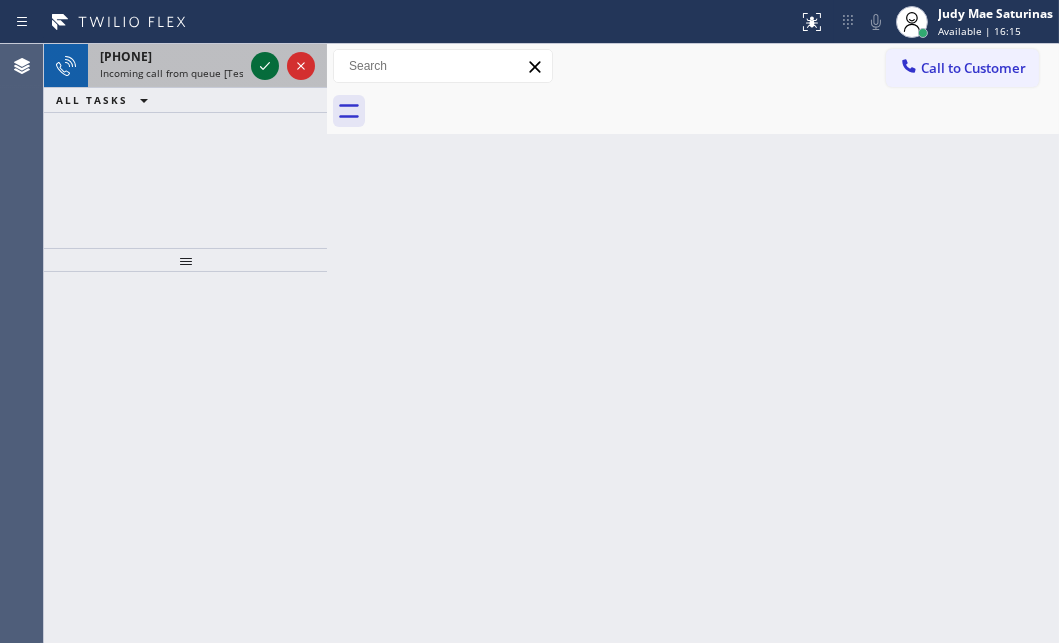 click 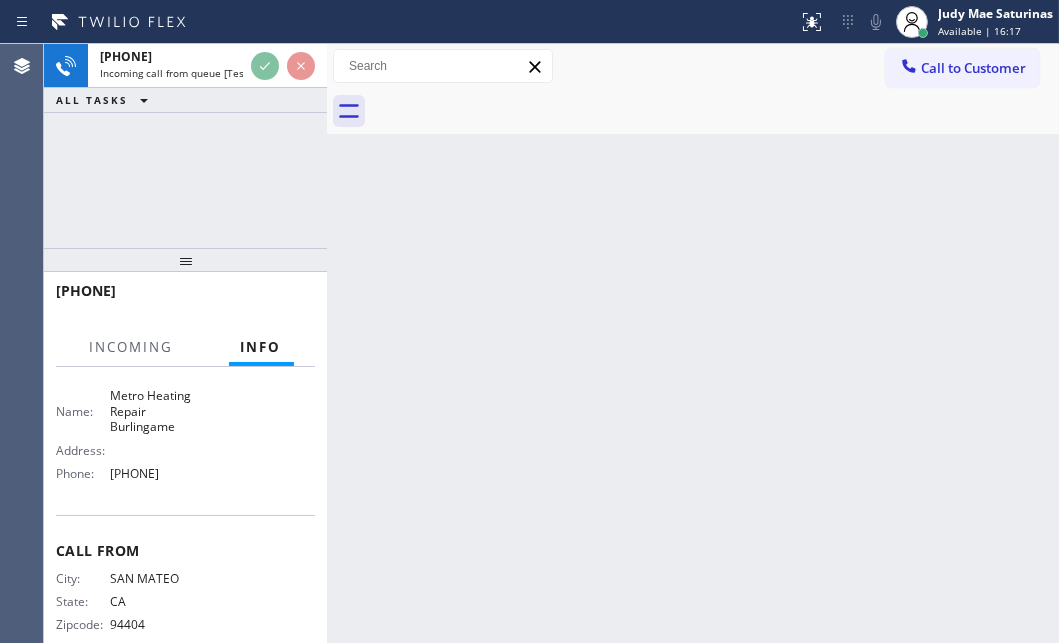 scroll, scrollTop: 350, scrollLeft: 0, axis: vertical 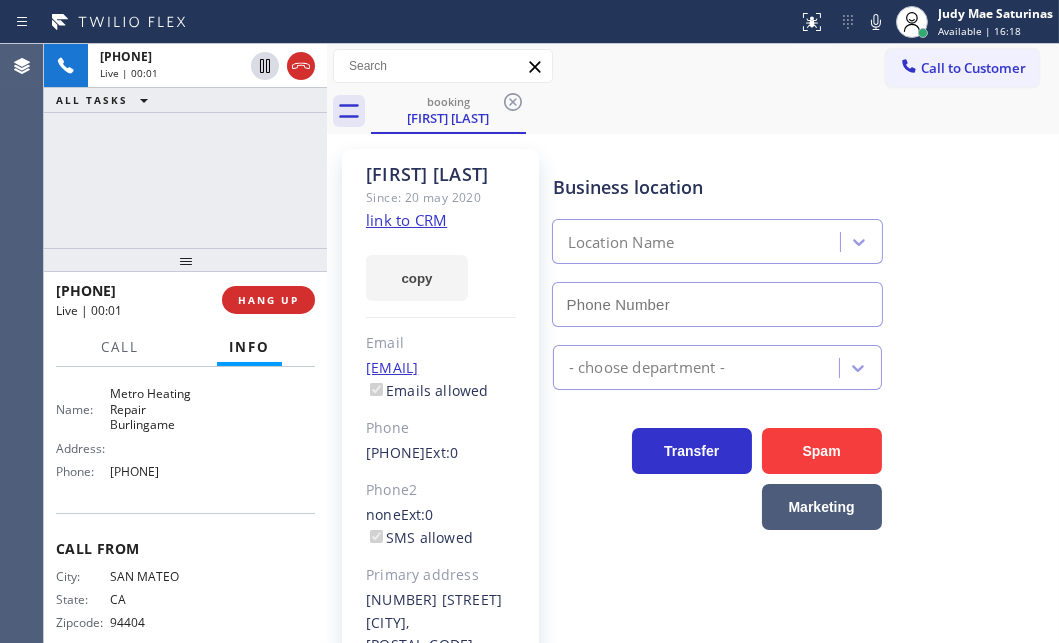 type on "[PHONE]" 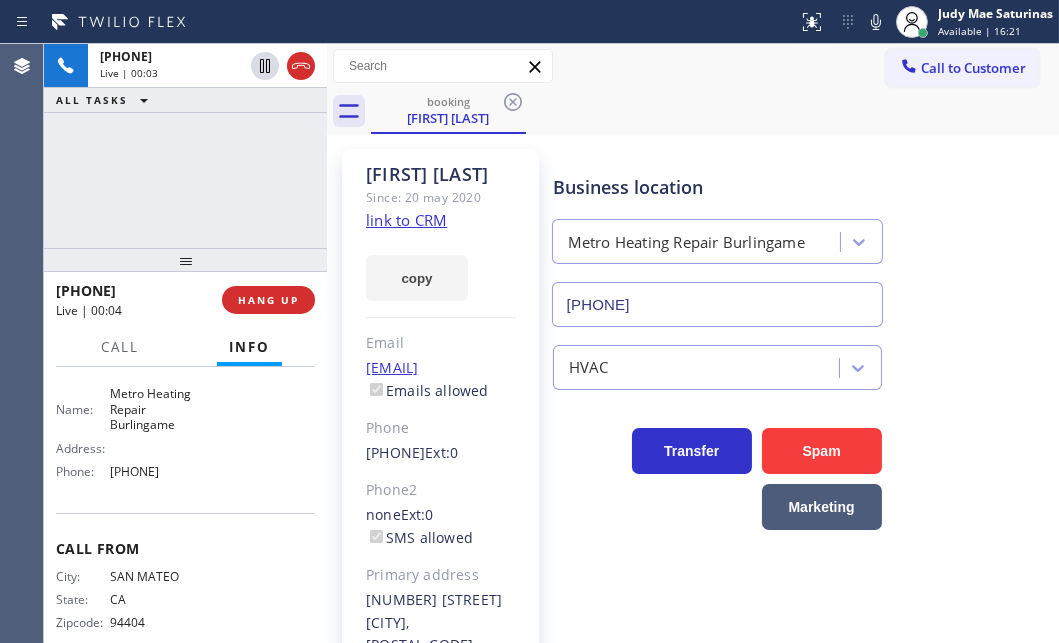 drag, startPoint x: 429, startPoint y: 224, endPoint x: 493, endPoint y: 200, distance: 68.35203 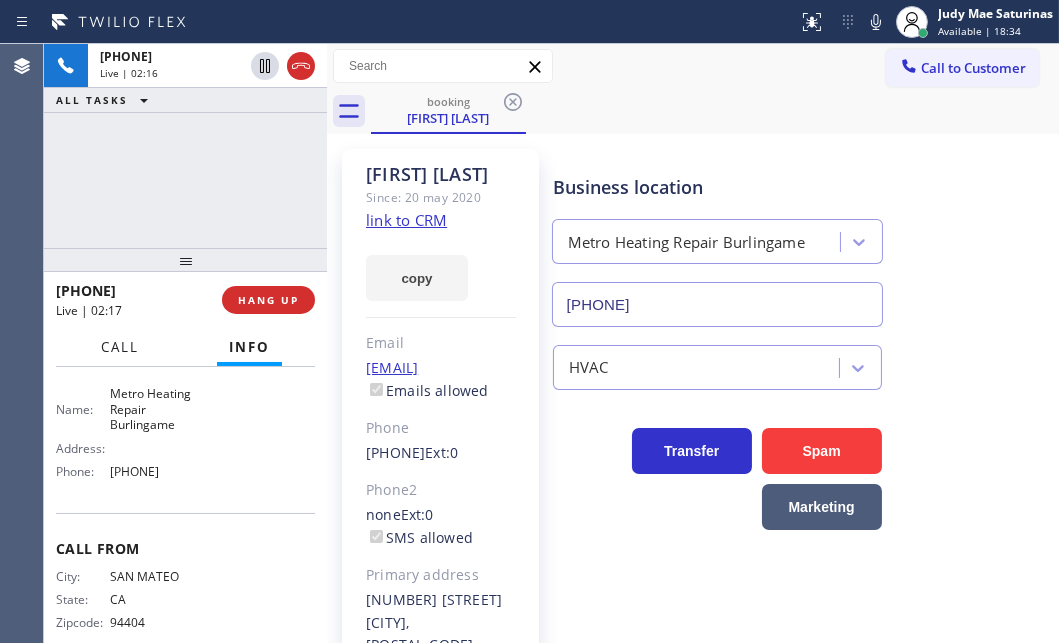 click on "Call" at bounding box center [120, 347] 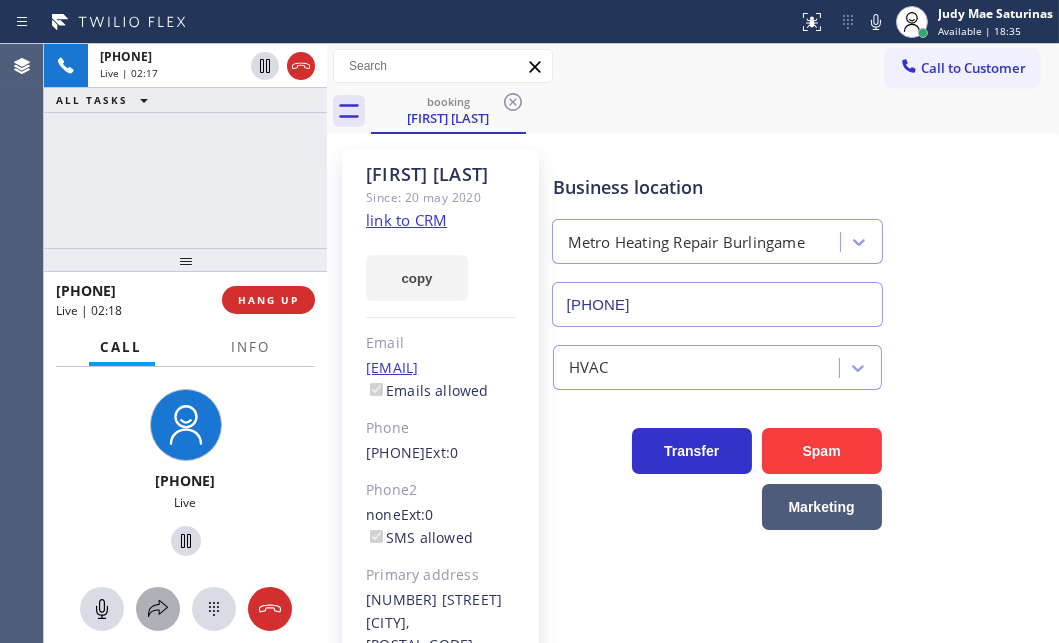click 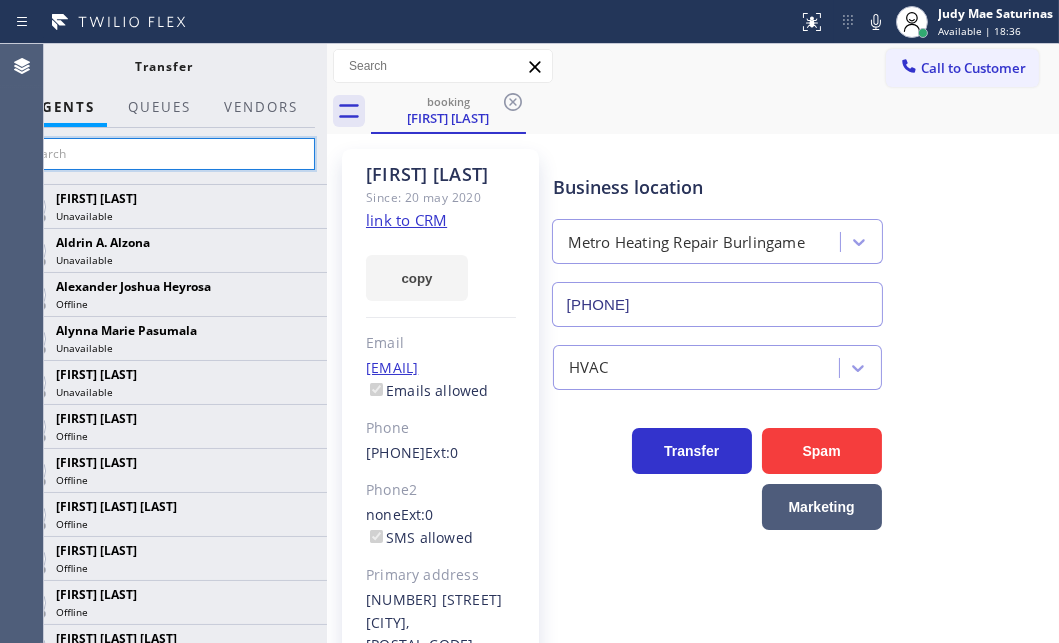 click at bounding box center (164, 154) 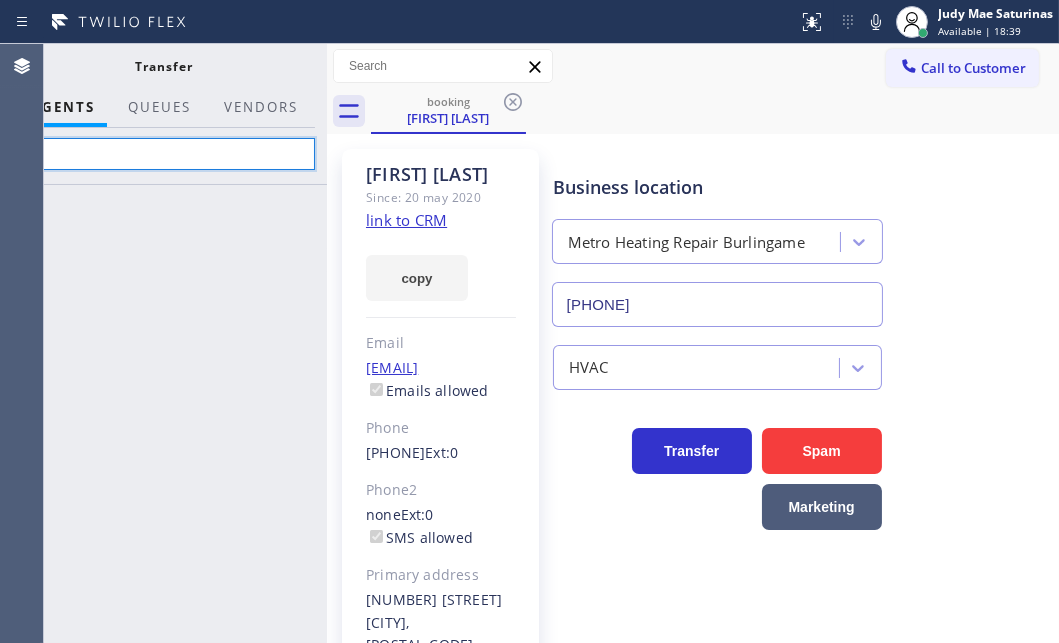 type on "w" 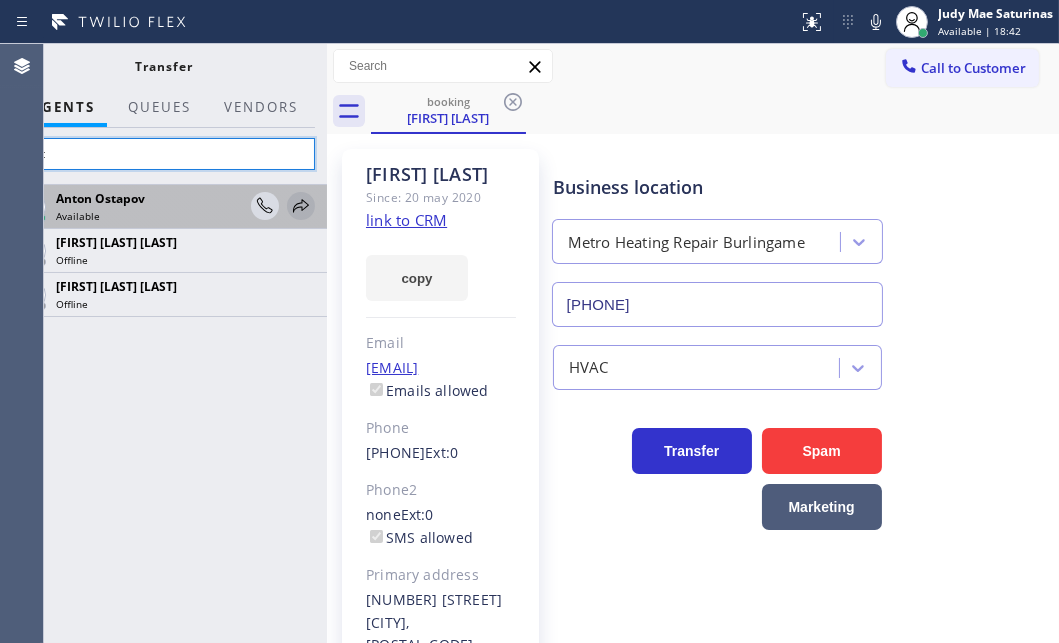 type on "ant" 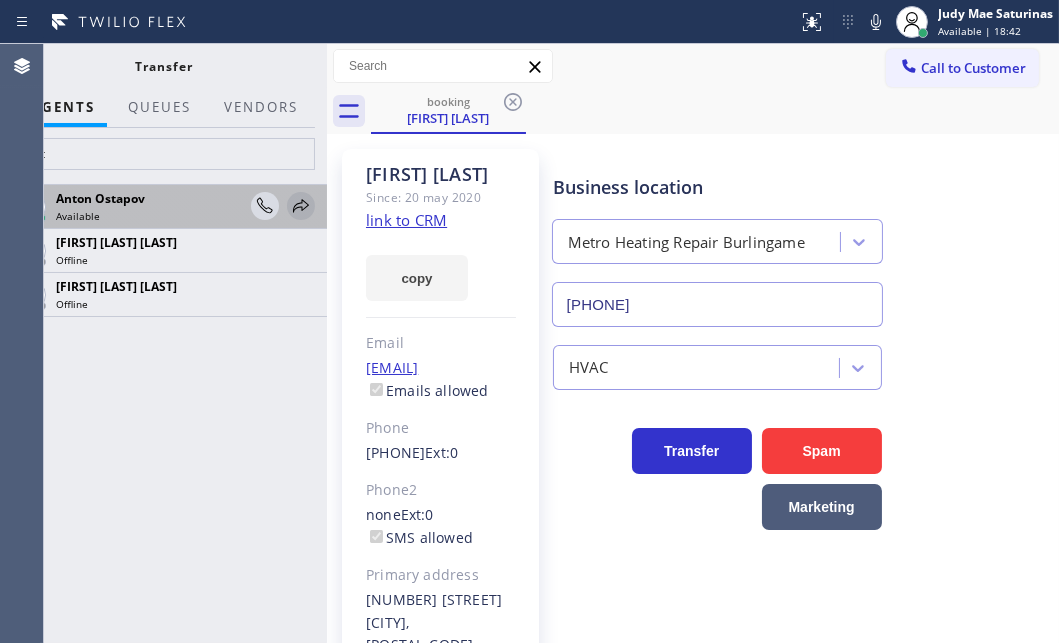 click 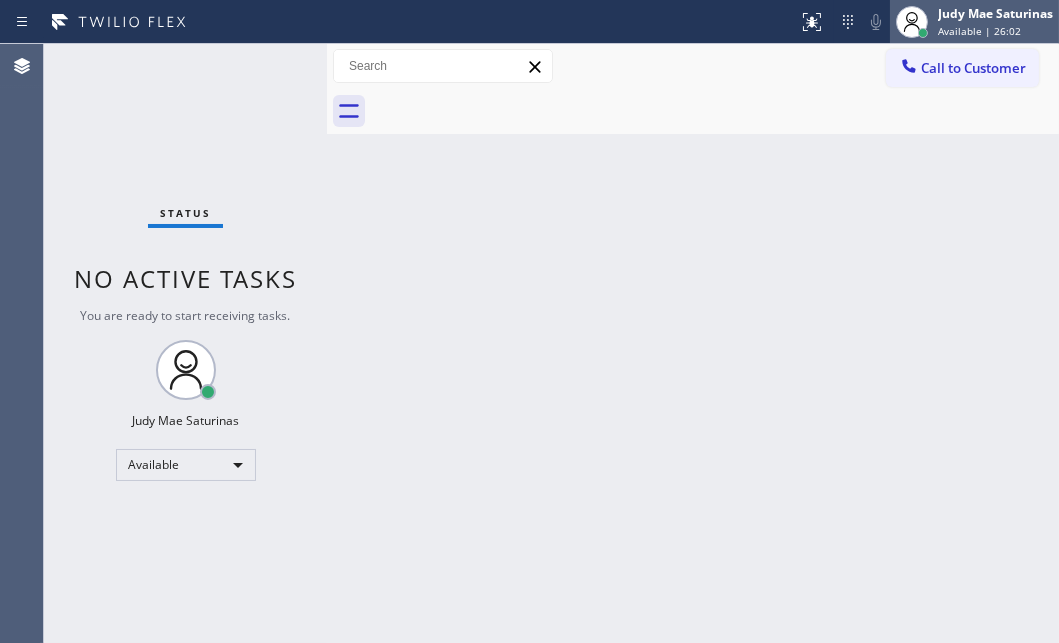 click on "Judy Mae Saturinas" at bounding box center (995, 13) 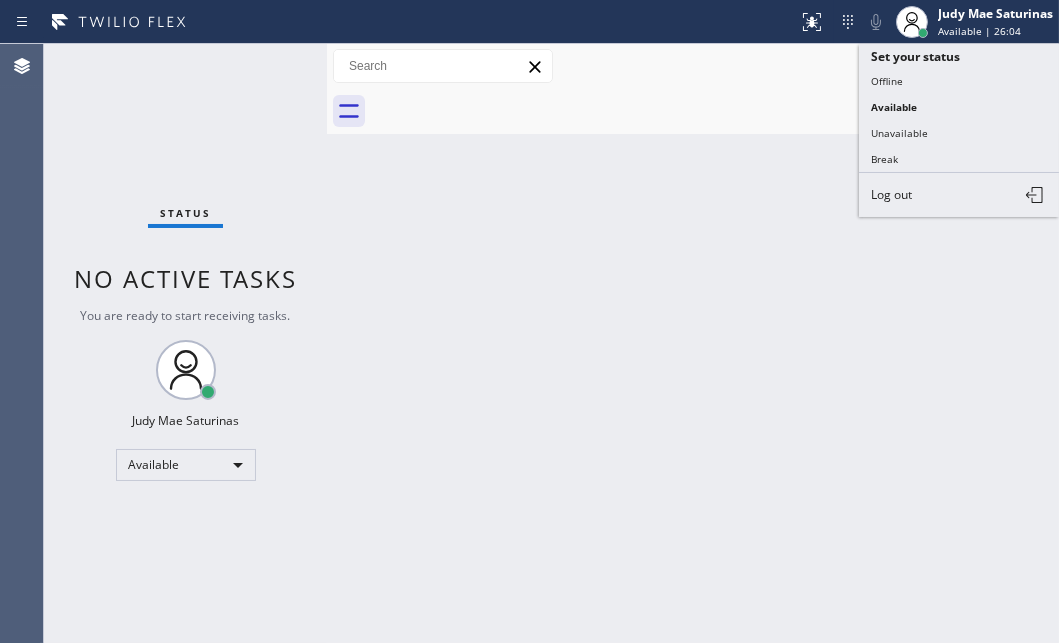 drag, startPoint x: 905, startPoint y: 161, endPoint x: 848, endPoint y: 193, distance: 65.36819 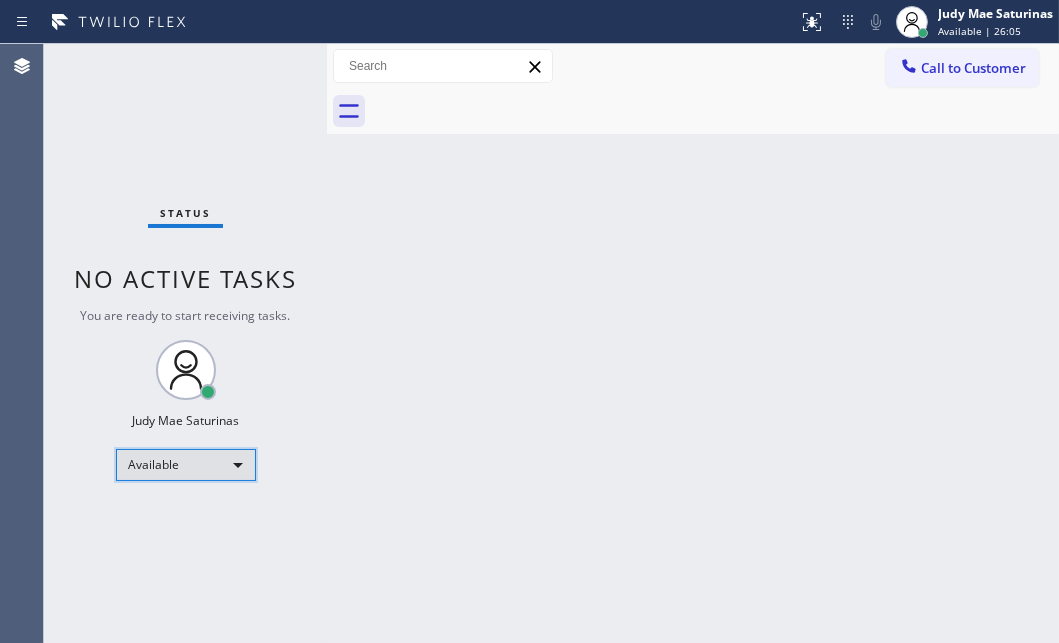 click on "Available" at bounding box center [186, 465] 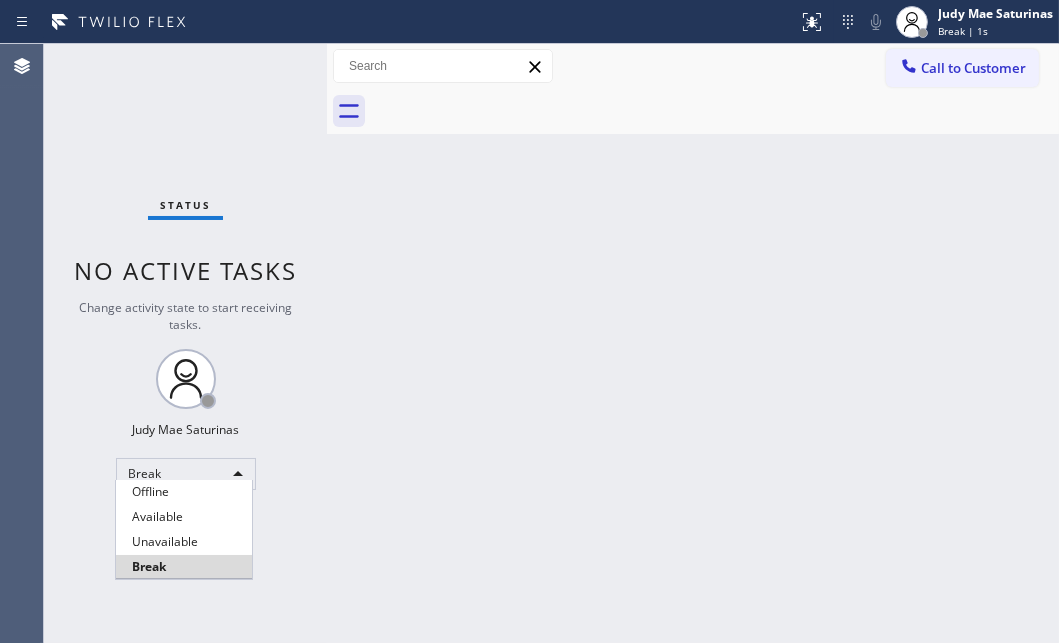 drag, startPoint x: 155, startPoint y: 560, endPoint x: 919, endPoint y: 535, distance: 764.40894 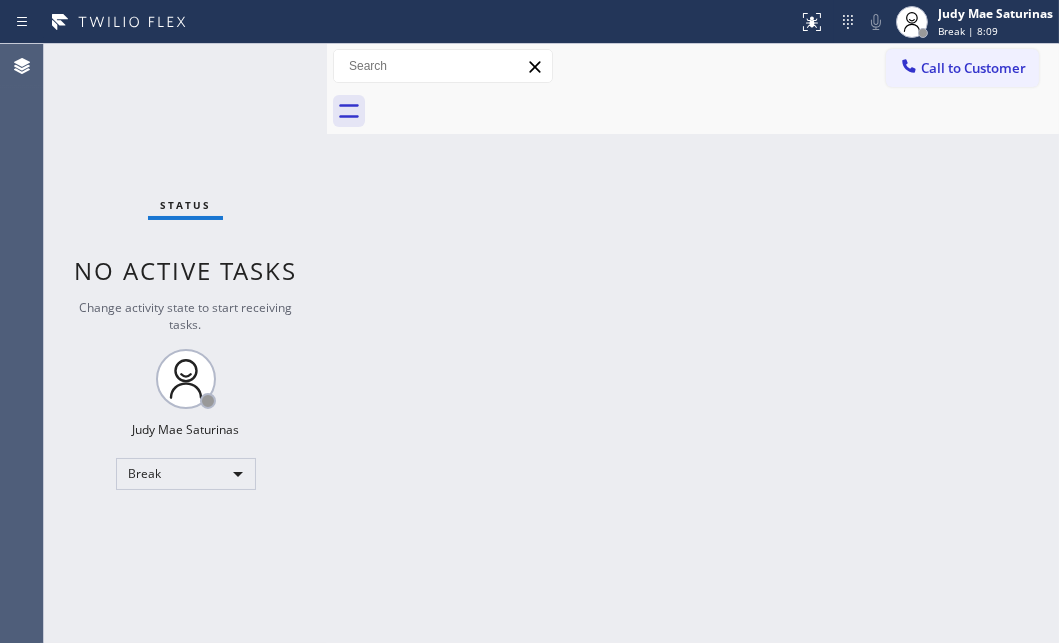 click on "Status   No active tasks     Change activity state to start receiving tasks.   [FIRST] [LAST] Break" at bounding box center [185, 343] 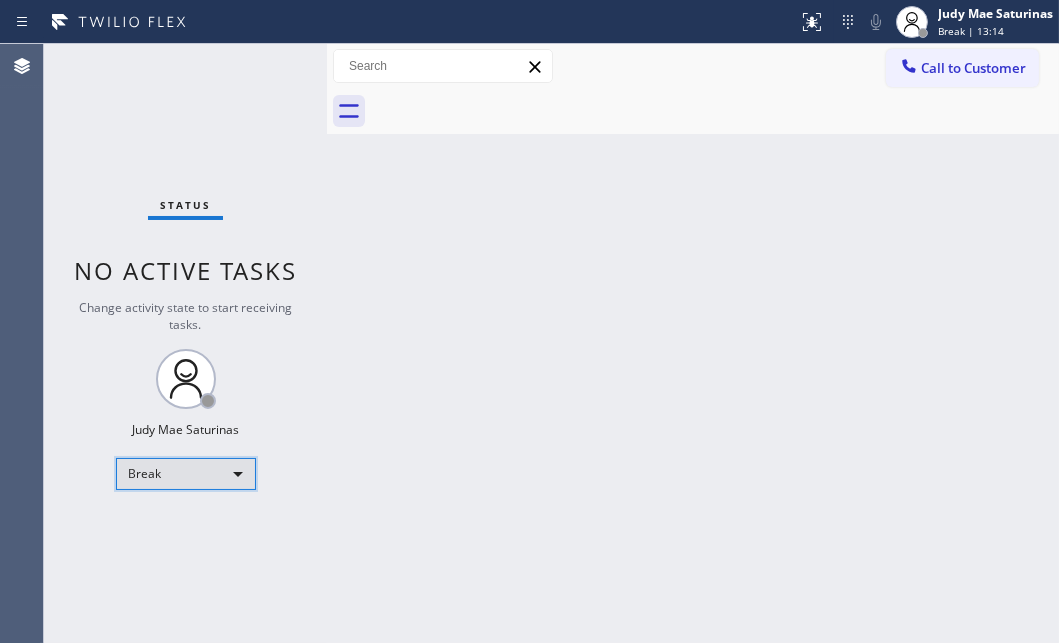 click on "Break" at bounding box center [186, 474] 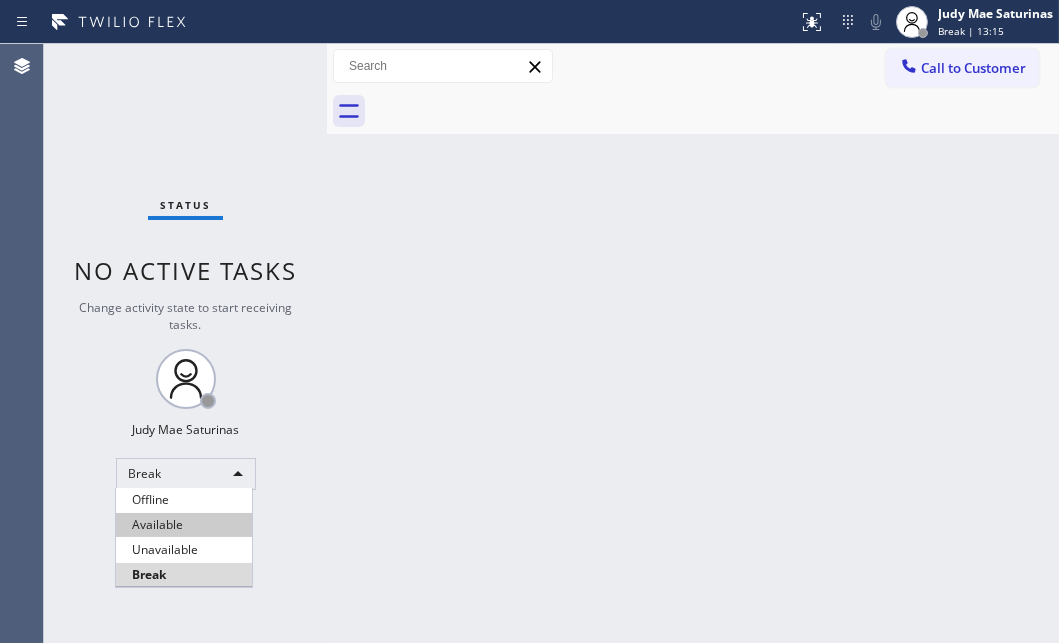 click on "Available" at bounding box center (184, 525) 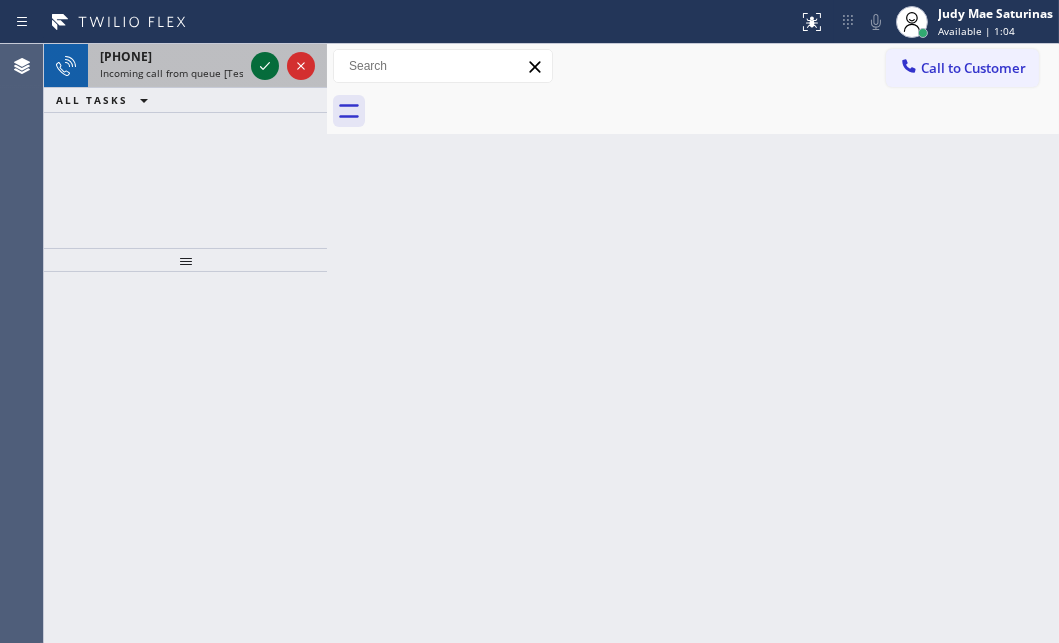 click 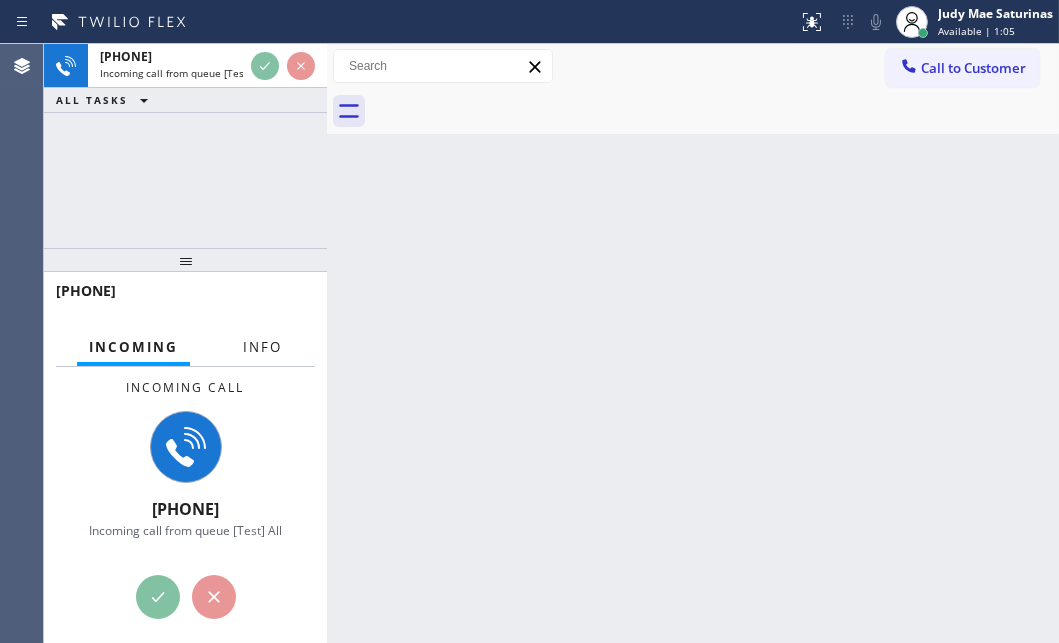 click on "Info" at bounding box center [262, 347] 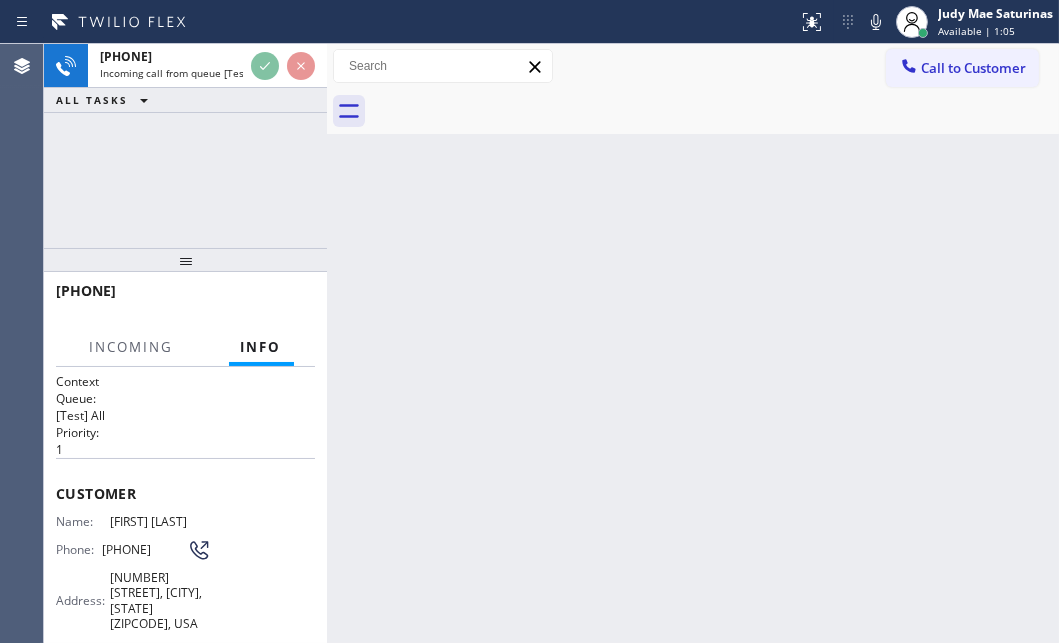 click on "Info" at bounding box center [261, 347] 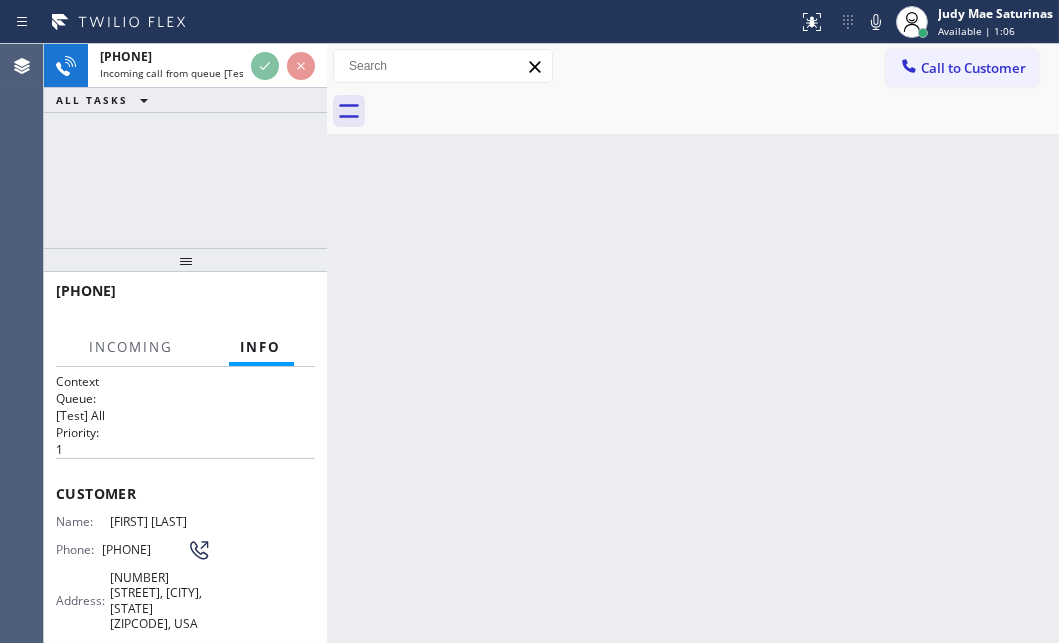 scroll, scrollTop: 181, scrollLeft: 0, axis: vertical 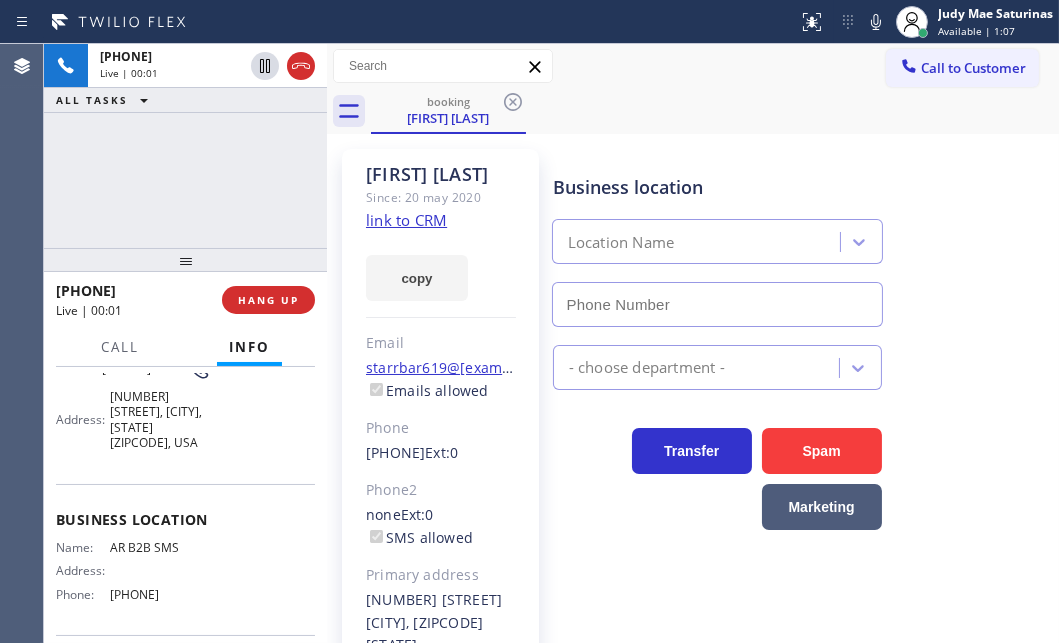 type on "[PHONE]" 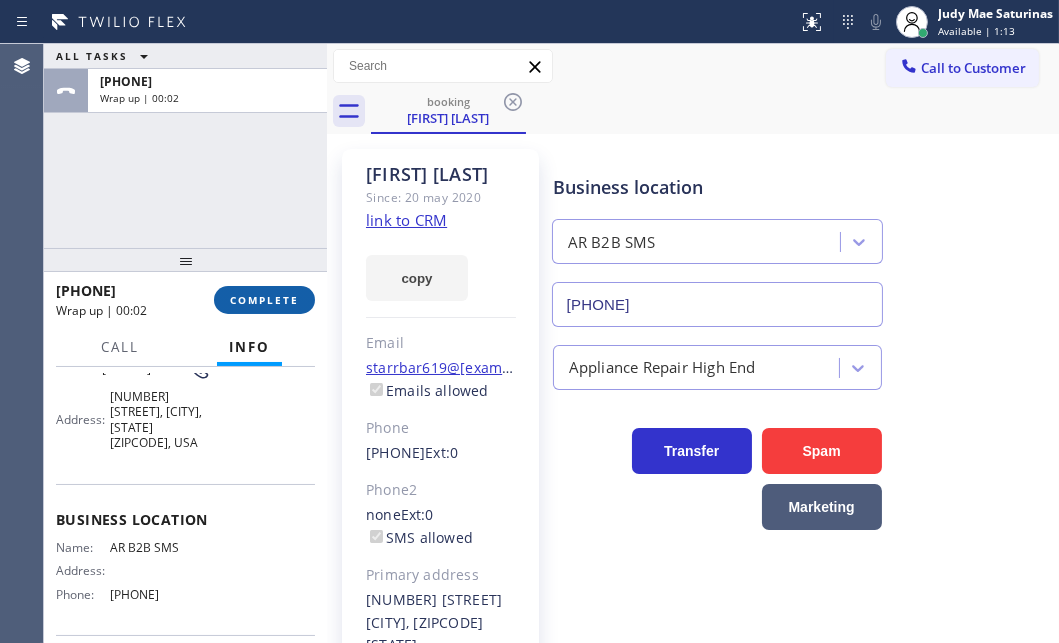 click on "COMPLETE" at bounding box center (264, 300) 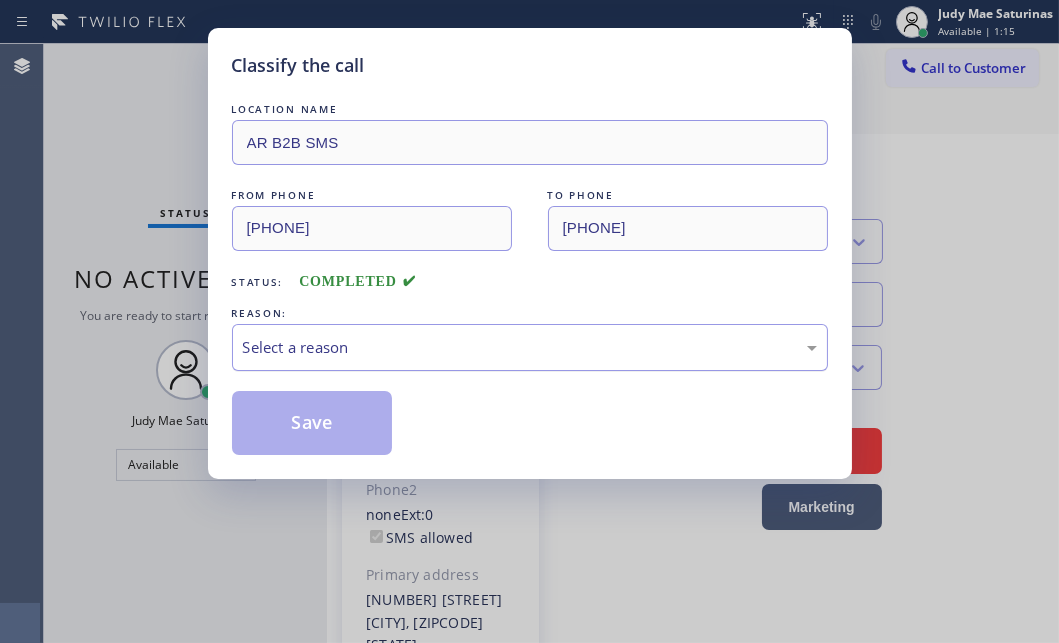 click on "Select a reason" at bounding box center [530, 347] 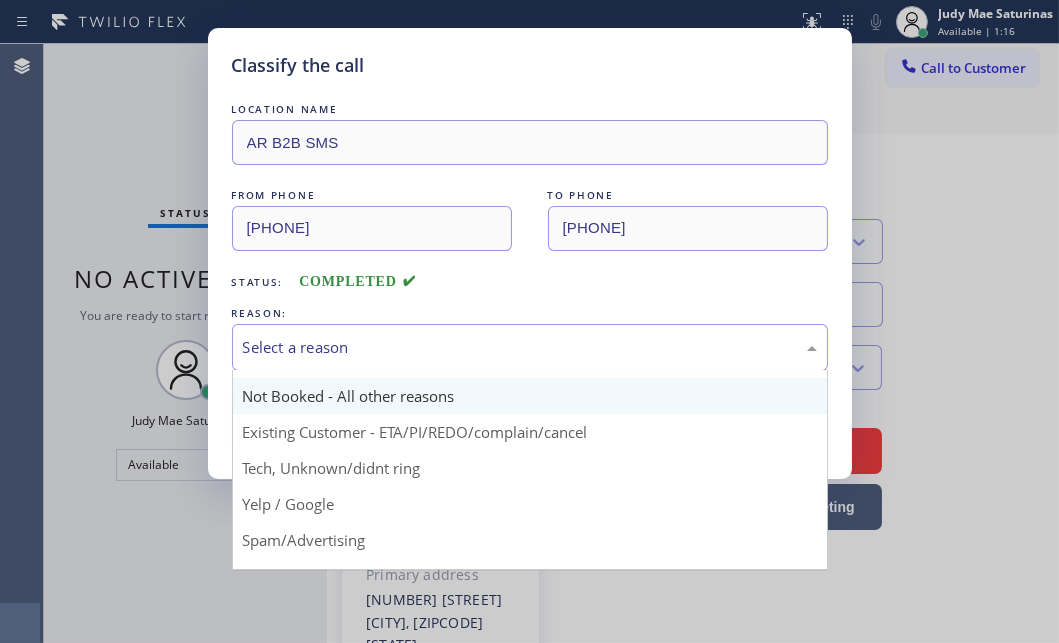 scroll, scrollTop: 0, scrollLeft: 0, axis: both 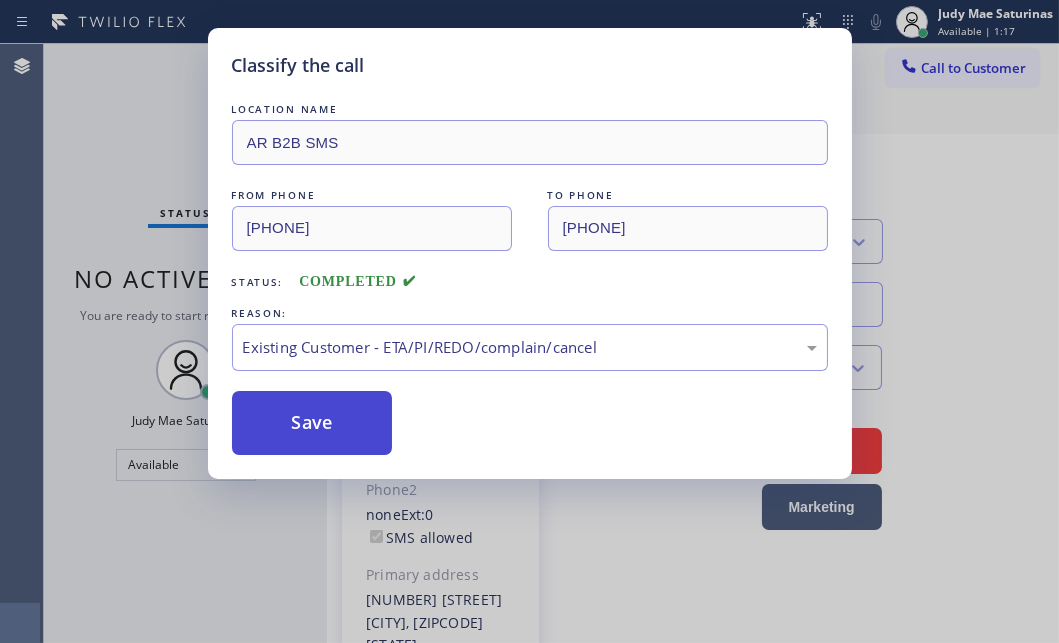 click on "Save" at bounding box center [312, 423] 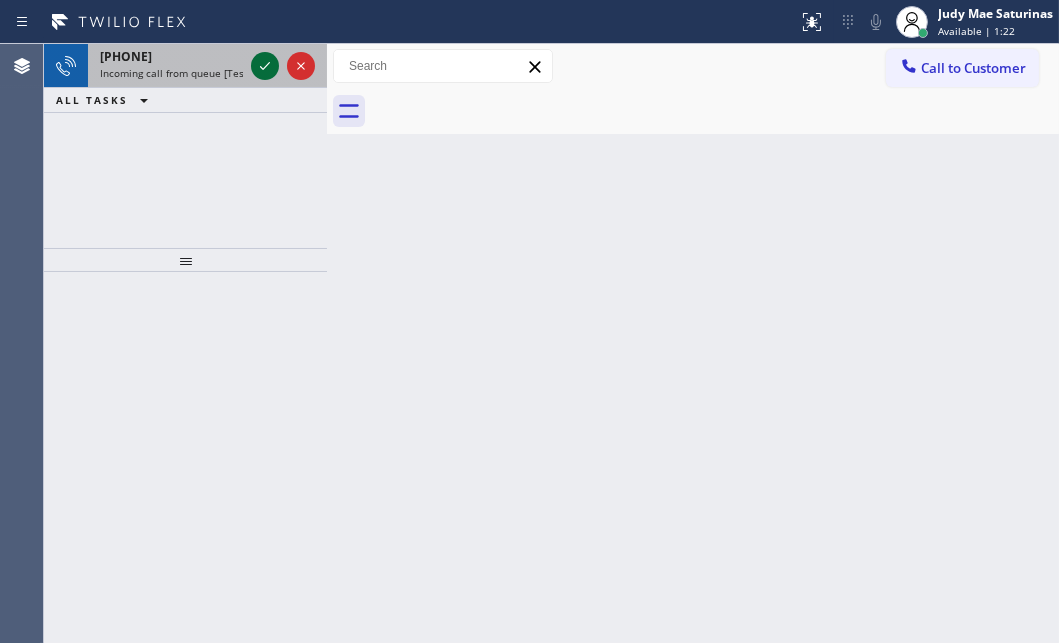click 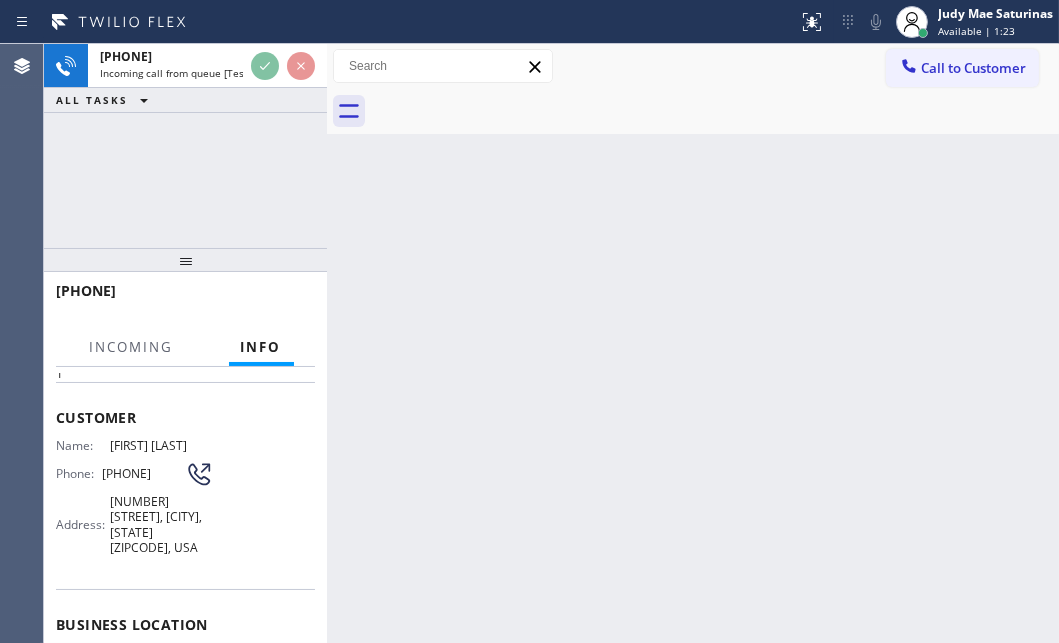 scroll, scrollTop: 181, scrollLeft: 0, axis: vertical 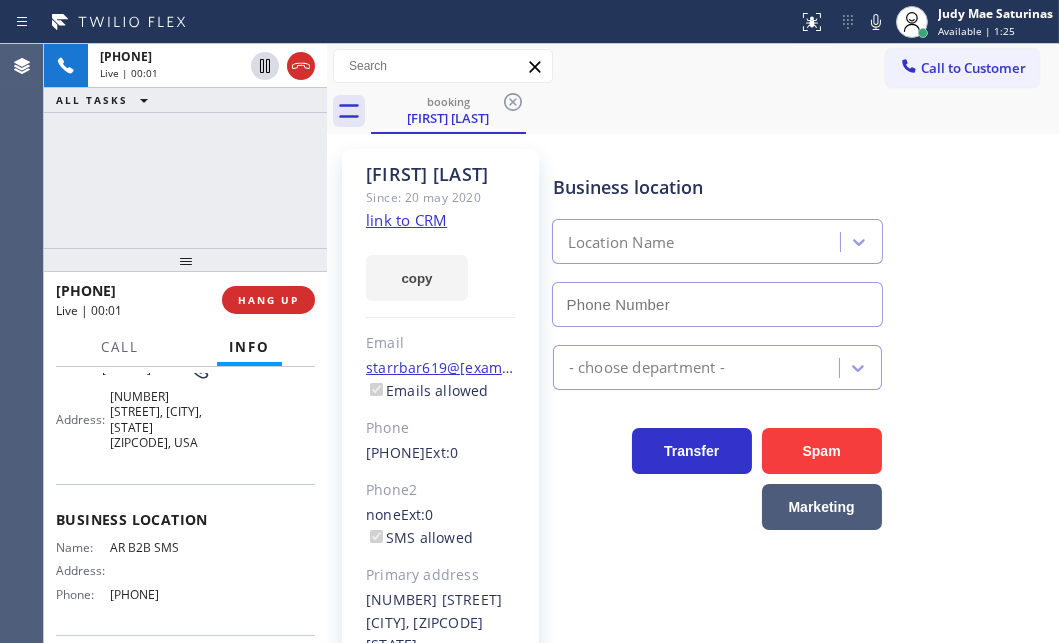 type on "[PHONE]" 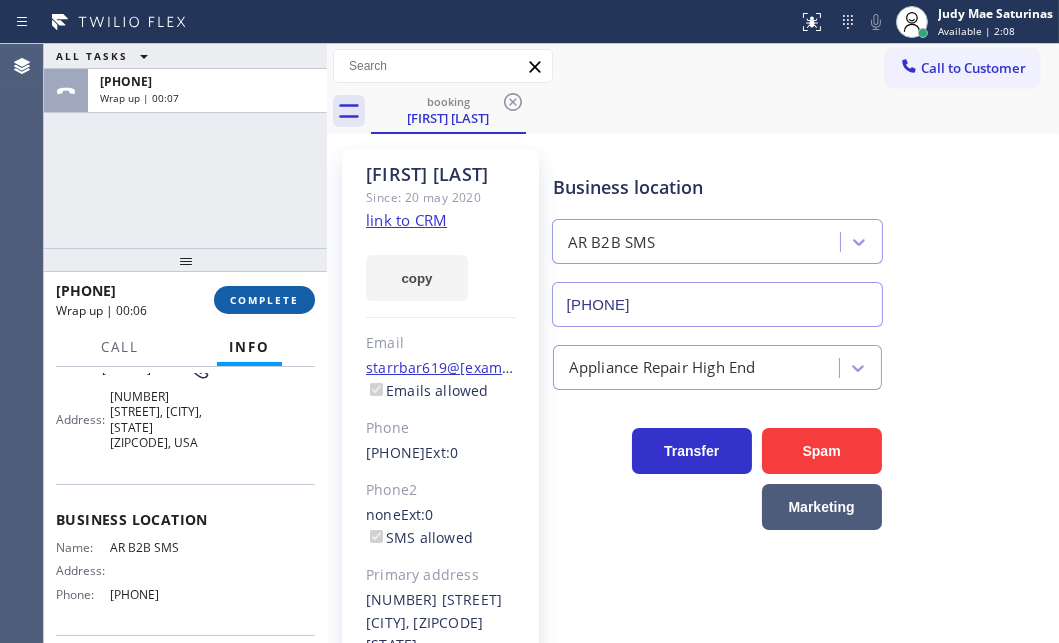 click on "COMPLETE" at bounding box center [264, 300] 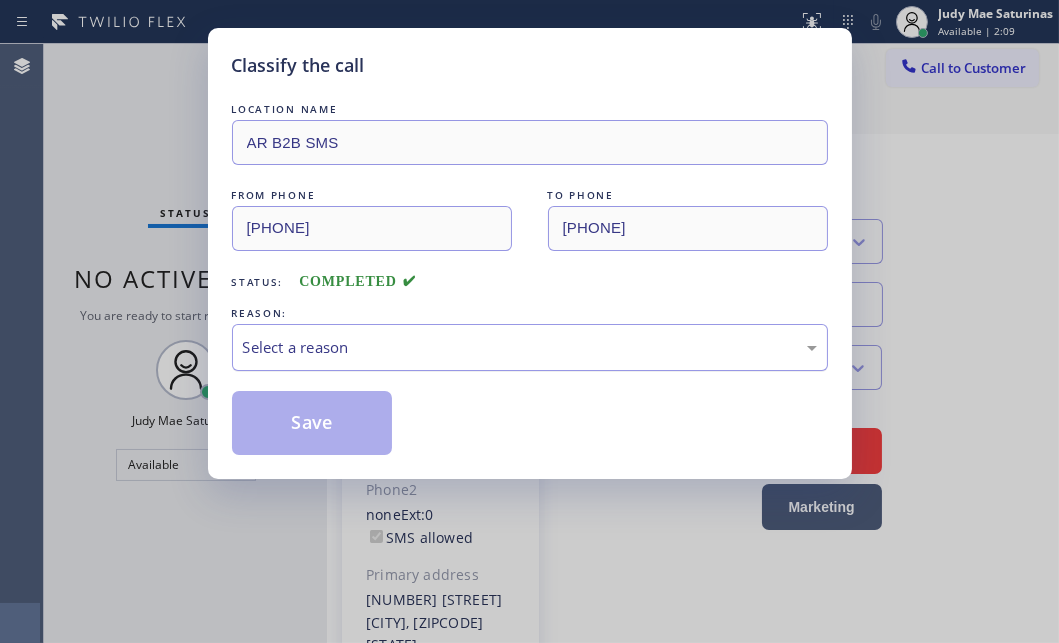 click on "Select a reason" at bounding box center [530, 347] 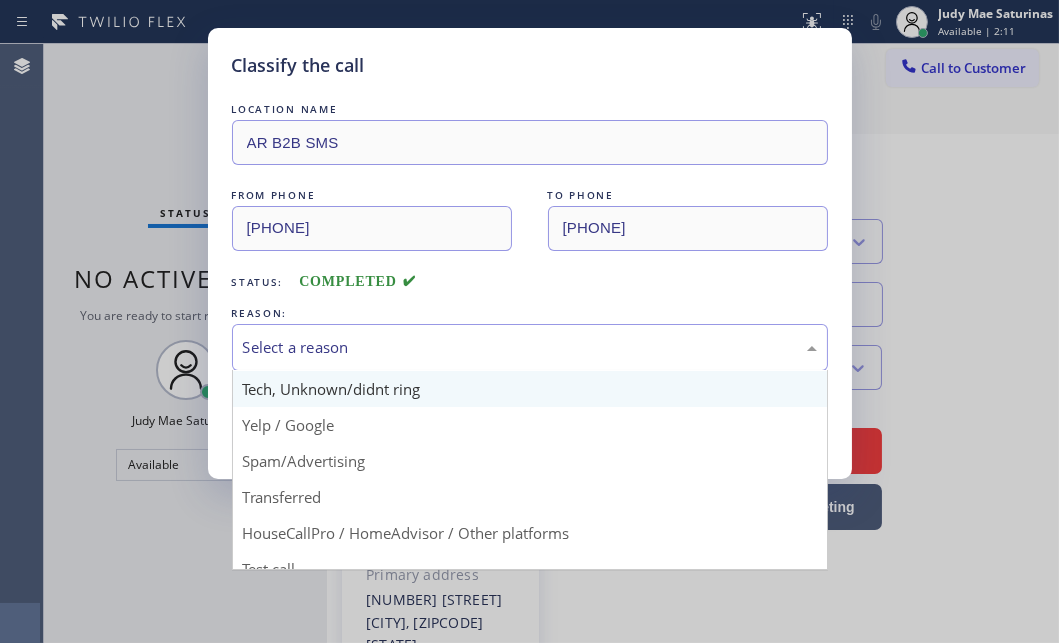 scroll, scrollTop: 133, scrollLeft: 0, axis: vertical 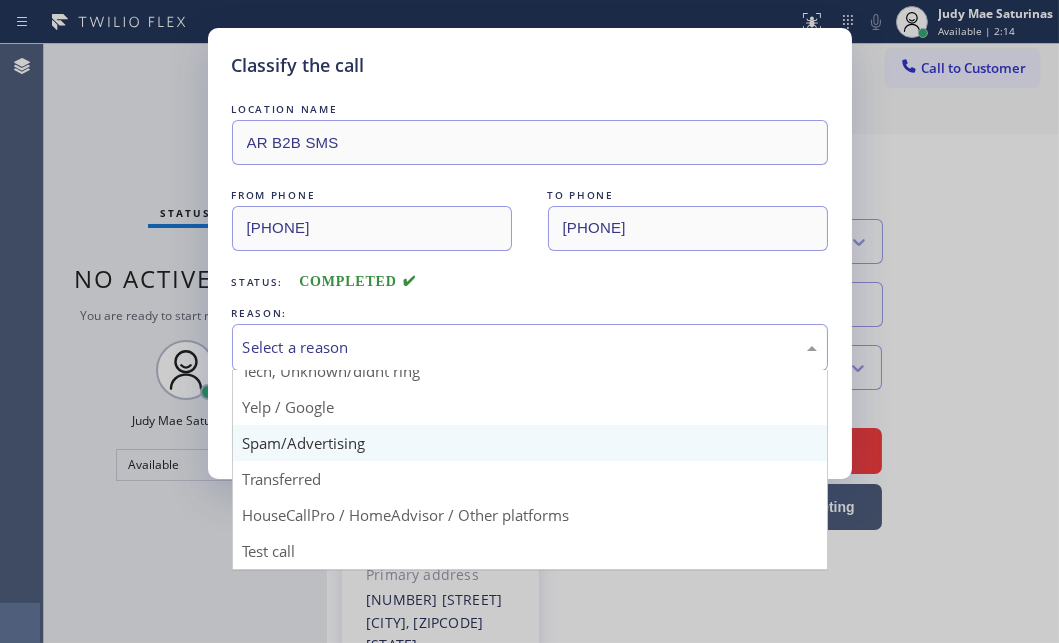 drag, startPoint x: 317, startPoint y: 435, endPoint x: 314, endPoint y: 415, distance: 20.22375 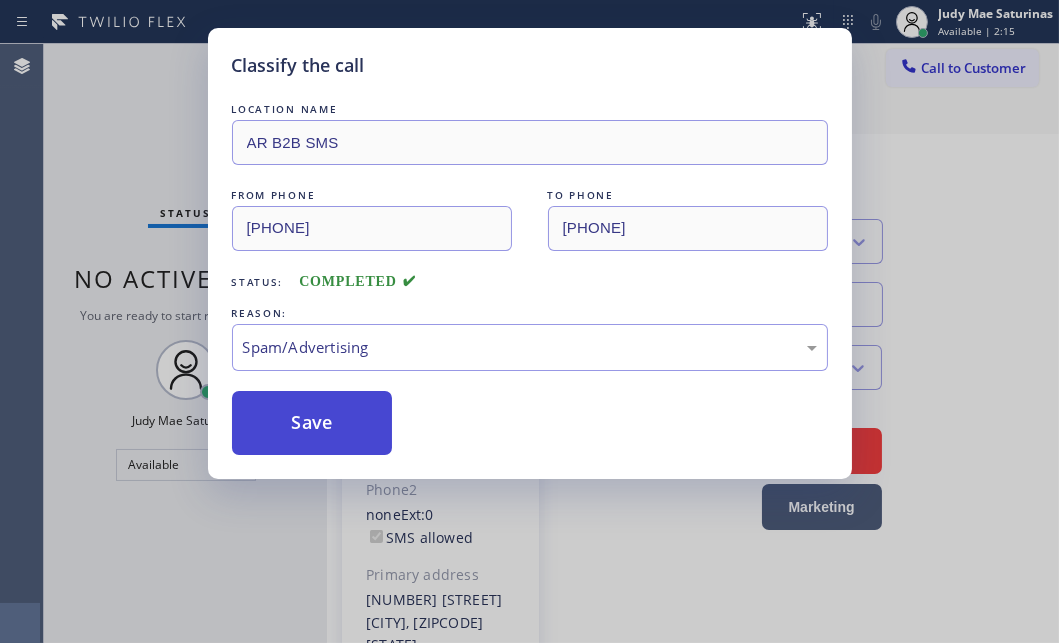 click on "Save" at bounding box center [312, 423] 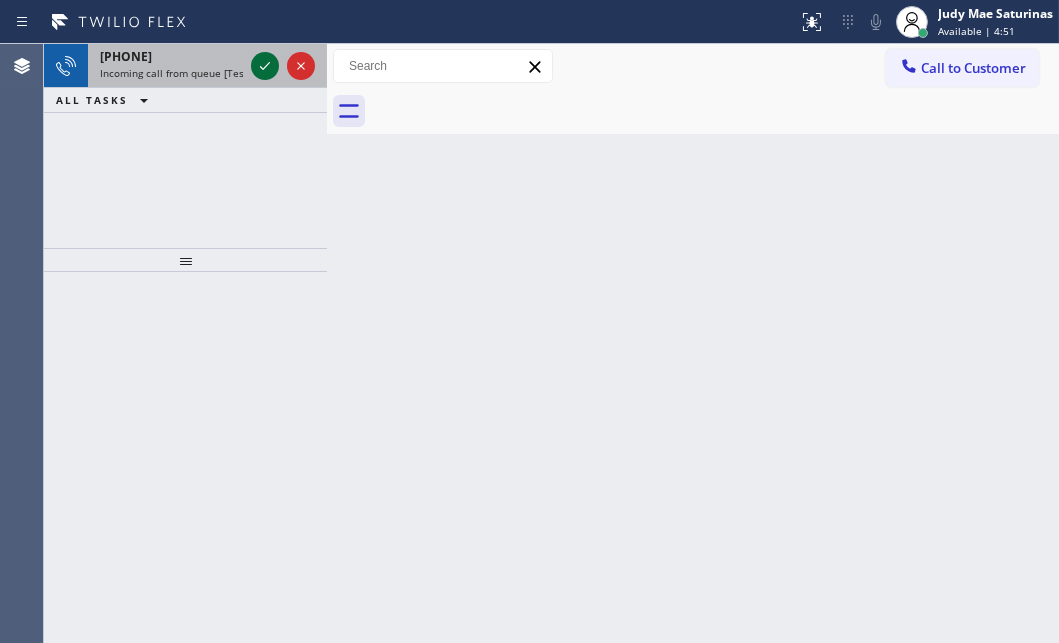 click at bounding box center (265, 66) 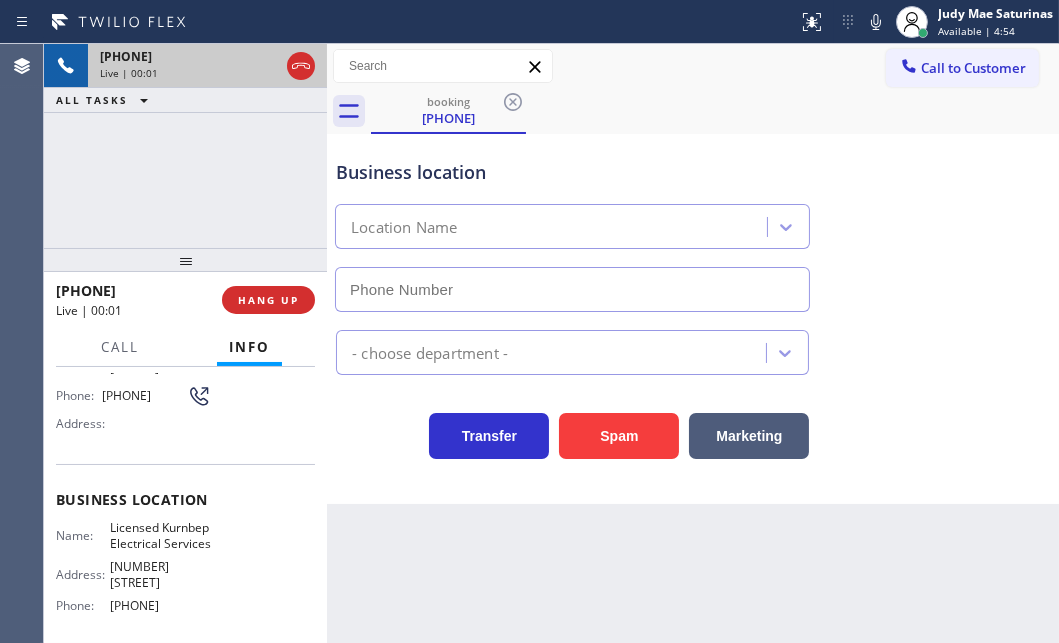 scroll, scrollTop: 181, scrollLeft: 0, axis: vertical 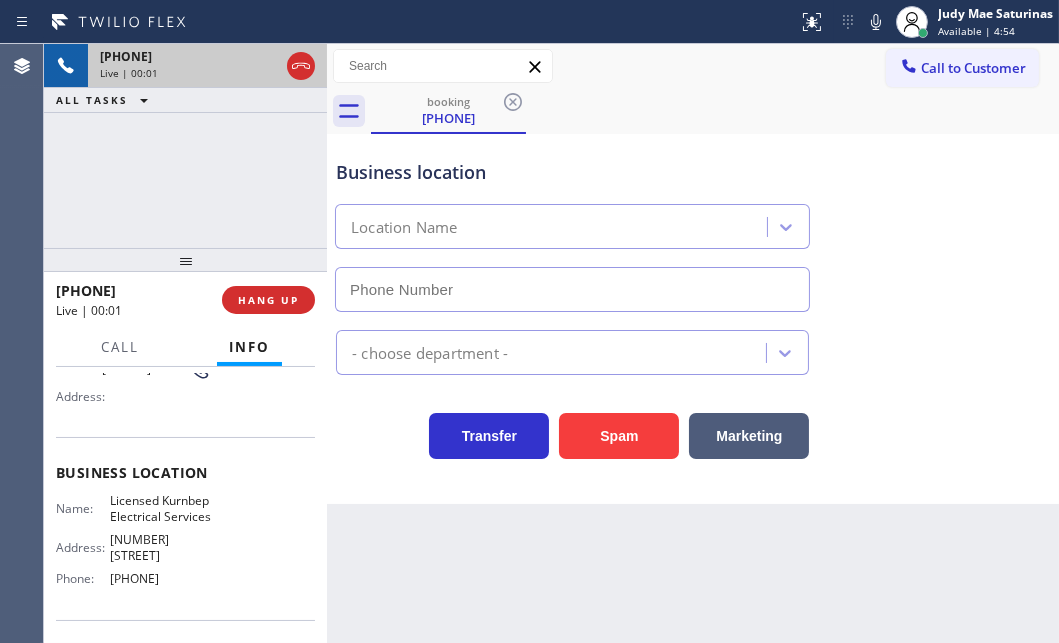 type on "[PHONE]" 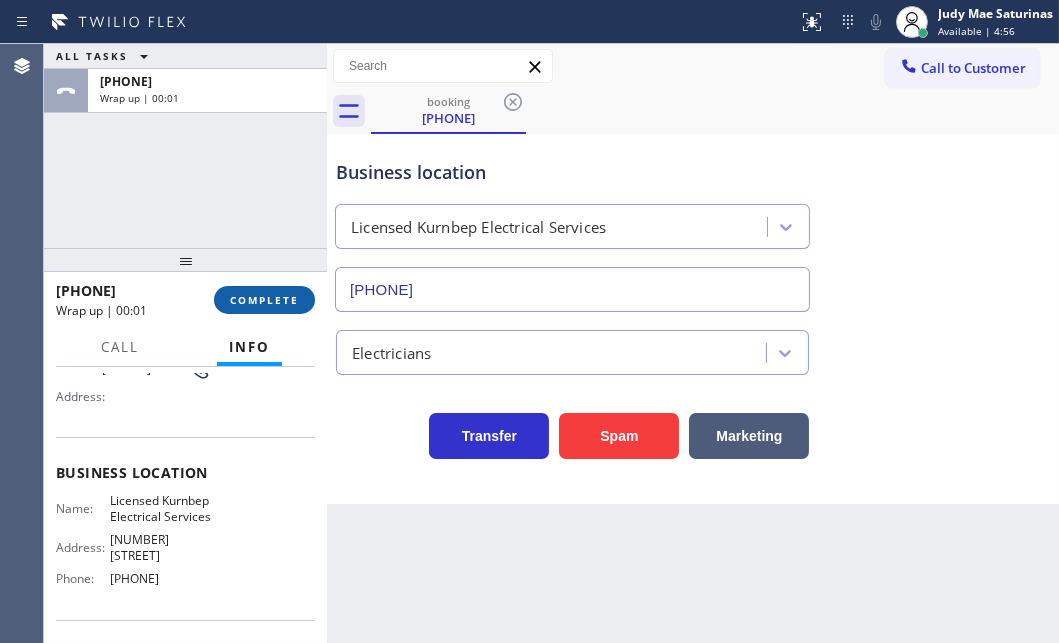 click on "COMPLETE" at bounding box center (264, 300) 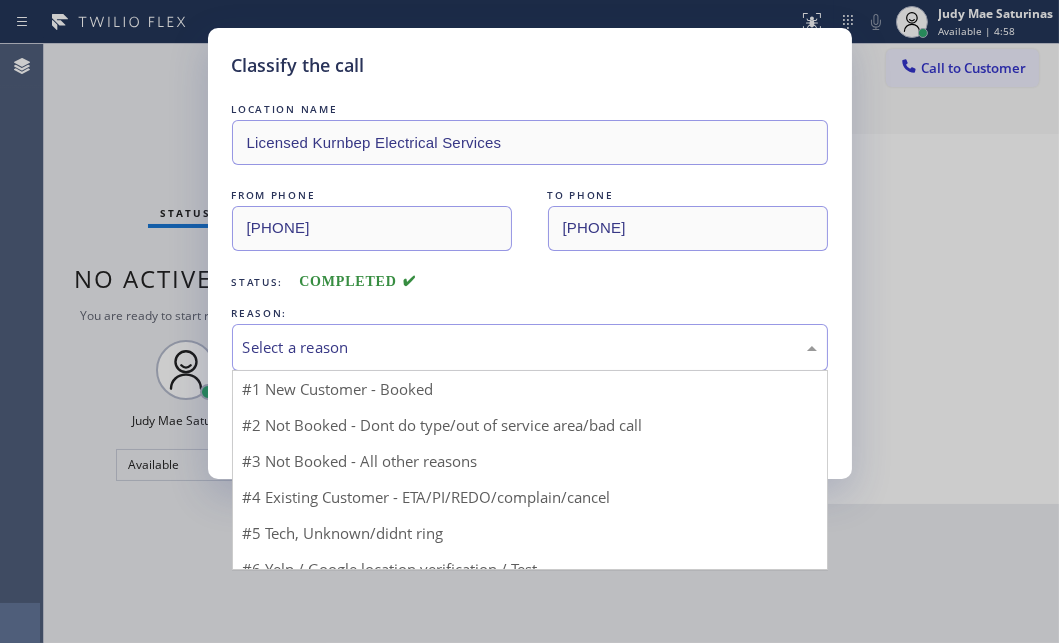 click on "Select a reason" at bounding box center [530, 347] 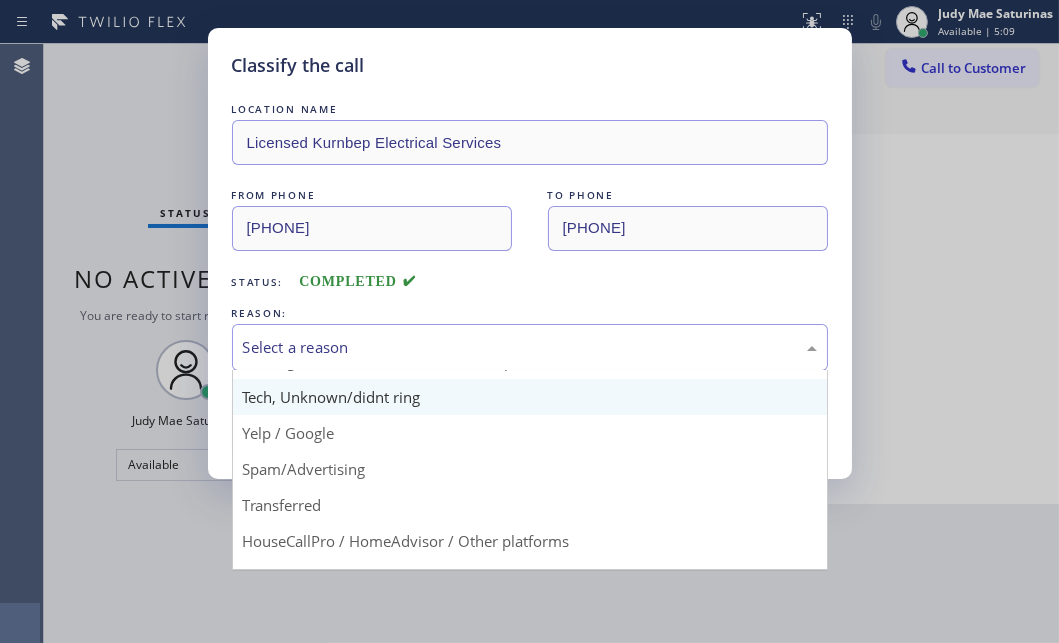 scroll, scrollTop: 133, scrollLeft: 0, axis: vertical 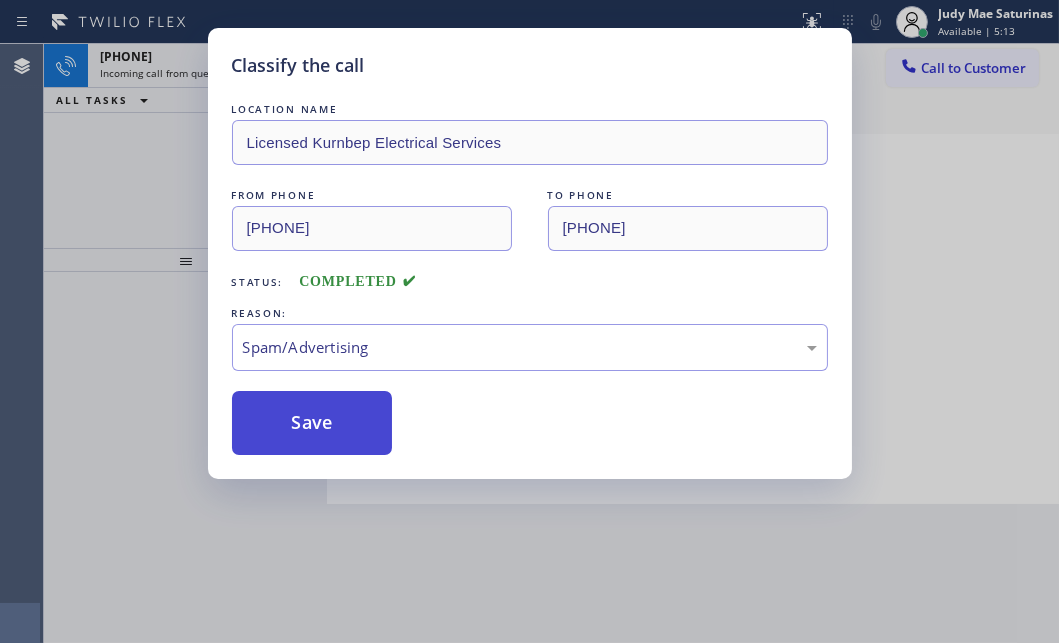 click on "Save" at bounding box center [312, 423] 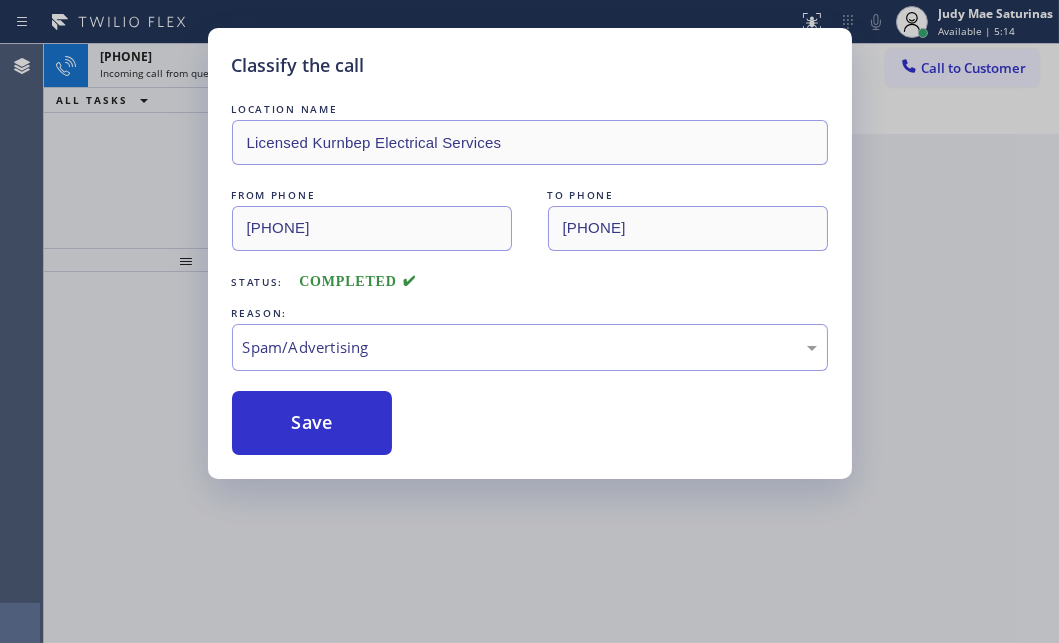 click on "Classify the call LOCATION NAME Licensed Kurnbep Electrical Services FROM PHONE [PHONE] TO PHONE [PHONE] Status: COMPLETED REASON: Spam/Advertising Save" at bounding box center [529, 321] 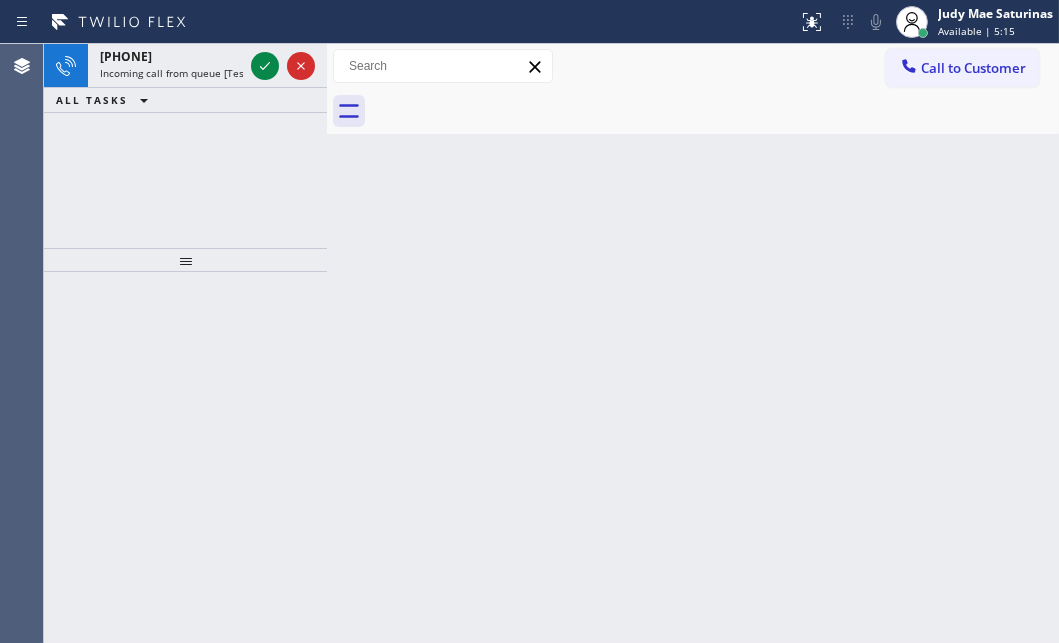 click on "Classify the call LOCATION NAME Wojchik Electric Services FROM PHONE [PHONE] TO PHONE [PHONE] Status: COMPLETED REASON: Not Booked - All other reasons Save Classify the call LOCATION NAME 5 Star Best Plumbing LA GLSA FROM PHONE [PHONE] TO PHONE [PHONE] Status: COMPLETED REASON: Not Booked - All other reasons Save Classify the call LOCATION NAME Viking Repair Service (Boston, Google Ads) FROM PHONE [PHONE] TO PHONE [PHONE] Status: COMPLETED REASON: Not Booked - All other reasons Save Classify the call LOCATION NAME Innovative Appliance Repair Solutions SB FROM PHONE [PHONE] TO PHONE [PHONE] Status: COMPLETED REASON: Not Booked - All other reasons Save Classify the call LOCATION NAME Kitchen Aid Washer  and  Dryer Repair Eugene FROM PHONE [PHONE] TO PHONE [PHONE] Status: COMPLETED REASON: Not Booked - All other reasons Save Classify the call LOCATION NAME Expert Viking Appliance Repair Simi Valley FROM PHONE [PHONE] TO PHONE Status:" at bounding box center [551, 343] 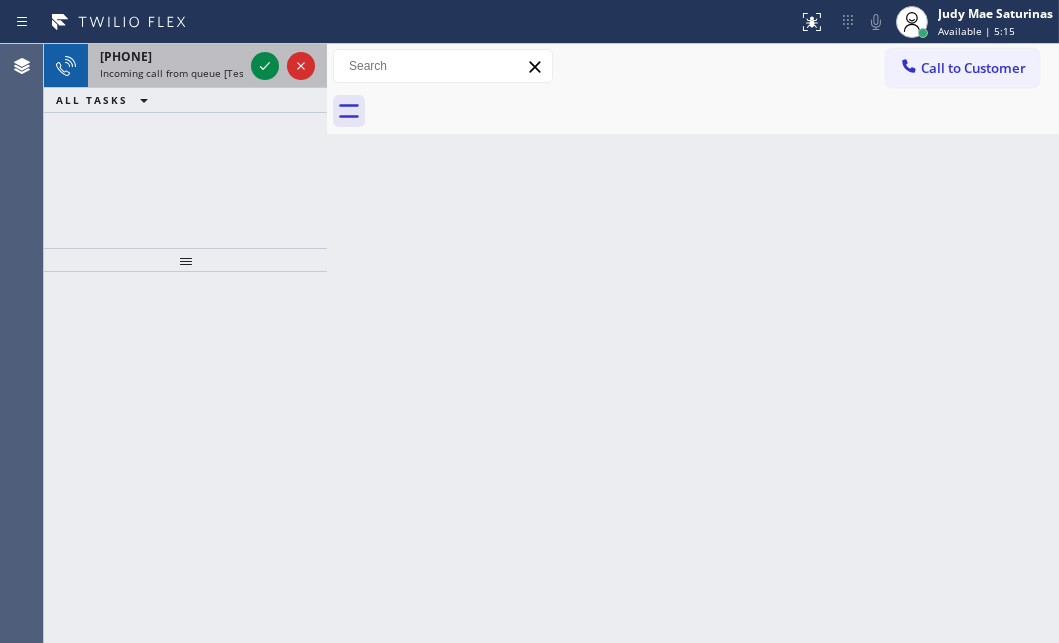 drag, startPoint x: 170, startPoint y: 63, endPoint x: 221, endPoint y: 63, distance: 51 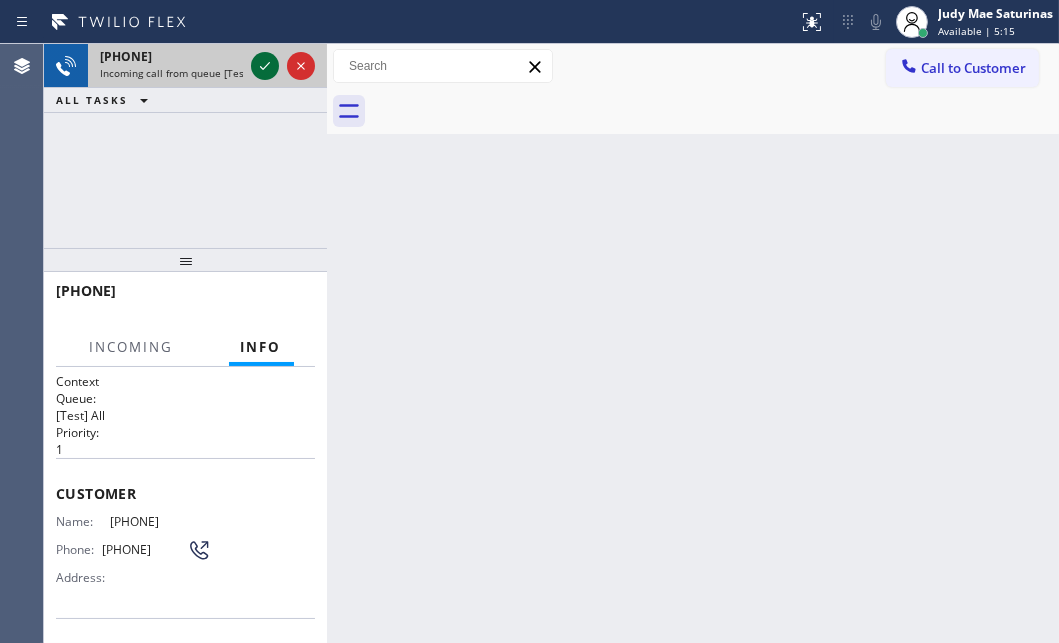 click 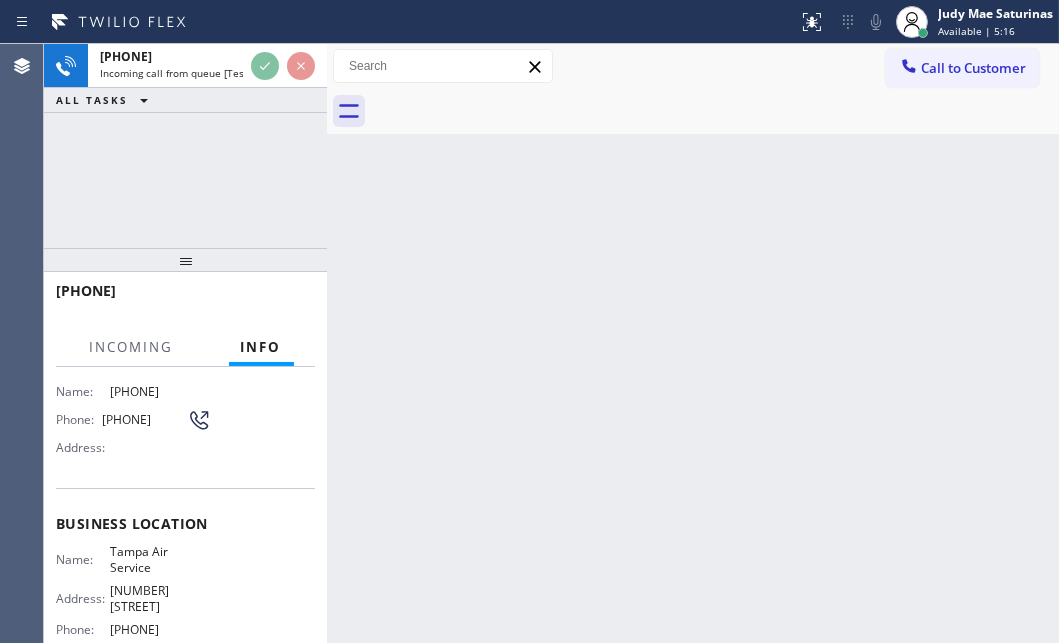 scroll, scrollTop: 272, scrollLeft: 0, axis: vertical 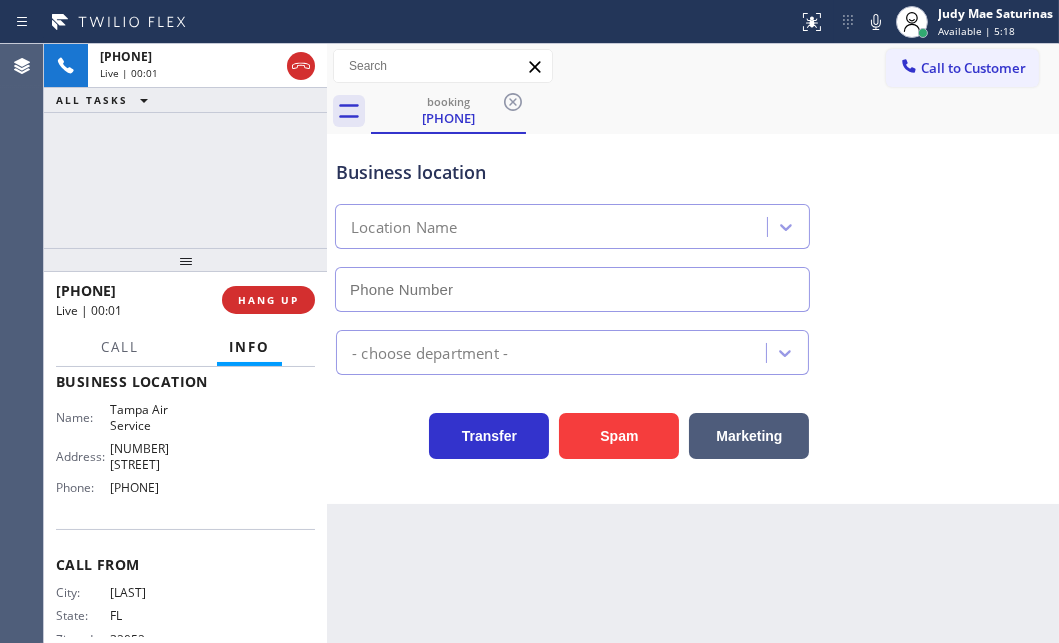 type on "[PHONE]" 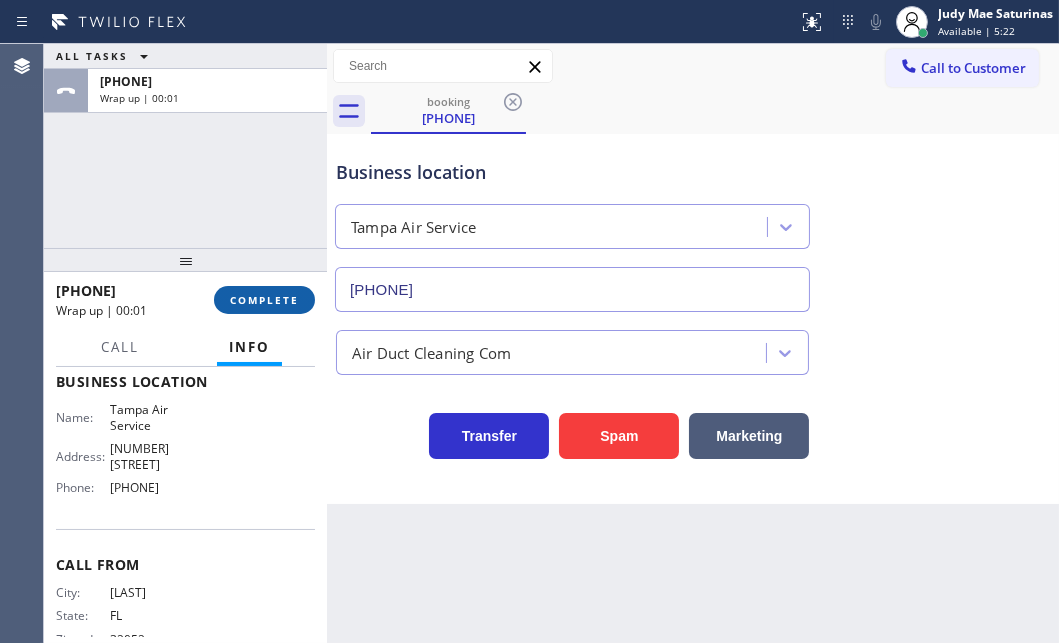 click on "COMPLETE" at bounding box center [264, 300] 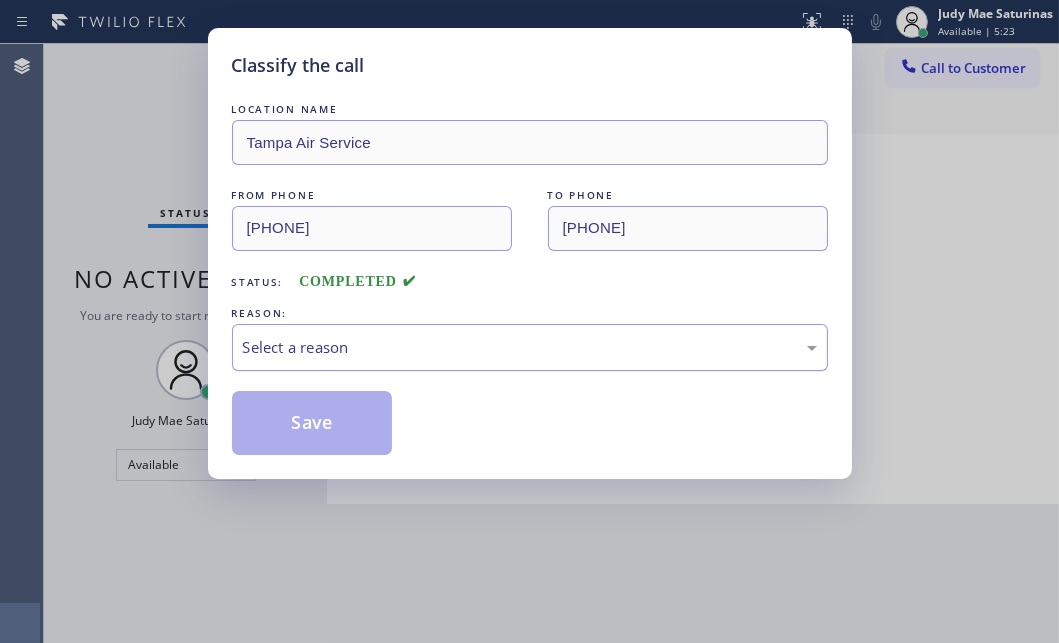 drag, startPoint x: 454, startPoint y: 346, endPoint x: 449, endPoint y: 358, distance: 13 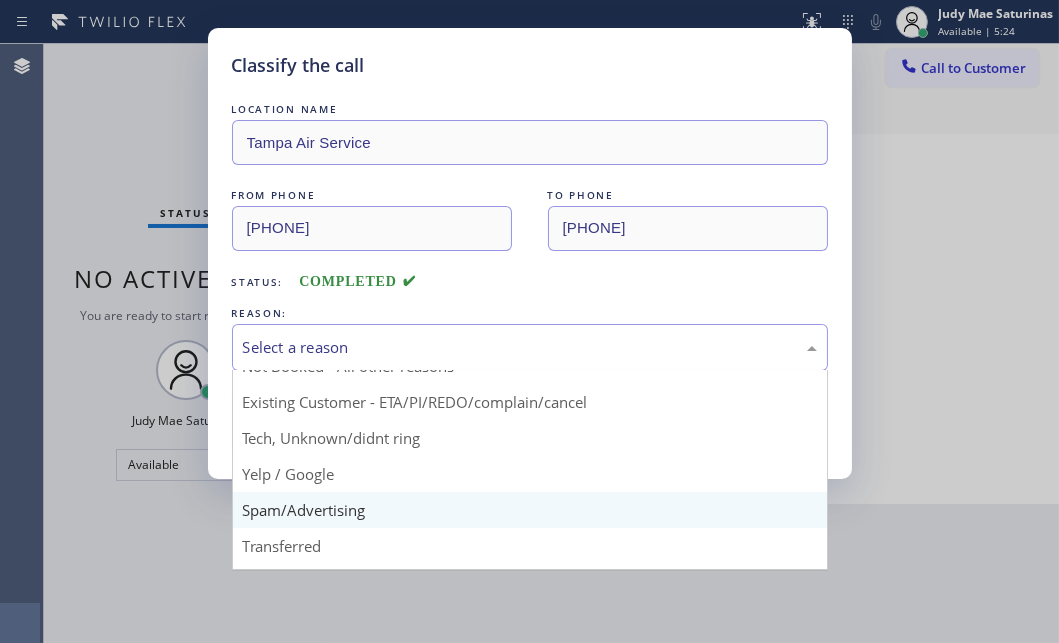 scroll, scrollTop: 90, scrollLeft: 0, axis: vertical 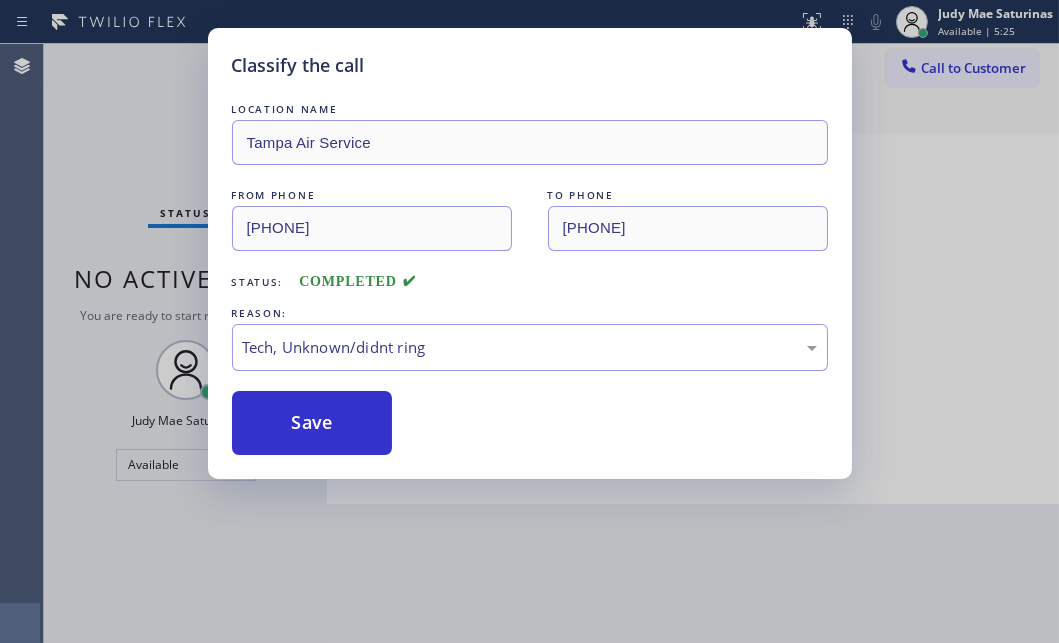 drag, startPoint x: 350, startPoint y: 419, endPoint x: 714, endPoint y: 496, distance: 372.0551 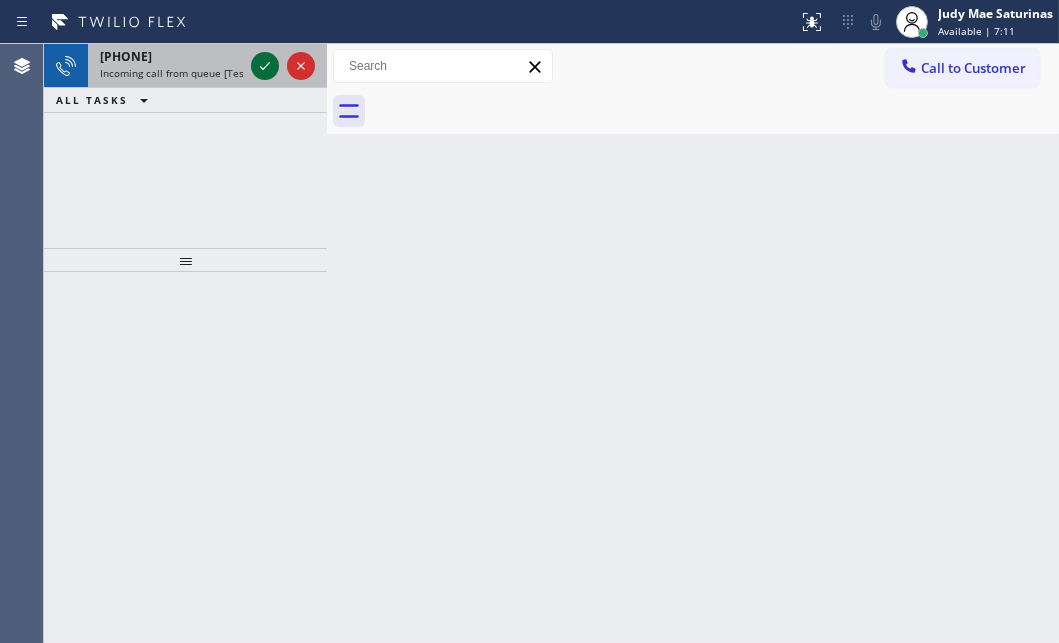 click 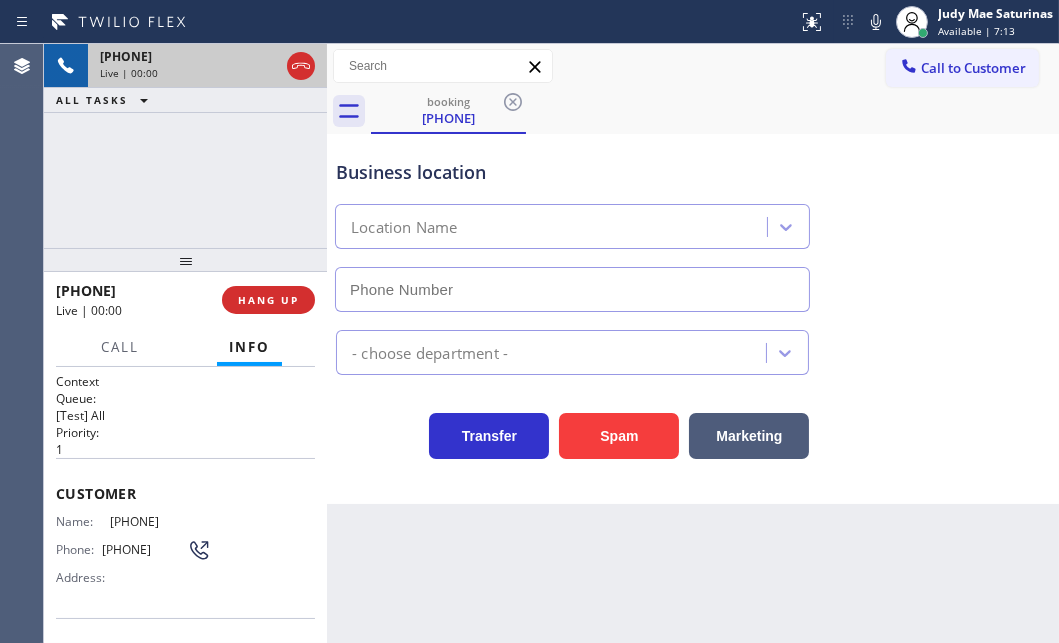 type on "[PHONE]" 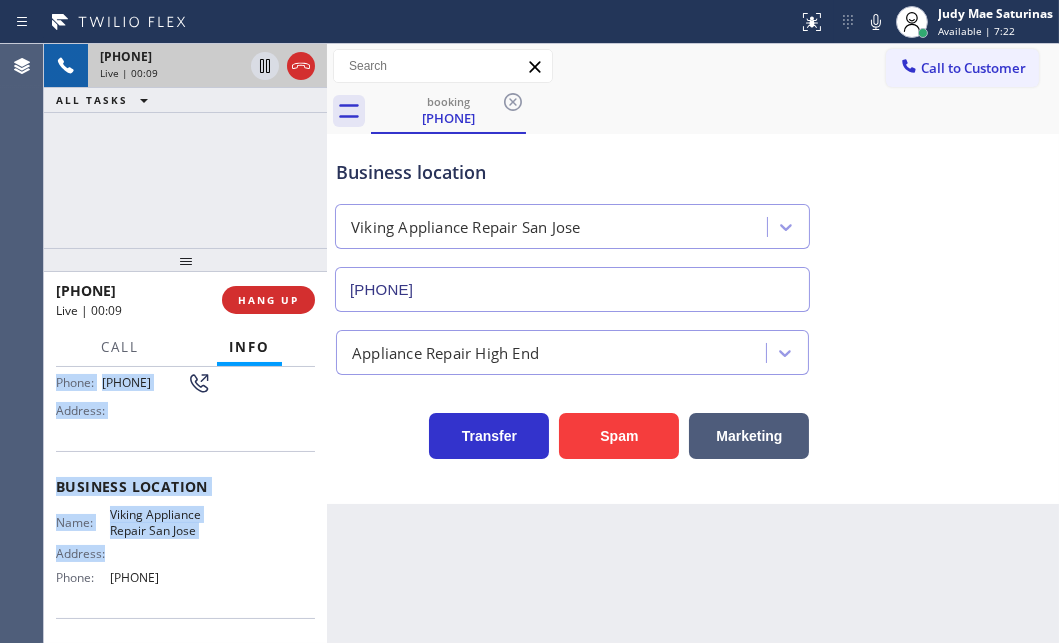 scroll, scrollTop: 181, scrollLeft: 0, axis: vertical 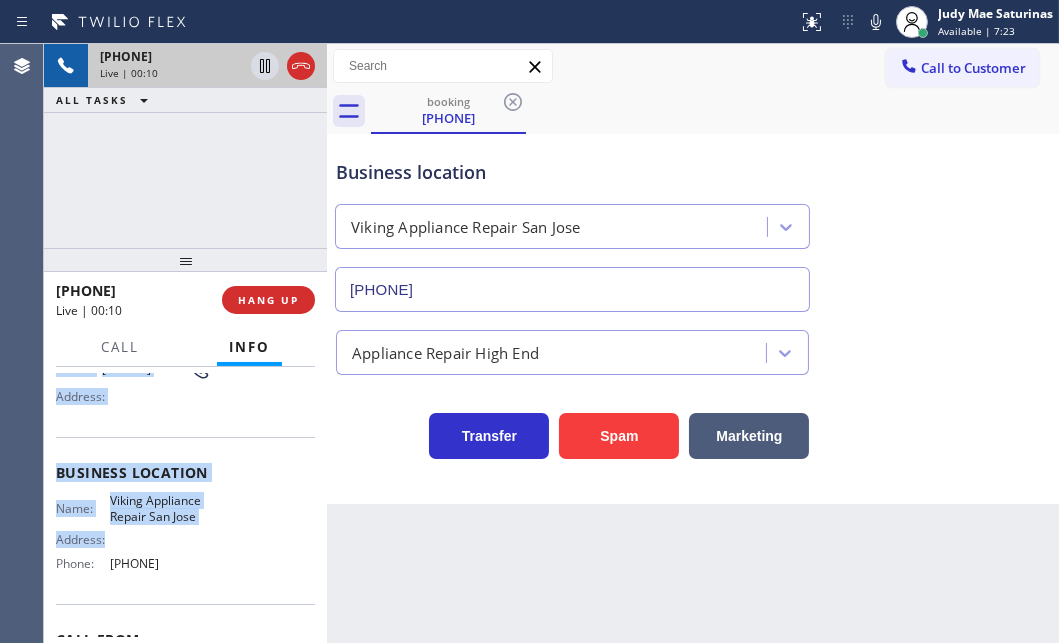drag, startPoint x: 55, startPoint y: 482, endPoint x: 213, endPoint y: 570, distance: 180.85353 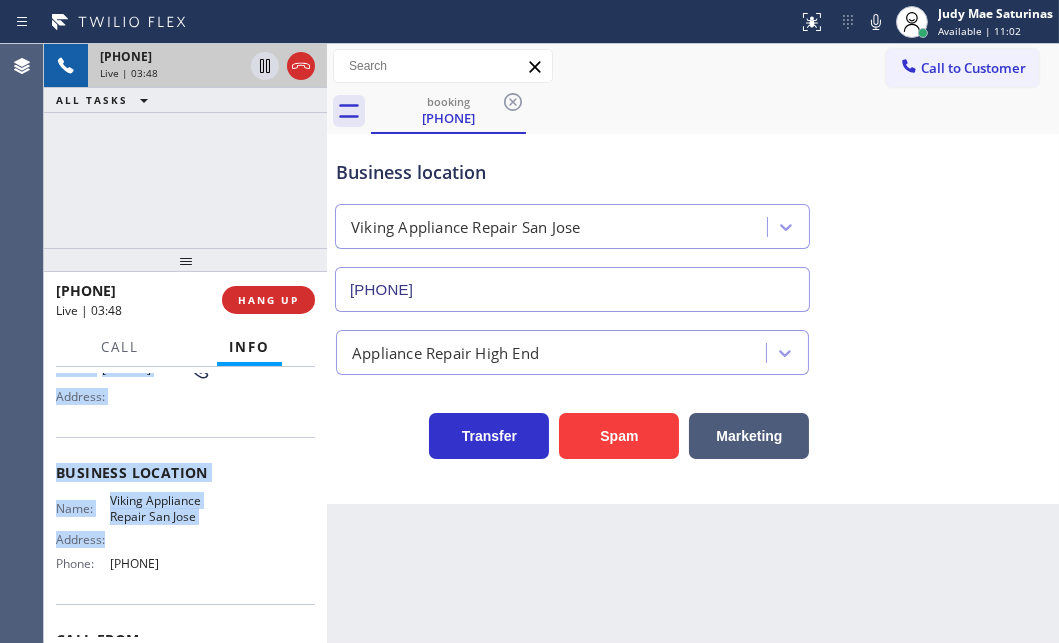 click on "Address:" at bounding box center [133, 396] 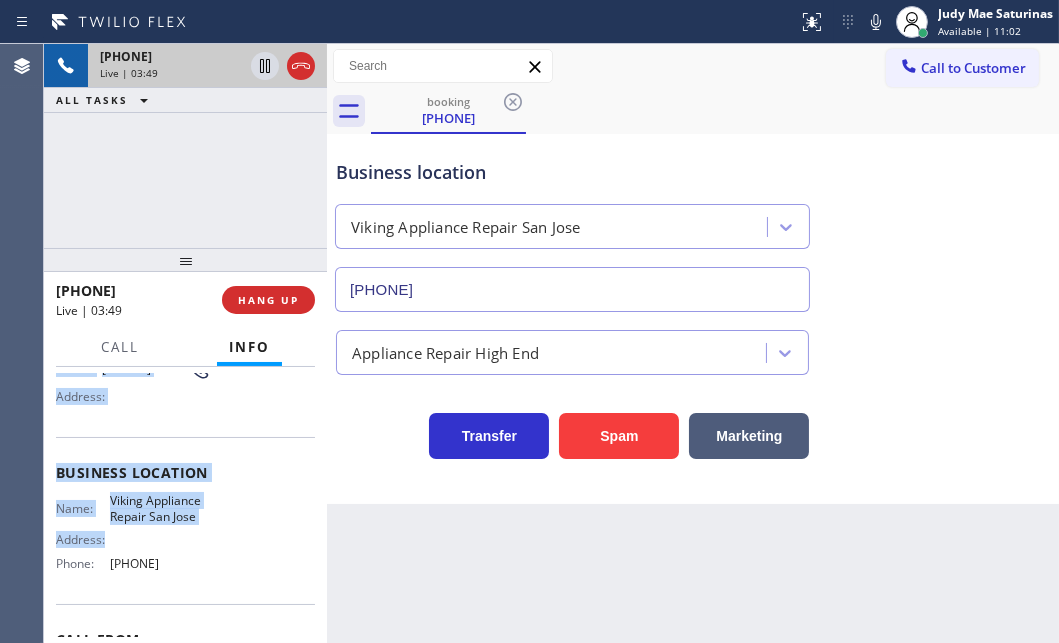 click on "Business location Name: Viking Appliance Repair San Jose Address:   Phone: [PHONE]" at bounding box center (185, 520) 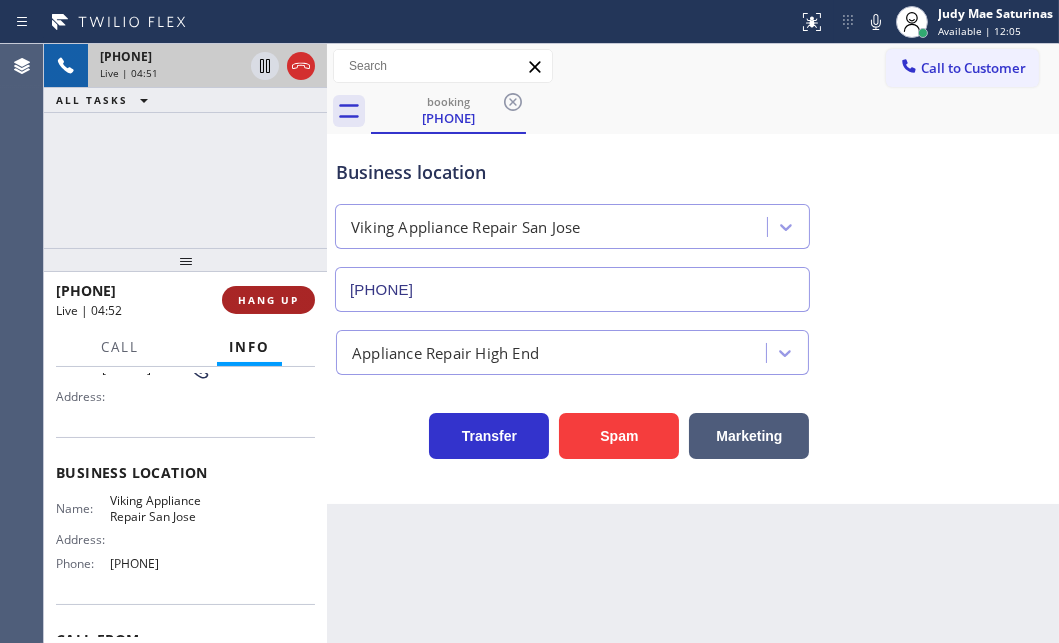 click on "HANG UP" at bounding box center (268, 300) 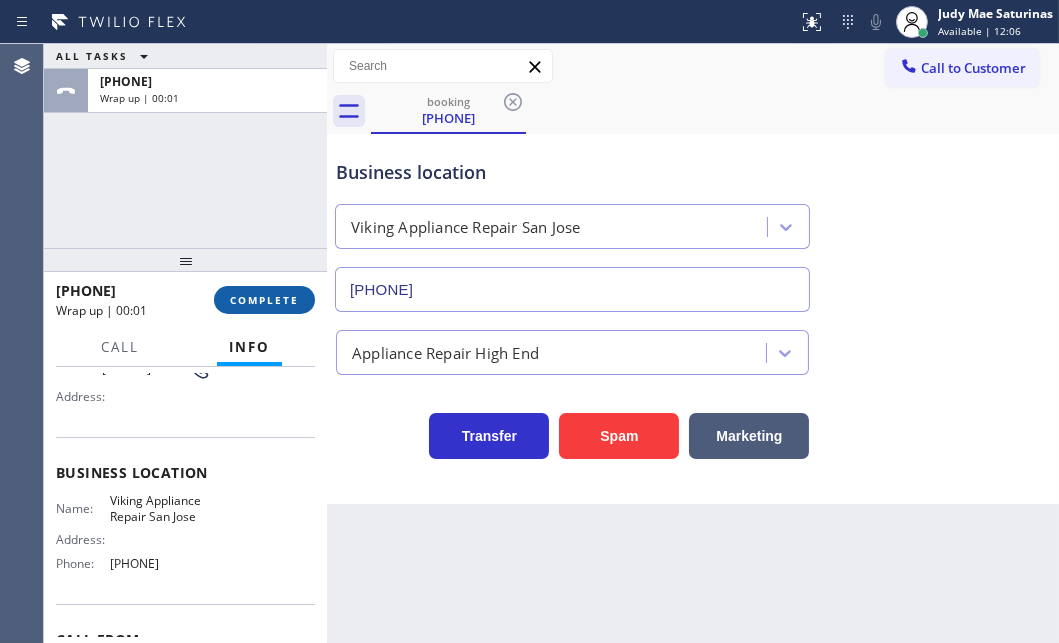 click on "COMPLETE" at bounding box center [264, 300] 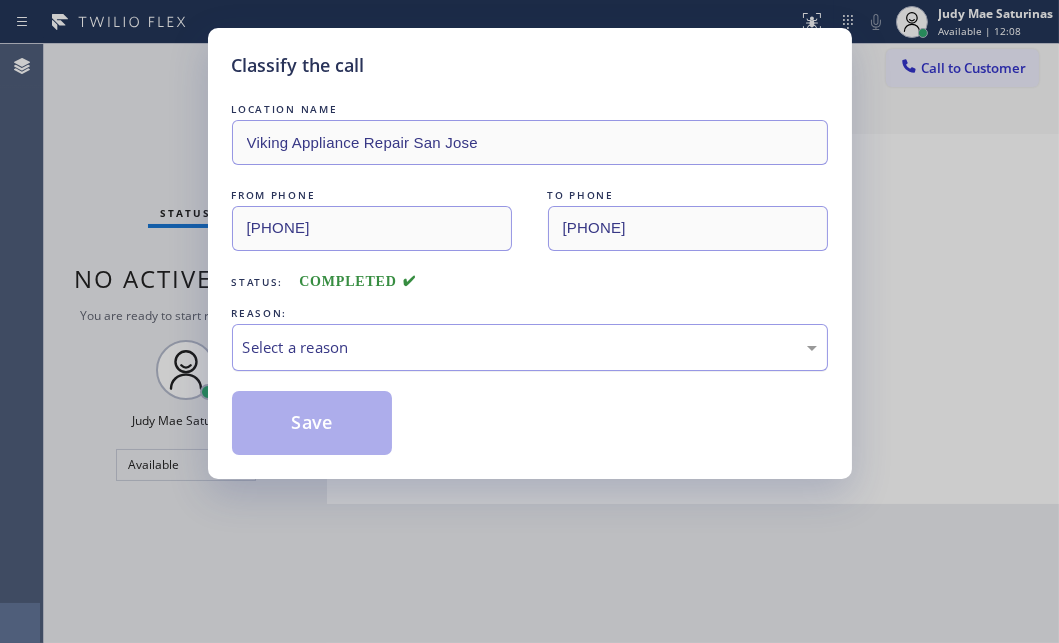 click on "Select a reason" at bounding box center (530, 347) 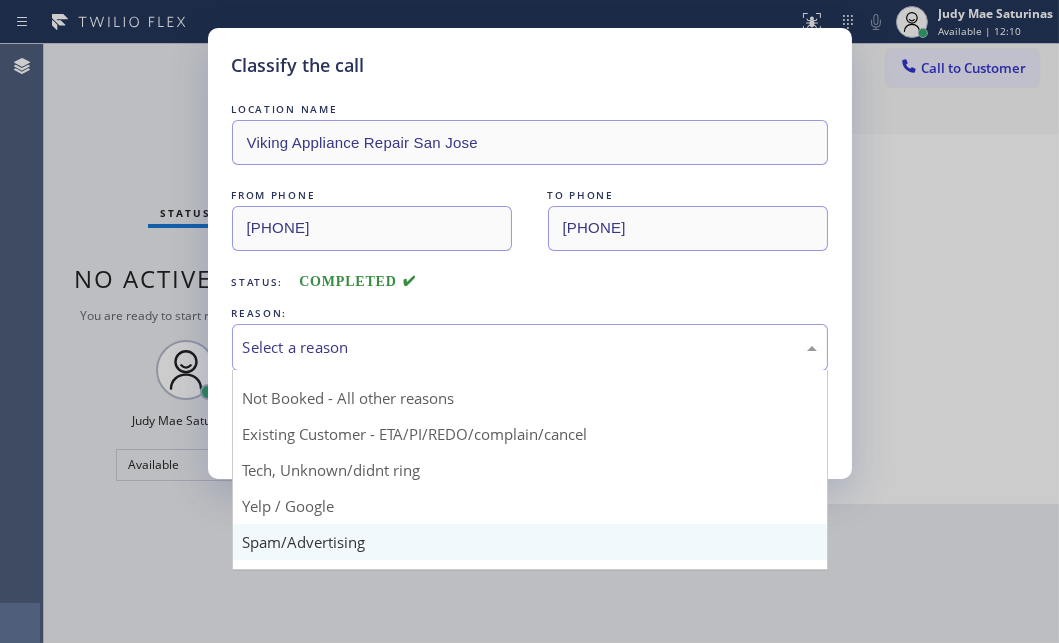 scroll, scrollTop: 0, scrollLeft: 0, axis: both 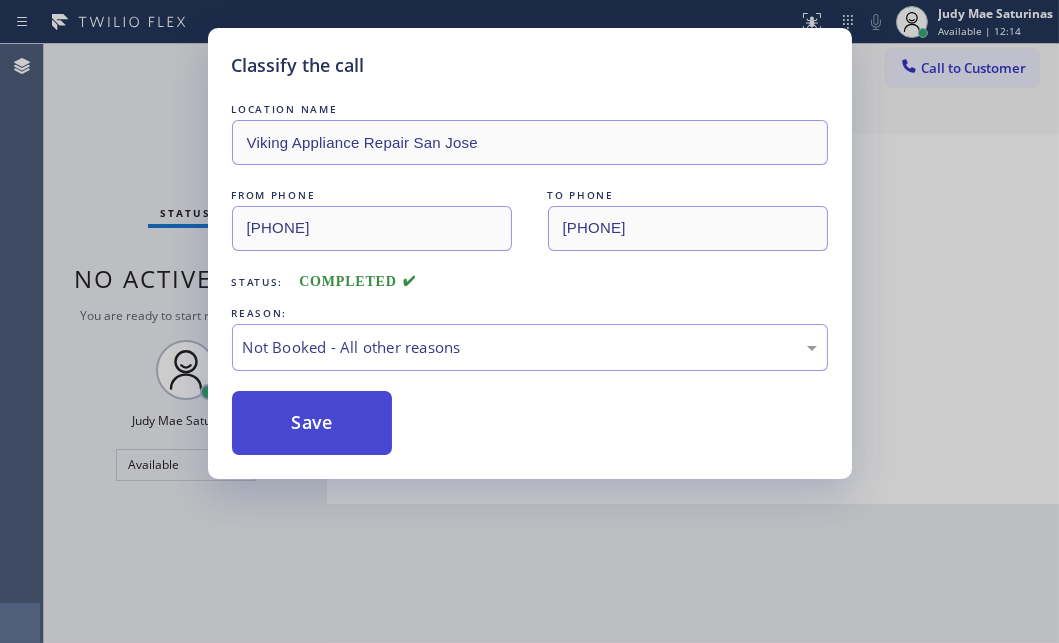 click on "Save" at bounding box center (312, 423) 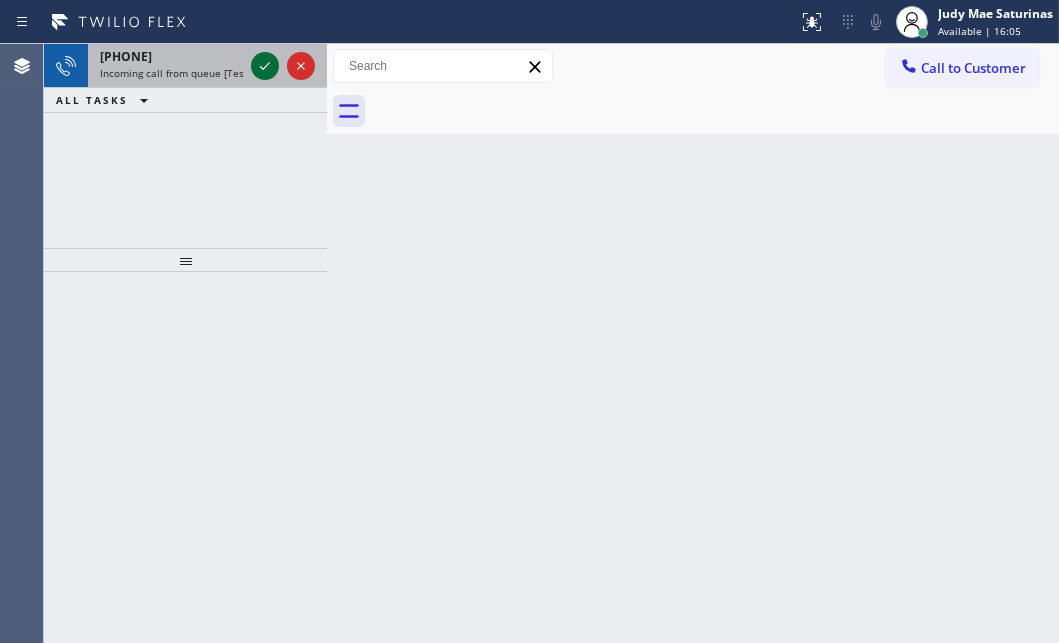 click 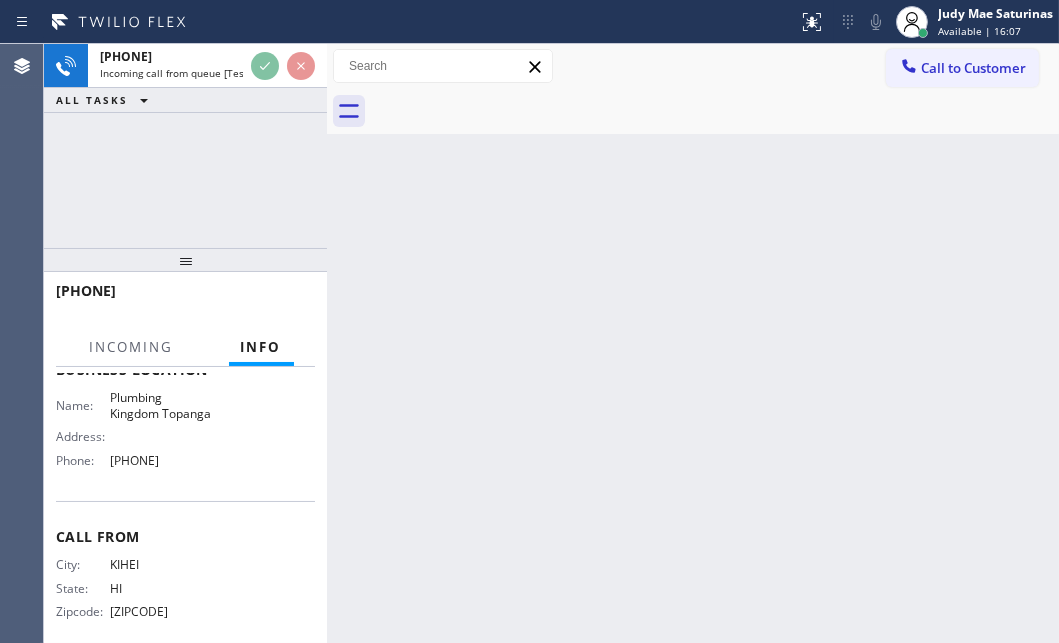 scroll, scrollTop: 319, scrollLeft: 0, axis: vertical 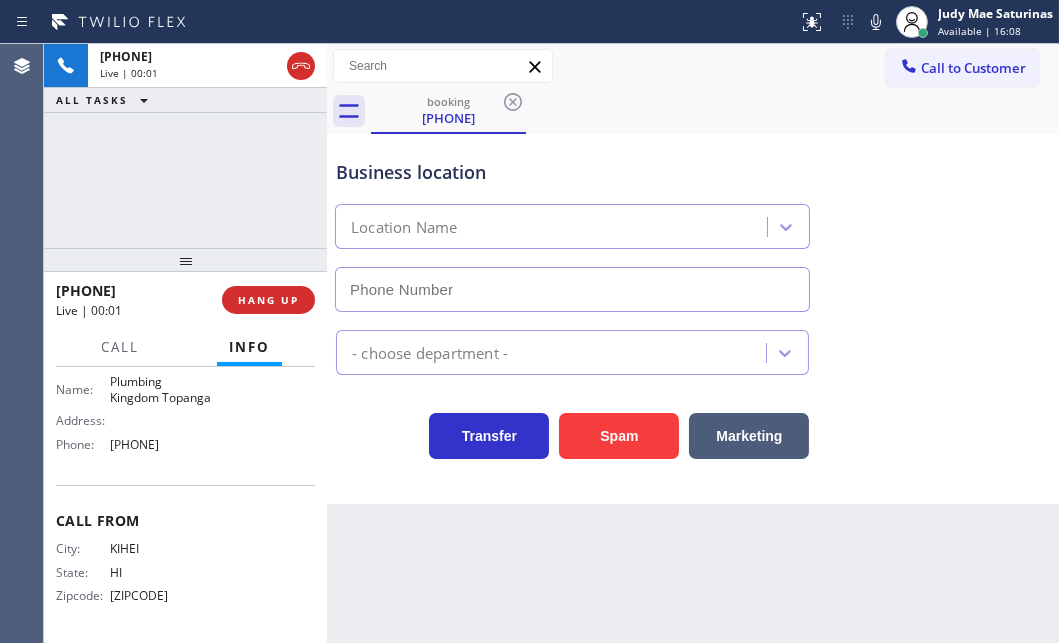 type on "[PHONE]" 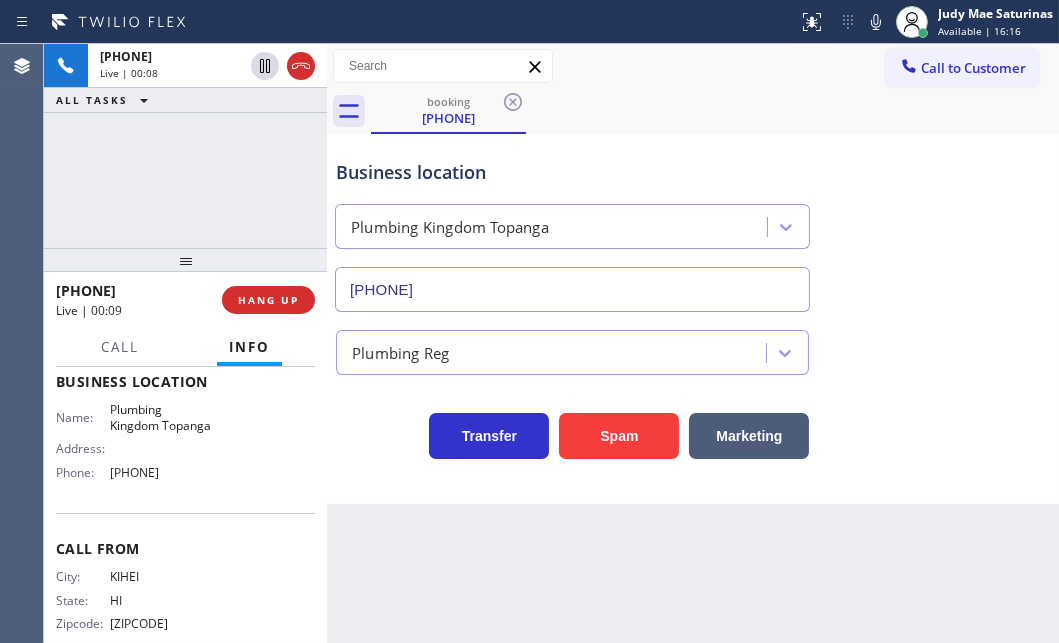 scroll, scrollTop: 228, scrollLeft: 0, axis: vertical 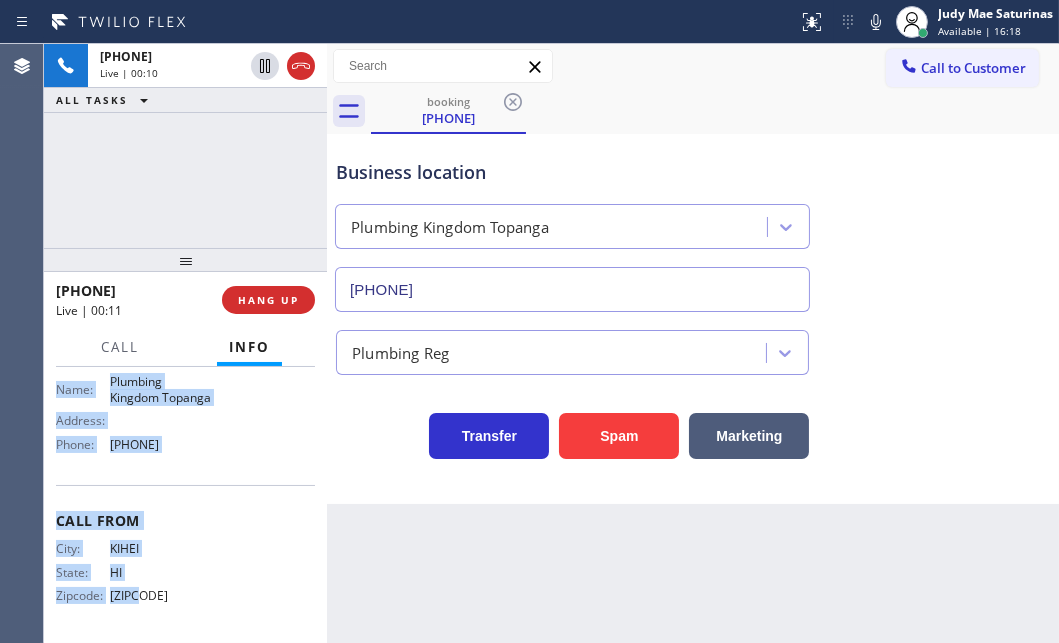 drag, startPoint x: 55, startPoint y: 426, endPoint x: 239, endPoint y: 590, distance: 246.4792 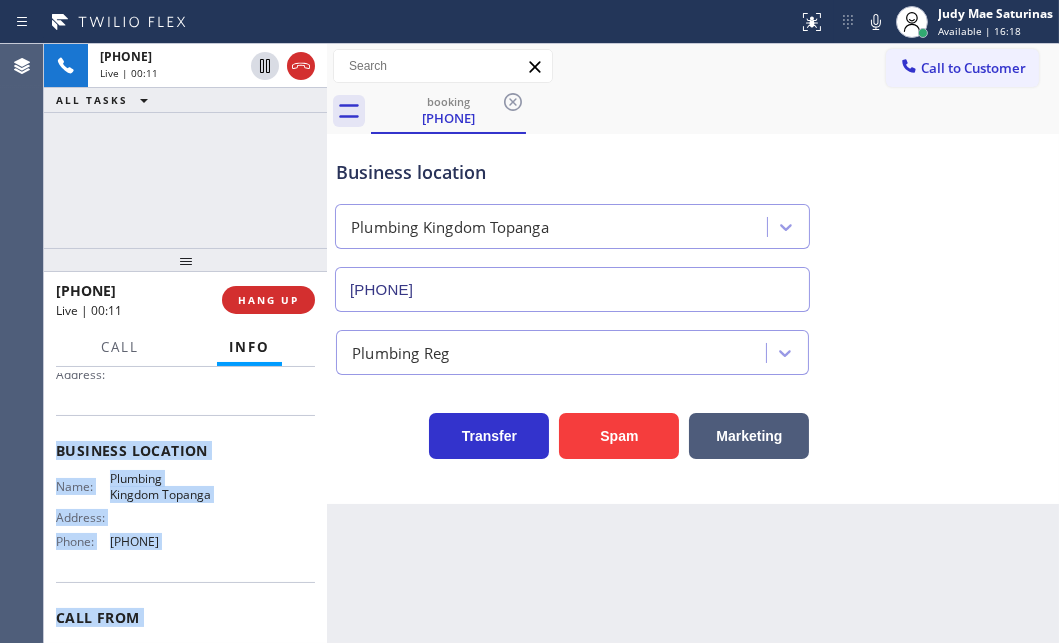 scroll, scrollTop: 46, scrollLeft: 0, axis: vertical 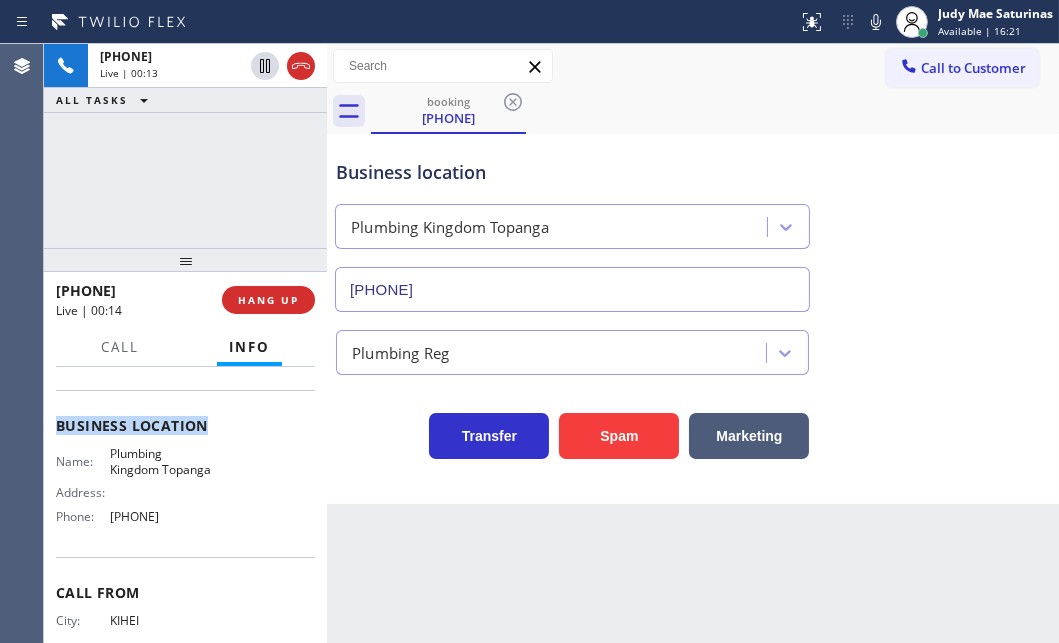 drag, startPoint x: 54, startPoint y: 437, endPoint x: 233, endPoint y: 529, distance: 201.25854 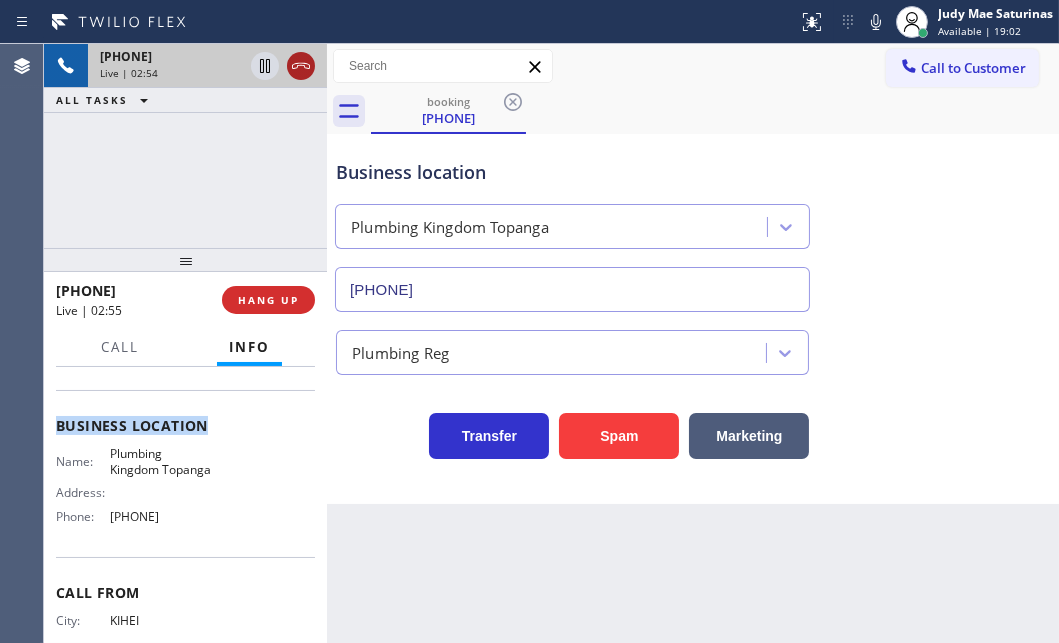 drag, startPoint x: 267, startPoint y: 67, endPoint x: 287, endPoint y: 72, distance: 20.615528 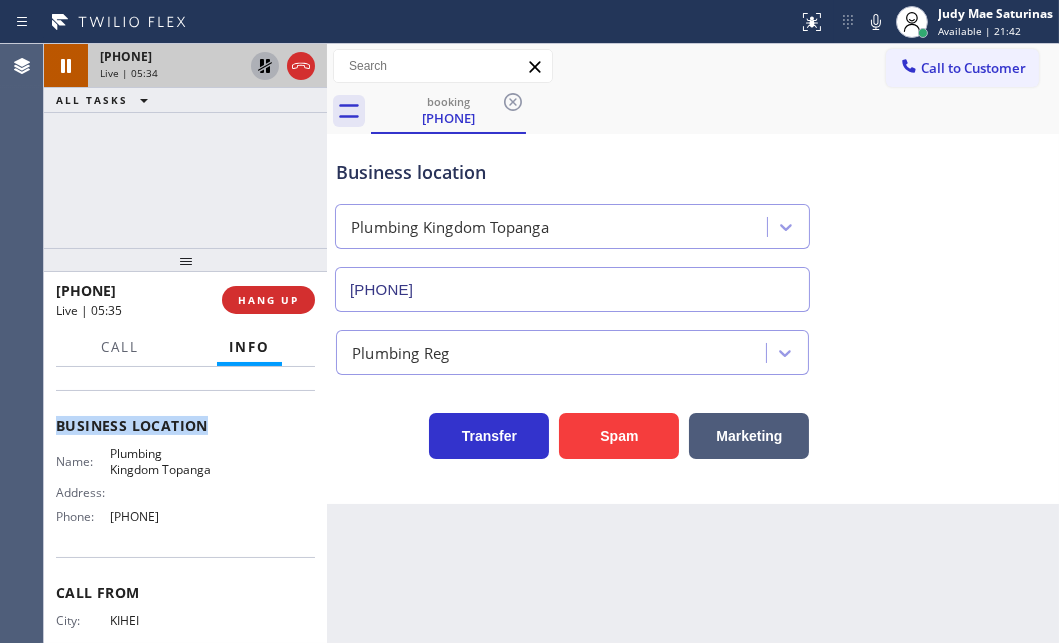 click 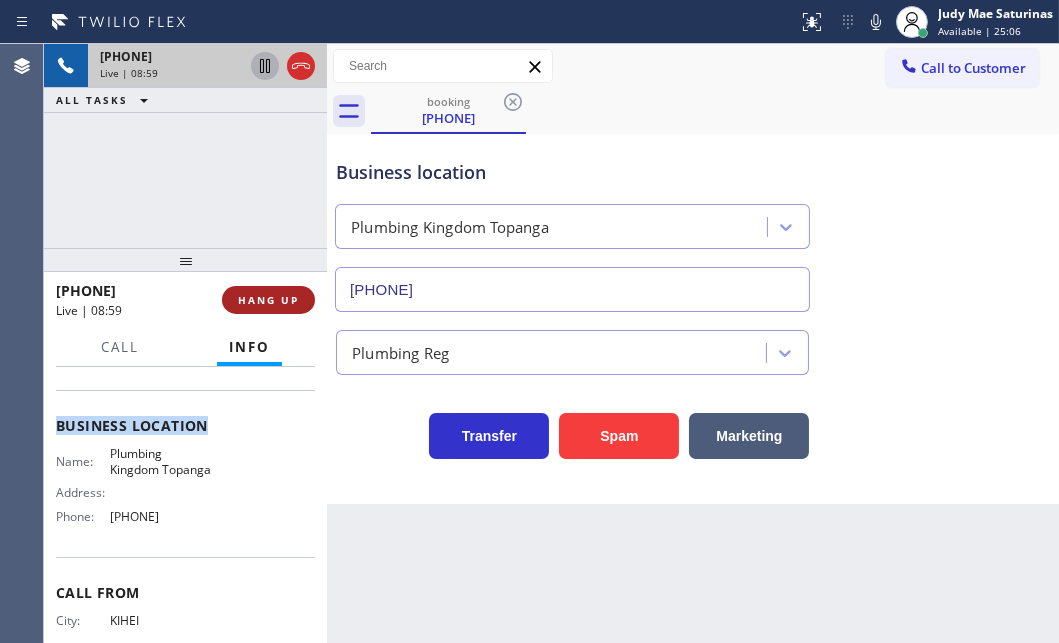 click on "HANG UP" at bounding box center (268, 300) 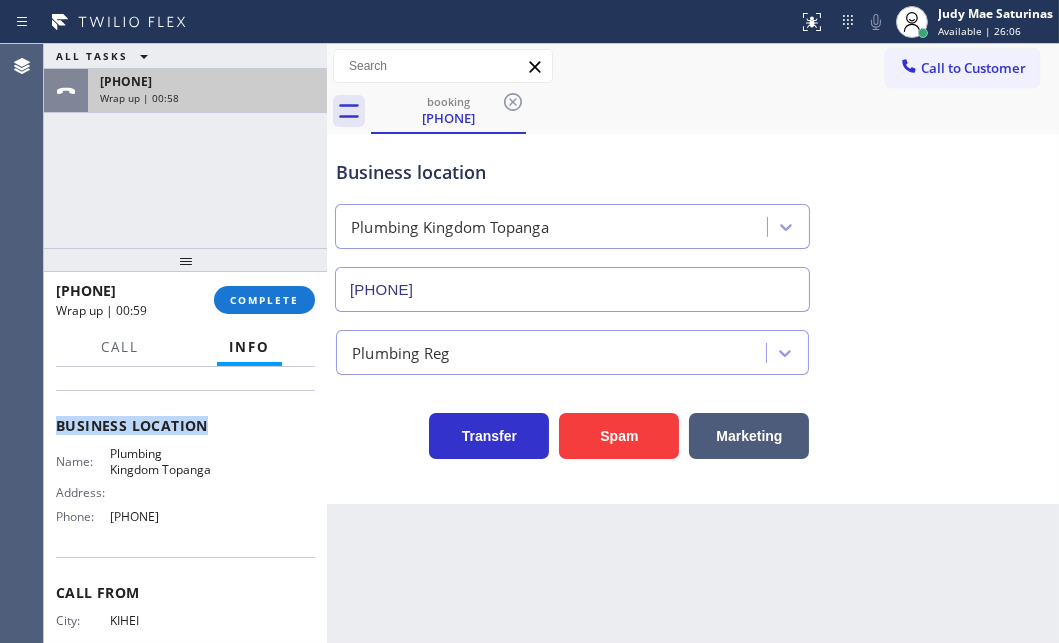 click on "[PHONE]" at bounding box center [207, 81] 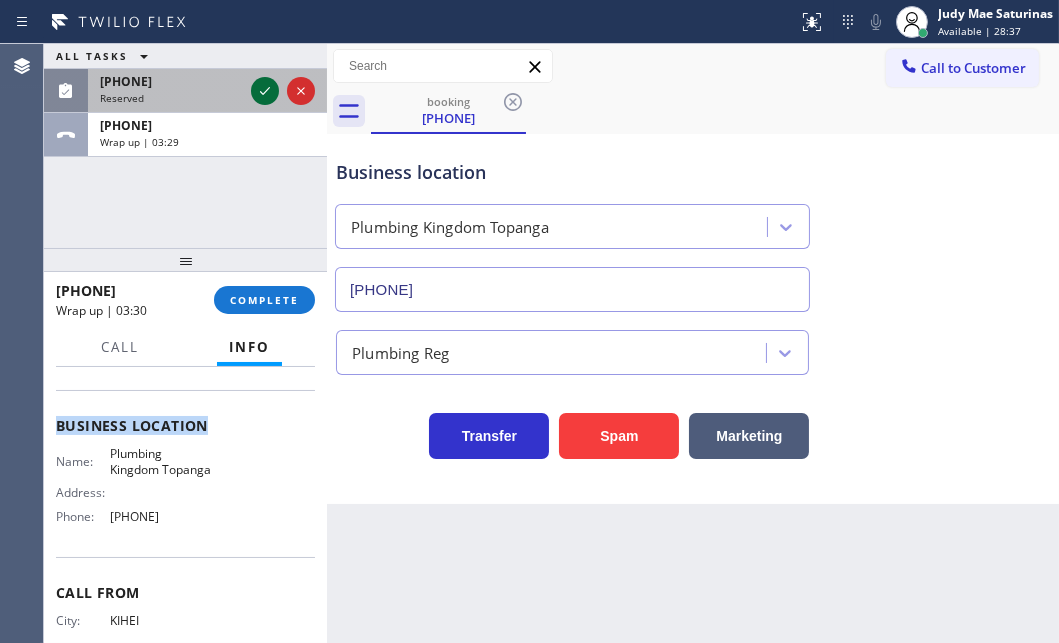 click 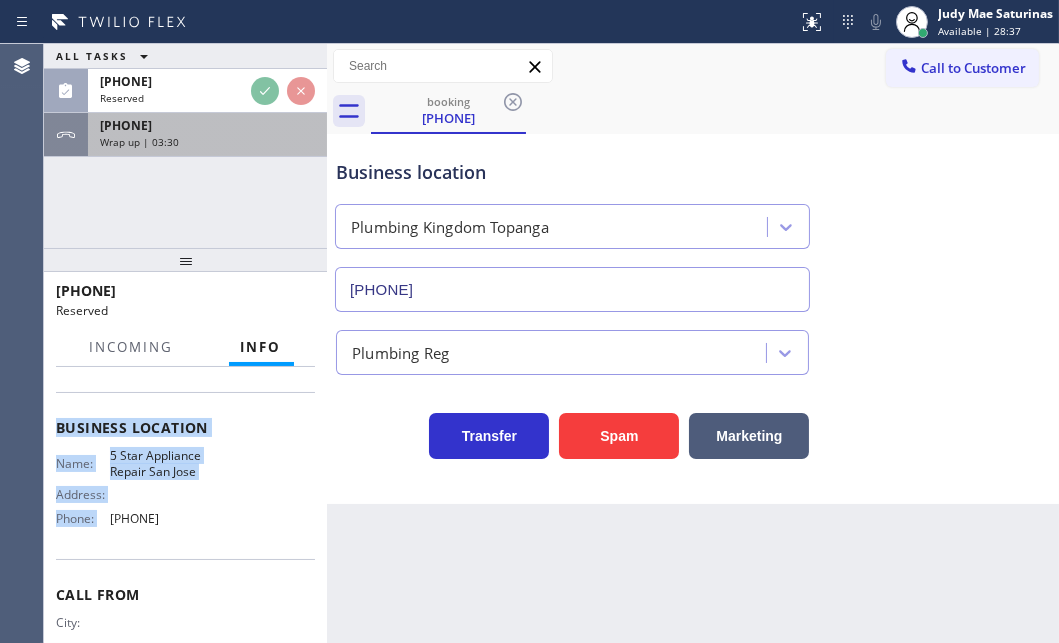 click on "[PHONE]" at bounding box center [207, 125] 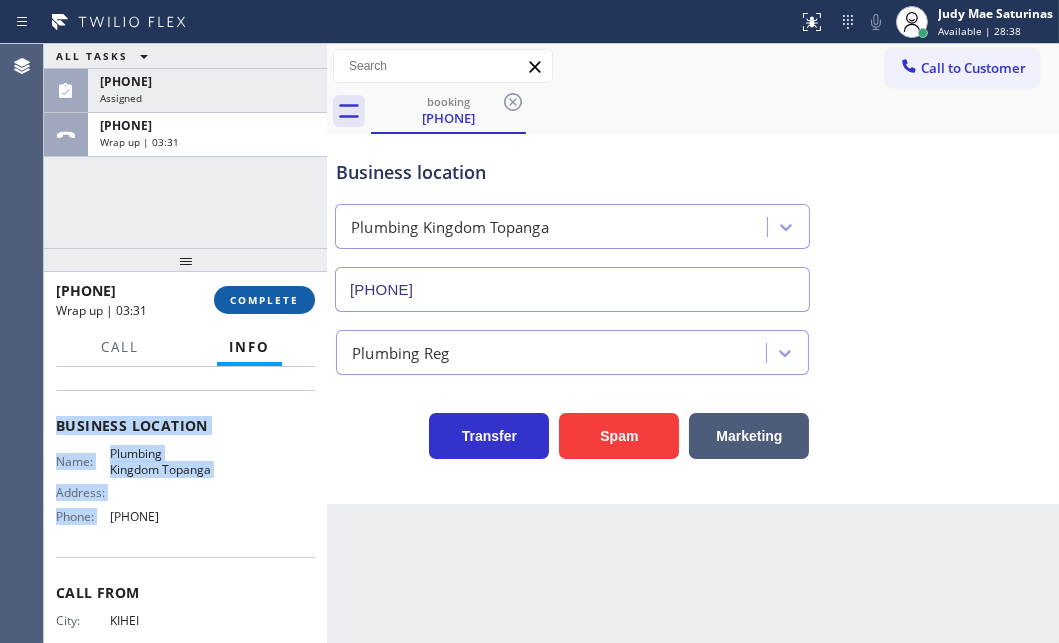 click on "COMPLETE" at bounding box center (264, 300) 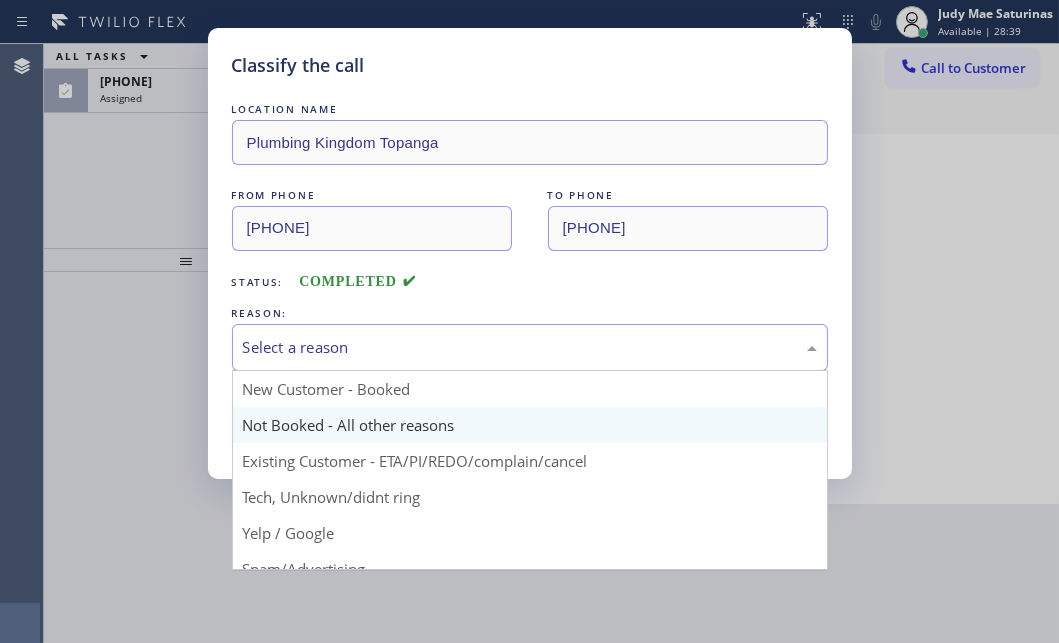 drag, startPoint x: 490, startPoint y: 339, endPoint x: 406, endPoint y: 405, distance: 106.826965 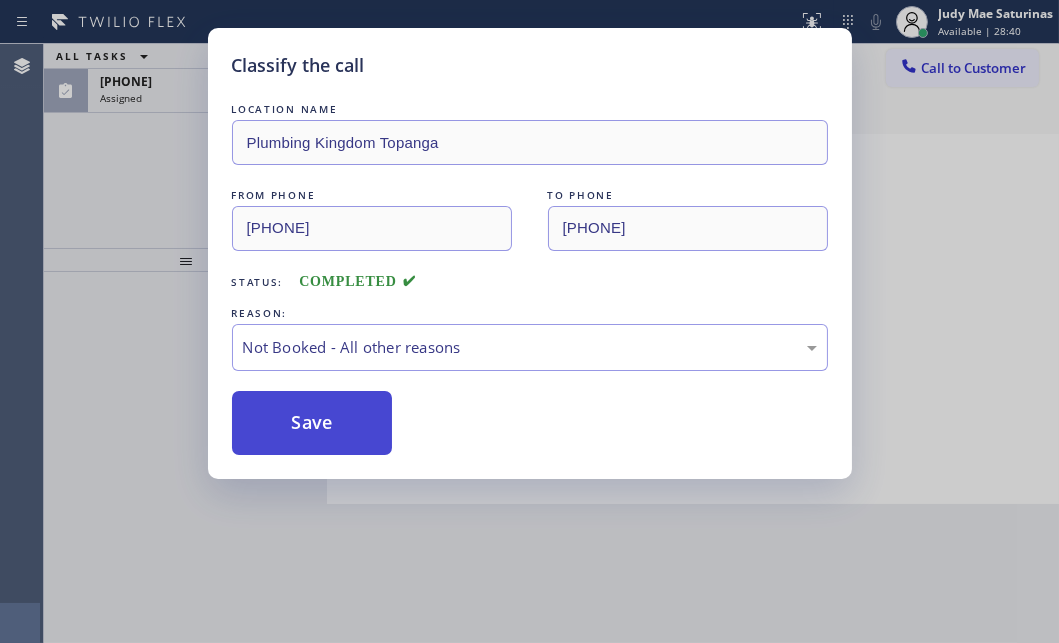 drag, startPoint x: 335, startPoint y: 425, endPoint x: 289, endPoint y: 426, distance: 46.010868 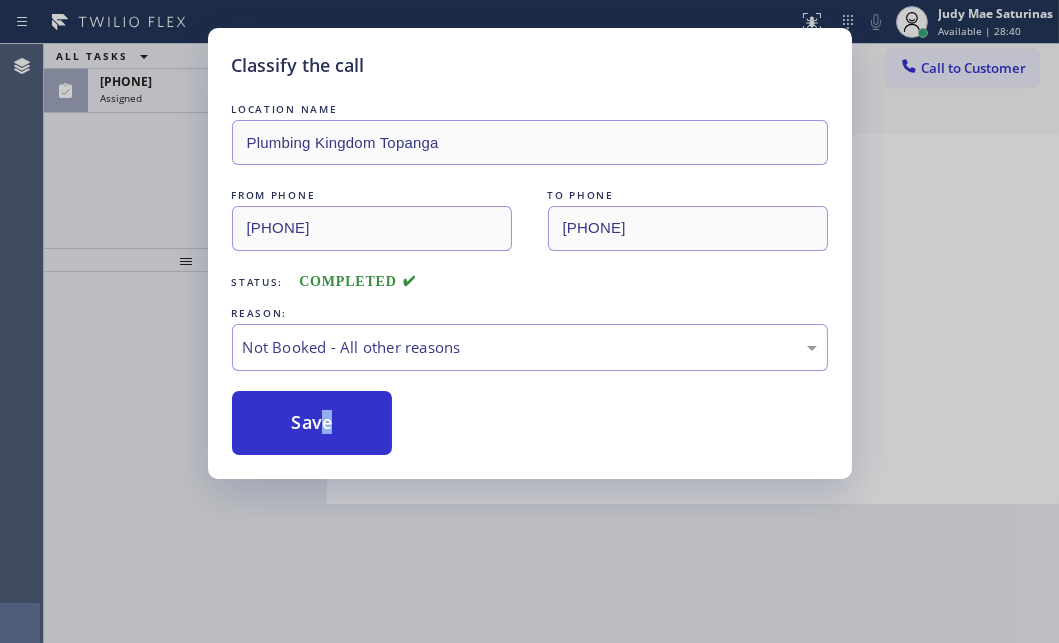 drag, startPoint x: 289, startPoint y: 426, endPoint x: 257, endPoint y: 305, distance: 125.1599 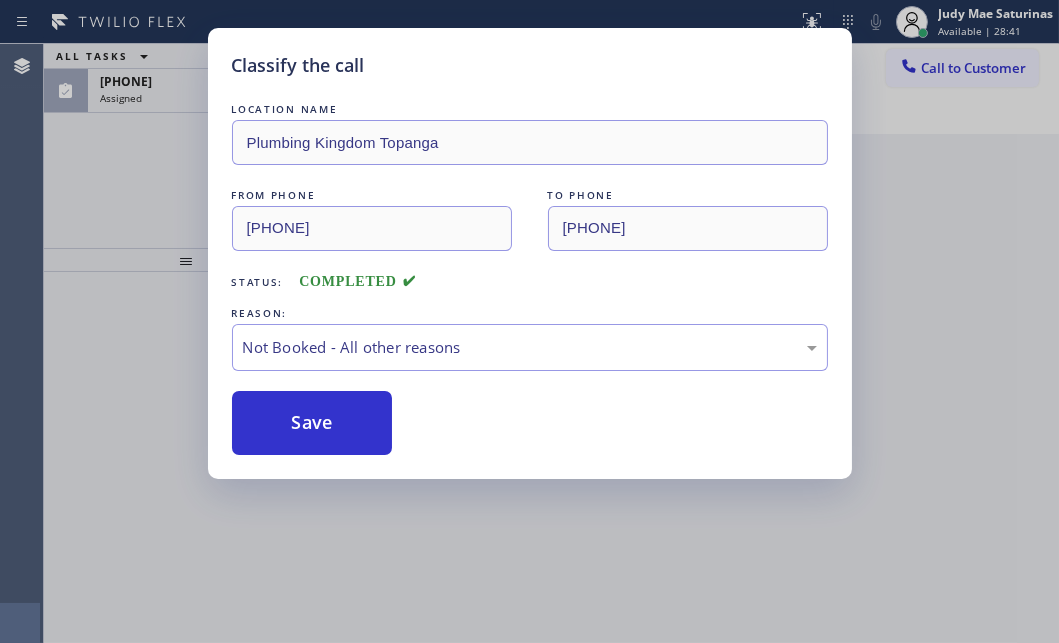 click on "Classify the call LOCATION NAME Plumbing Kingdom Topanga FROM PHONE [PHONE] TO PHONE [PHONE] Status: COMPLETED REASON: Not Booked - All other reasons Save" at bounding box center (529, 321) 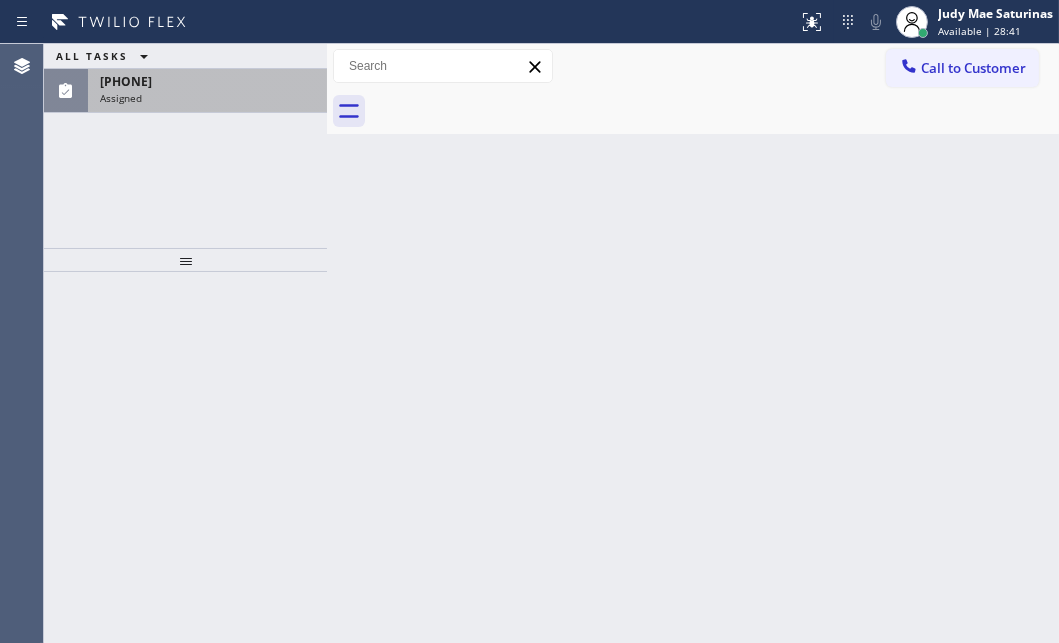 click on "[PHONE]" at bounding box center (126, 81) 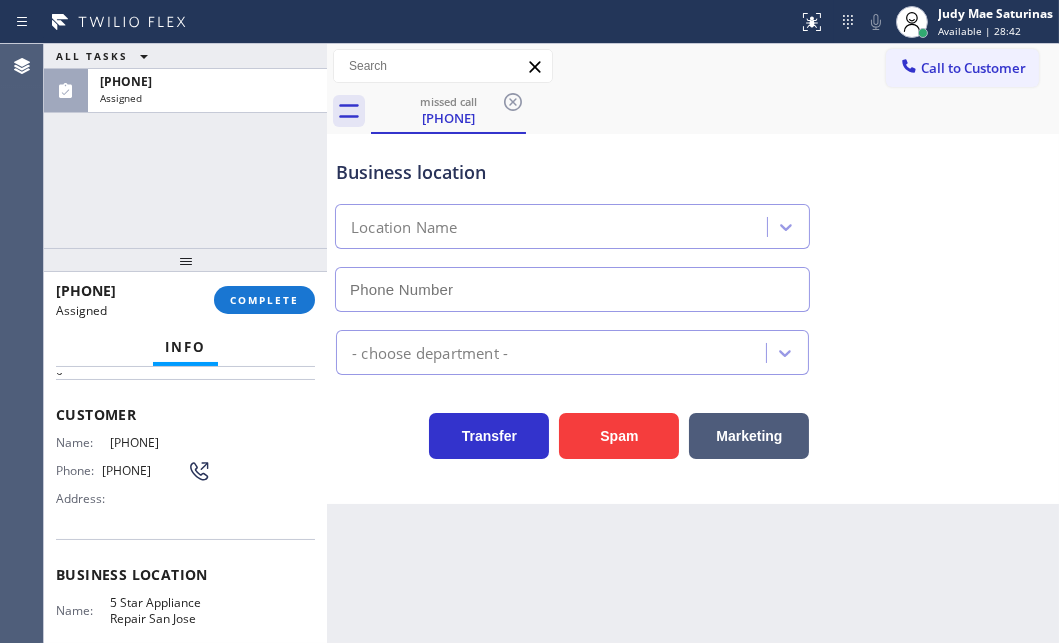 scroll, scrollTop: 272, scrollLeft: 0, axis: vertical 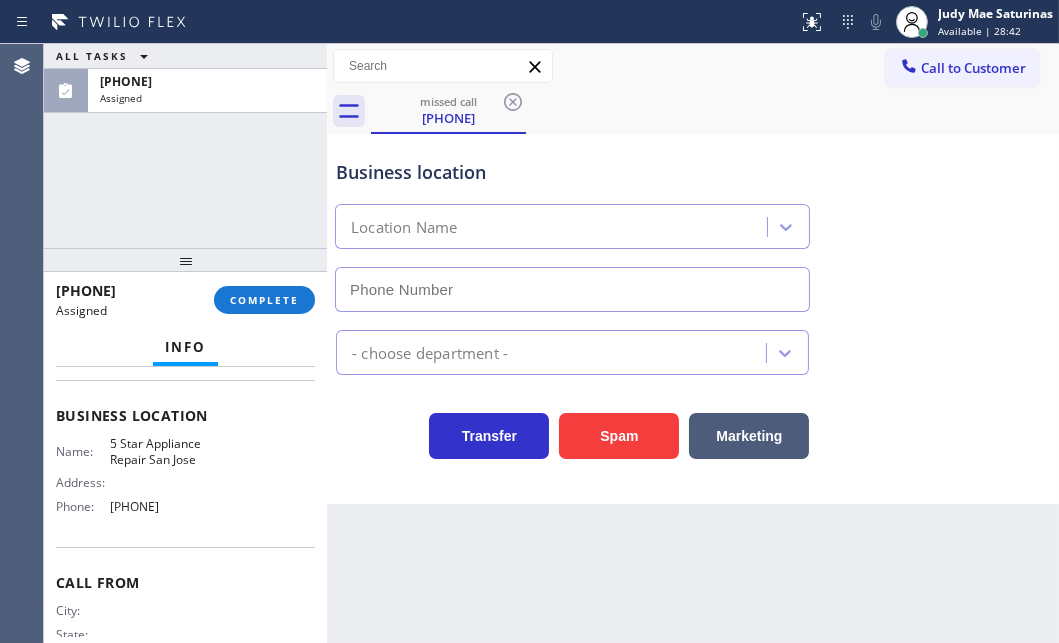 type on "[PHONE]" 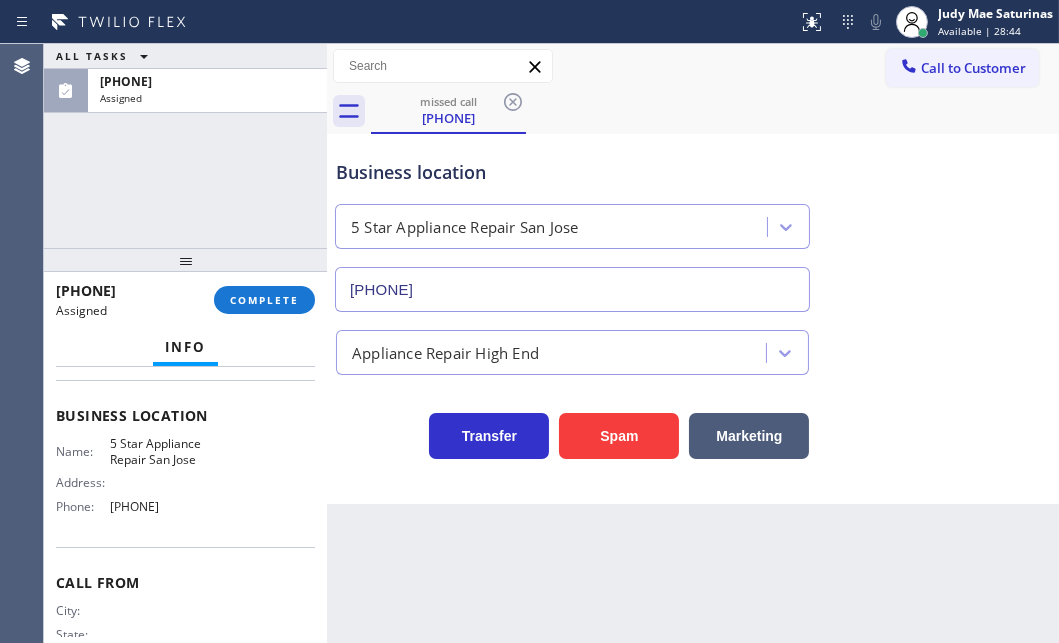 drag, startPoint x: 197, startPoint y: 503, endPoint x: 107, endPoint y: 504, distance: 90.005554 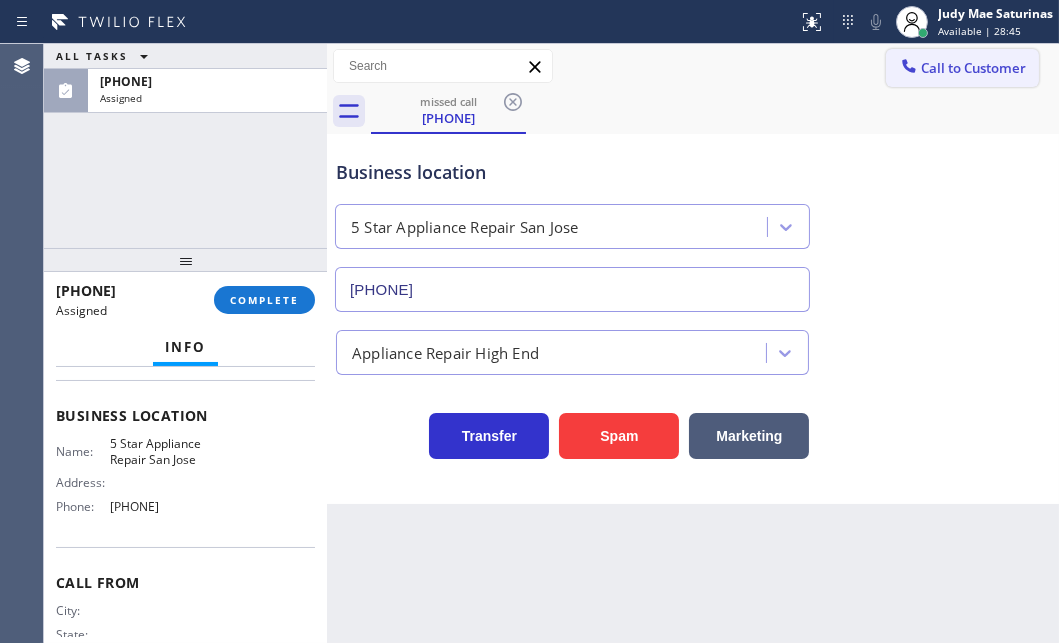 click on "Call to Customer" at bounding box center (973, 68) 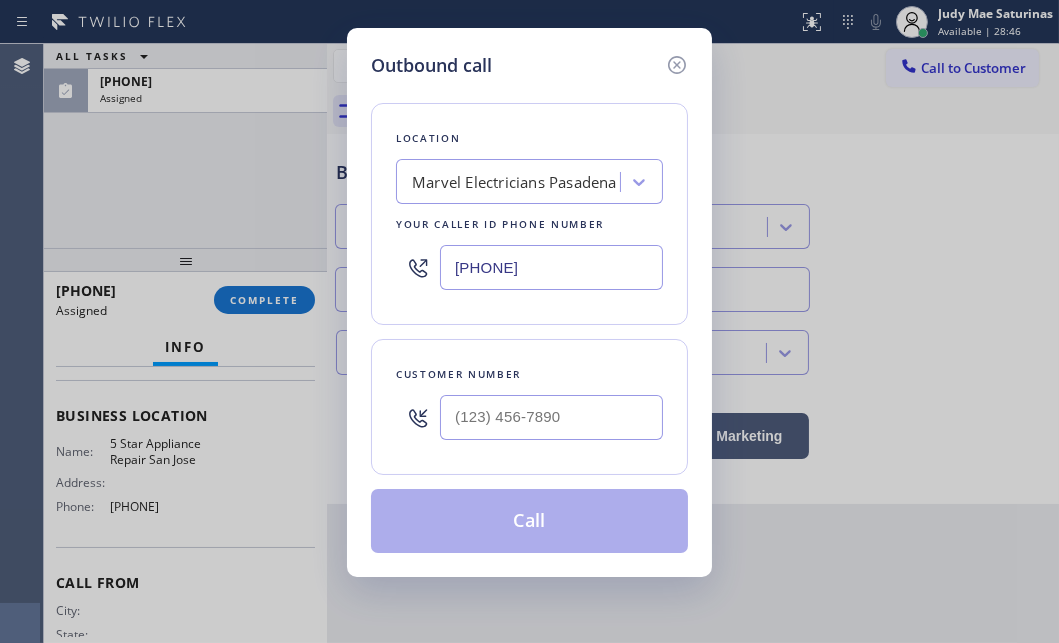 click on "[PHONE]" at bounding box center [551, 267] 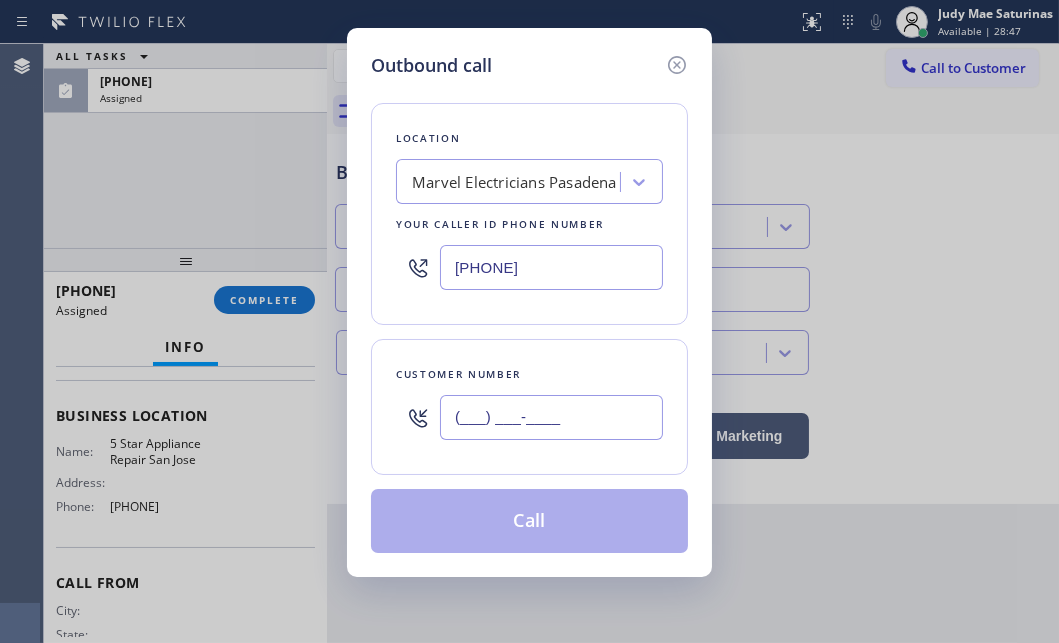 click on "(___) ___-____" at bounding box center (551, 417) 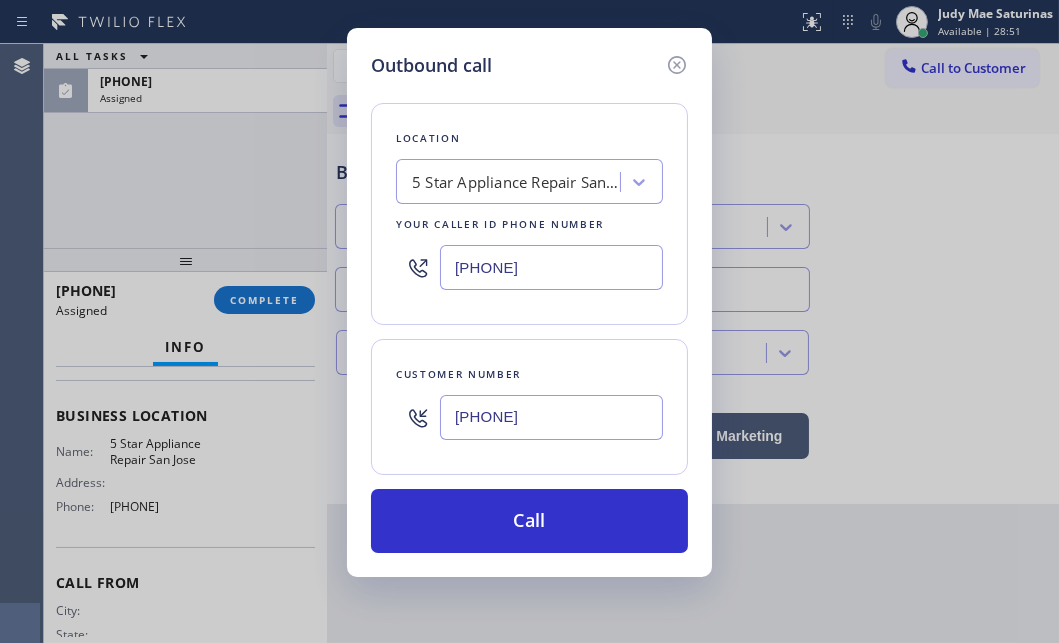 type on "[PHONE]" 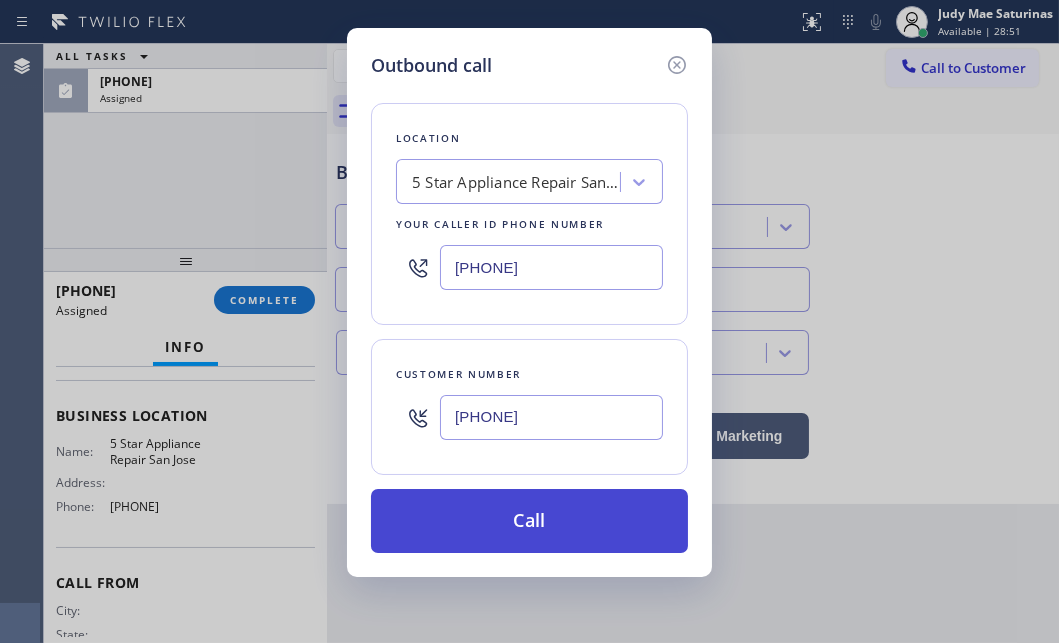 click on "Call" at bounding box center (529, 521) 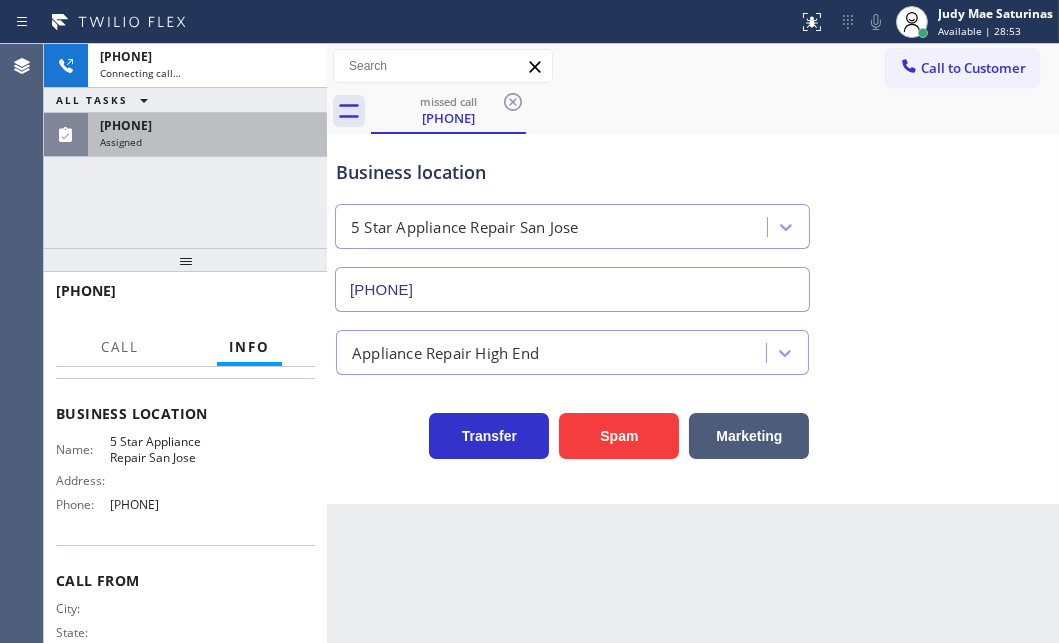 click on "[PHONE]" at bounding box center (207, 125) 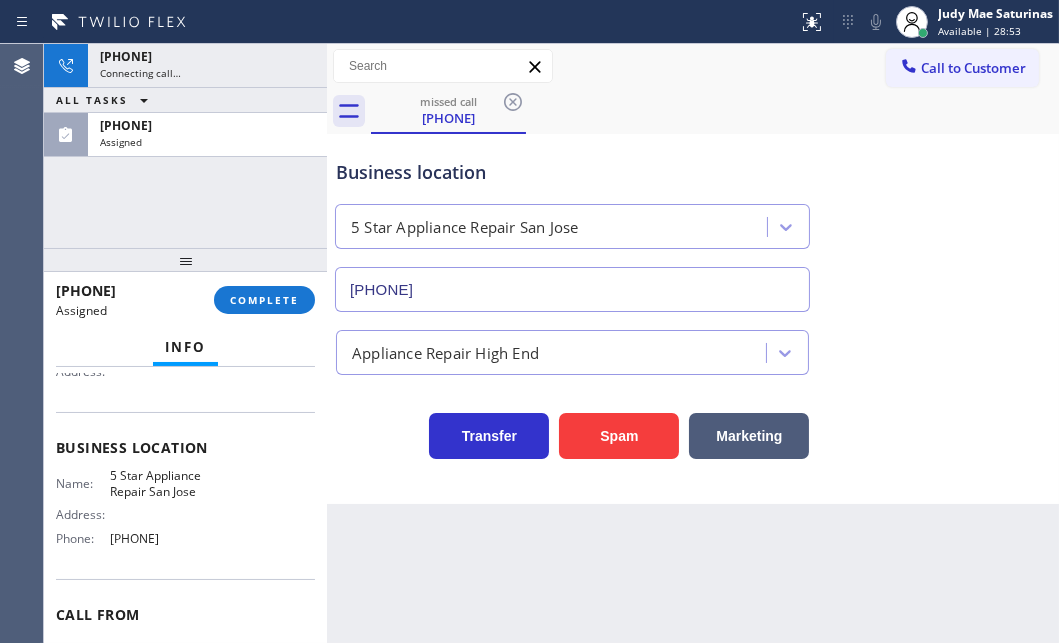 scroll, scrollTop: 272, scrollLeft: 0, axis: vertical 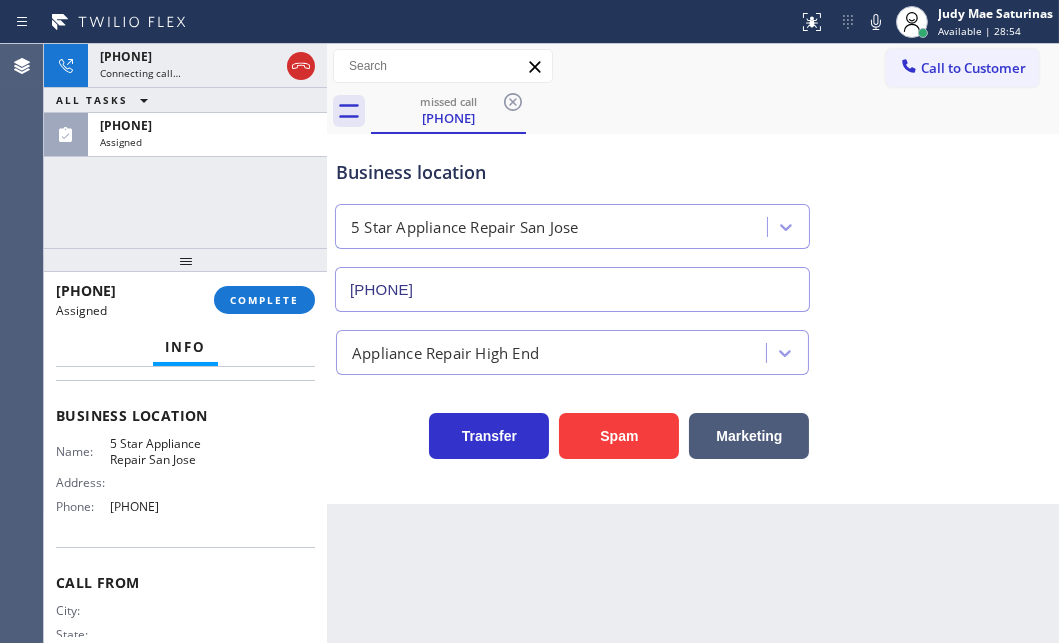 drag, startPoint x: 279, startPoint y: 300, endPoint x: 371, endPoint y: 335, distance: 98.43272 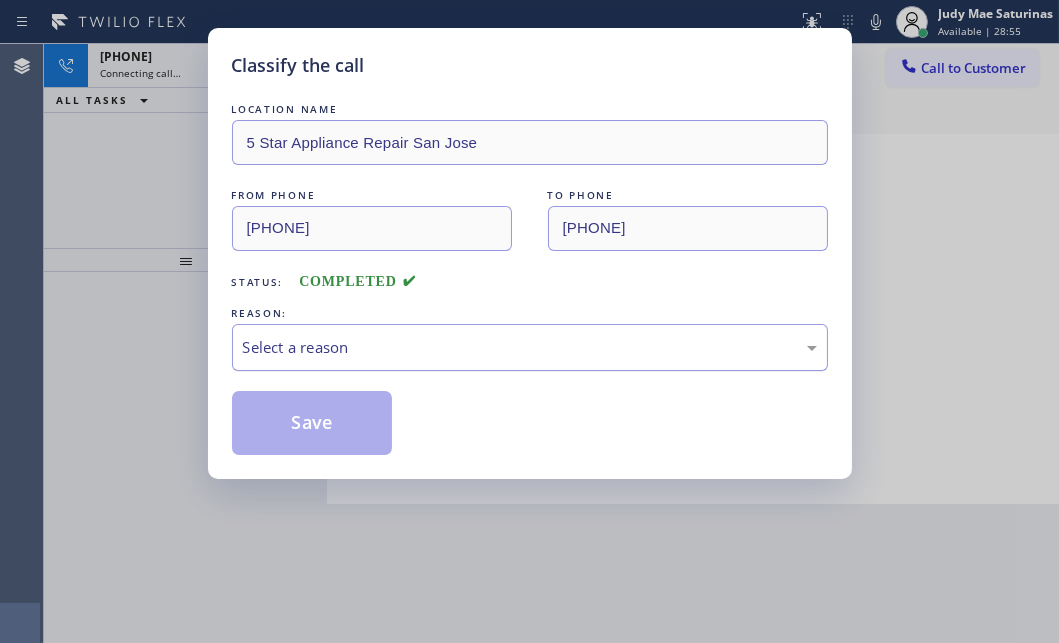 drag, startPoint x: 469, startPoint y: 336, endPoint x: 453, endPoint y: 367, distance: 34.88553 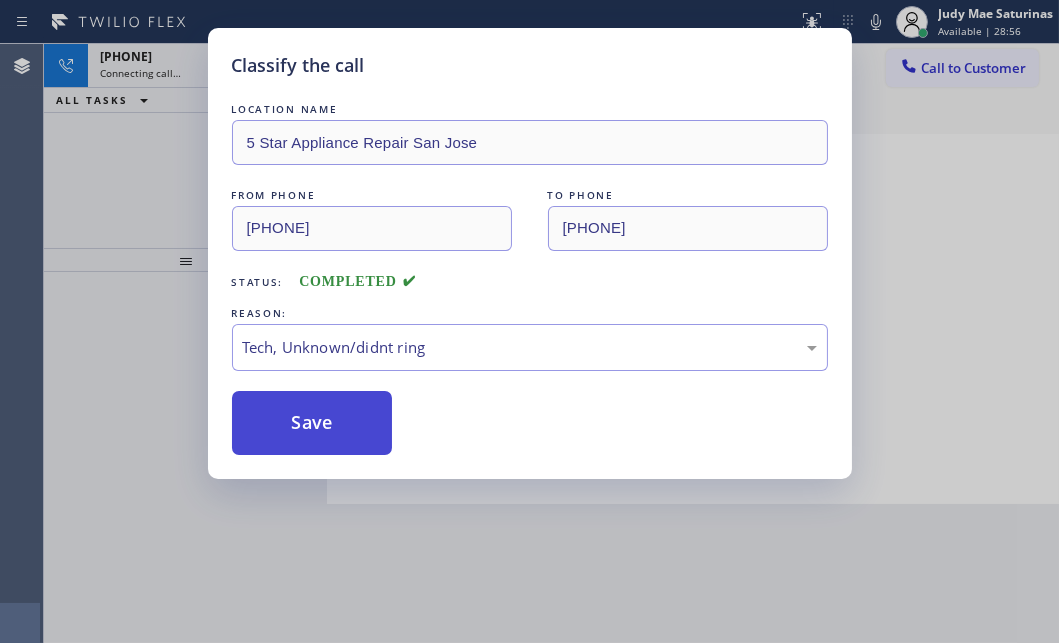 click on "Save" at bounding box center [312, 423] 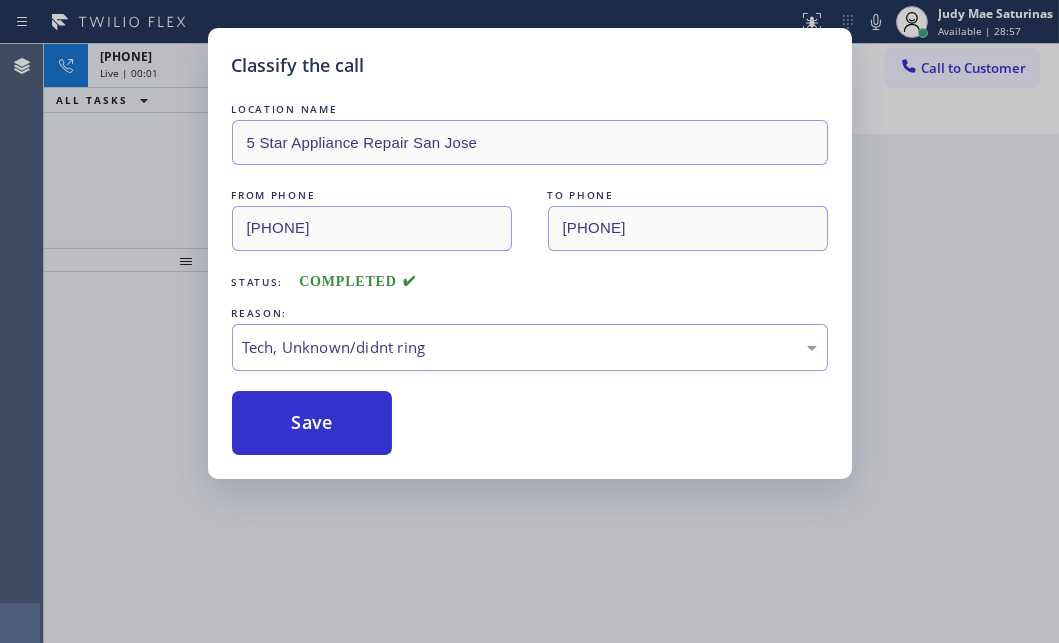click on "Classify the call LOCATION NAME 5 Star Appliance Repair San Jose FROM PHONE [PHONE] TO PHONE [PHONE] Status: COMPLETED REASON: Tech, Unknown/didnt ring Save" at bounding box center [529, 321] 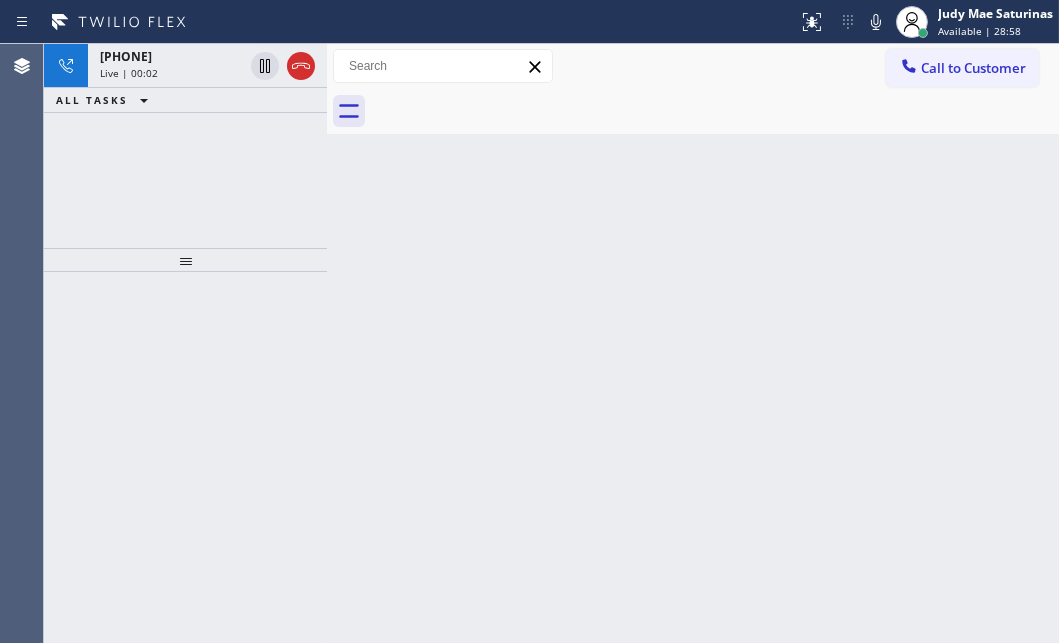 drag, startPoint x: 665, startPoint y: 452, endPoint x: 683, endPoint y: 417, distance: 39.357338 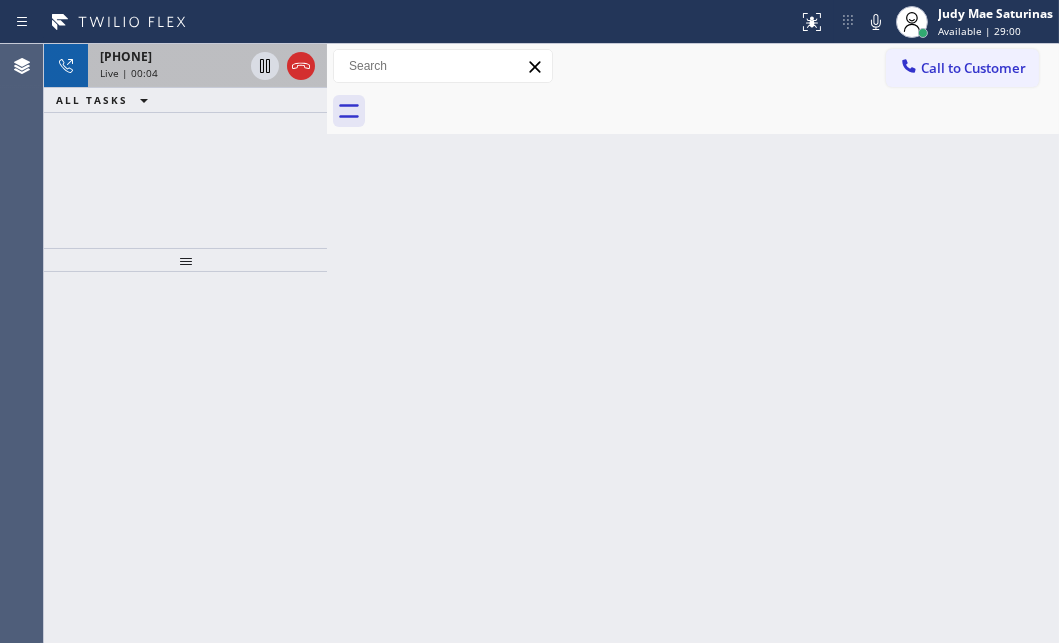 click on "[PHONE] Live | 00:04" at bounding box center (167, 66) 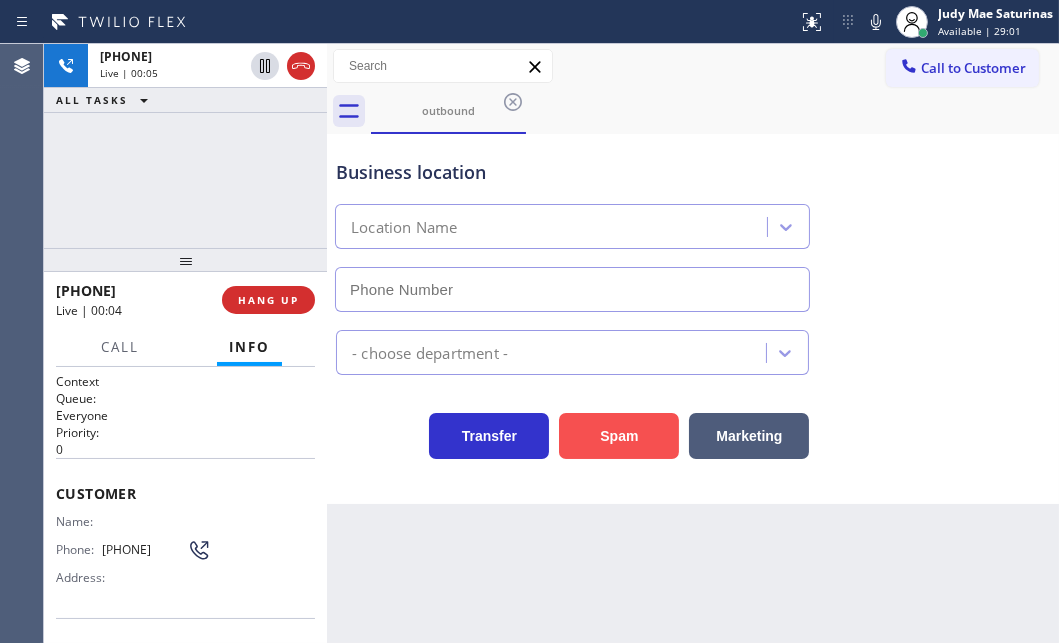 type on "[PHONE]" 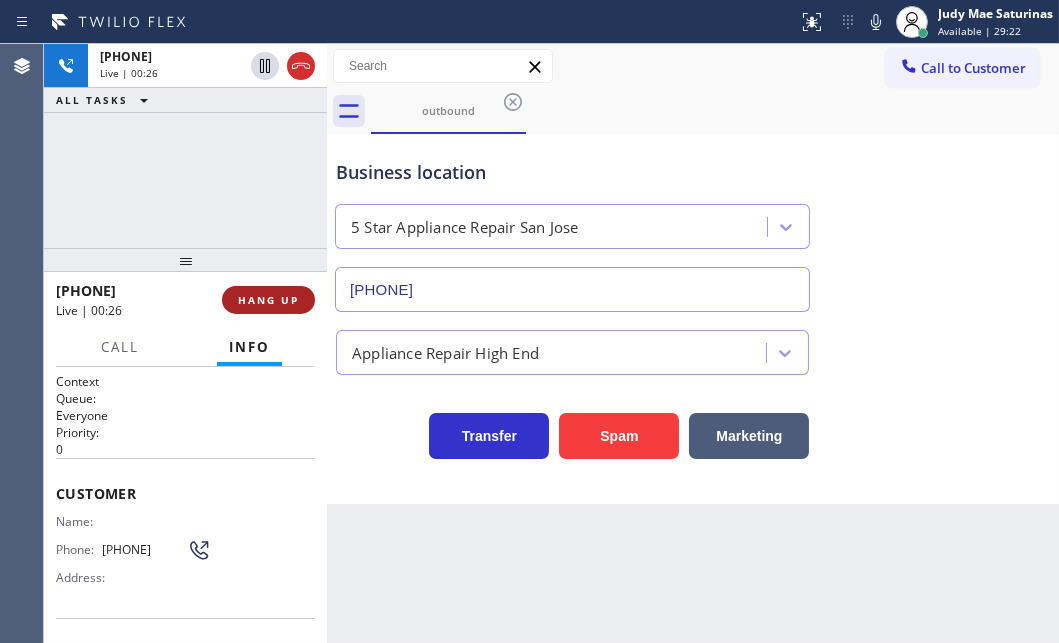 click on "HANG UP" at bounding box center (268, 300) 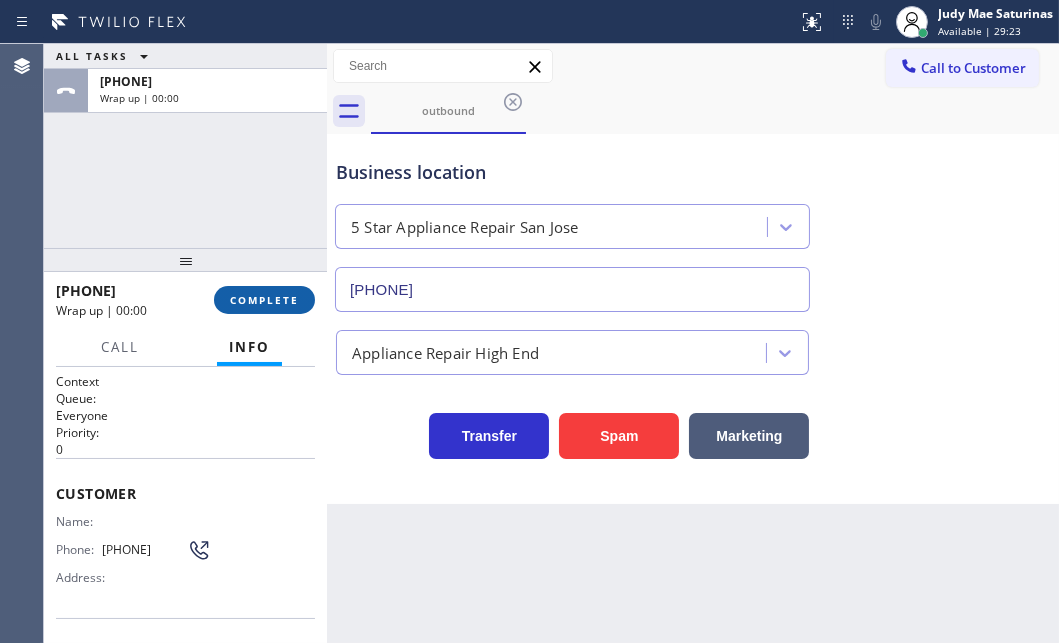 click on "COMPLETE" at bounding box center [264, 300] 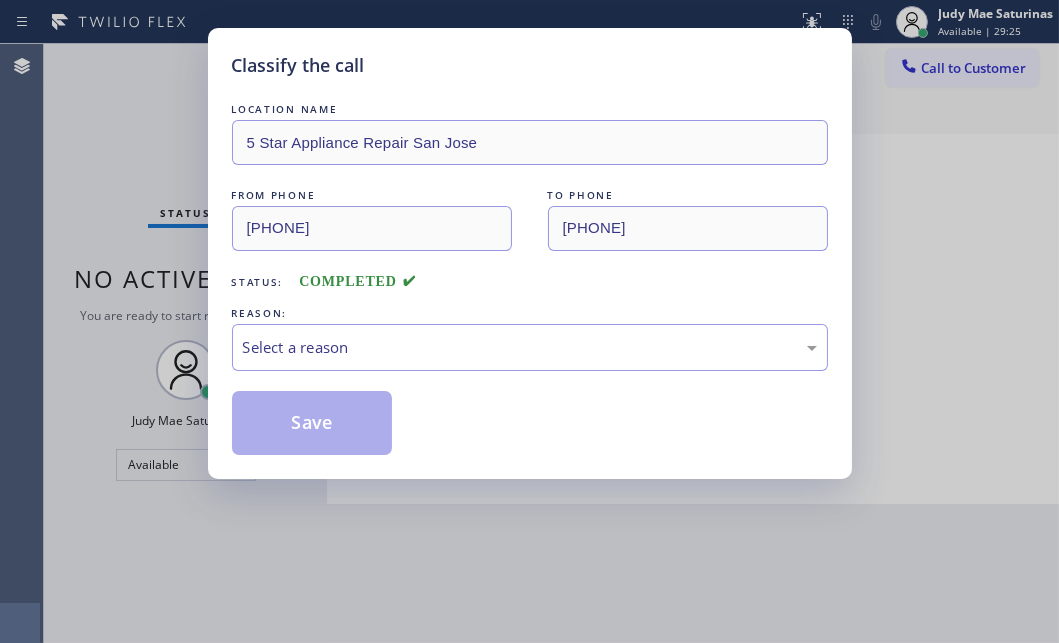 click on "REASON:" at bounding box center (530, 313) 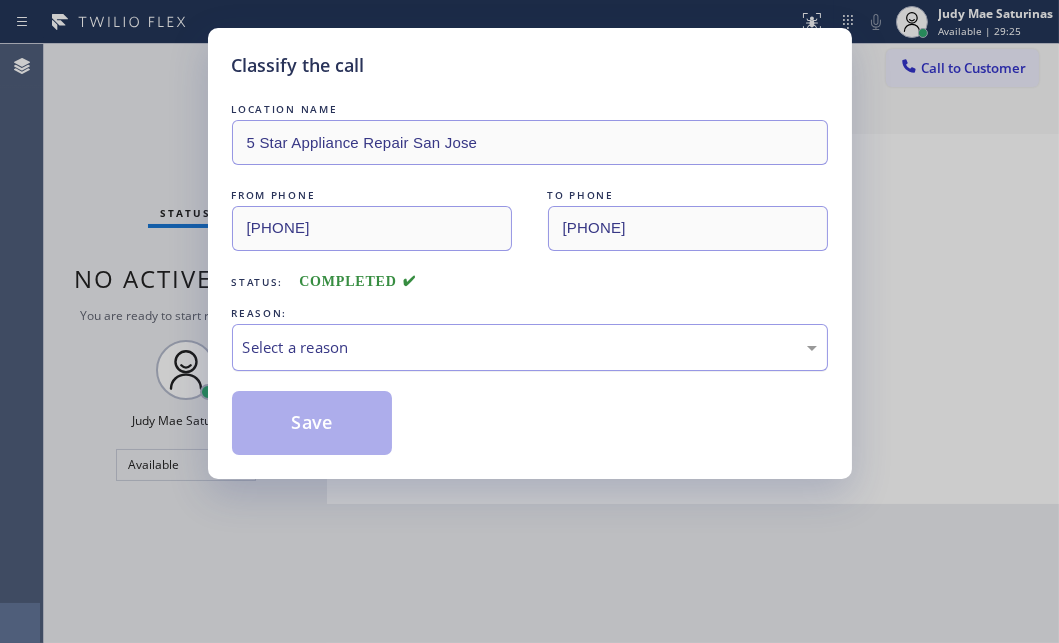 click on "Select a reason" at bounding box center [530, 347] 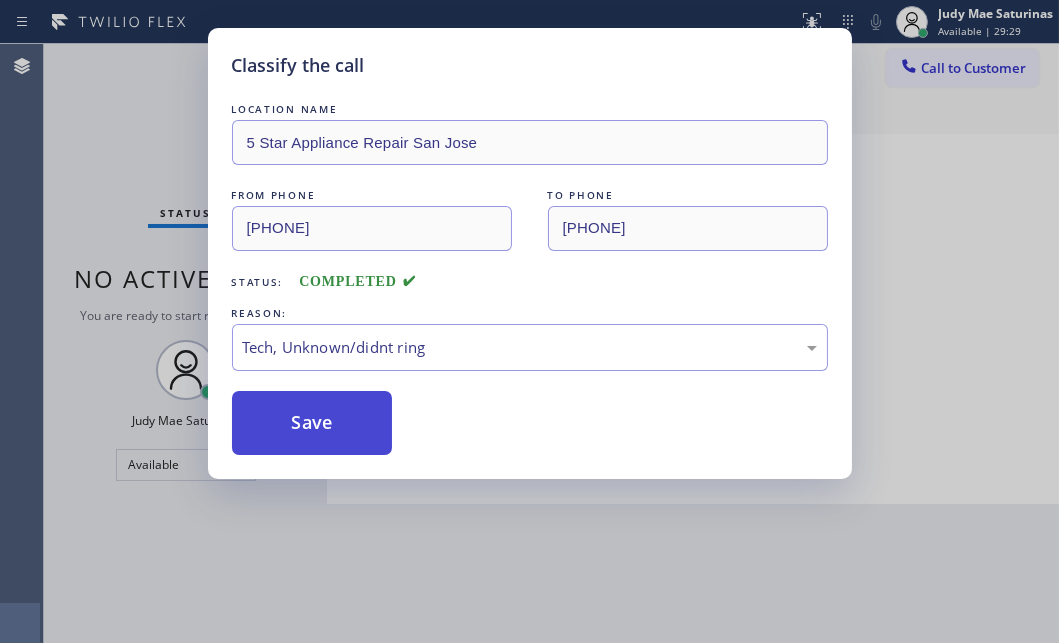 drag, startPoint x: 325, startPoint y: 499, endPoint x: 318, endPoint y: 434, distance: 65.37584 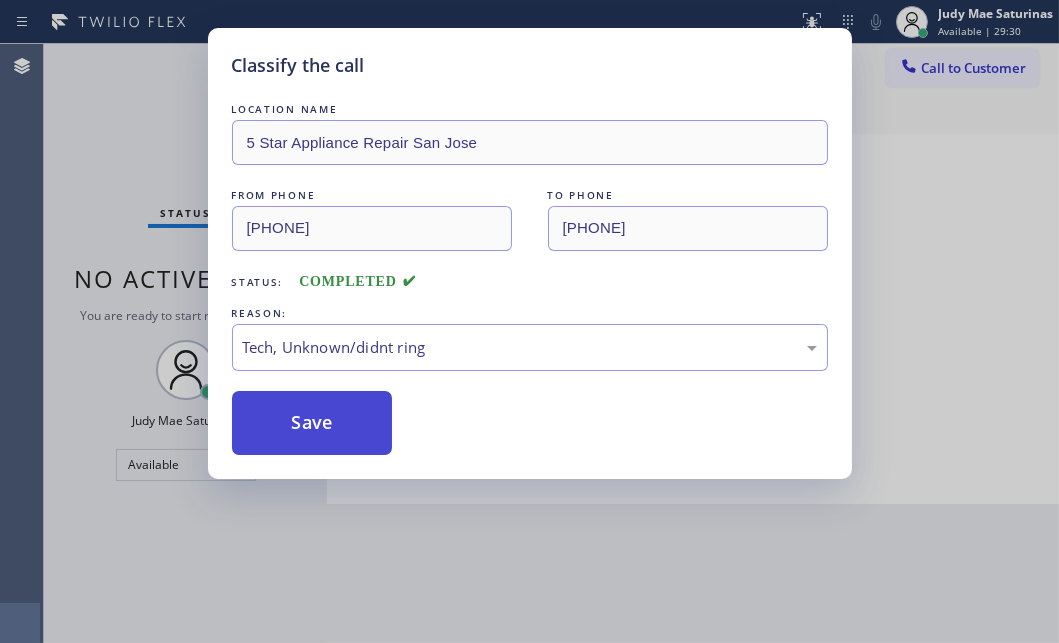 click on "Save" at bounding box center [312, 423] 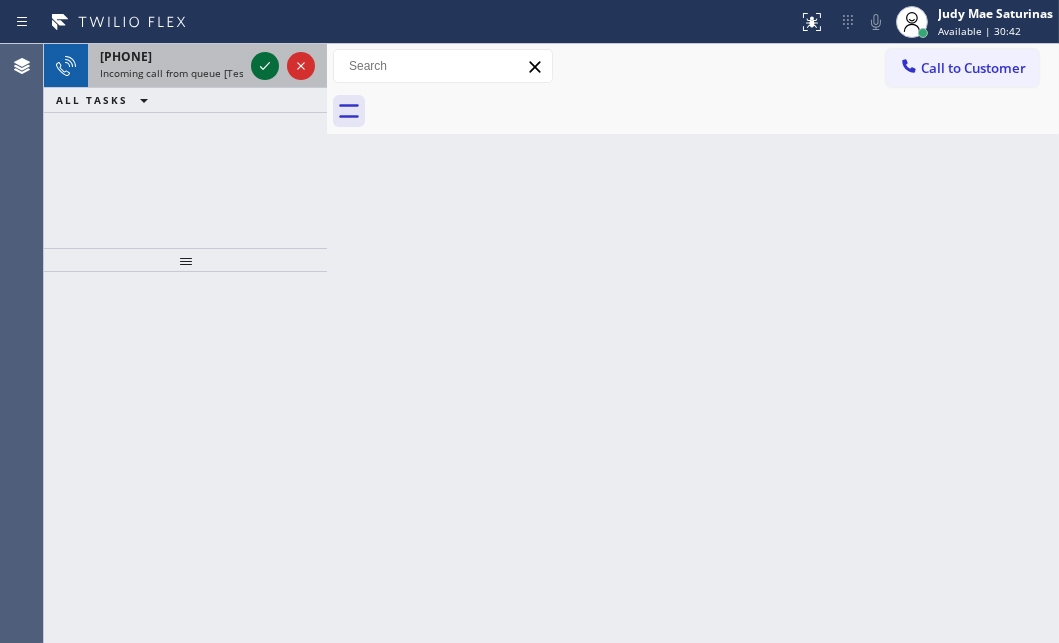 click 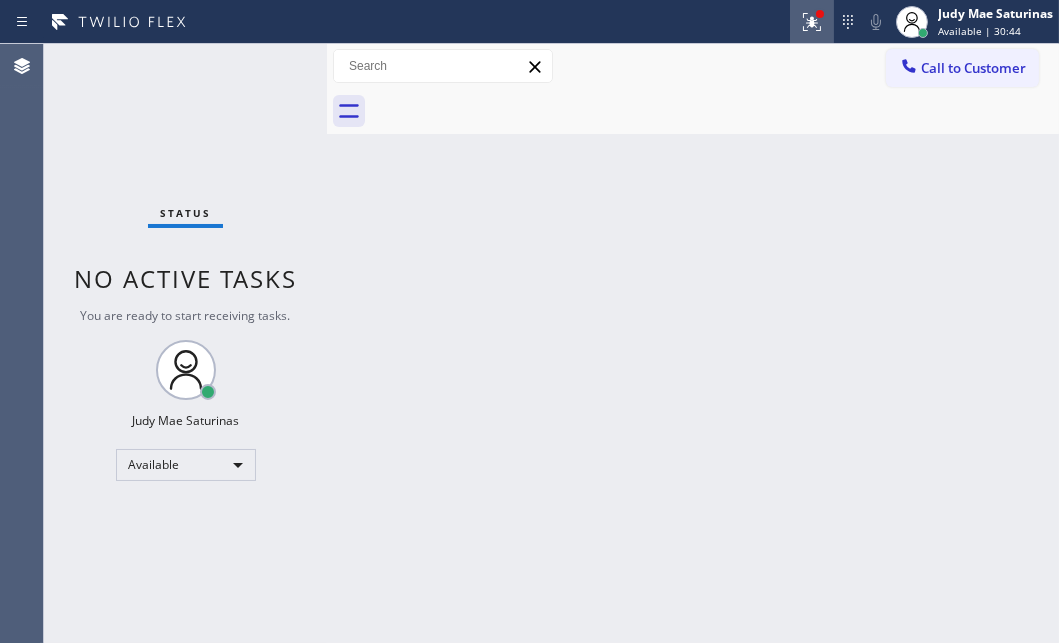 click 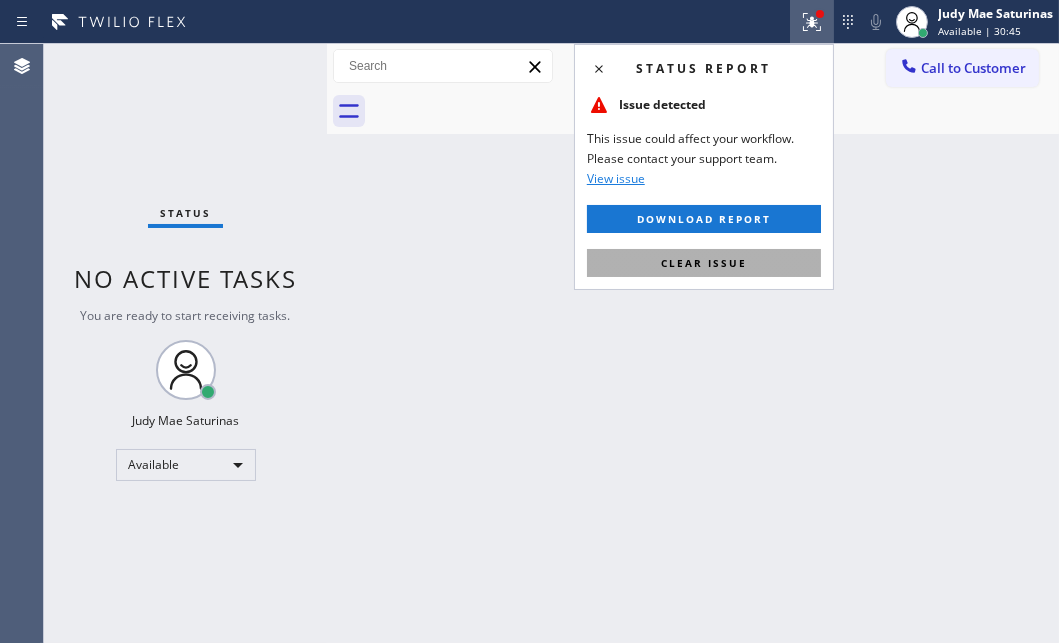 click on "Clear issue" at bounding box center (704, 263) 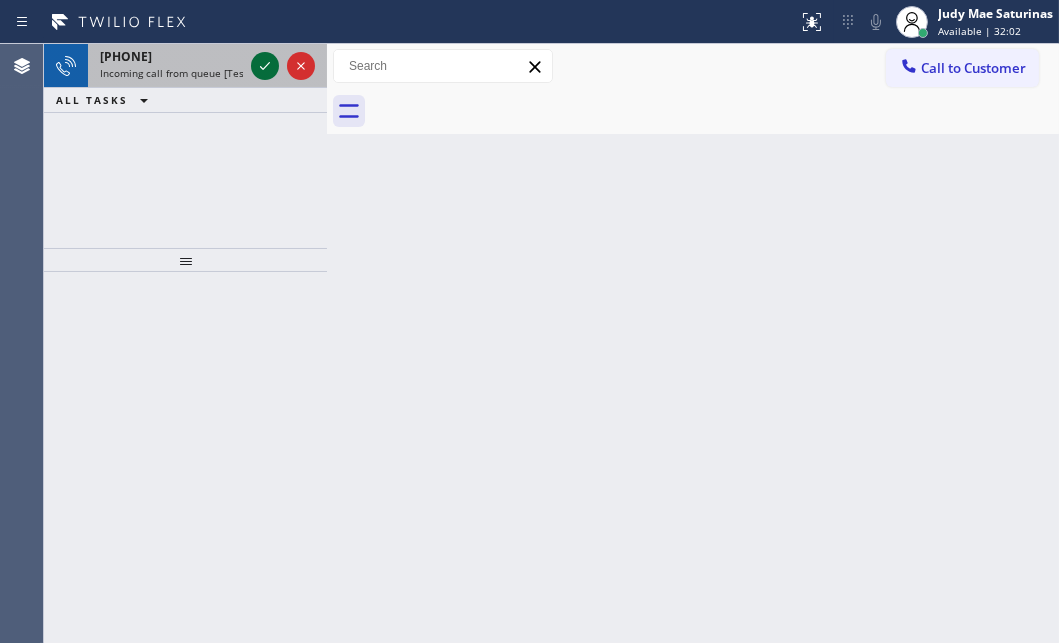 click 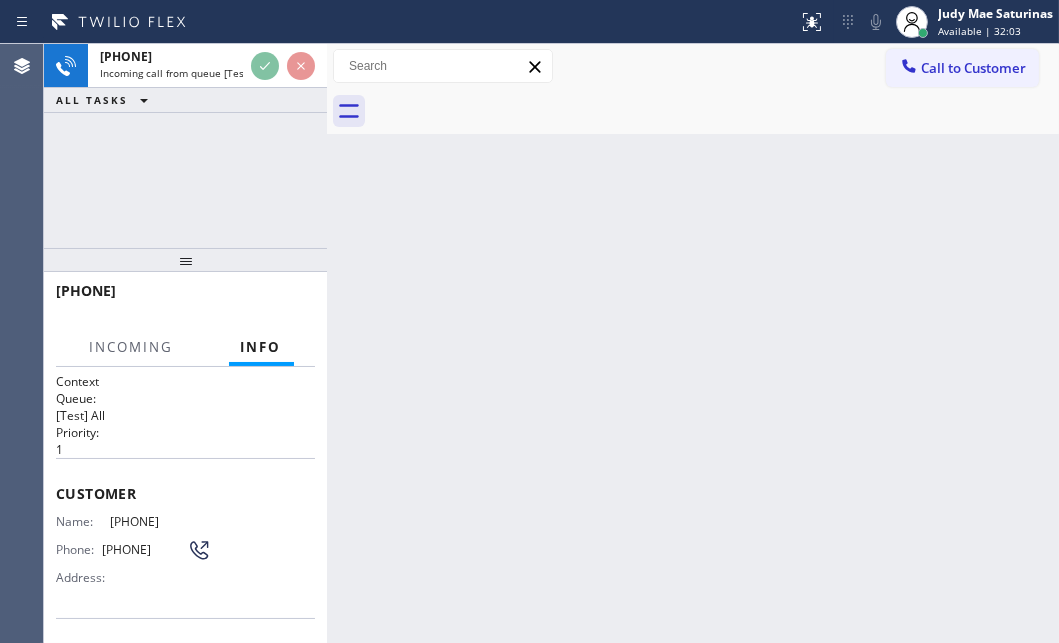 scroll, scrollTop: 272, scrollLeft: 0, axis: vertical 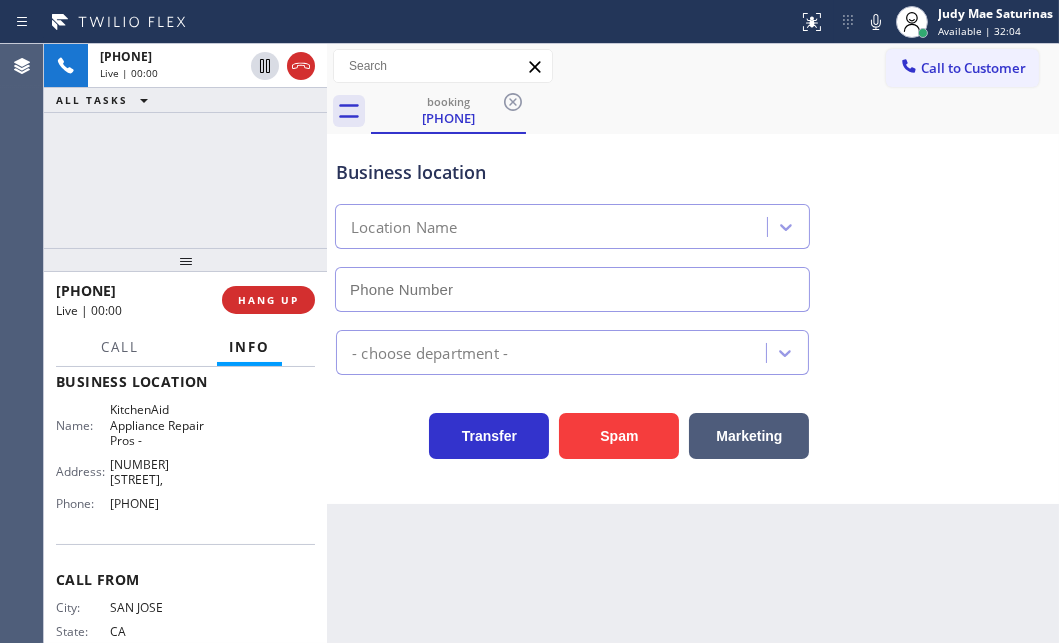 type on "[PHONE]" 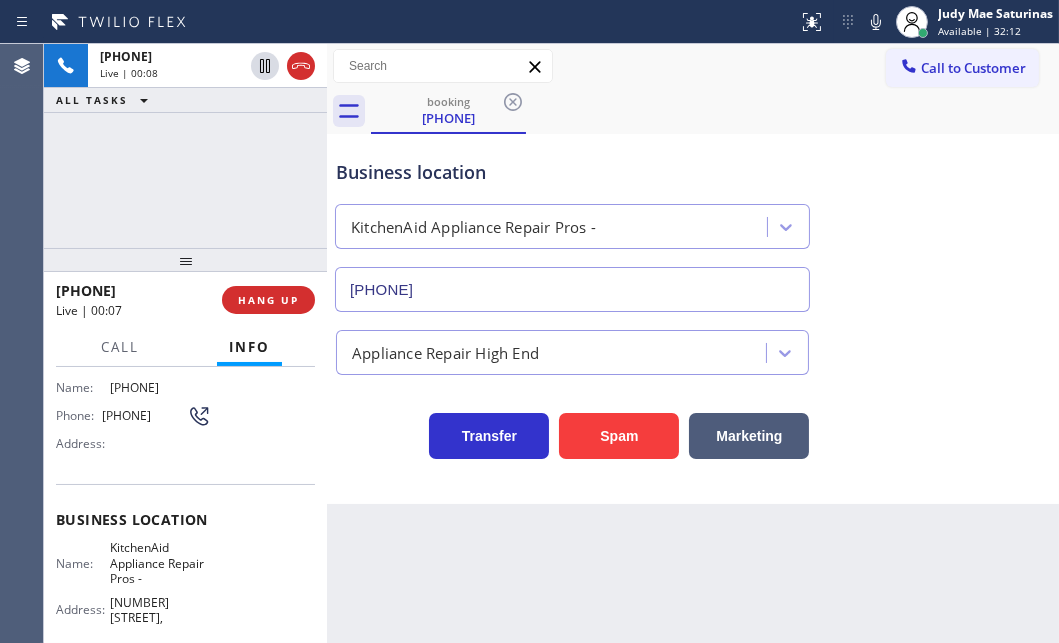 scroll, scrollTop: 0, scrollLeft: 0, axis: both 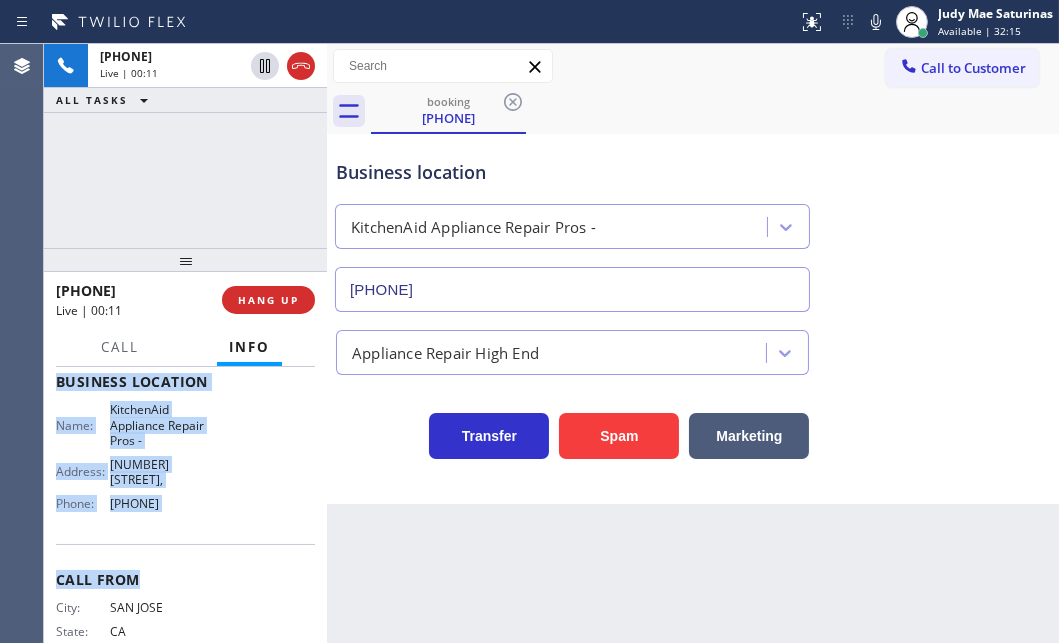 drag, startPoint x: 101, startPoint y: 504, endPoint x: 218, endPoint y: 524, distance: 118.69709 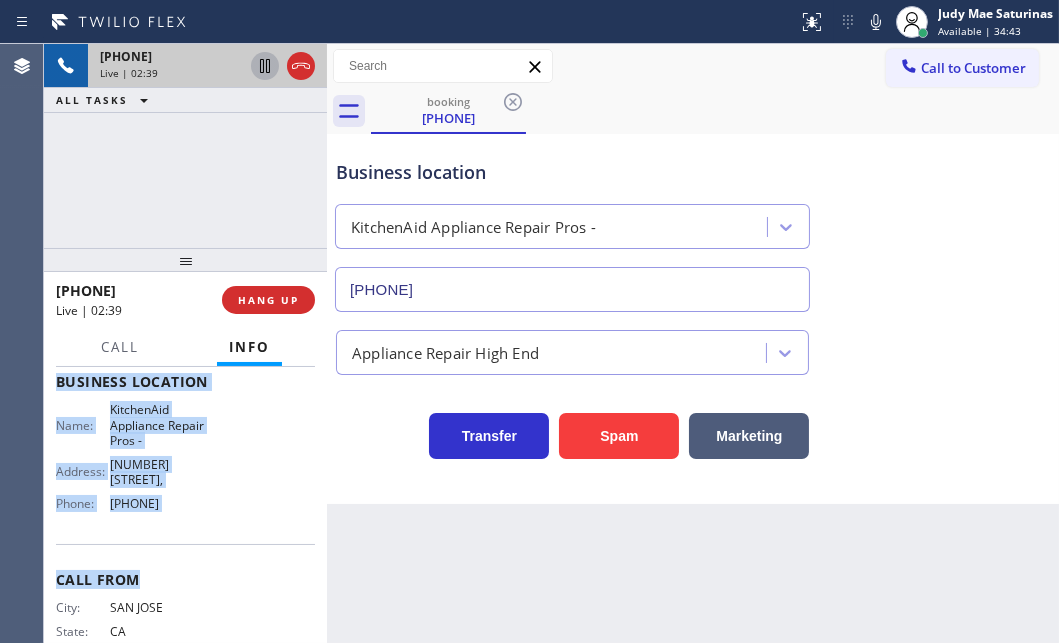 click 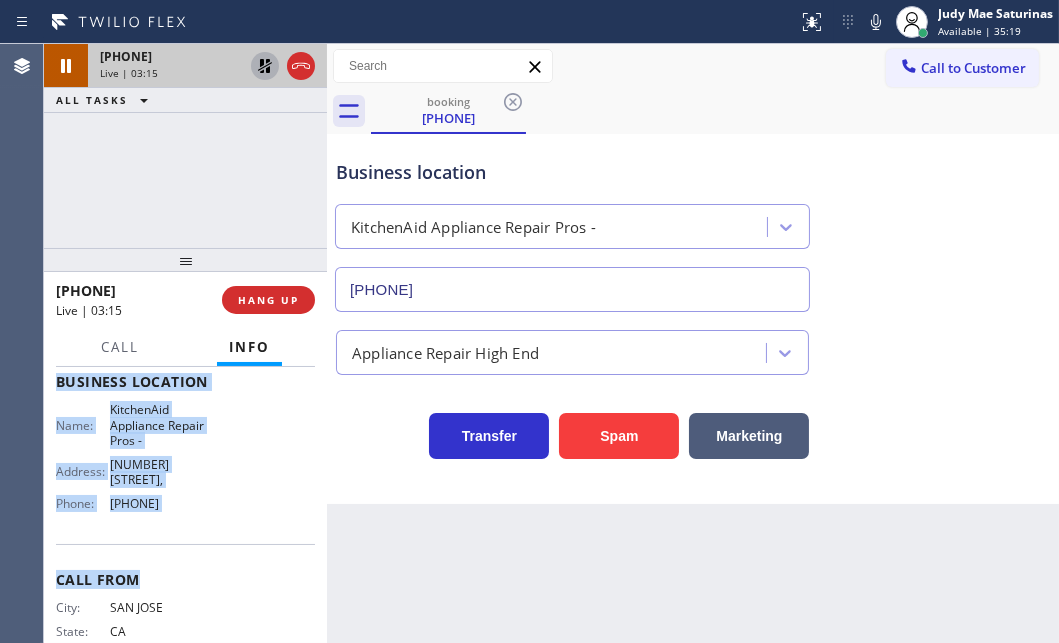 click 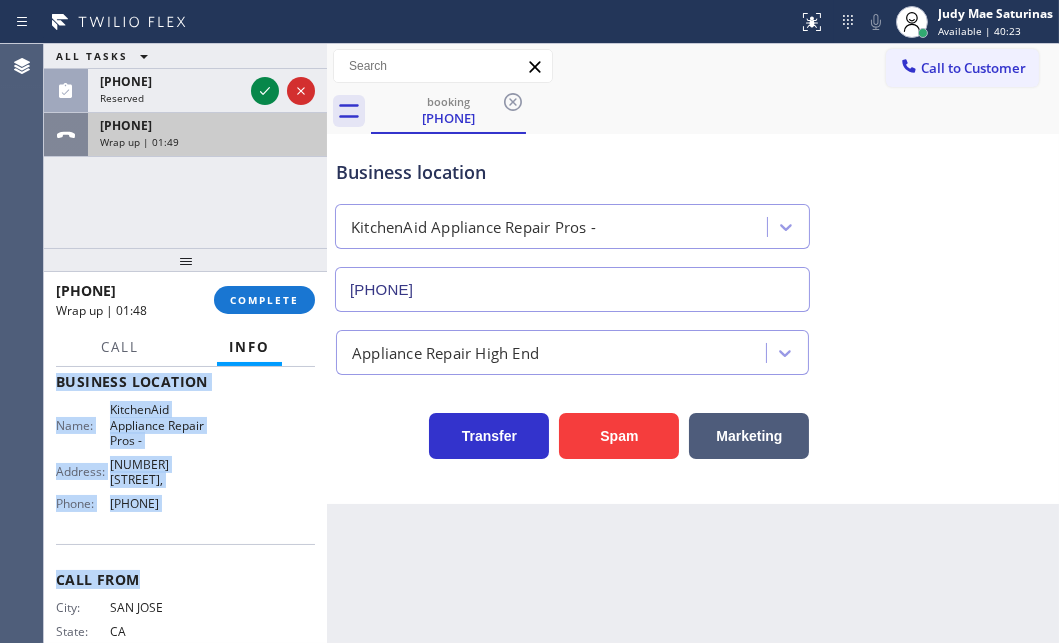 click on "[PHONE] Wrap up | 01:49" at bounding box center [203, 135] 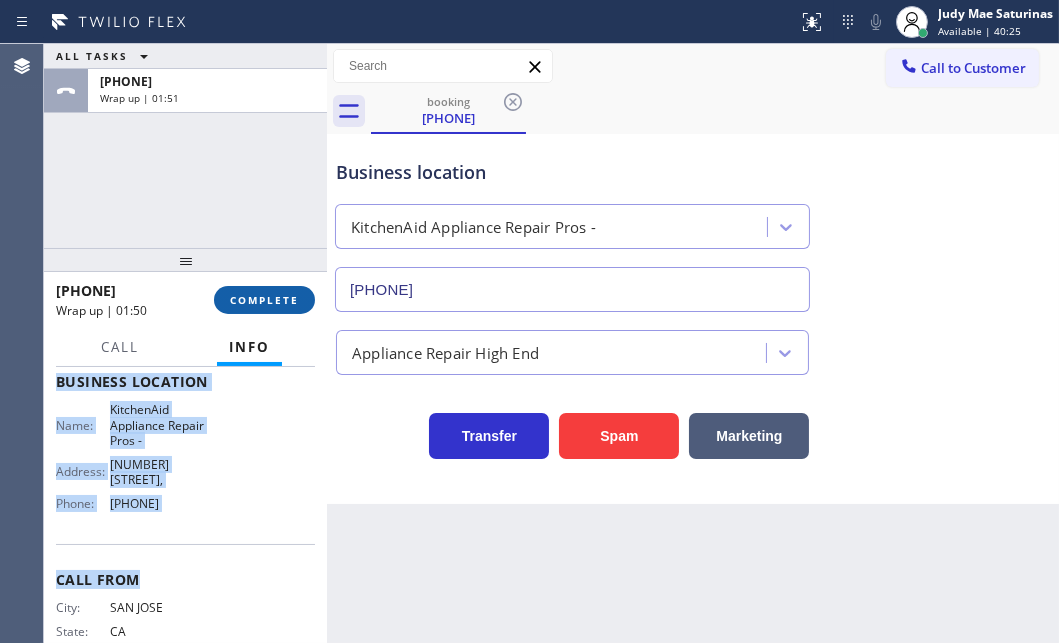 click on "COMPLETE" at bounding box center [264, 300] 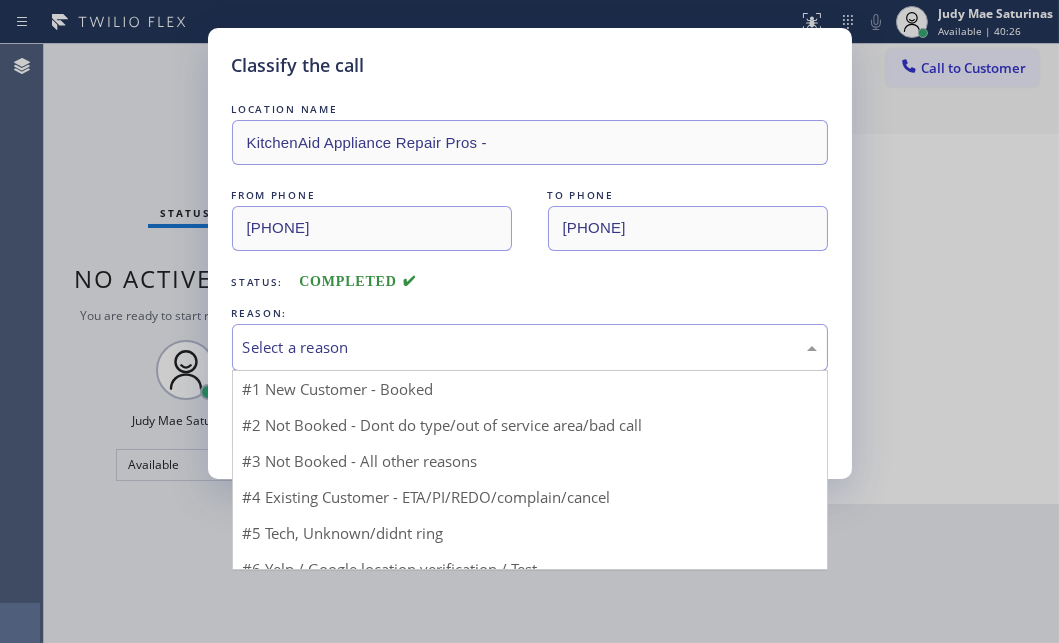 drag, startPoint x: 401, startPoint y: 328, endPoint x: 348, endPoint y: 361, distance: 62.433964 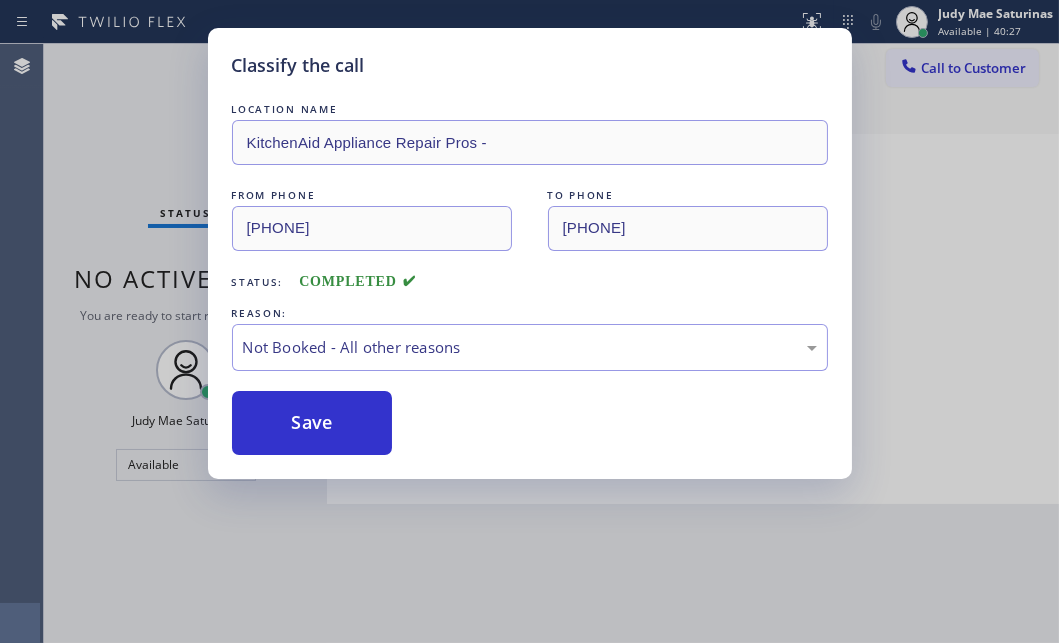 click on "Save" at bounding box center (312, 423) 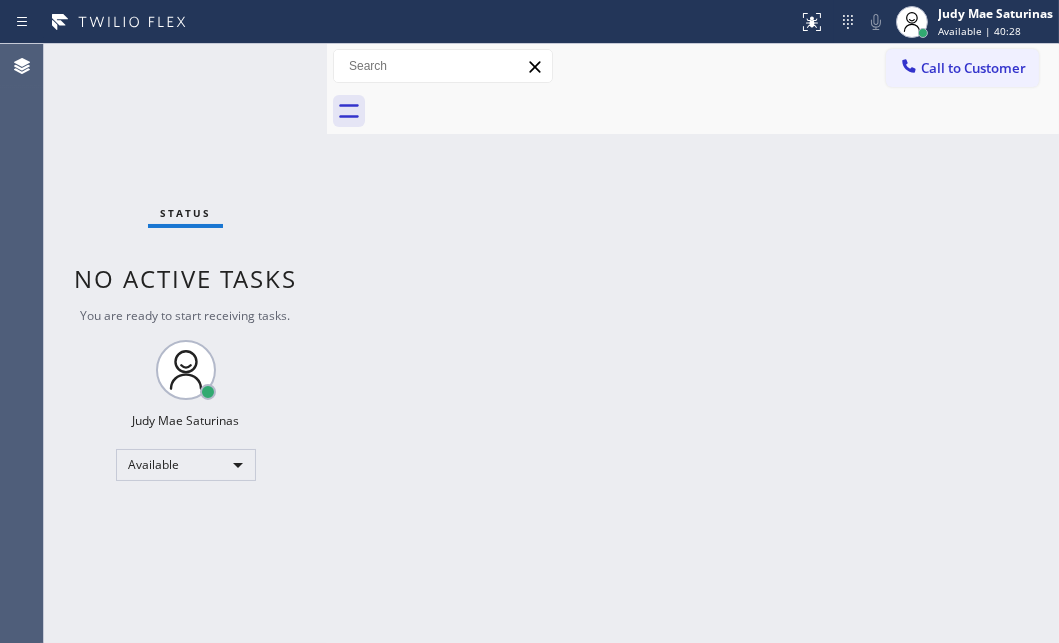 click on "Back to Dashboard Change Sender ID Customers Technicians Select a contact Outbound call Technician Search Technician Your caller id phone number Your caller id phone number Call Technician info Name   Phone none Address none Change Sender ID HVAC [PHONE] 5 Star Appliance [PHONE] Appliance Repair [PHONE] Plumbing [PHONE] Air Duct Cleaning [PHONE]  Electricians [PHONE] Cancel Change Check personal SMS Reset Change No tabs Call to Customer Outbound call Location 5 Star Appliance Repair San Jose Your caller id phone number [PHONE] Customer number Call Outbound call Technician Search Technician Your caller id phone number Your caller id phone number Call" at bounding box center [693, 343] 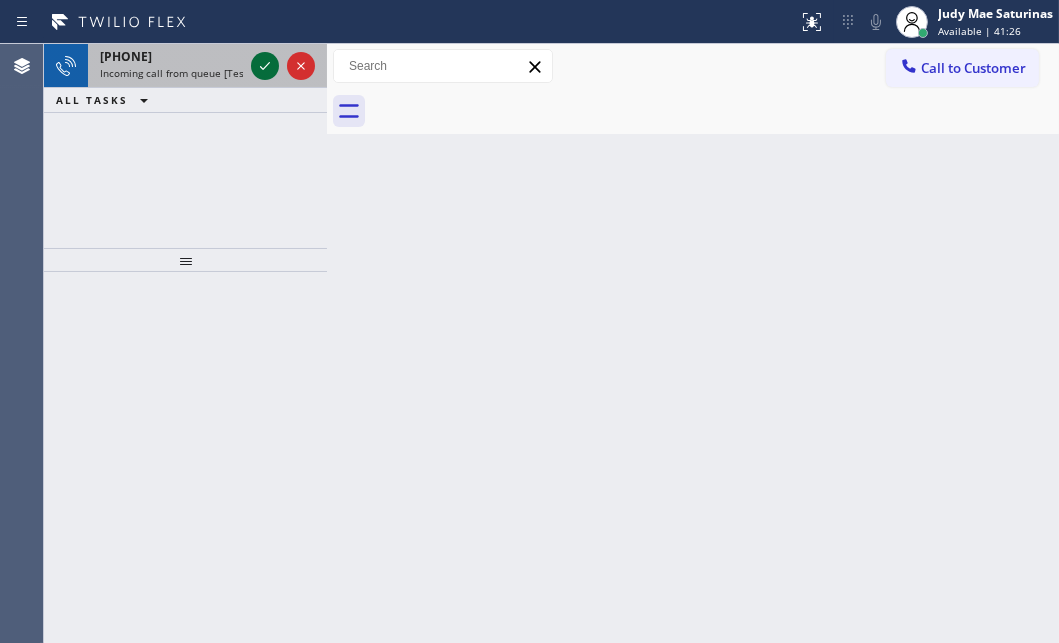 click 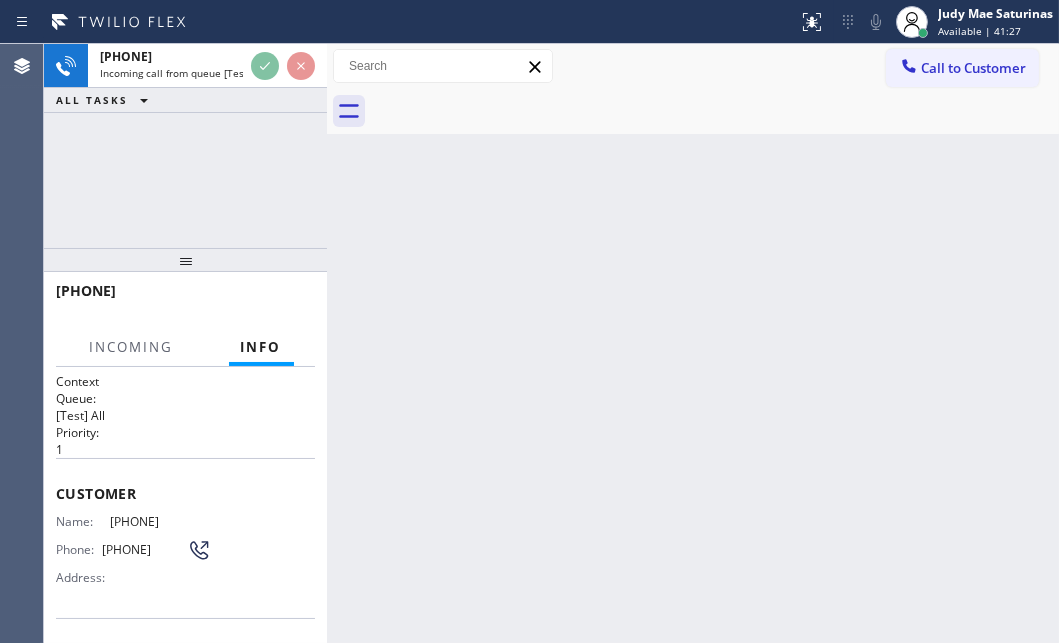 scroll, scrollTop: 272, scrollLeft: 0, axis: vertical 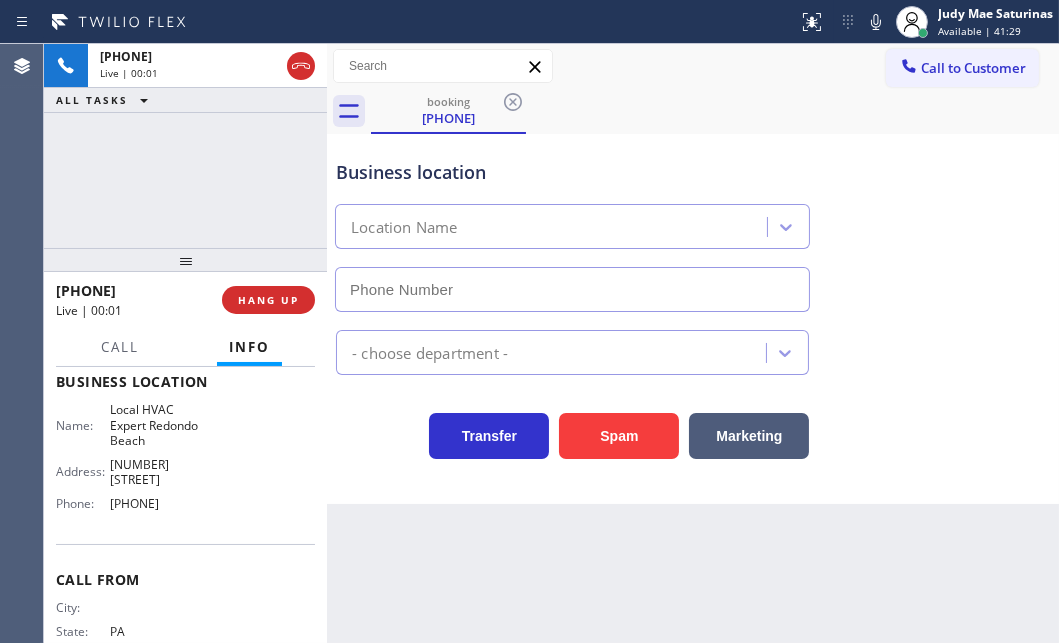 type on "[PHONE]" 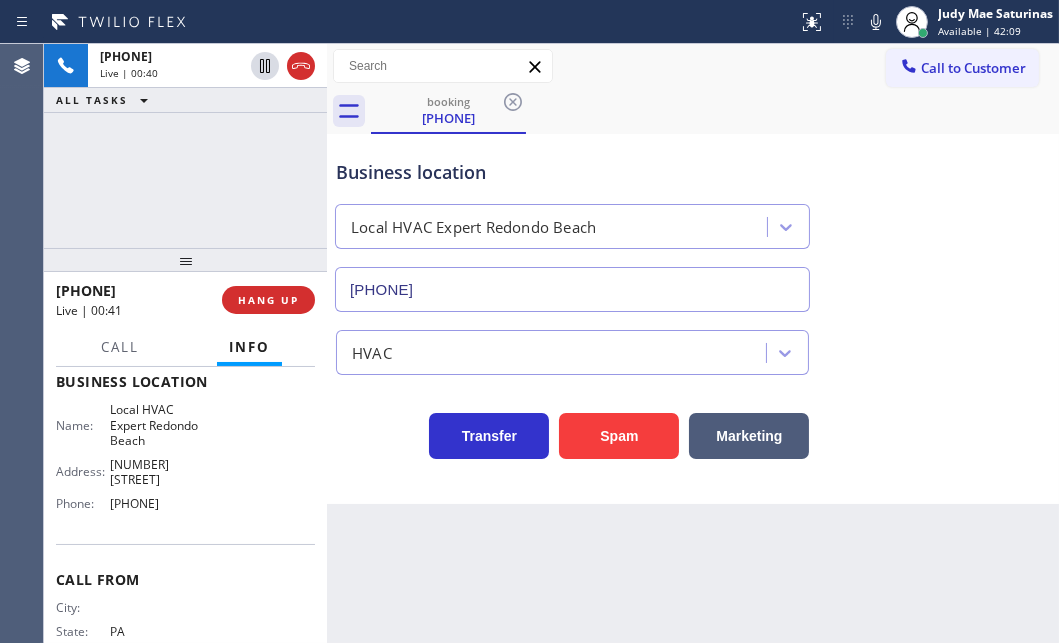 click on "[PHONE] Live | [TIME] ALL TASKS ALL TASKS ACTIVE TASKS TASKS IN WRAP UP" at bounding box center (185, 146) 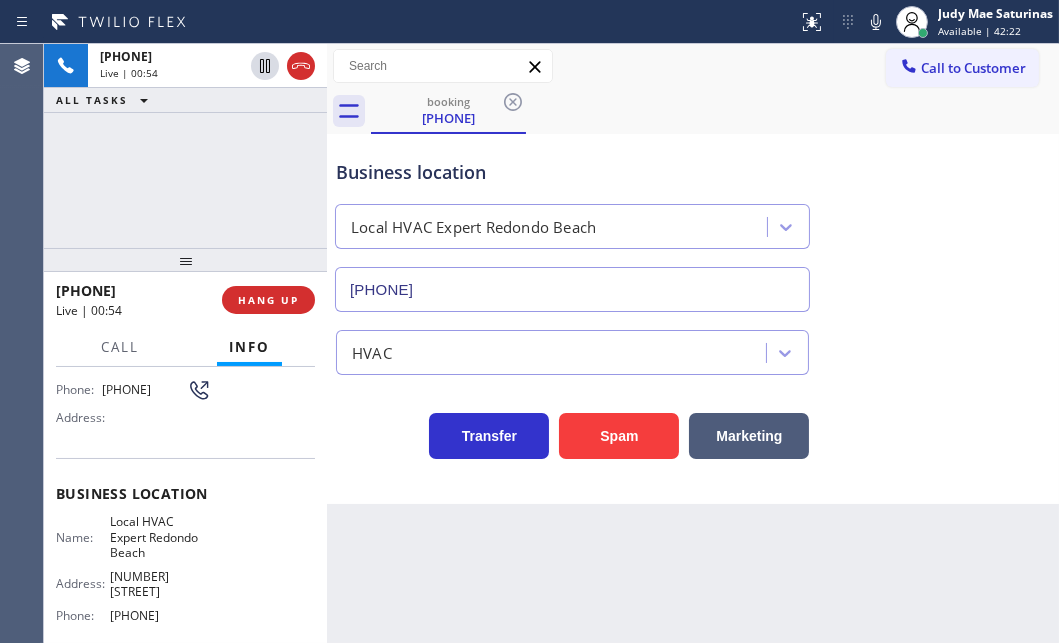 scroll, scrollTop: 152, scrollLeft: 0, axis: vertical 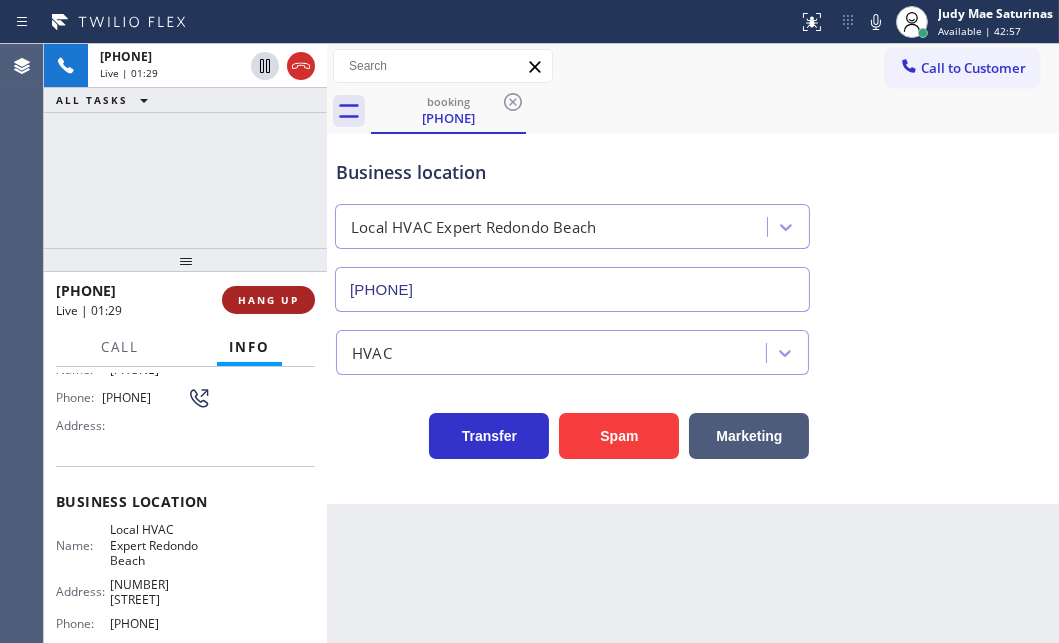 click on "HANG UP" at bounding box center [268, 300] 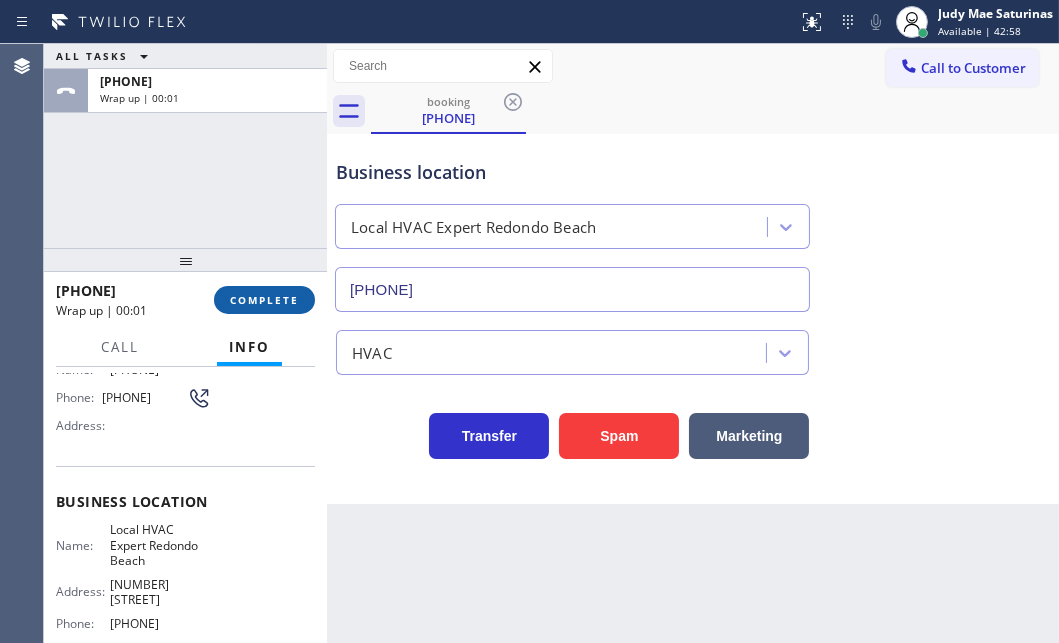 click on "COMPLETE" at bounding box center [264, 300] 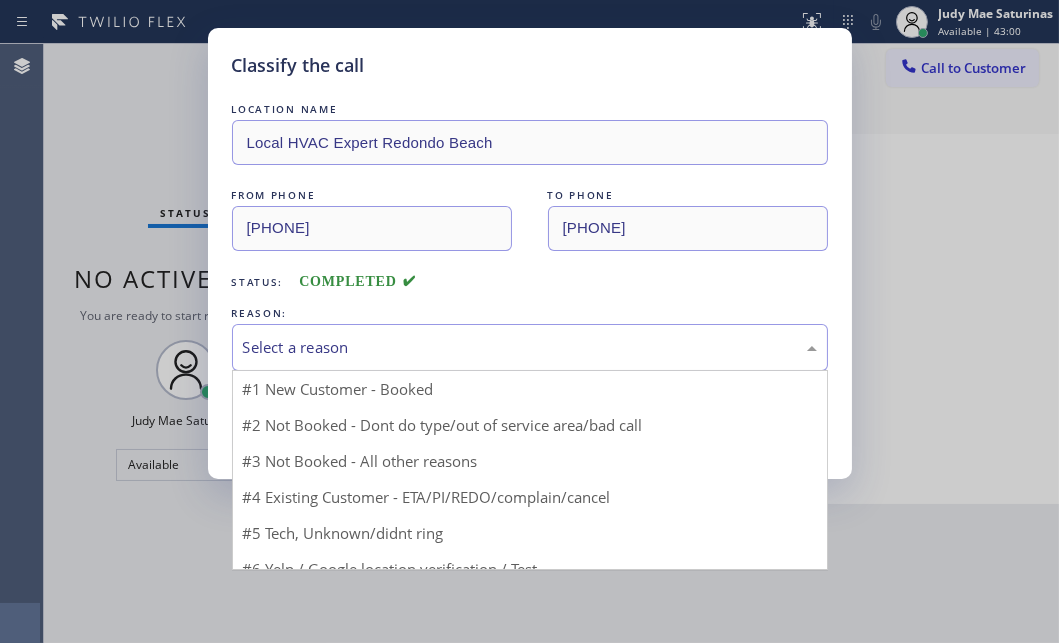 click on "Select a reason" at bounding box center (530, 347) 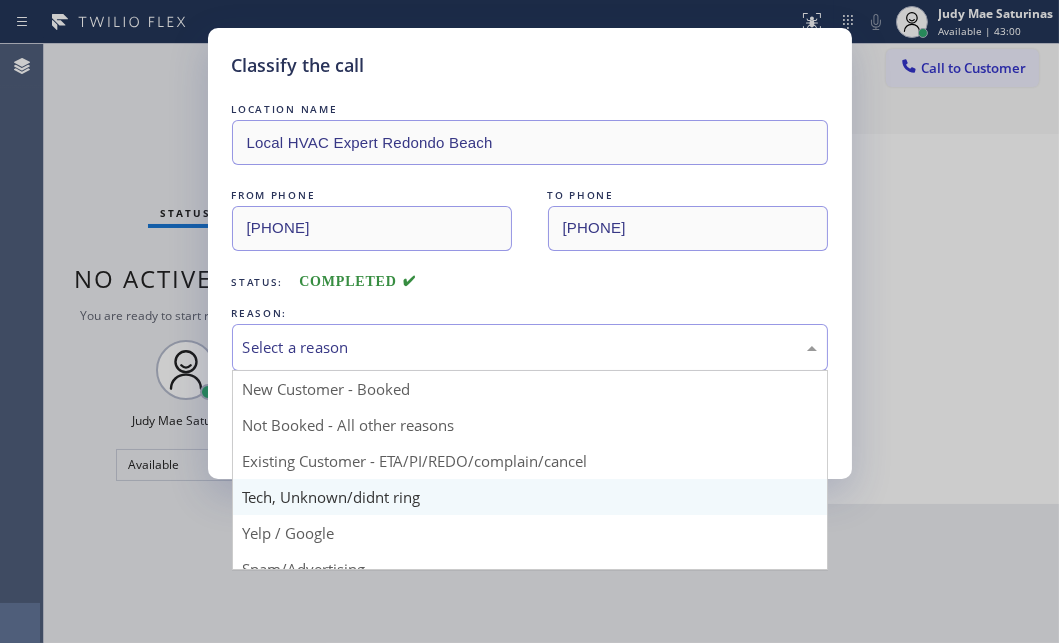scroll, scrollTop: 90, scrollLeft: 0, axis: vertical 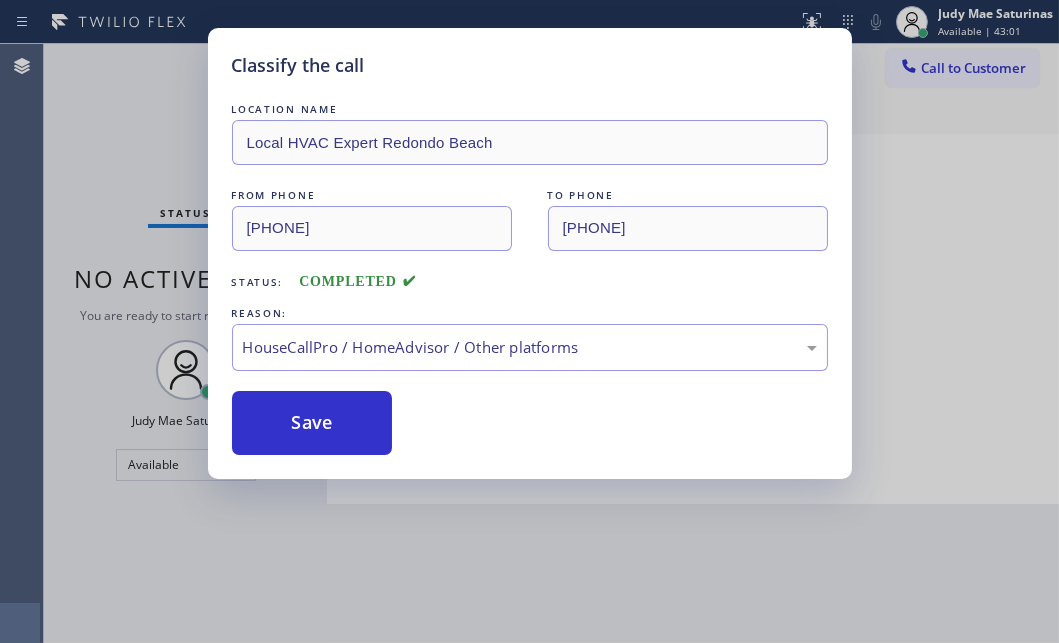 drag, startPoint x: 325, startPoint y: 408, endPoint x: 479, endPoint y: 446, distance: 158.61903 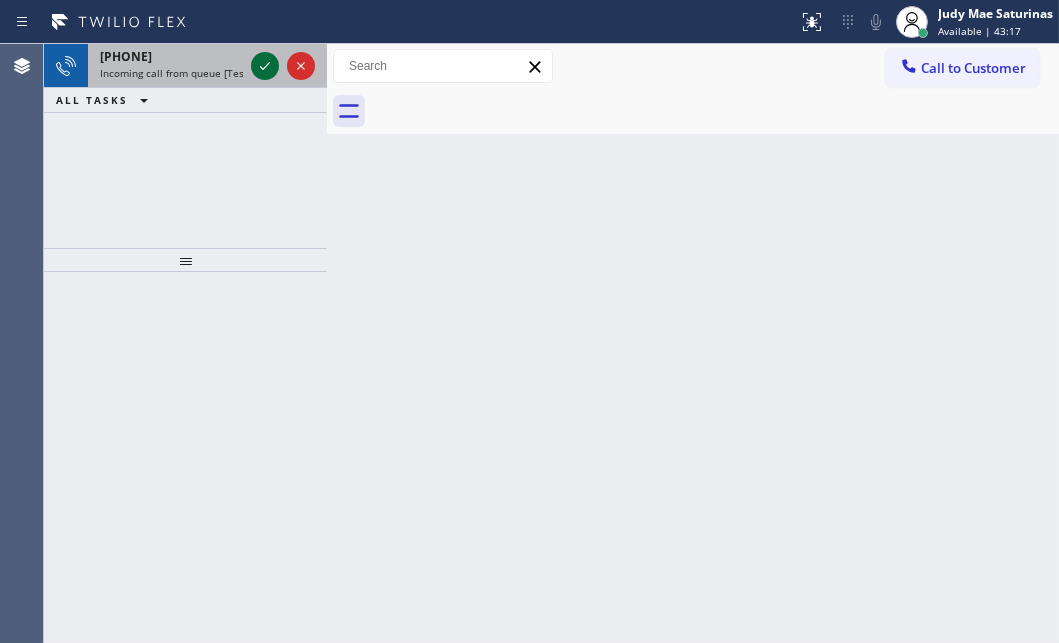 click 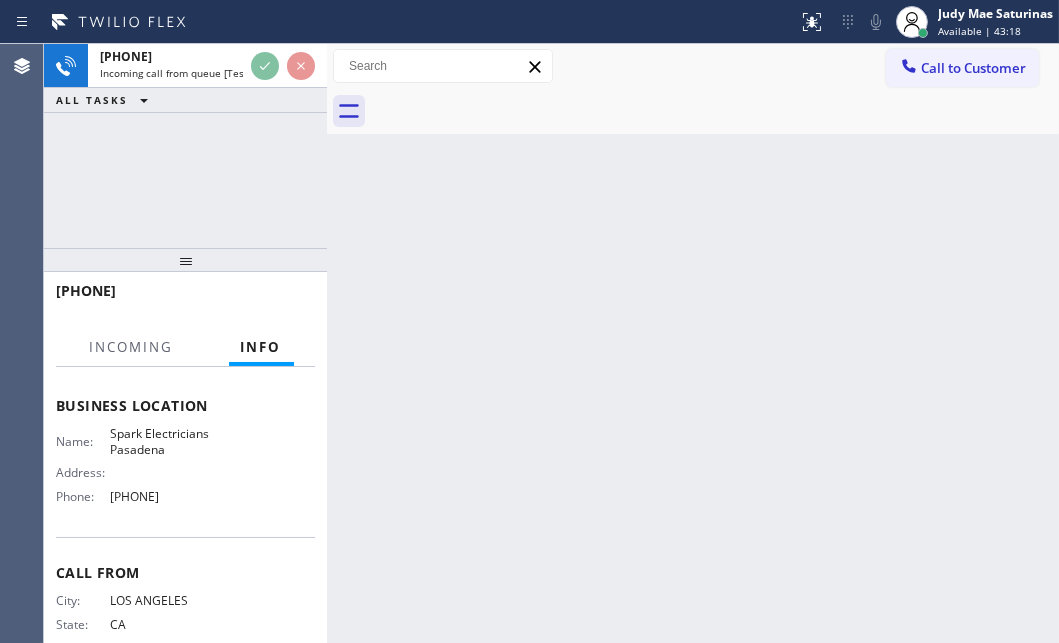scroll, scrollTop: 272, scrollLeft: 0, axis: vertical 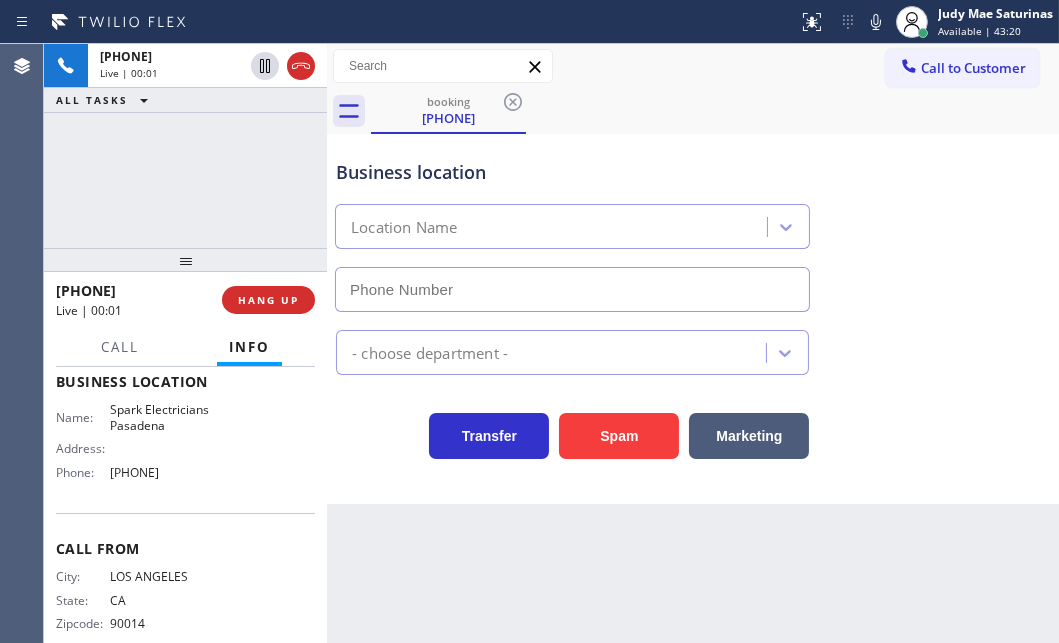 type on "[PHONE]" 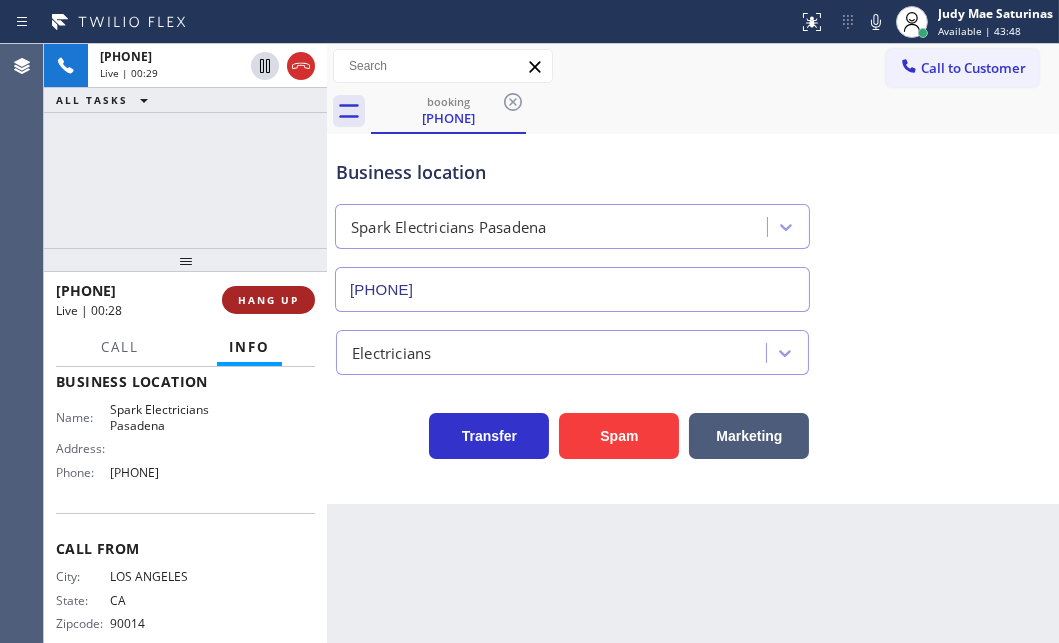 click on "HANG UP" at bounding box center [268, 300] 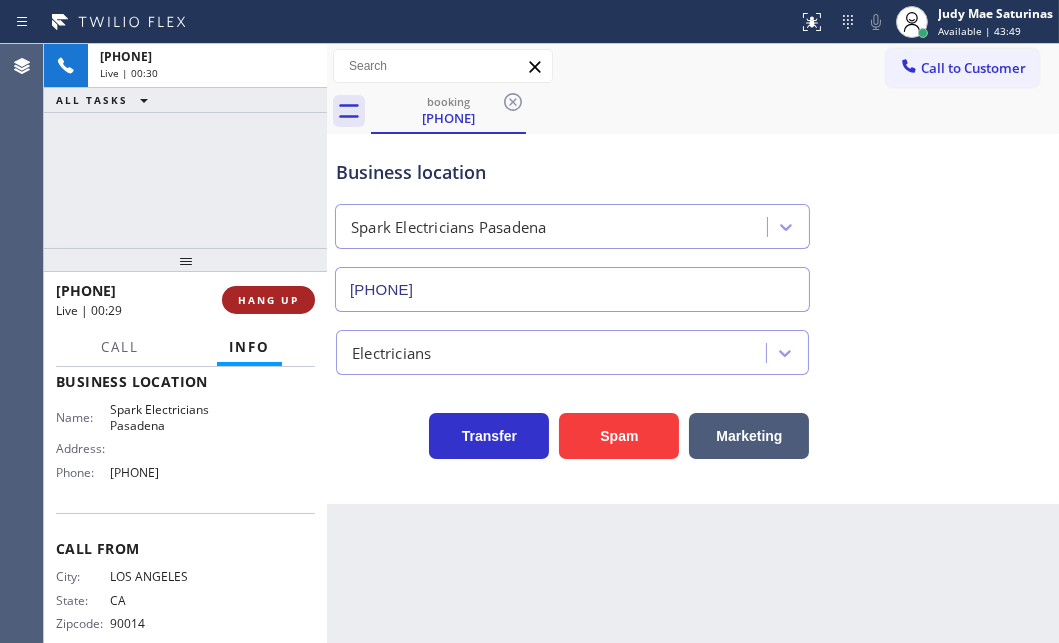 click on "HANG UP" at bounding box center (268, 300) 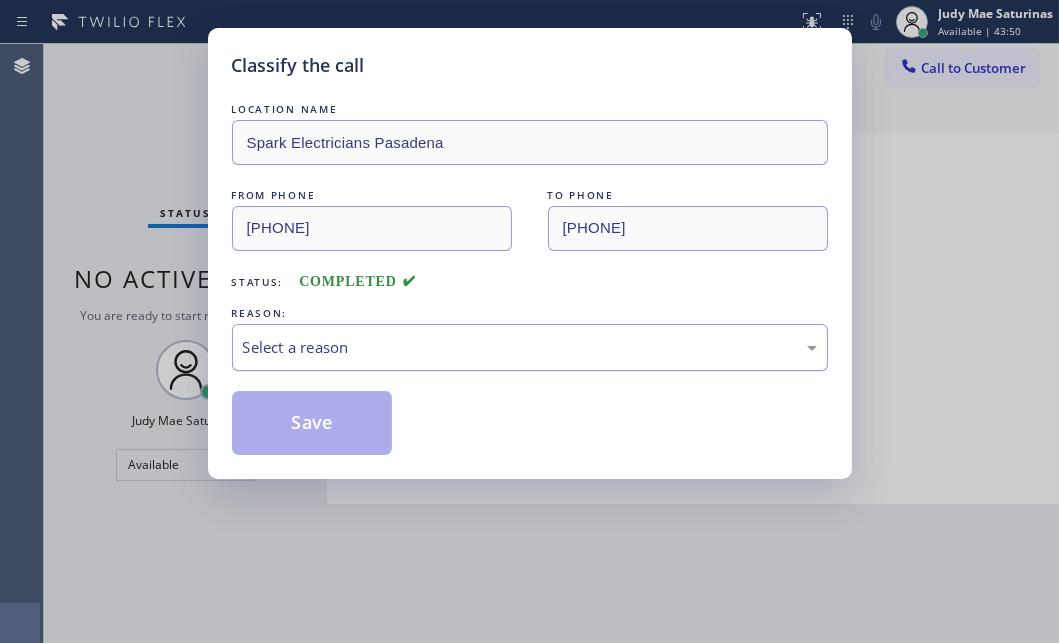 click on "Select a reason" at bounding box center (530, 347) 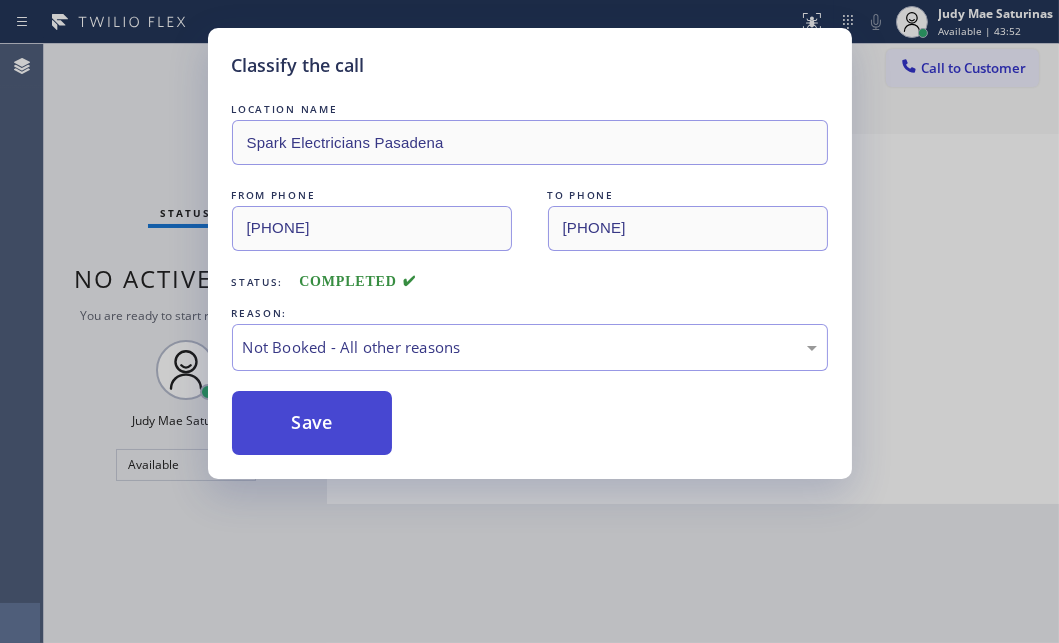 drag, startPoint x: 290, startPoint y: 414, endPoint x: 993, endPoint y: 449, distance: 703.8707 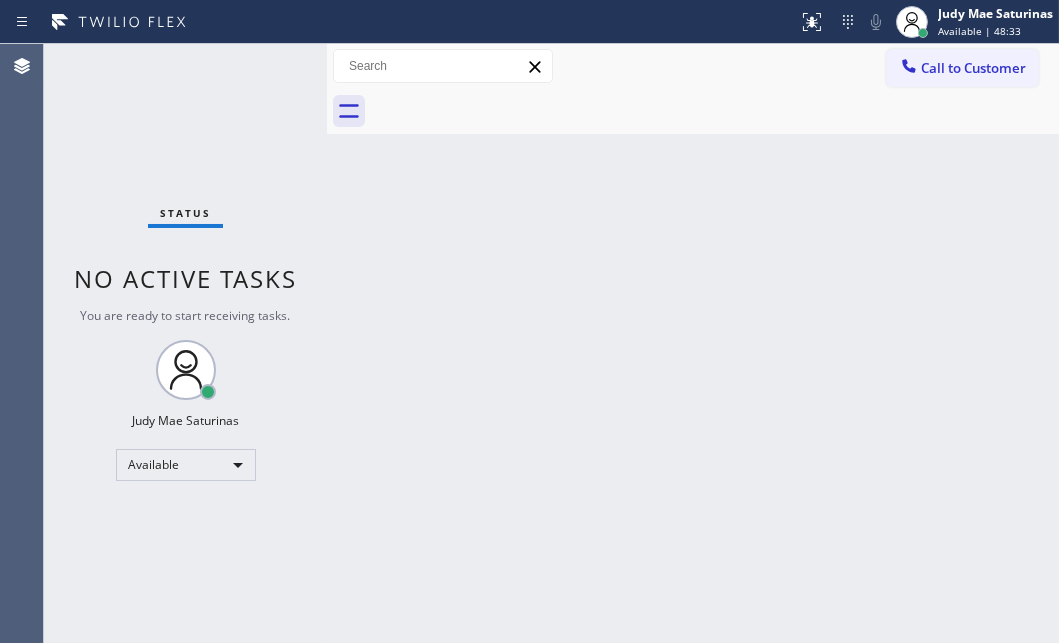 click on "Status   No active tasks     You are ready to start receiving tasks.   Judy Mae Saturinas Available" at bounding box center [185, 343] 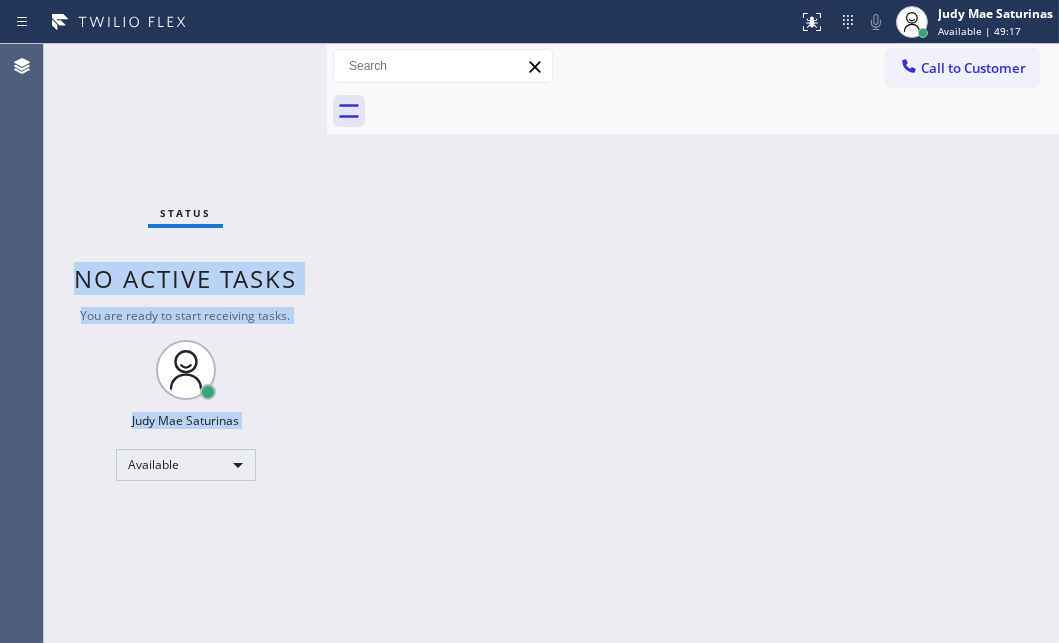 click on "Status   No active tasks     You are ready to start receiving tasks.   Judy Mae Saturinas Available" at bounding box center [185, 343] 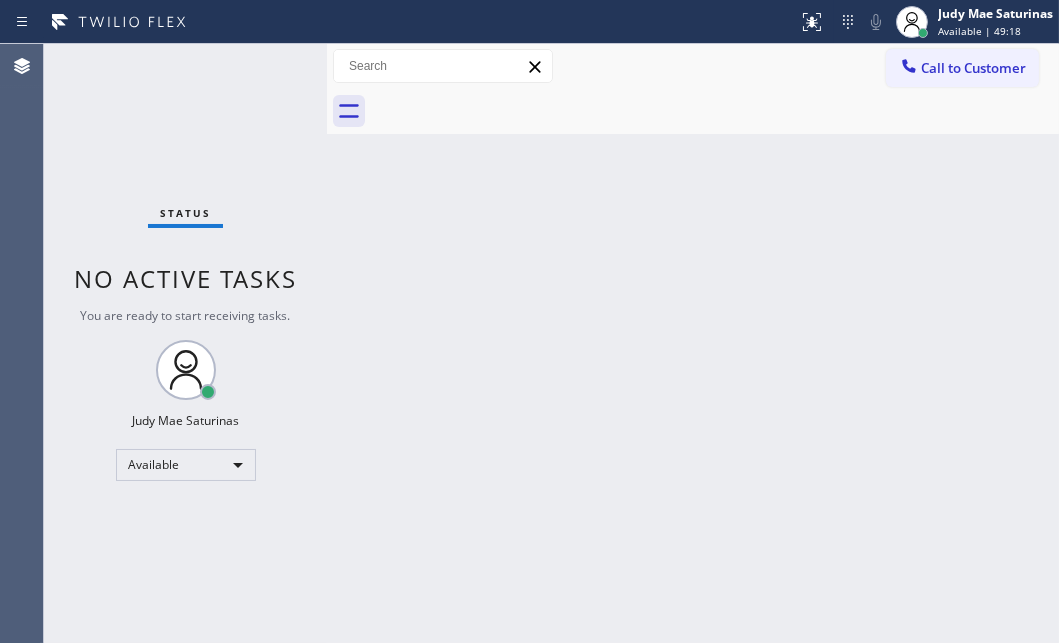 click on "Back to Dashboard Change Sender ID Customers Technicians Select a contact Outbound call Technician Search Technician Your caller id phone number Your caller id phone number Call Technician info Name   Phone none Address none Change Sender ID HVAC [PHONE] 5 Star Appliance [PHONE] Appliance Repair [PHONE] Plumbing [PHONE] Air Duct Cleaning [PHONE]  Electricians [PHONE] Cancel Change Check personal SMS Reset Change No tabs Call to Customer Outbound call Location 5 Star Appliance Repair San Jose Your caller id phone number [PHONE] Customer number Call Outbound call Technician Search Technician Your caller id phone number Your caller id phone number Call" at bounding box center (693, 343) 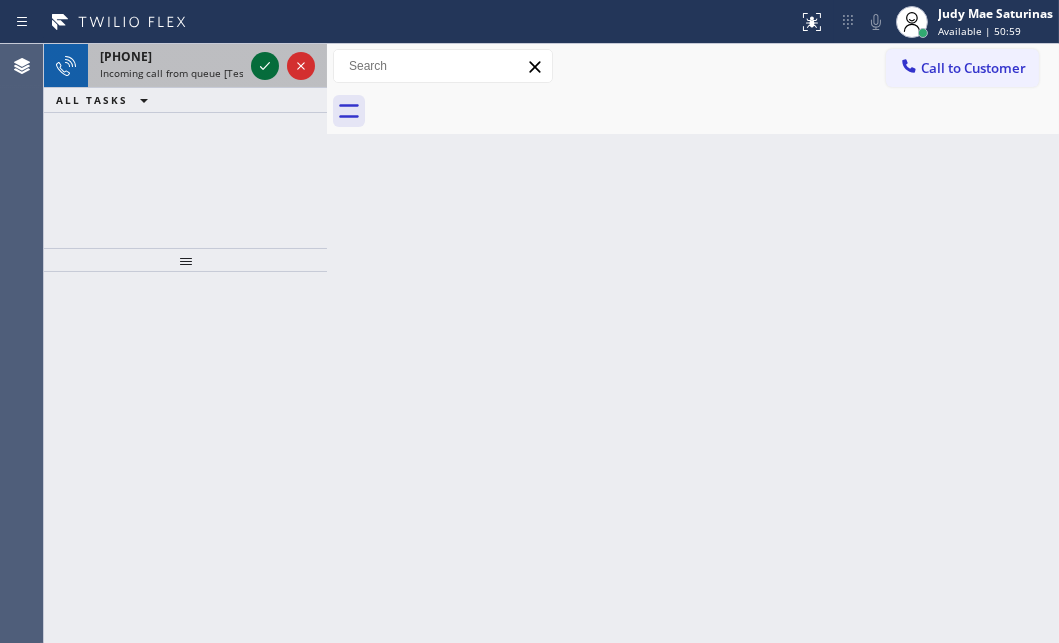 click 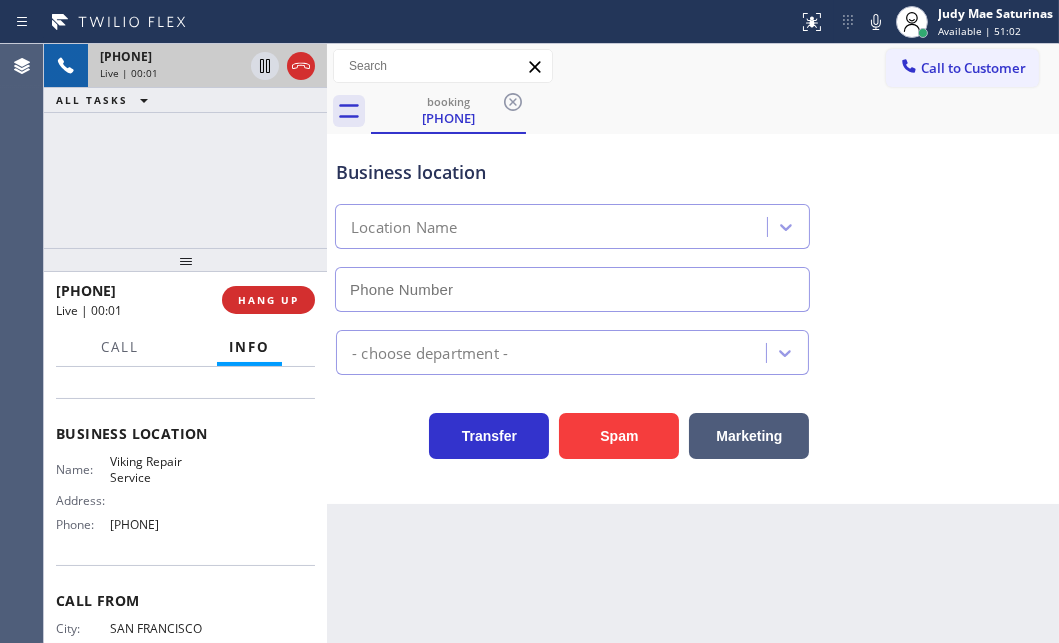 scroll, scrollTop: 121, scrollLeft: 0, axis: vertical 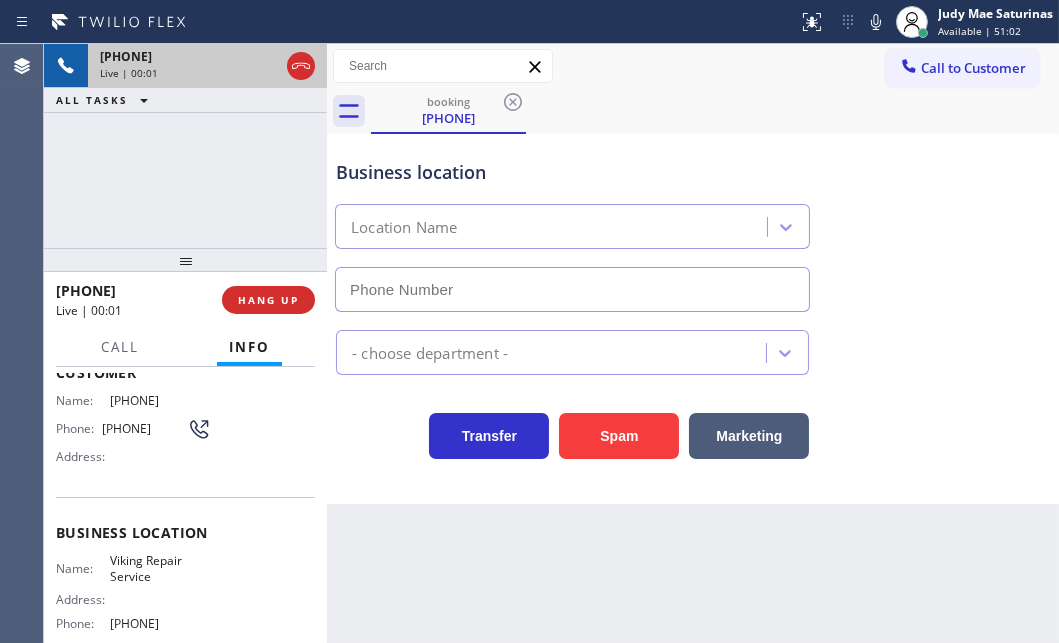 type on "[PHONE]" 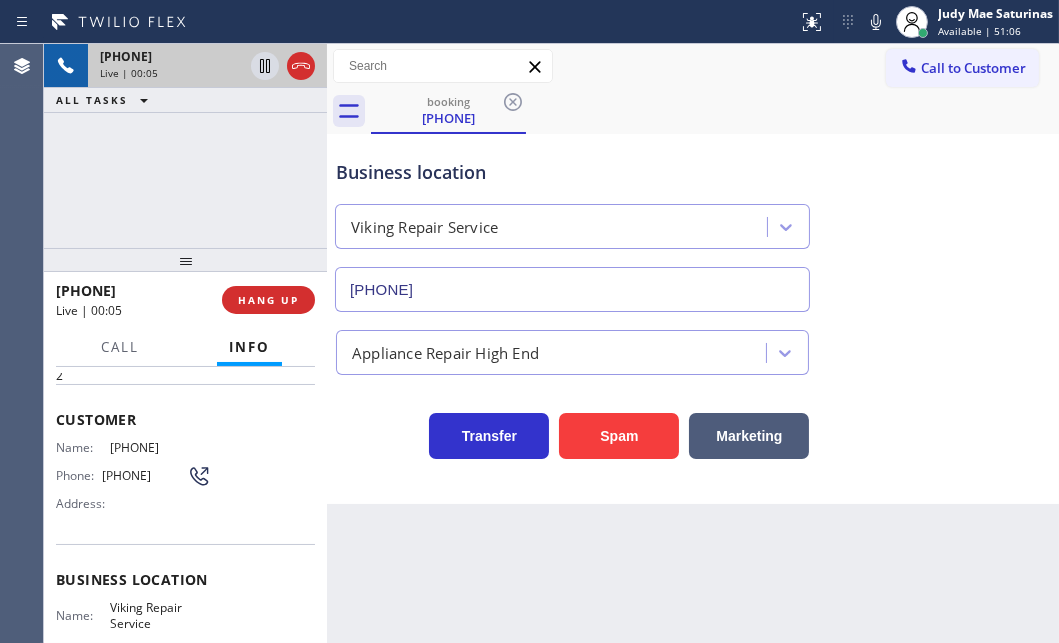 scroll, scrollTop: 30, scrollLeft: 0, axis: vertical 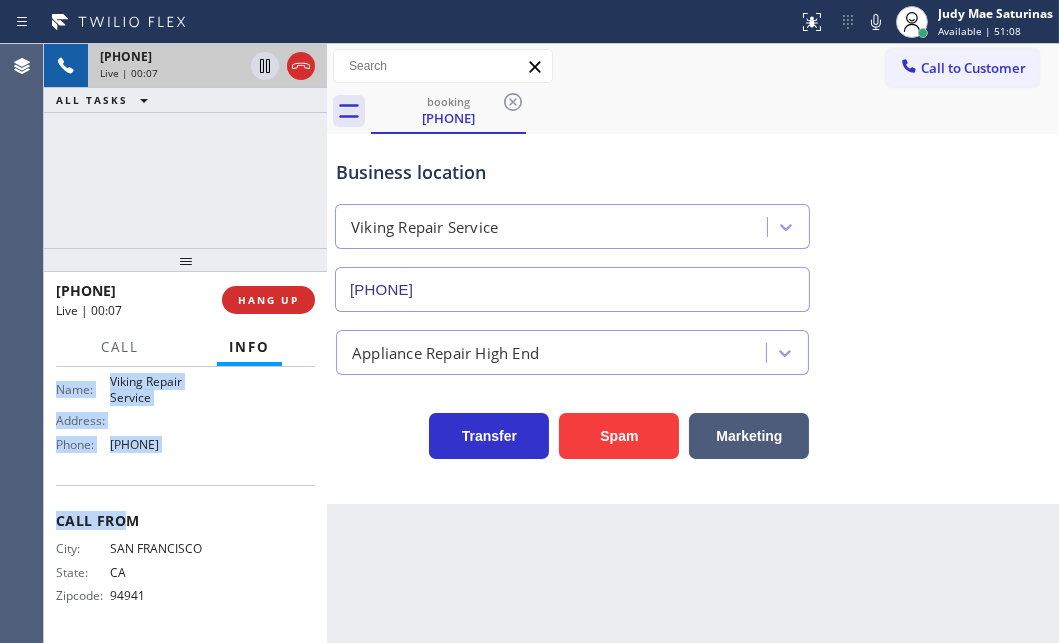 drag, startPoint x: 55, startPoint y: 459, endPoint x: 227, endPoint y: 459, distance: 172 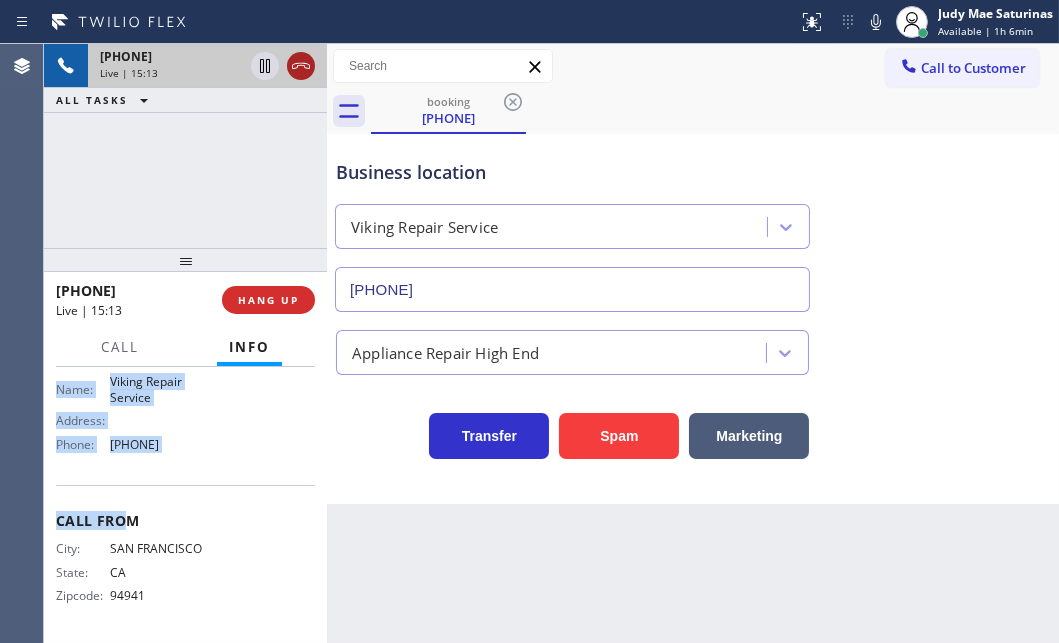 click 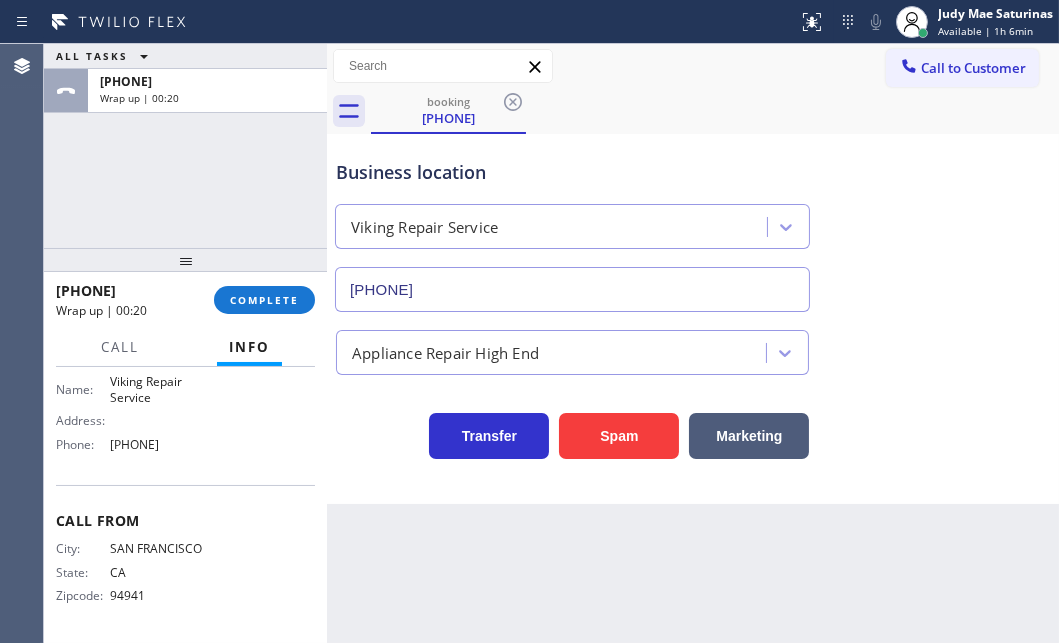 click on "ALL TASKS ALL TASKS ACTIVE TASKS TASKS IN WRAP UP [PHONE] Wrap up | [TIME]" at bounding box center [185, 146] 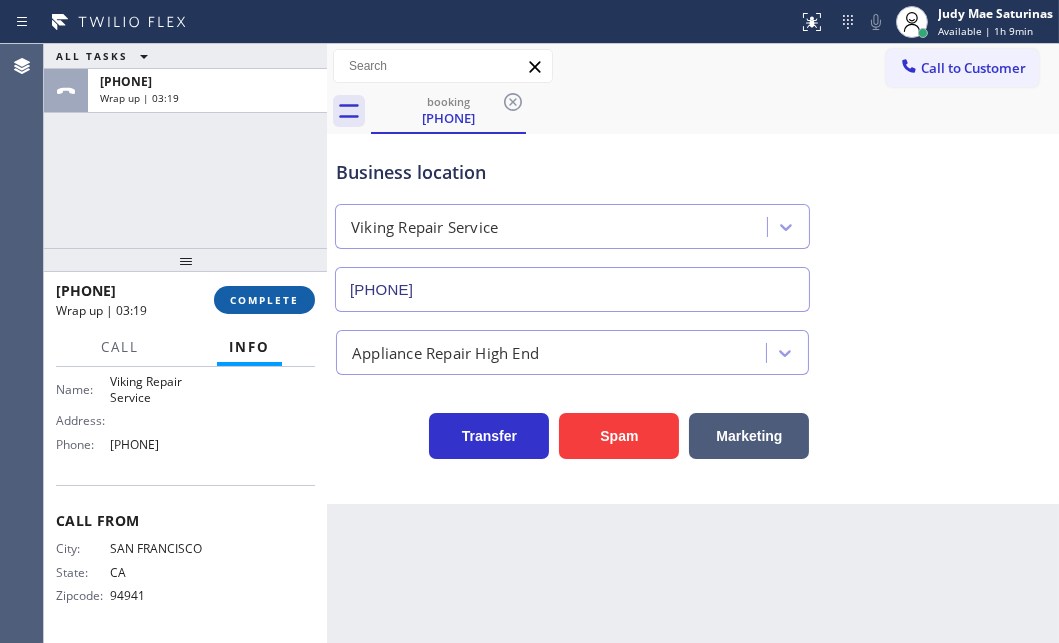 click on "COMPLETE" at bounding box center (264, 300) 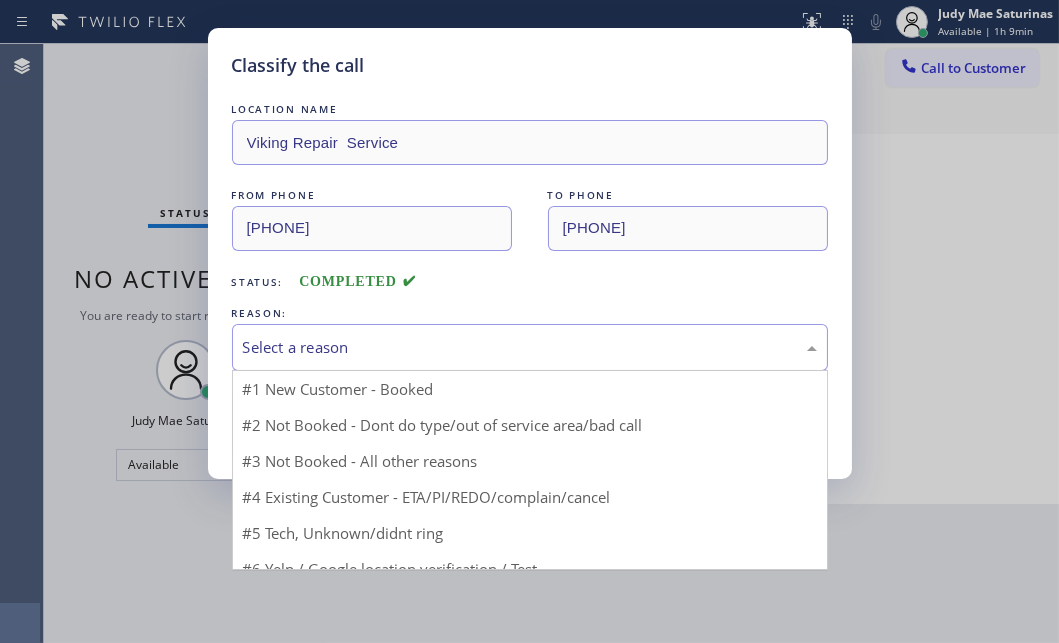 click on "Select a reason" at bounding box center (530, 347) 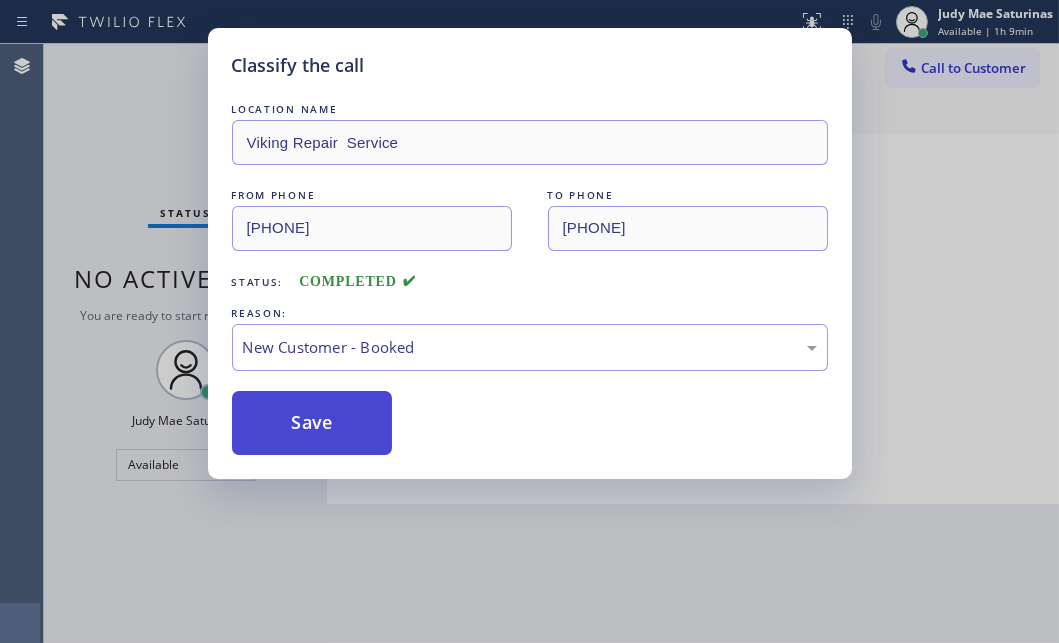 click on "Save" at bounding box center (312, 423) 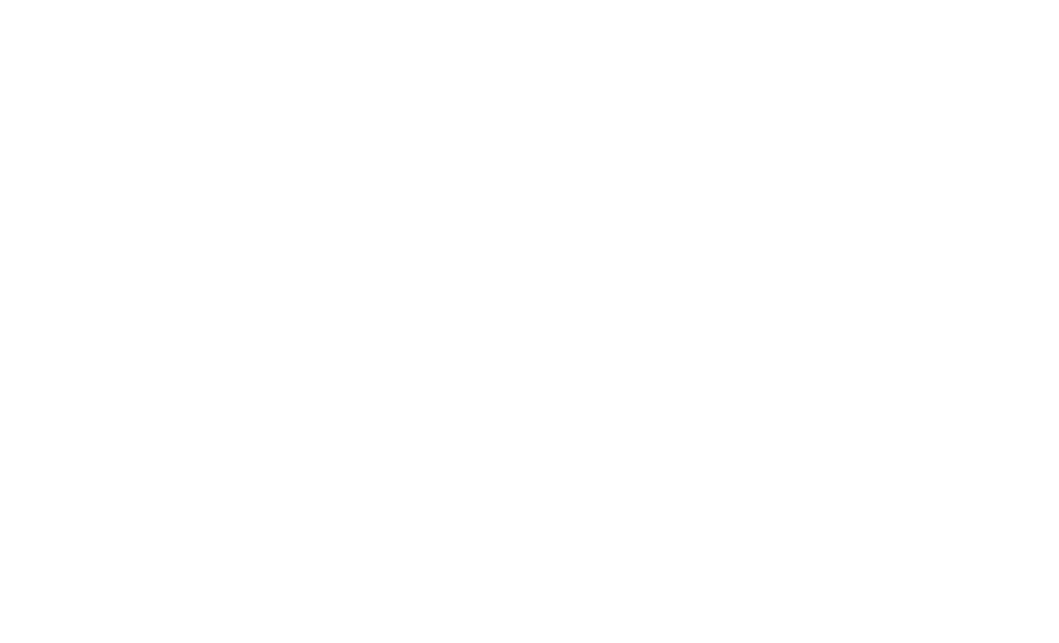 scroll, scrollTop: 0, scrollLeft: 0, axis: both 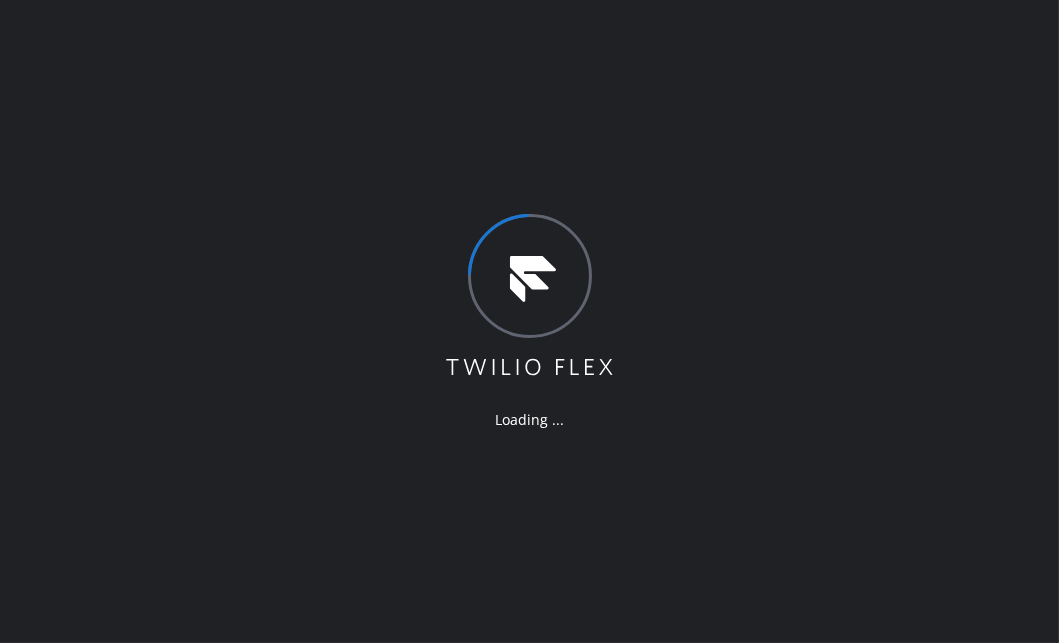 drag, startPoint x: 443, startPoint y: 102, endPoint x: 600, endPoint y: 0, distance: 187.22446 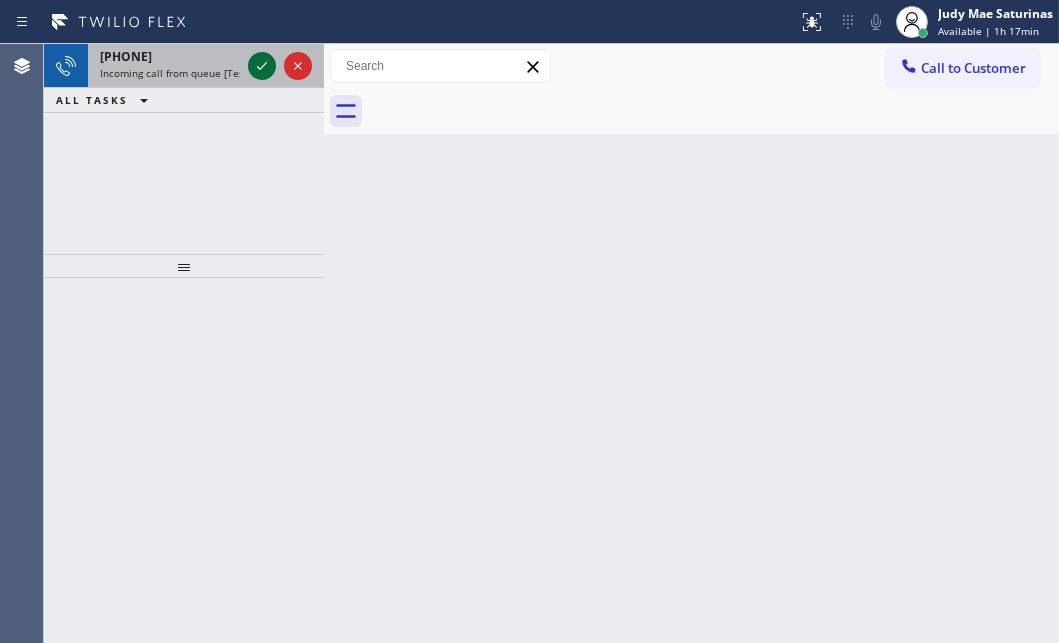 click 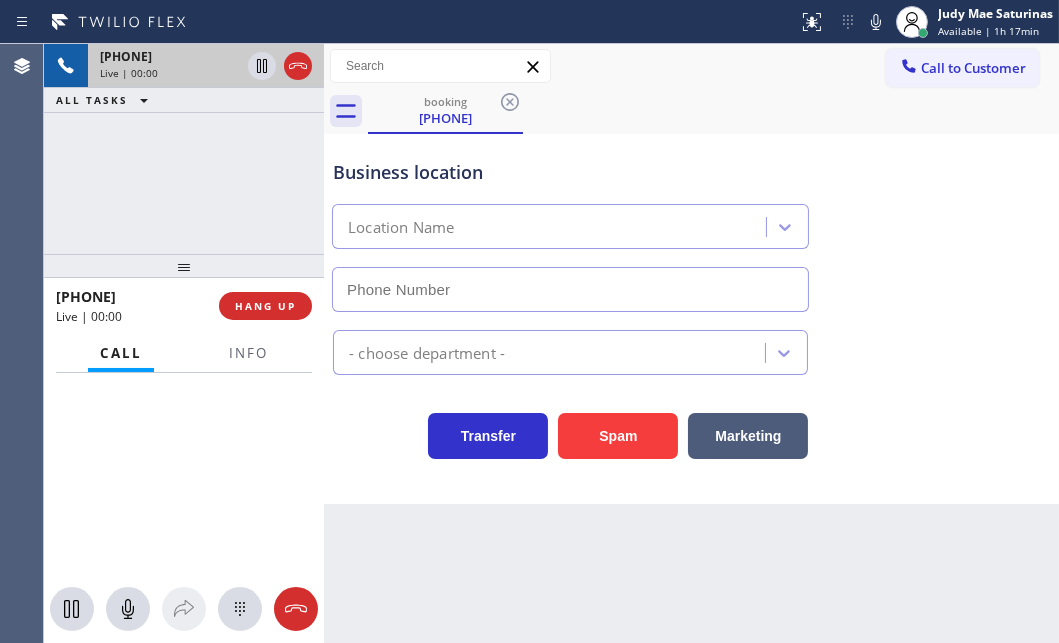 type on "[PHONE]" 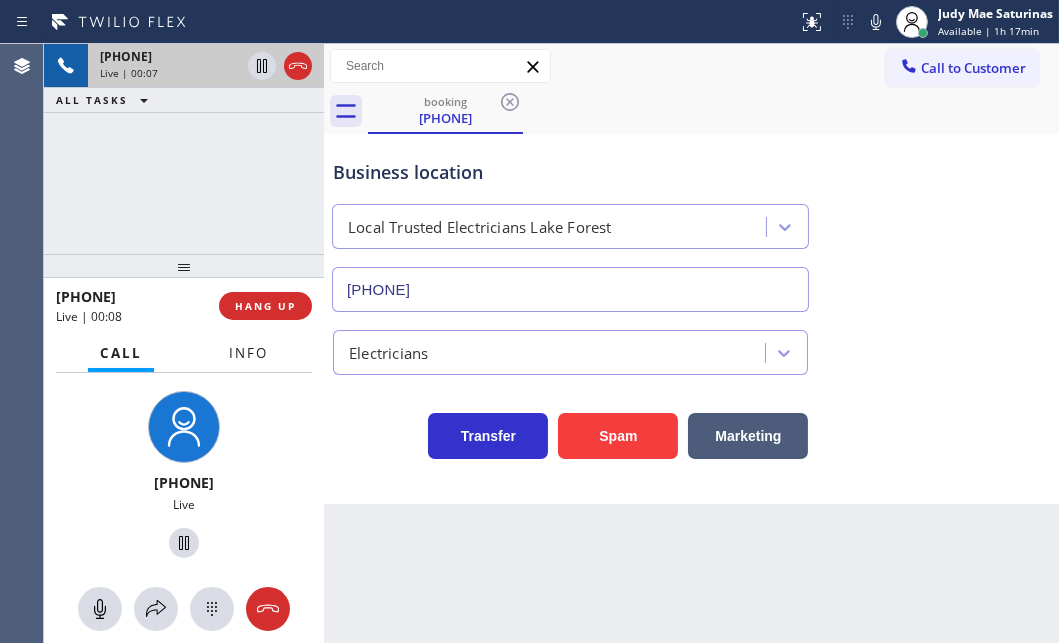 click on "Info" at bounding box center [248, 353] 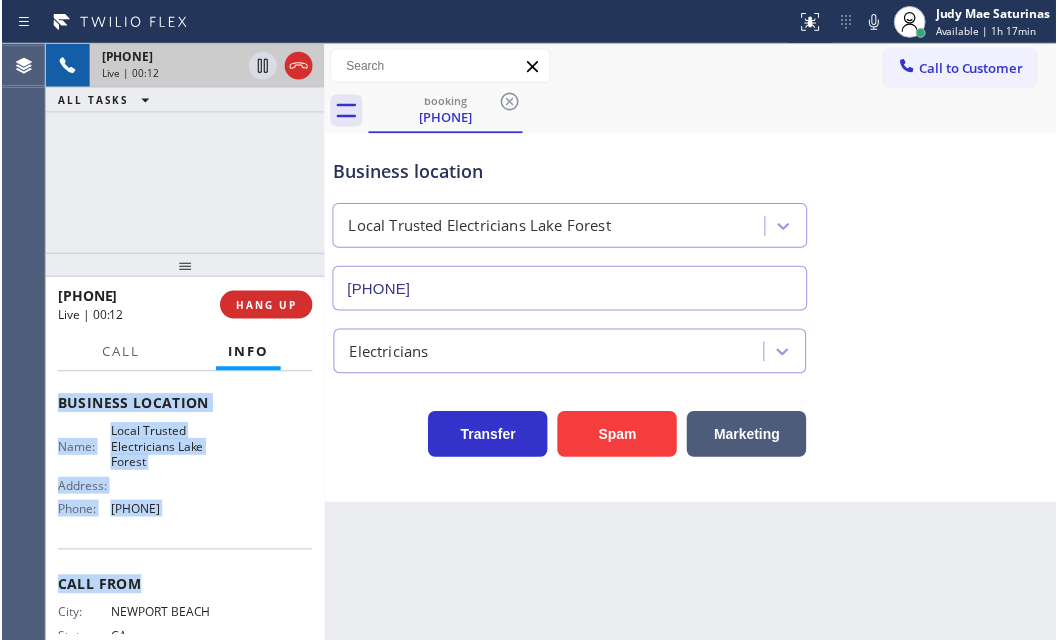 scroll, scrollTop: 272, scrollLeft: 0, axis: vertical 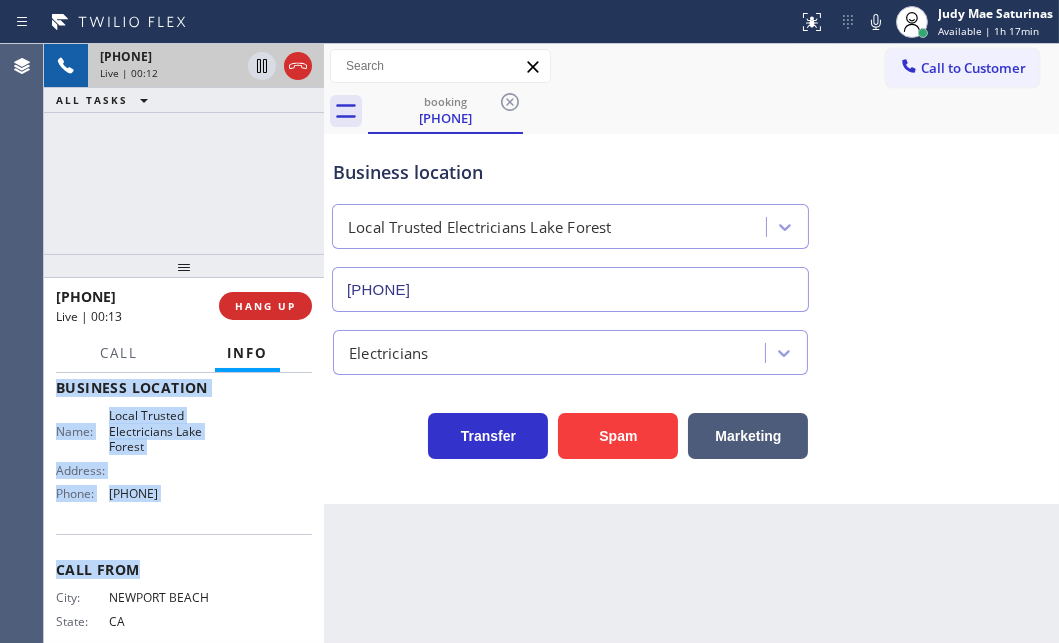 drag, startPoint x: 56, startPoint y: 494, endPoint x: 216, endPoint y: 511, distance: 160.90059 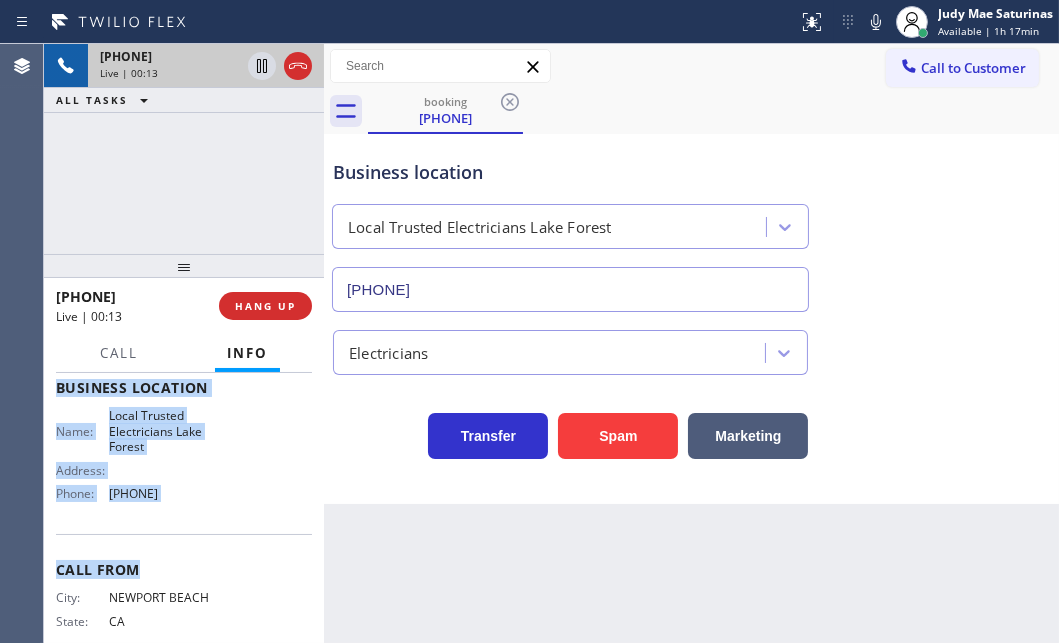 copy on "Customer Name: [PHONE] Phone: [PHONE] Address: Business location Name: Local Trusted Electricians [CITY] Address:   Phone: [PHONE]" 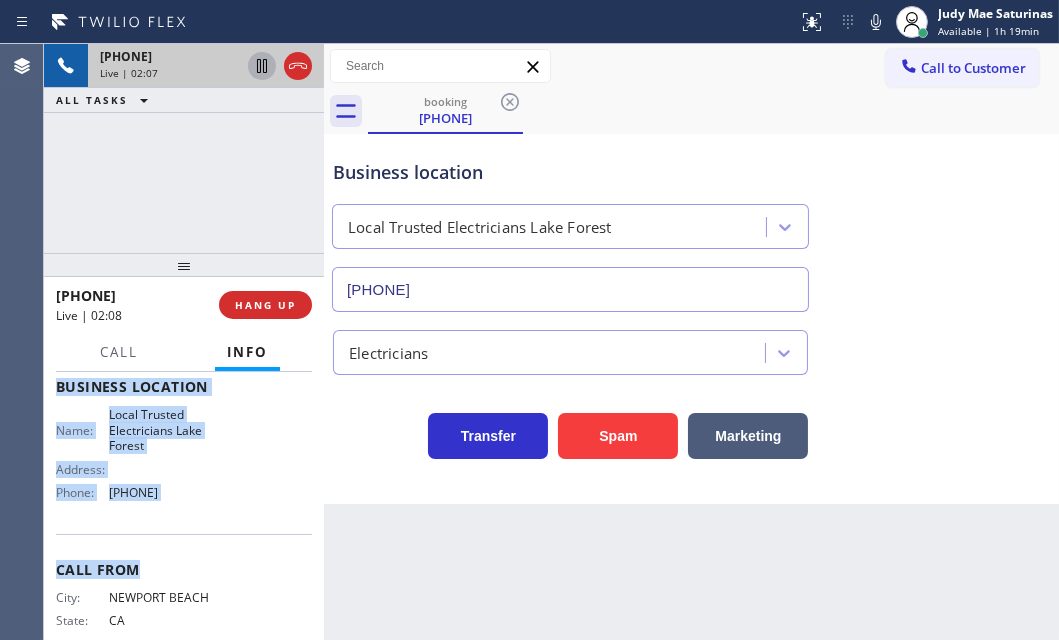 click 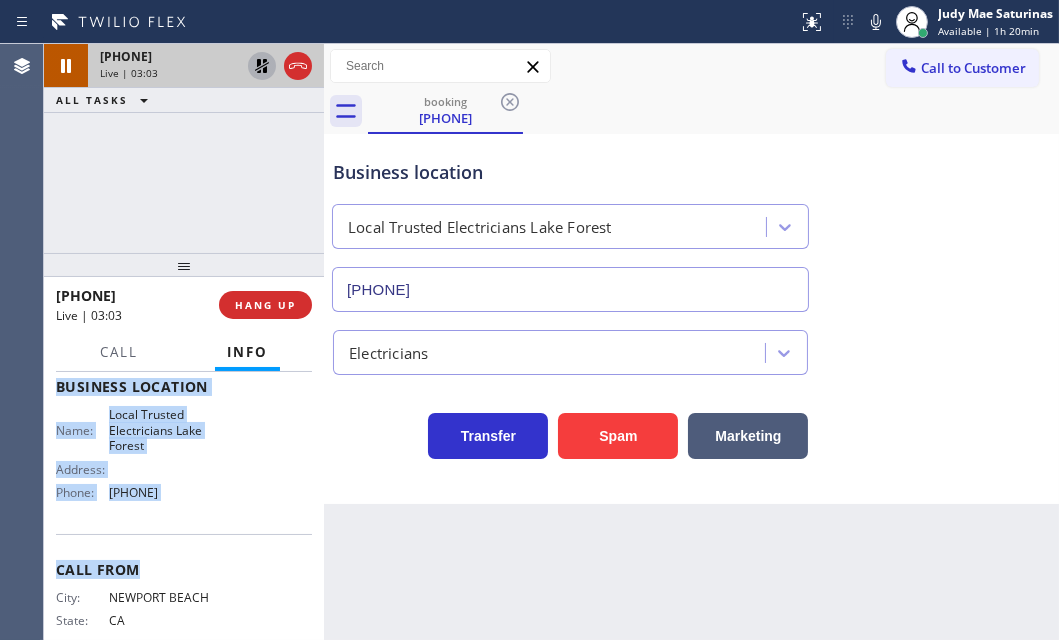 click 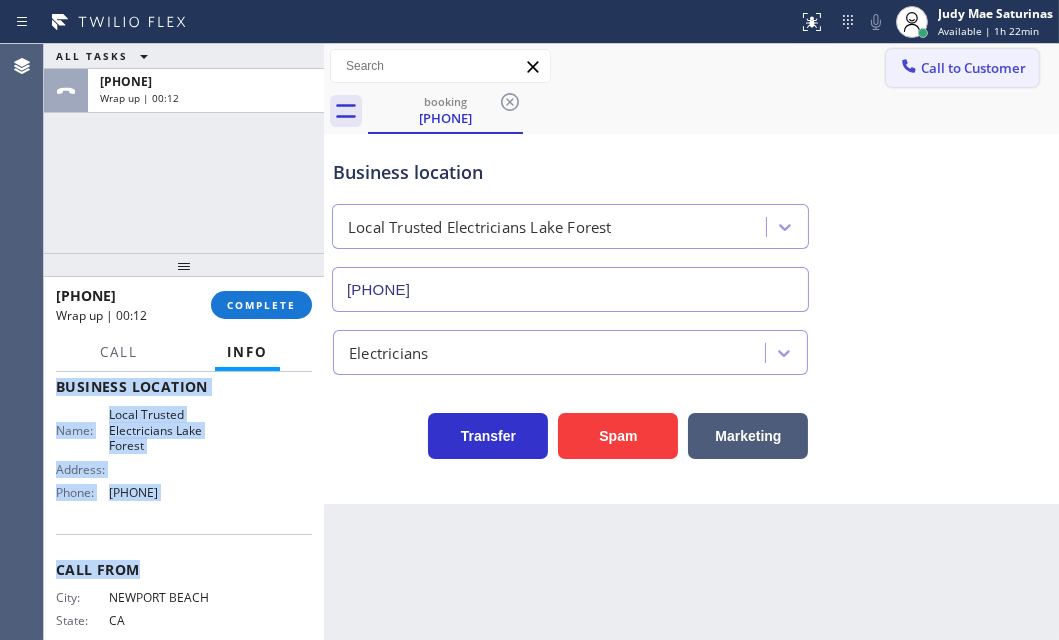 click on "Call to Customer" at bounding box center [962, 68] 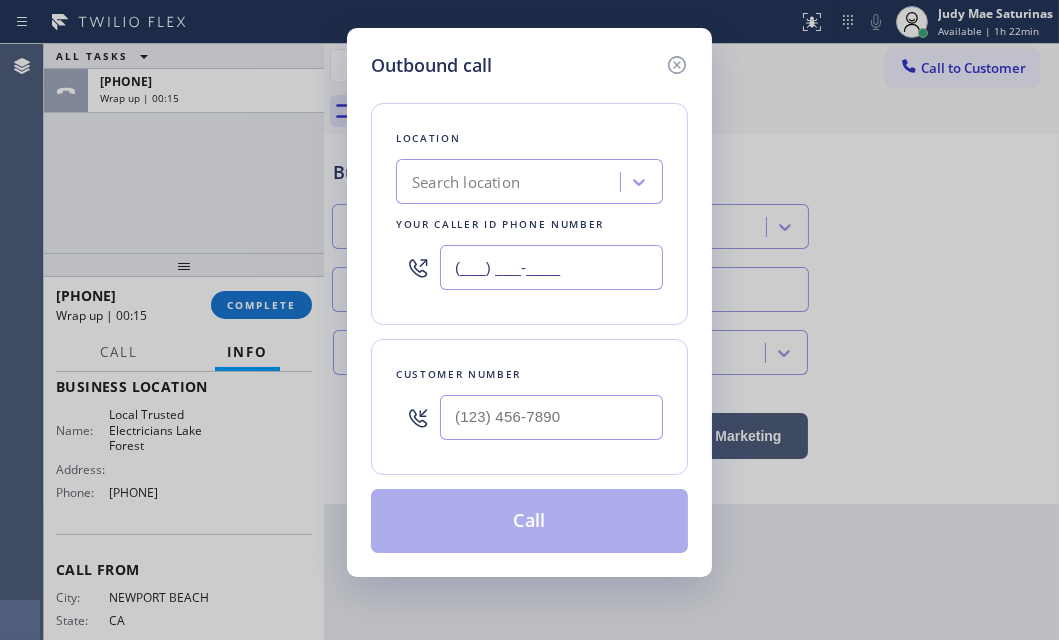click on "(___) ___-____" at bounding box center [551, 267] 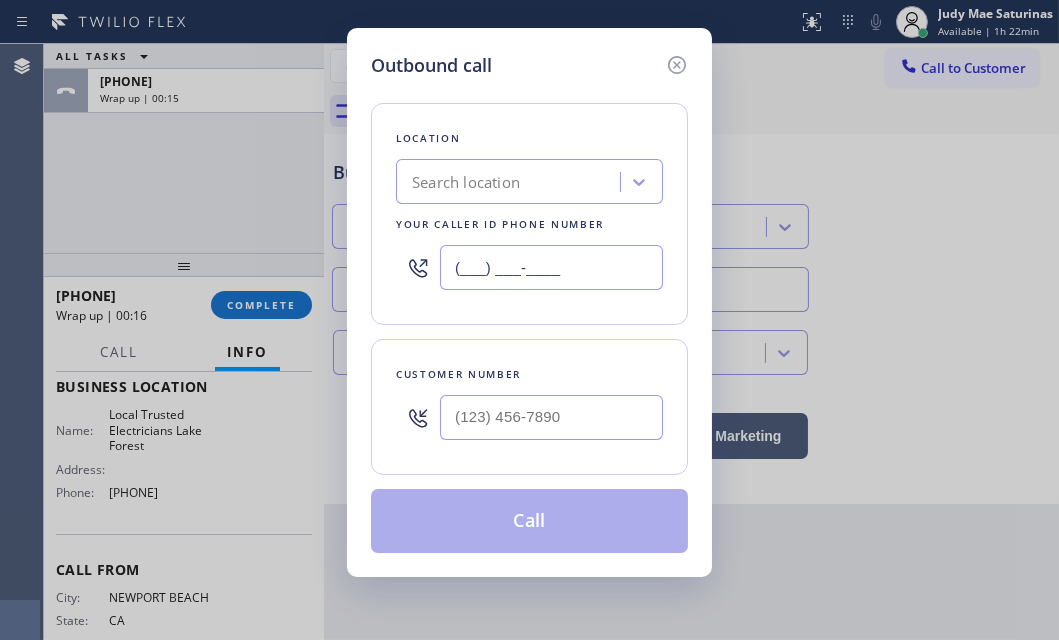 paste on "[PHONE]" 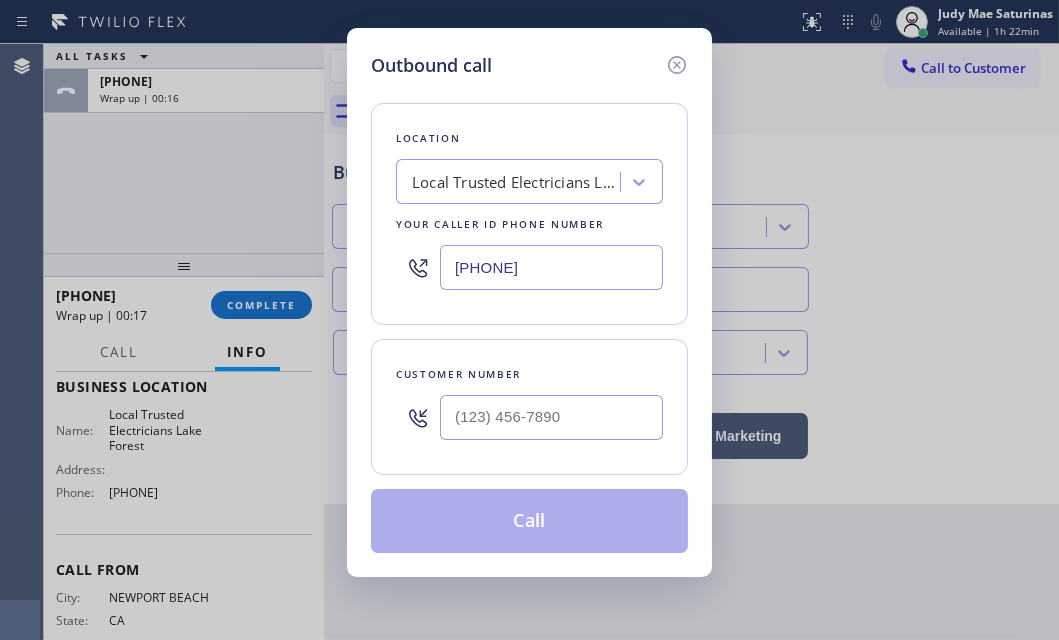 type on "[PHONE]" 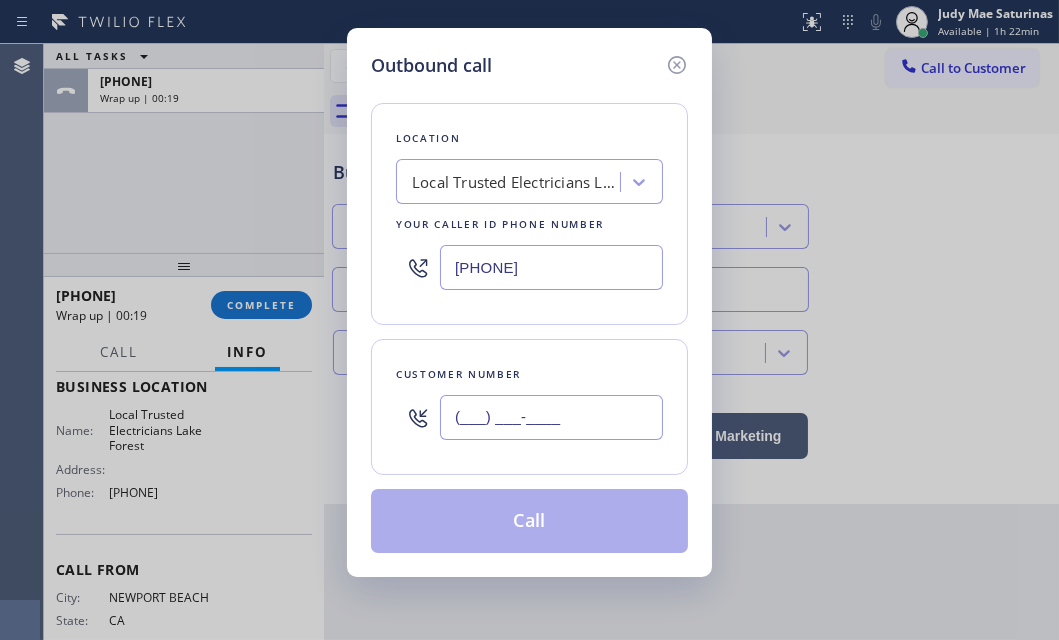 click on "(___) ___-____" at bounding box center (551, 417) 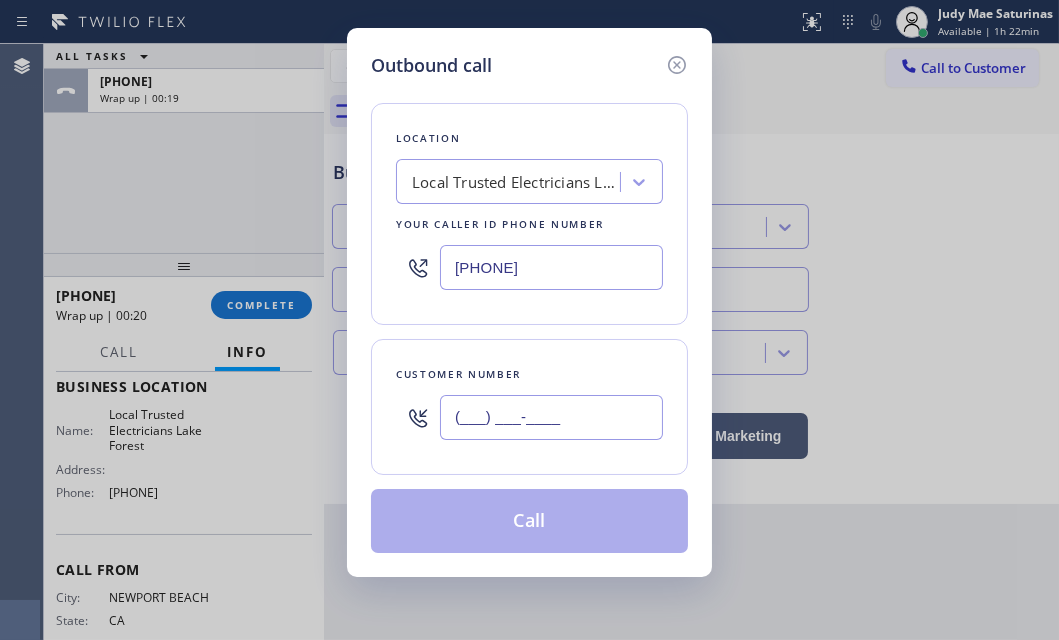 paste on "[PHONE]" 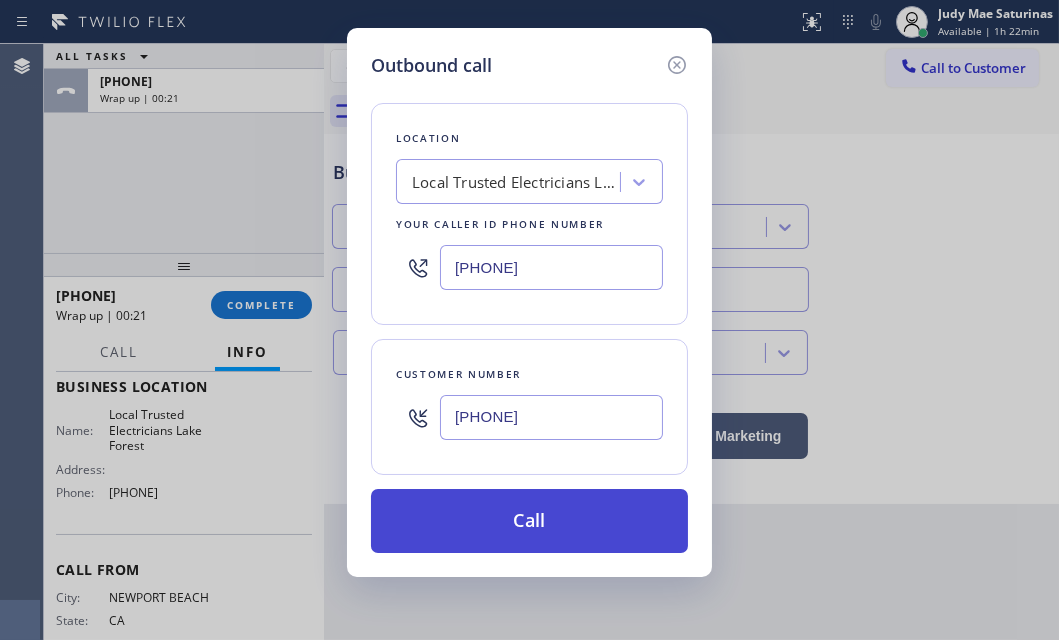 type on "[PHONE]" 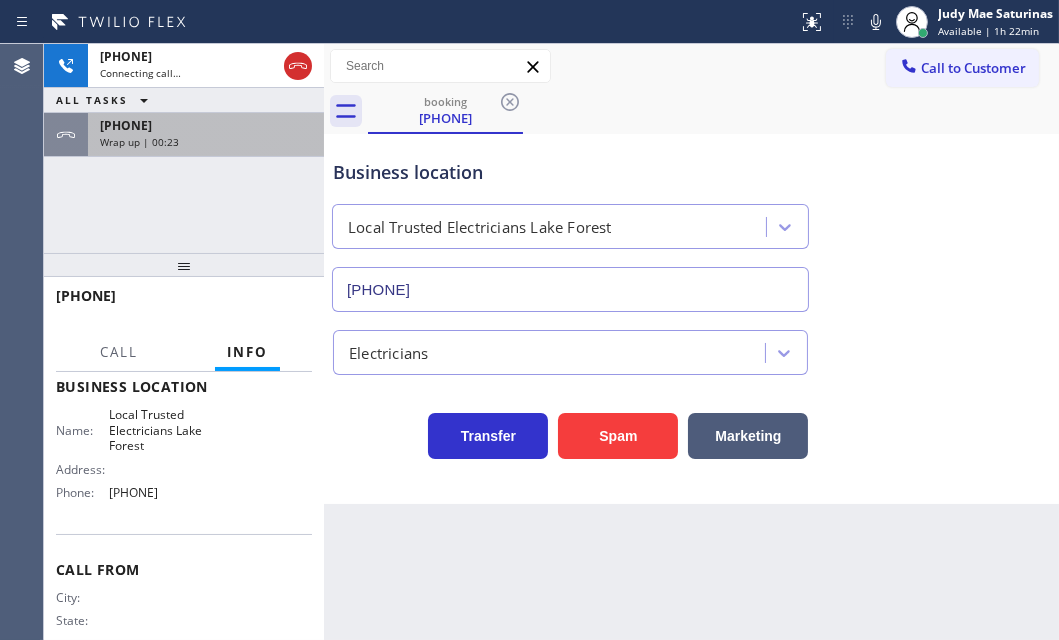click on "Wrap up | 00:23" at bounding box center [206, 142] 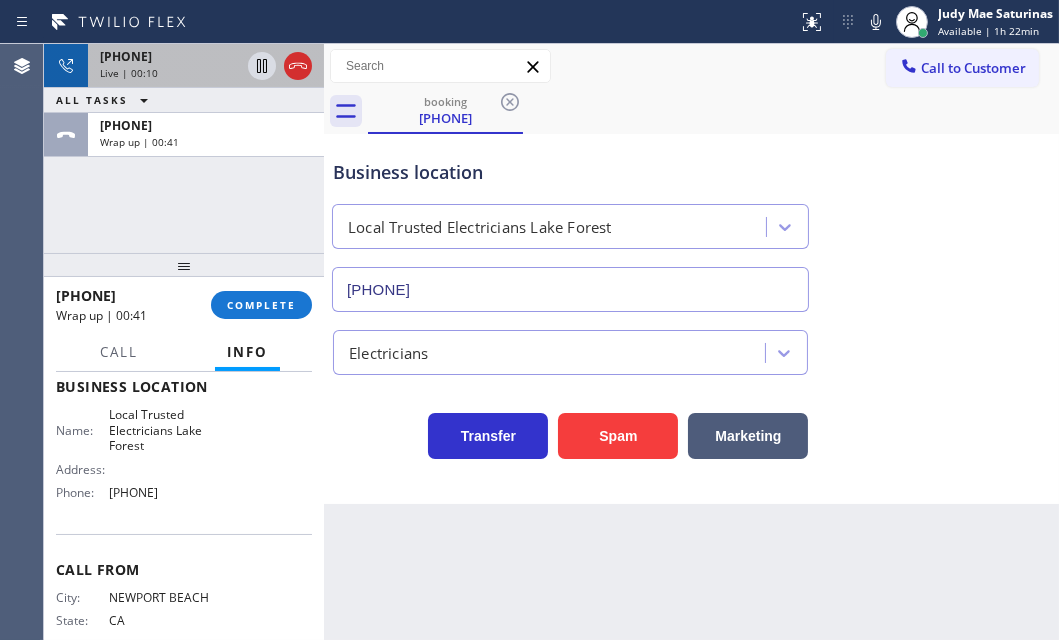 click on "[PHONE]" at bounding box center (170, 56) 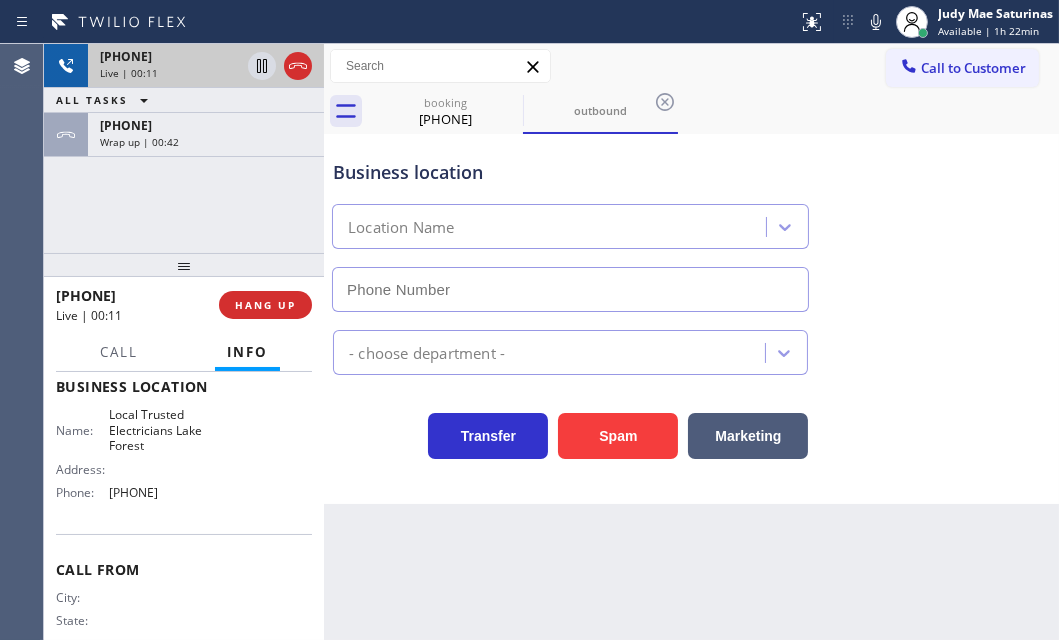 type on "[PHONE]" 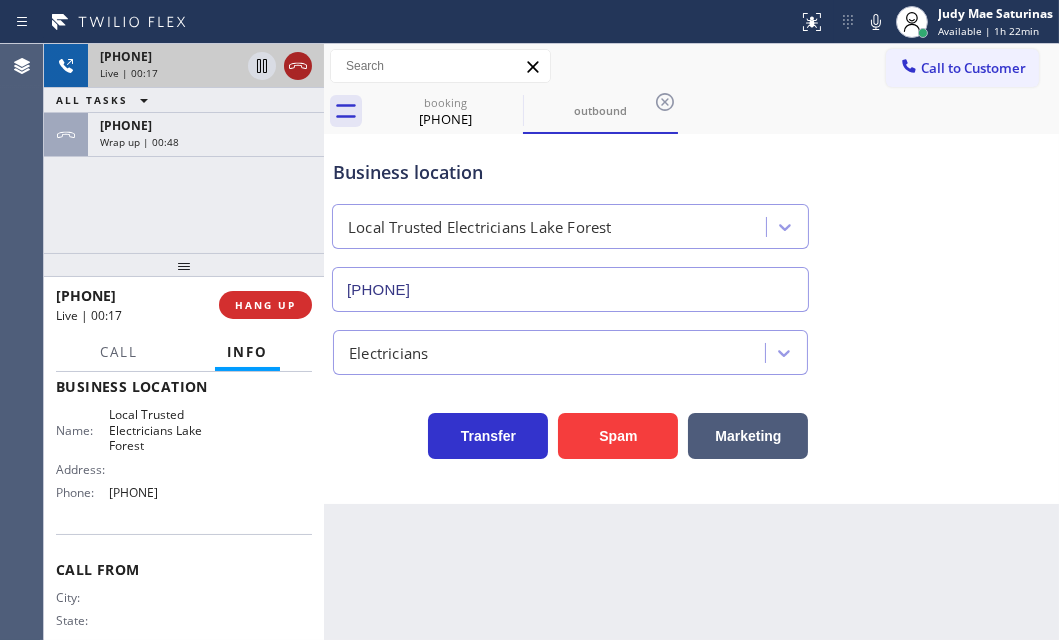 click 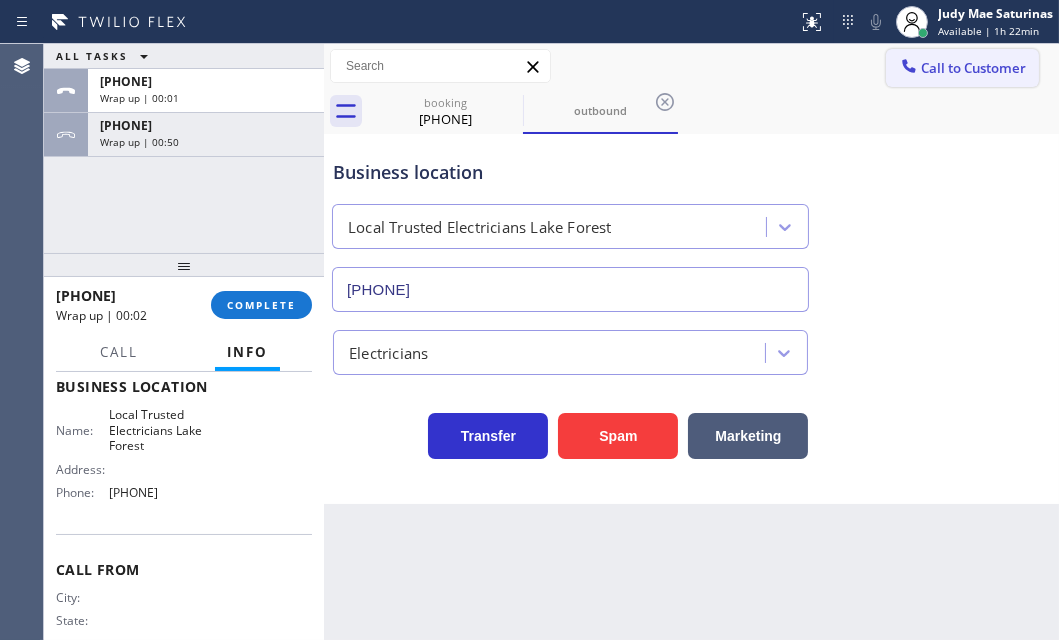 click at bounding box center [909, 68] 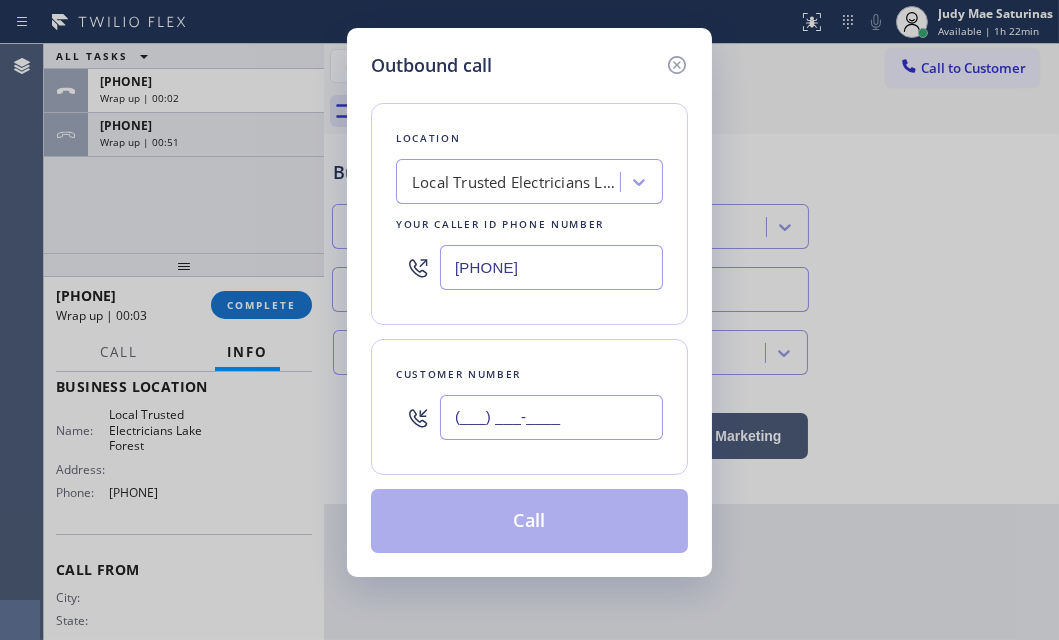 click on "(___) ___-____" at bounding box center (551, 417) 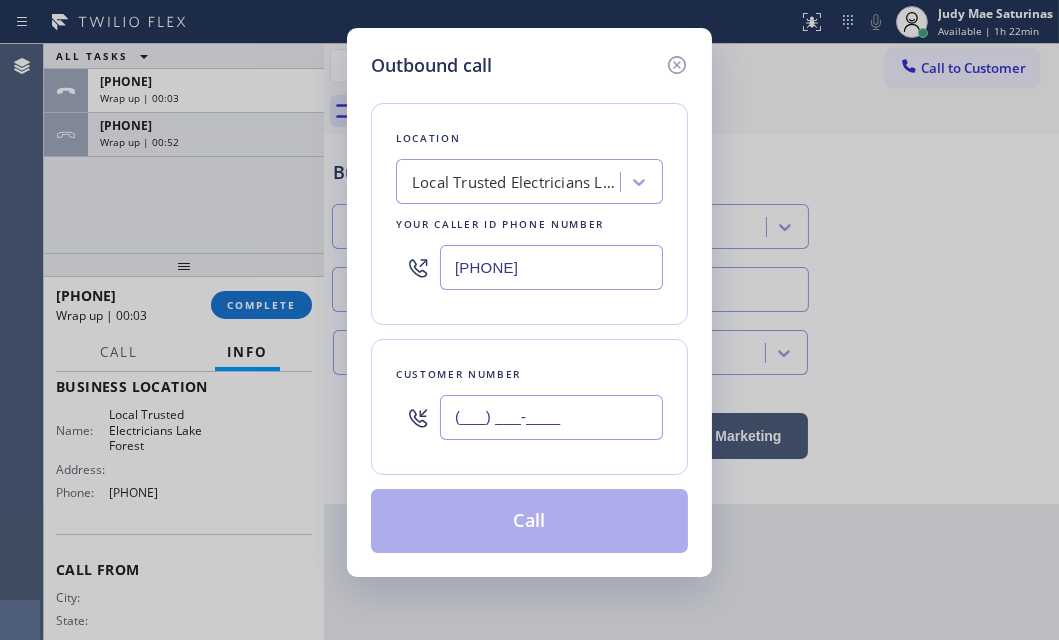 paste on "949) 500-4840" 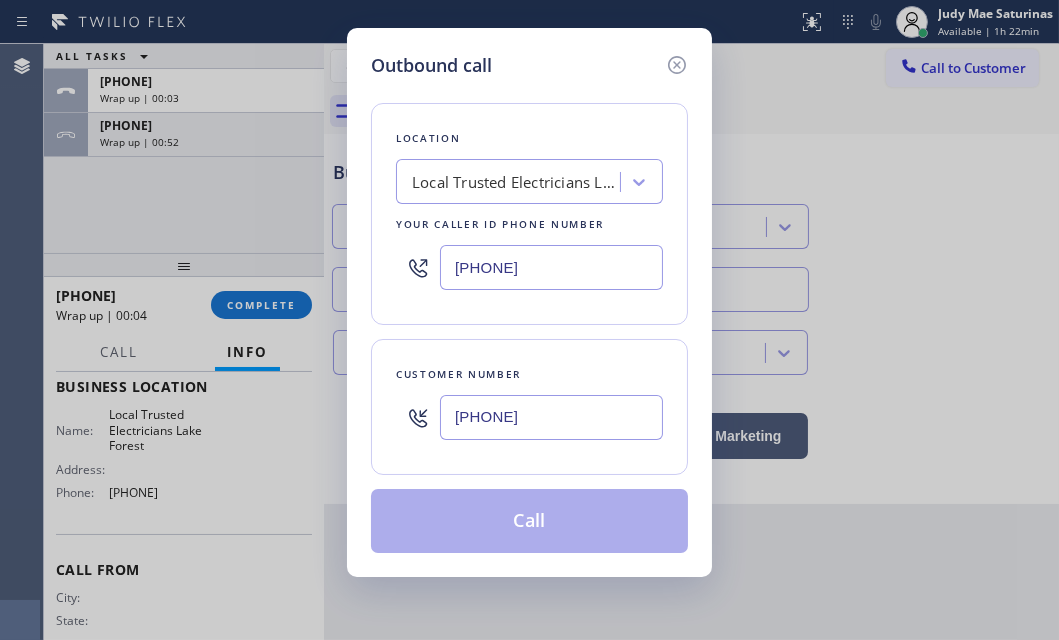 type on "(949) 500-4840" 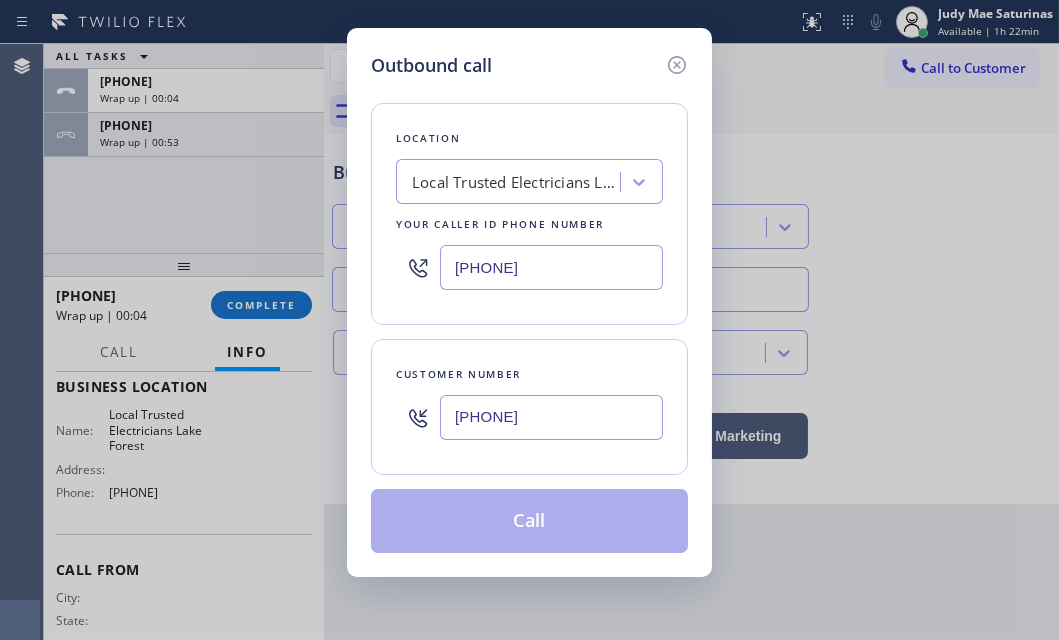 click on "Call" at bounding box center (529, 521) 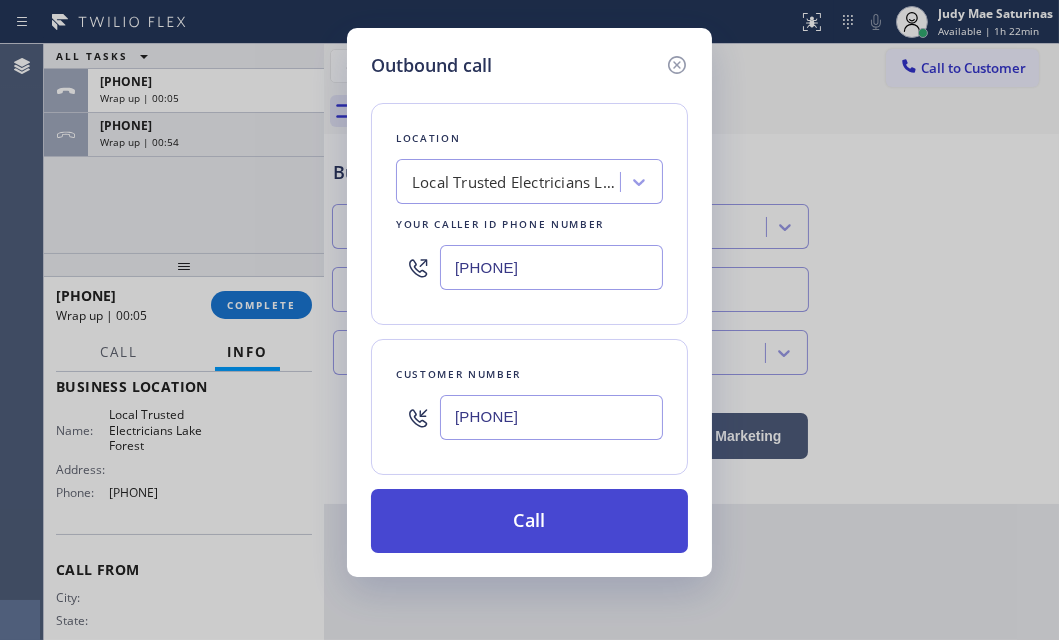 click on "Call" at bounding box center [529, 521] 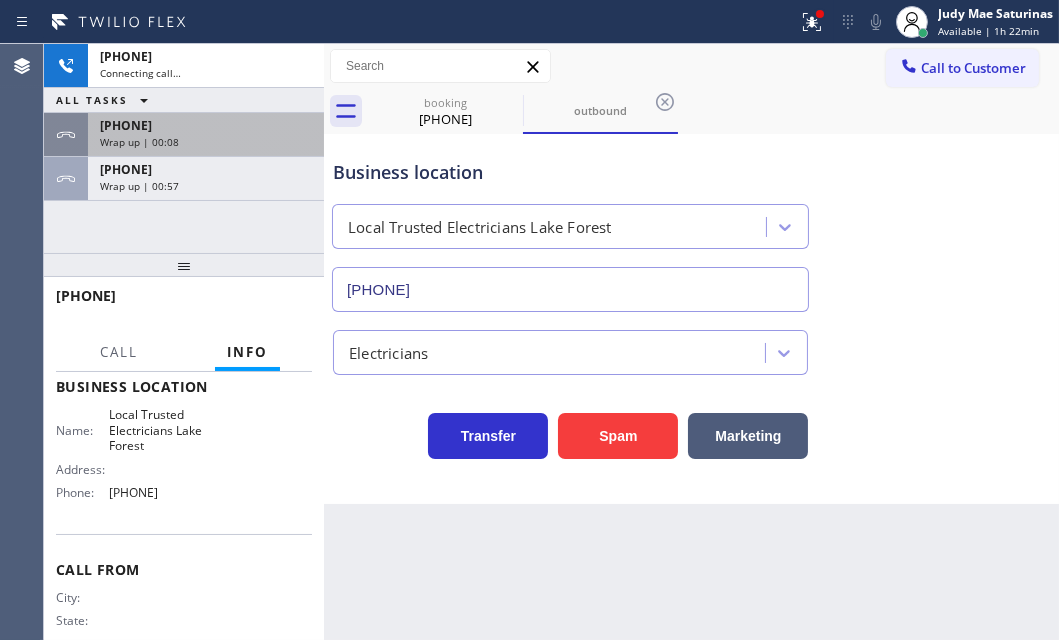 click on "+19495004840" at bounding box center [206, 125] 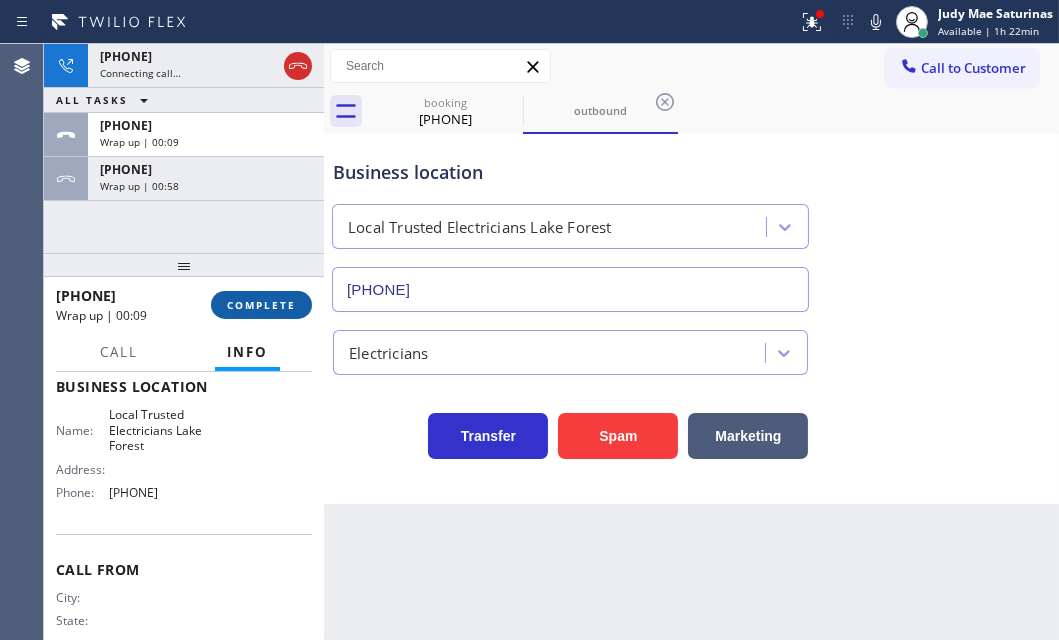 click on "COMPLETE" at bounding box center [261, 305] 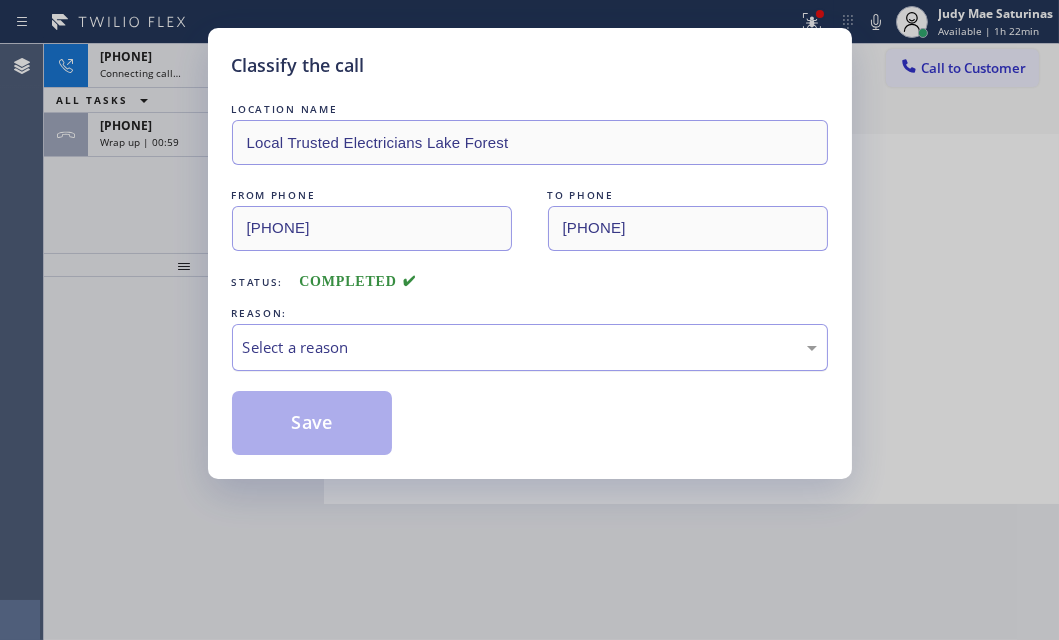 click on "Select a reason" at bounding box center (530, 347) 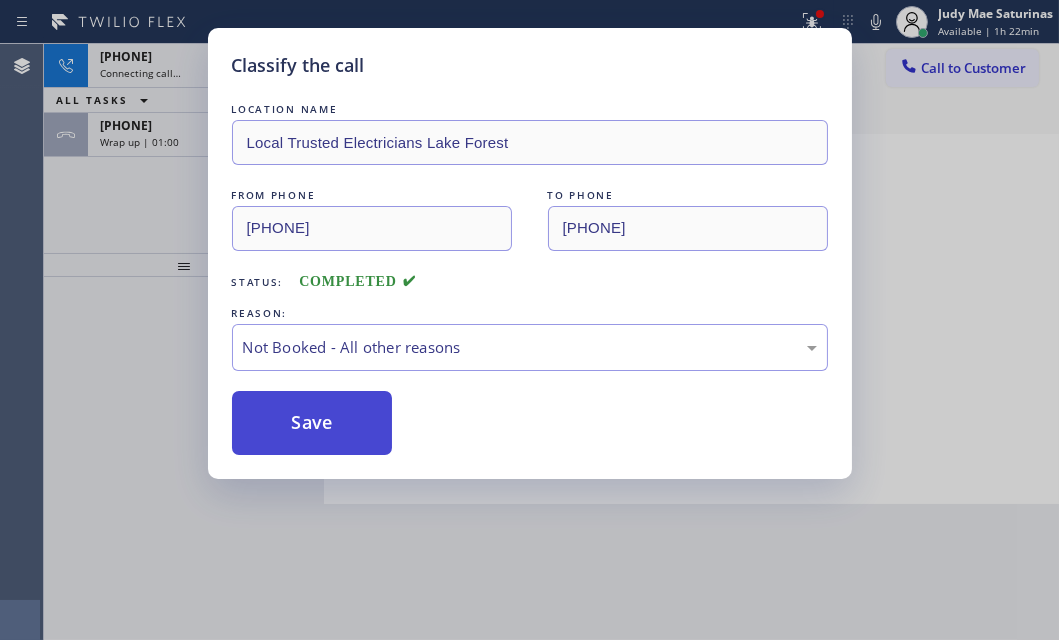 drag, startPoint x: 330, startPoint y: 415, endPoint x: 304, endPoint y: 420, distance: 26.476404 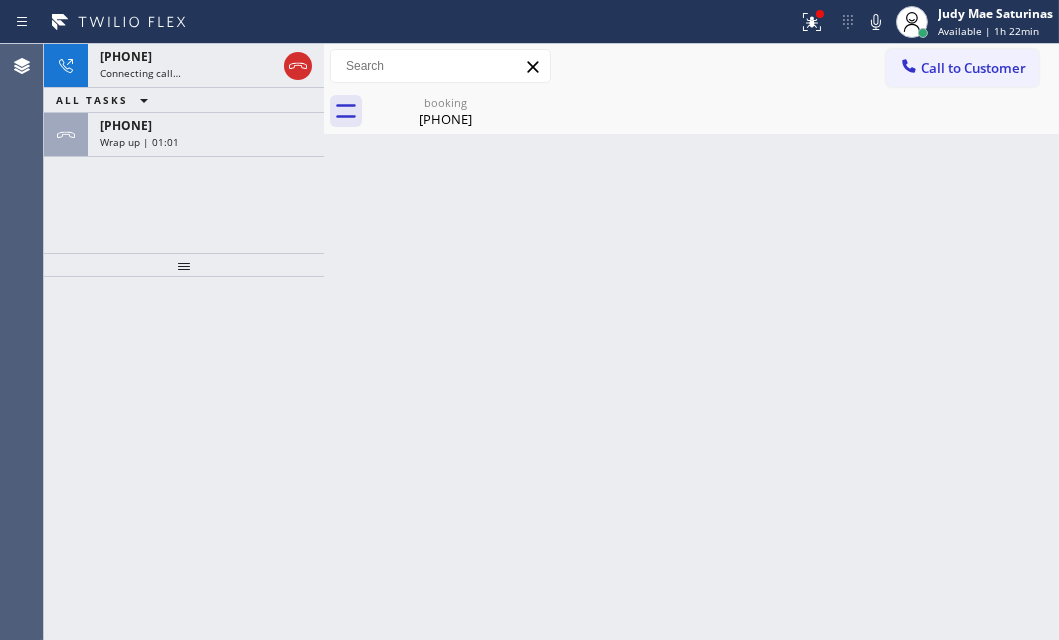 drag, startPoint x: 175, startPoint y: 145, endPoint x: 218, endPoint y: 187, distance: 60.108234 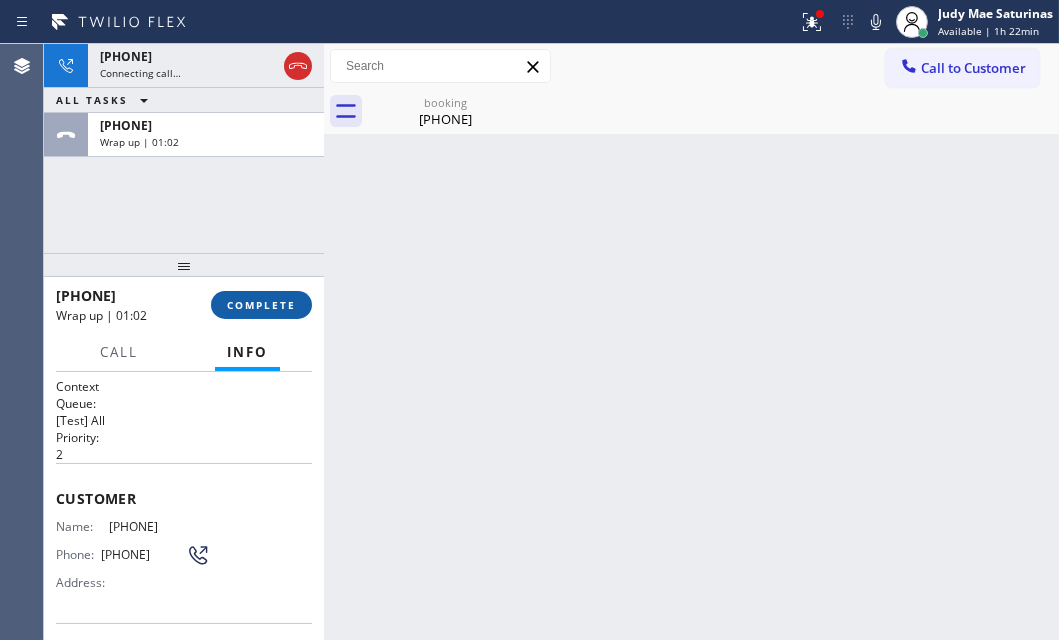 drag, startPoint x: 252, startPoint y: 300, endPoint x: 269, endPoint y: 303, distance: 17.262676 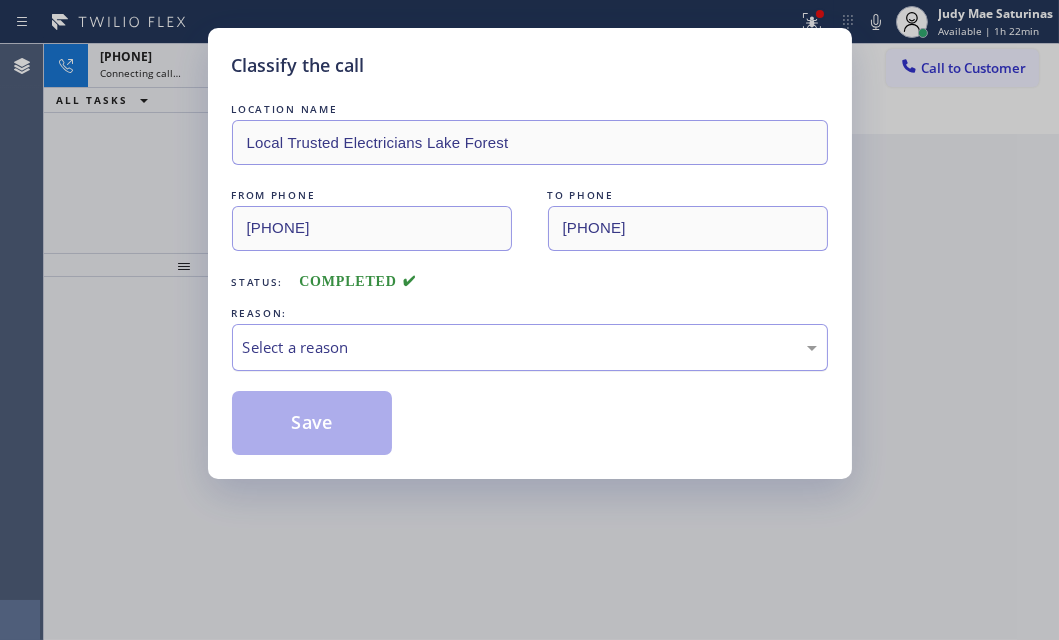 click on "Select a reason" at bounding box center (530, 347) 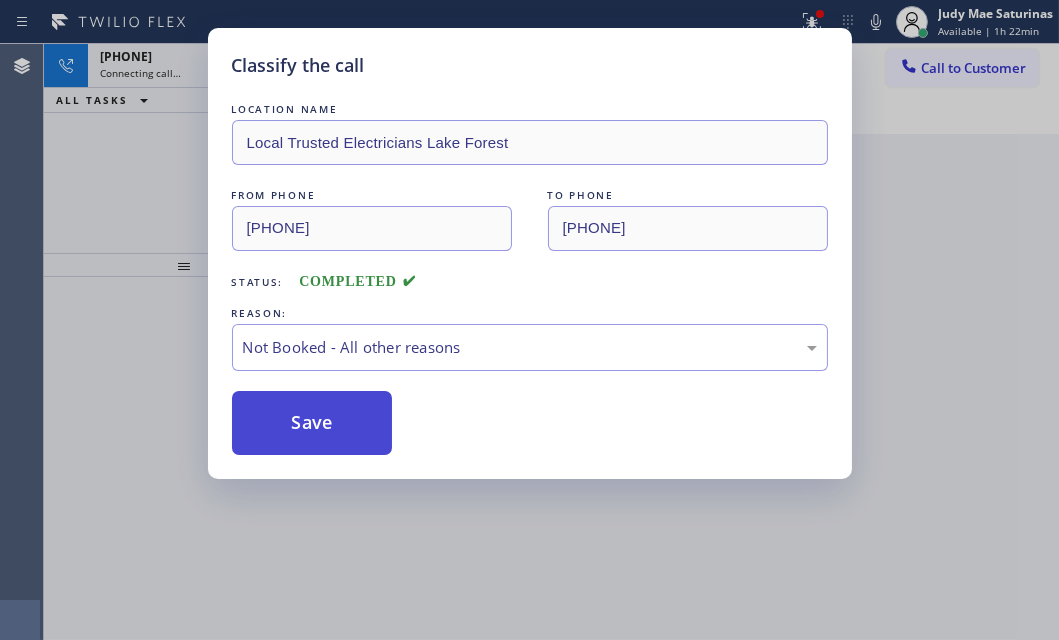 drag, startPoint x: 350, startPoint y: 413, endPoint x: 318, endPoint y: 413, distance: 32 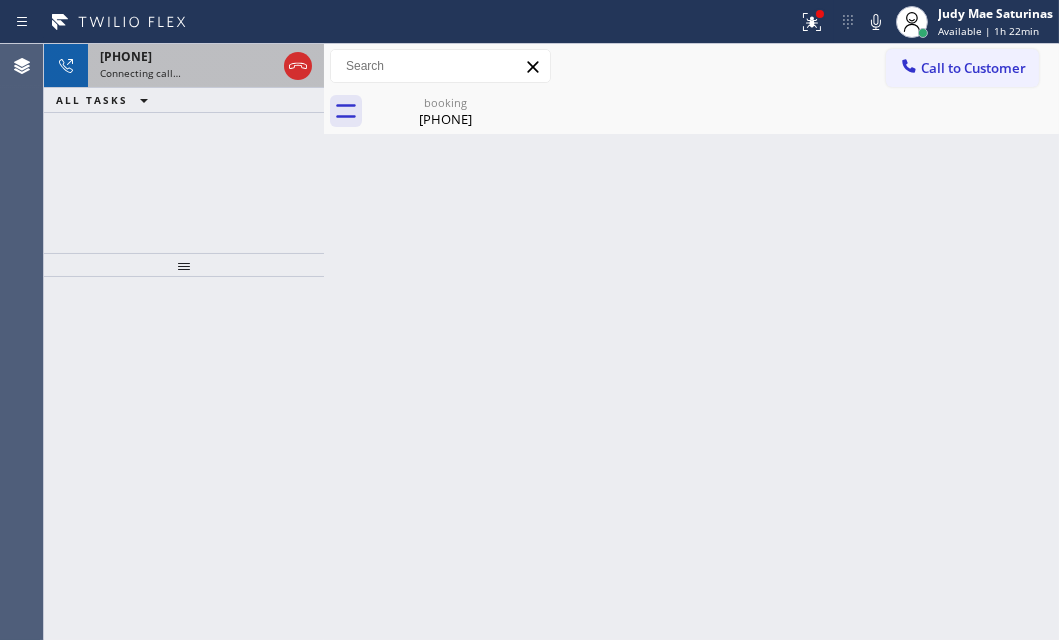 drag, startPoint x: 202, startPoint y: 54, endPoint x: 519, endPoint y: 140, distance: 328.45853 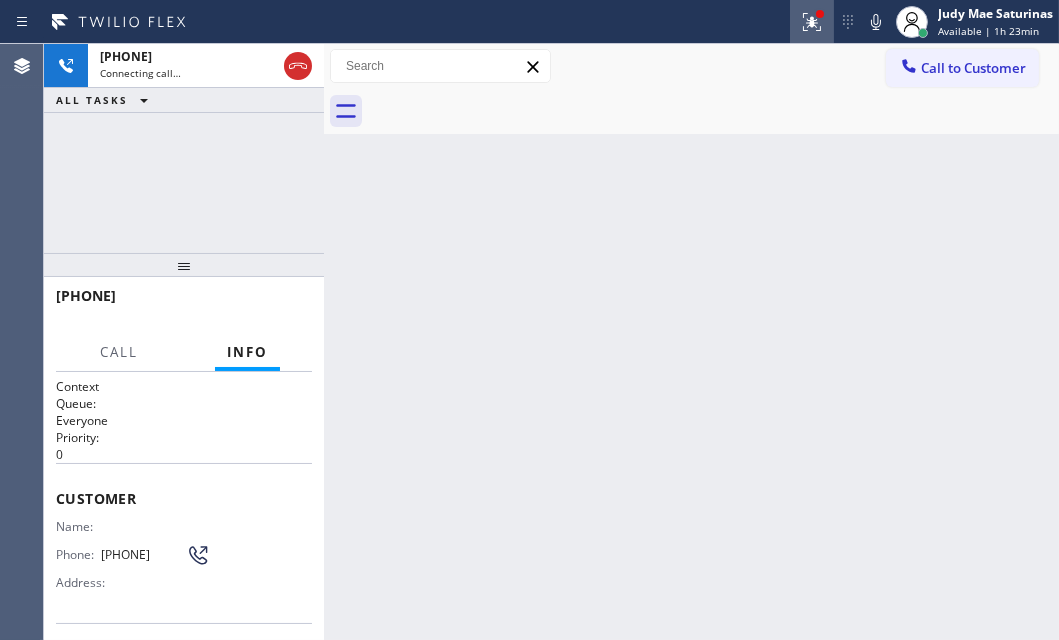 click 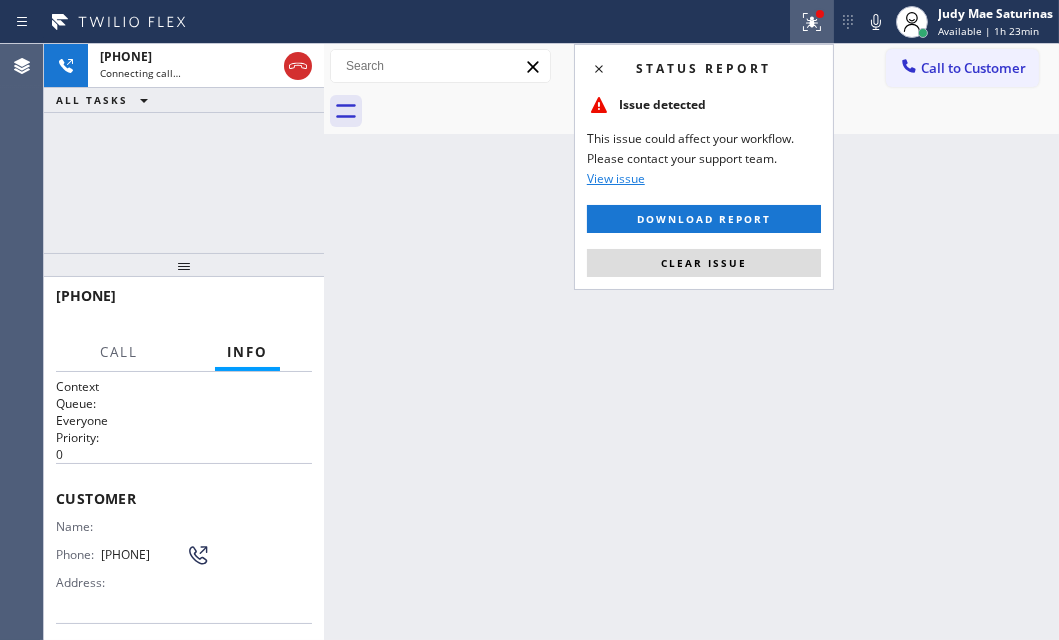 click on "Clear issue" at bounding box center (704, 263) 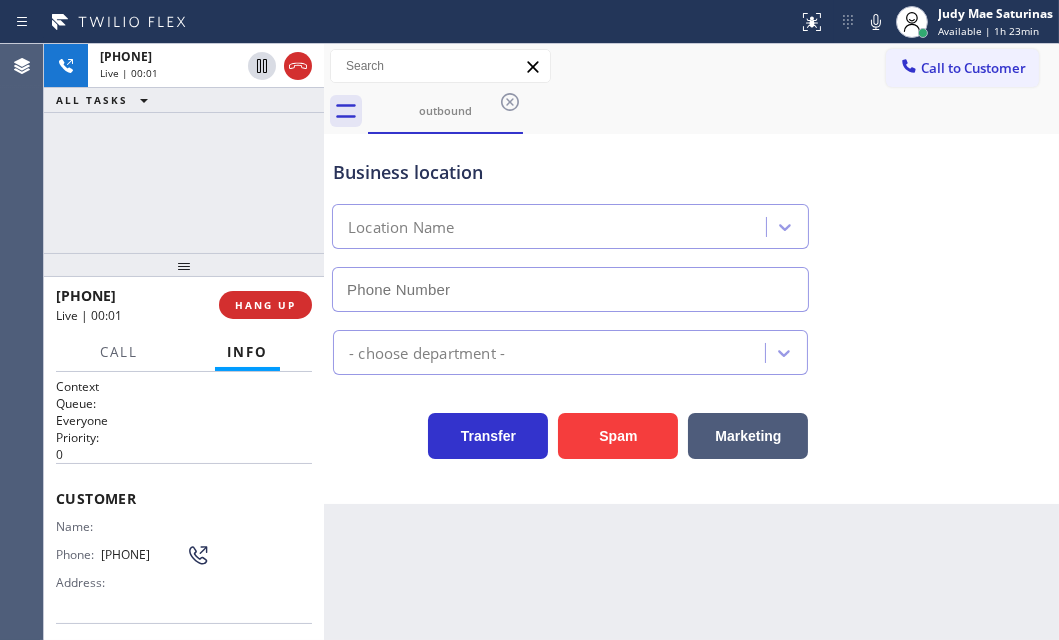 type on "(949) 334-2844" 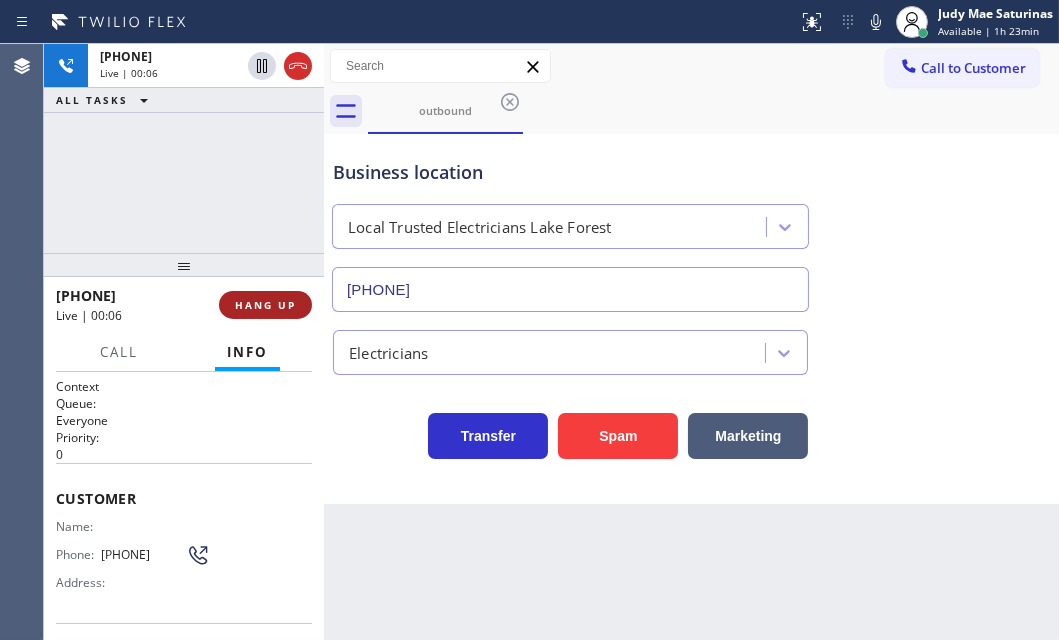 click on "HANG UP" at bounding box center (265, 305) 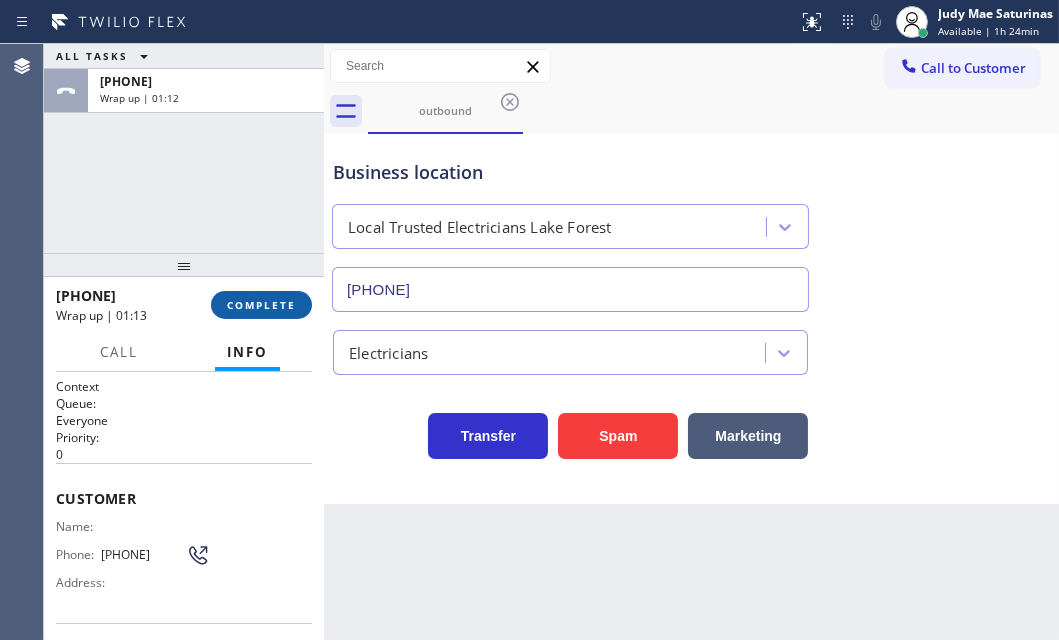 click on "COMPLETE" at bounding box center (261, 305) 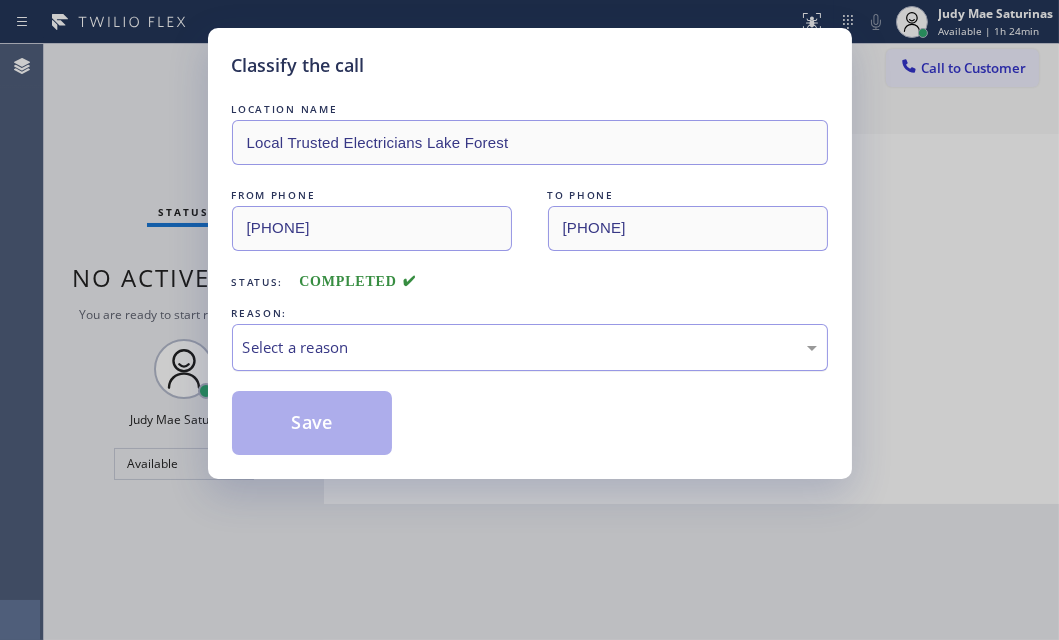 drag, startPoint x: 593, startPoint y: 350, endPoint x: 573, endPoint y: 360, distance: 22.36068 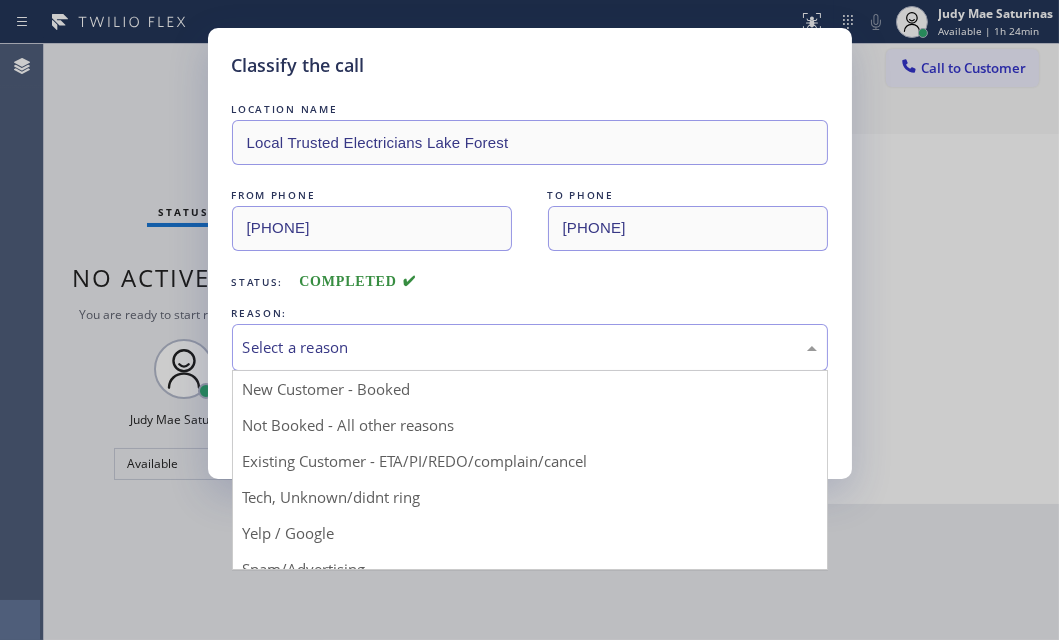 drag, startPoint x: 329, startPoint y: 424, endPoint x: 289, endPoint y: 429, distance: 40.311287 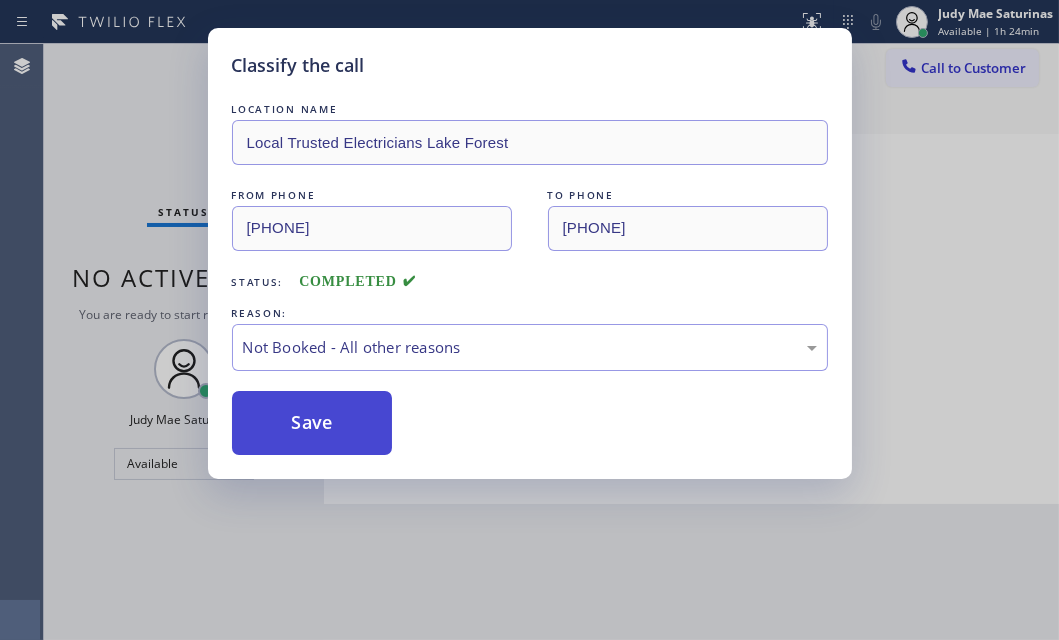click on "Save" at bounding box center [312, 423] 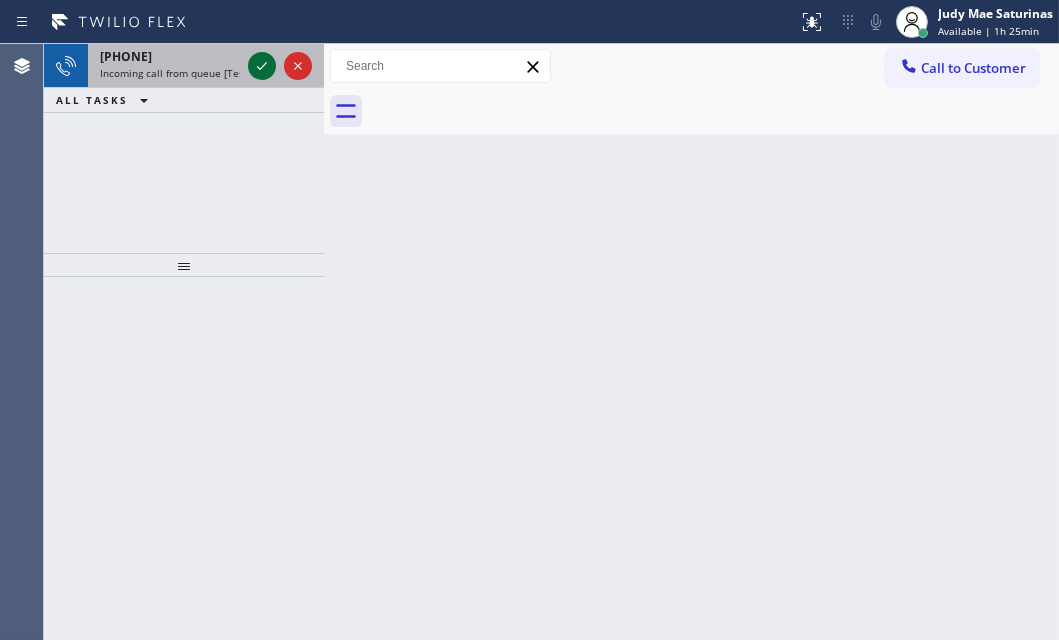 click at bounding box center [262, 66] 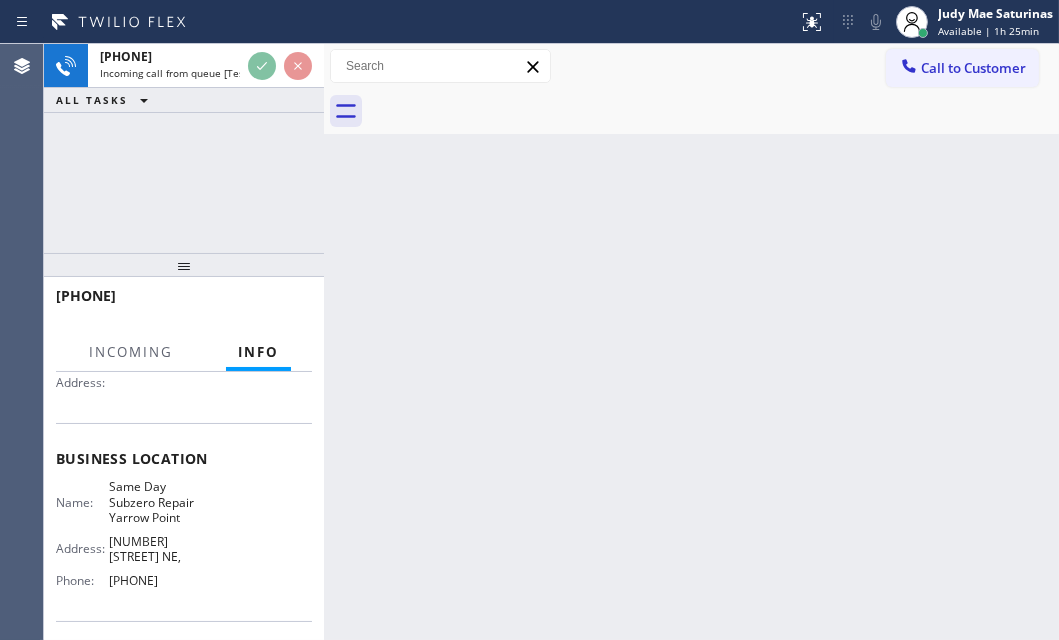 scroll, scrollTop: 272, scrollLeft: 0, axis: vertical 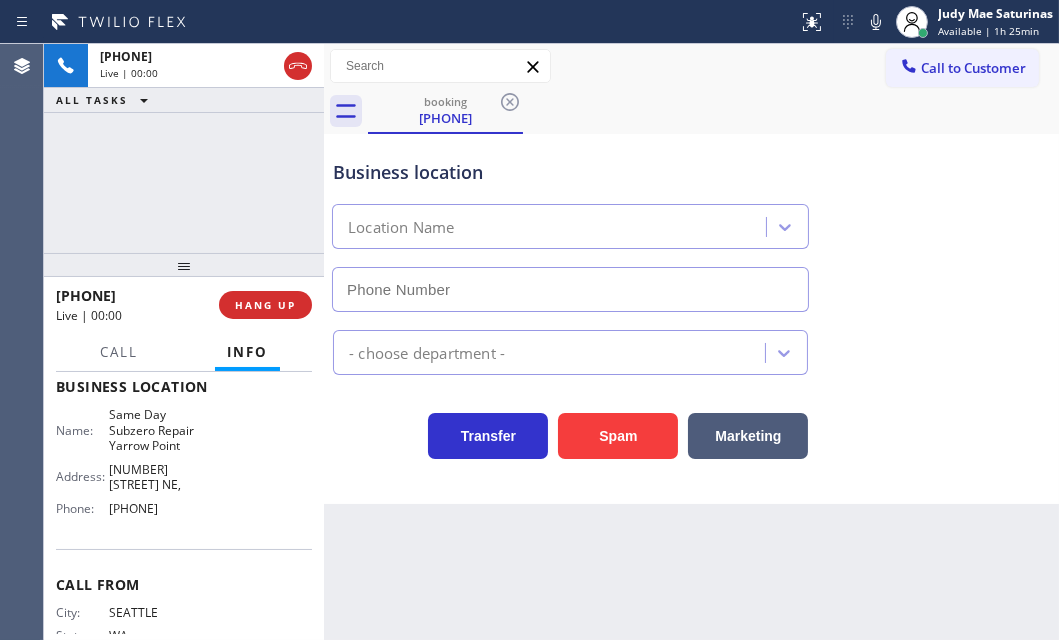 type on "(425) 406-3545" 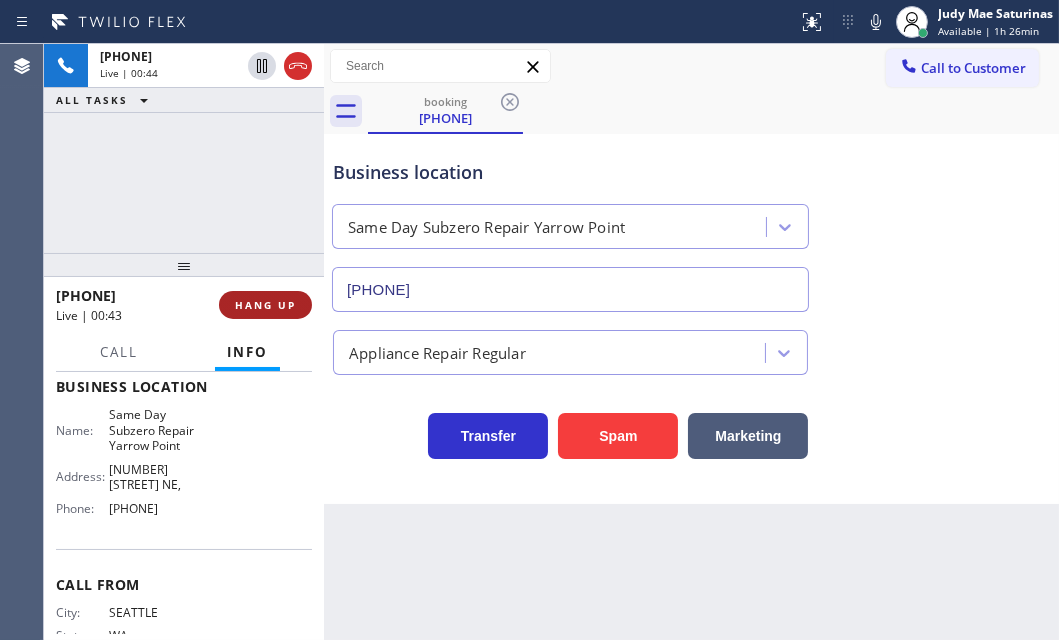 click on "HANG UP" at bounding box center (265, 305) 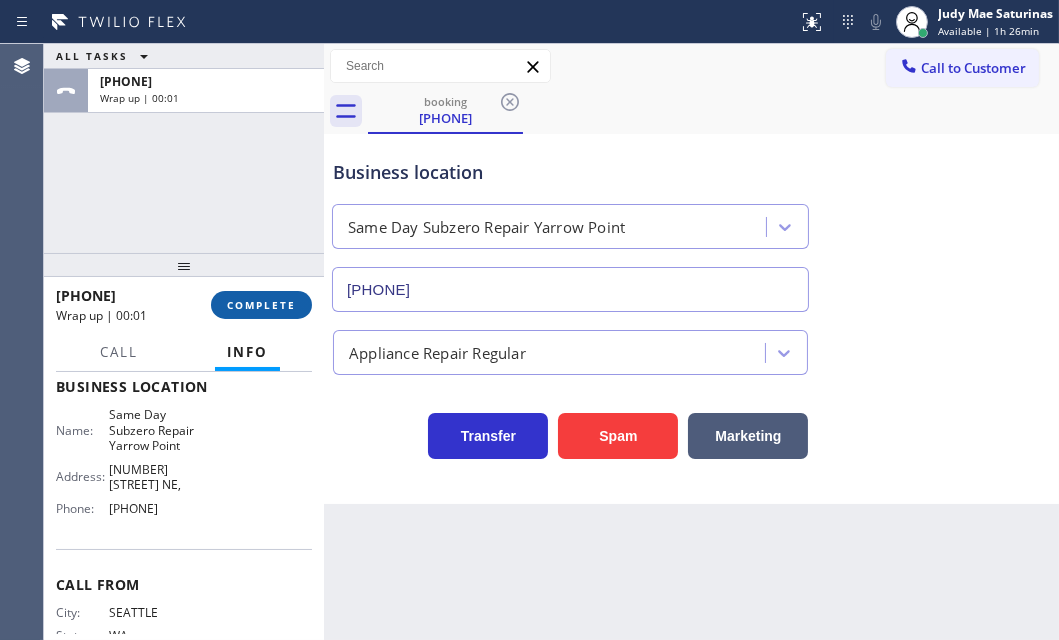 click on "COMPLETE" at bounding box center [261, 305] 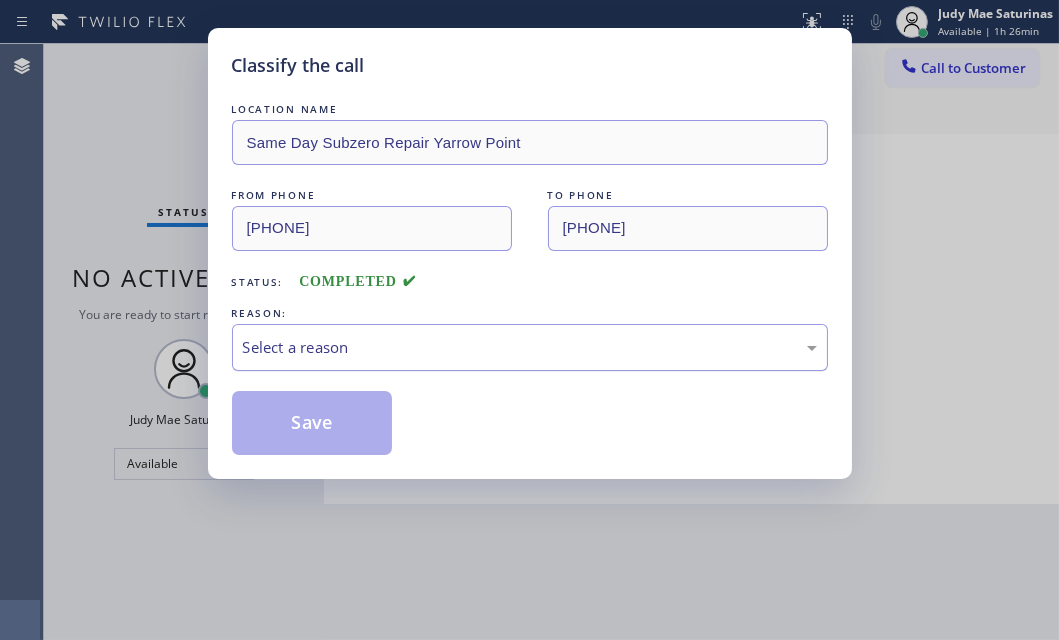 click on "Select a reason" at bounding box center [530, 347] 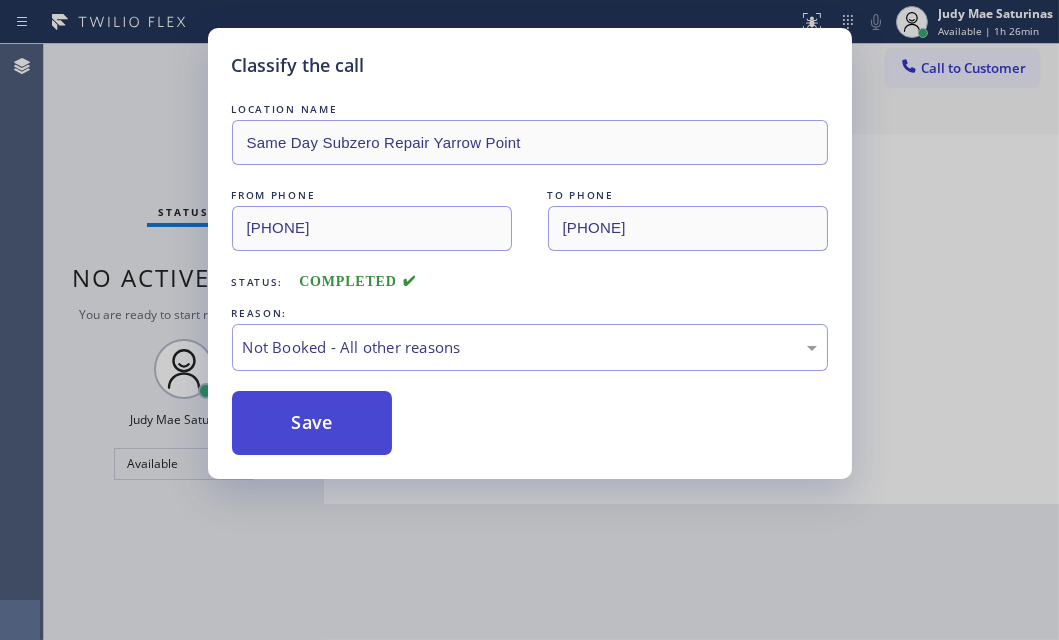 click on "Save" at bounding box center (312, 423) 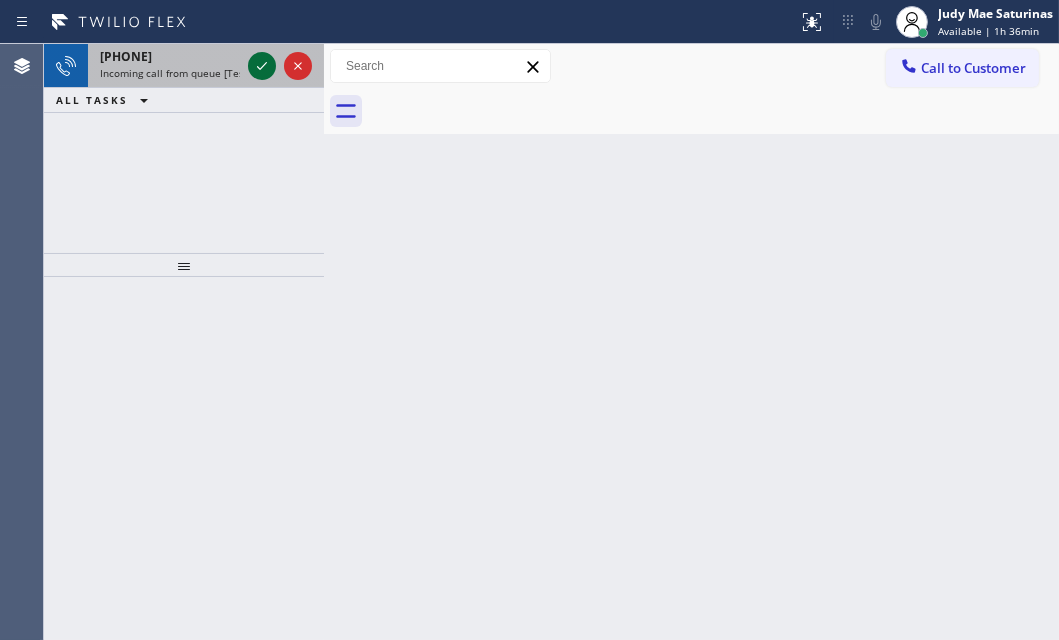 click 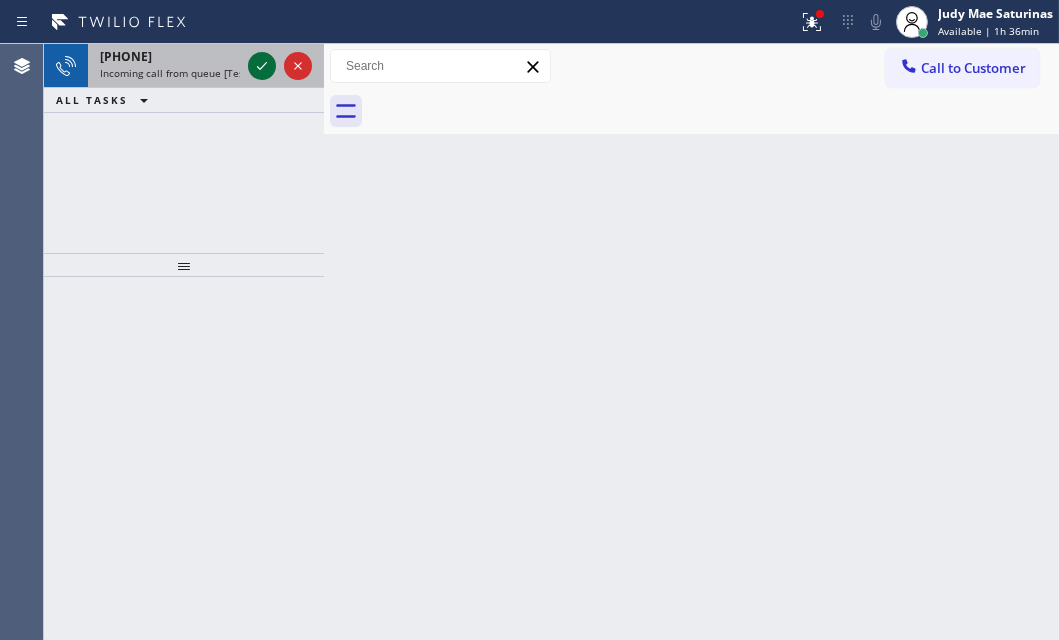 click 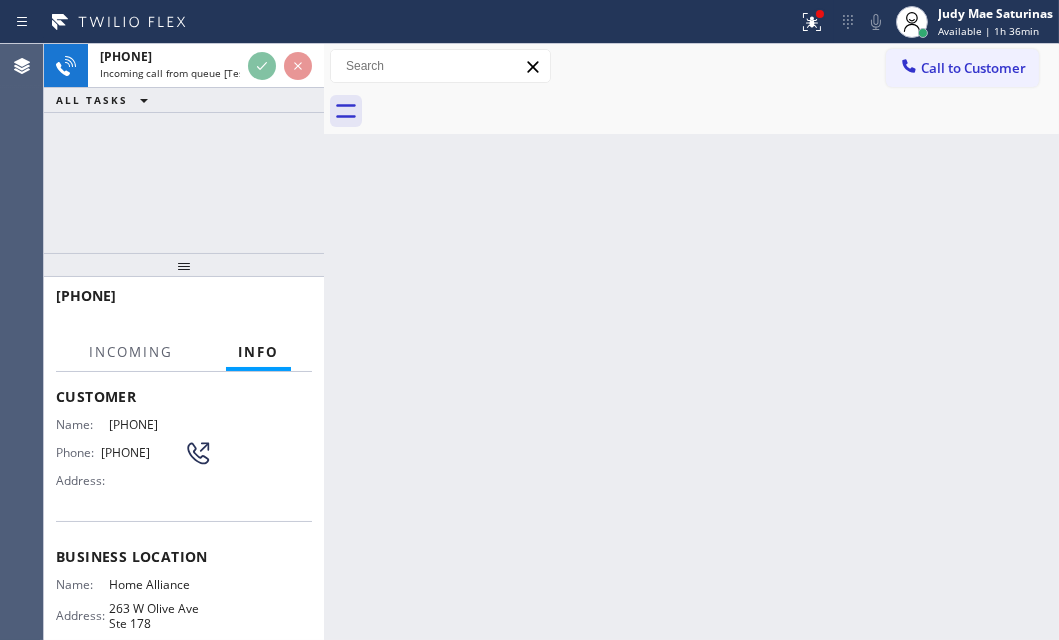 scroll, scrollTop: 181, scrollLeft: 0, axis: vertical 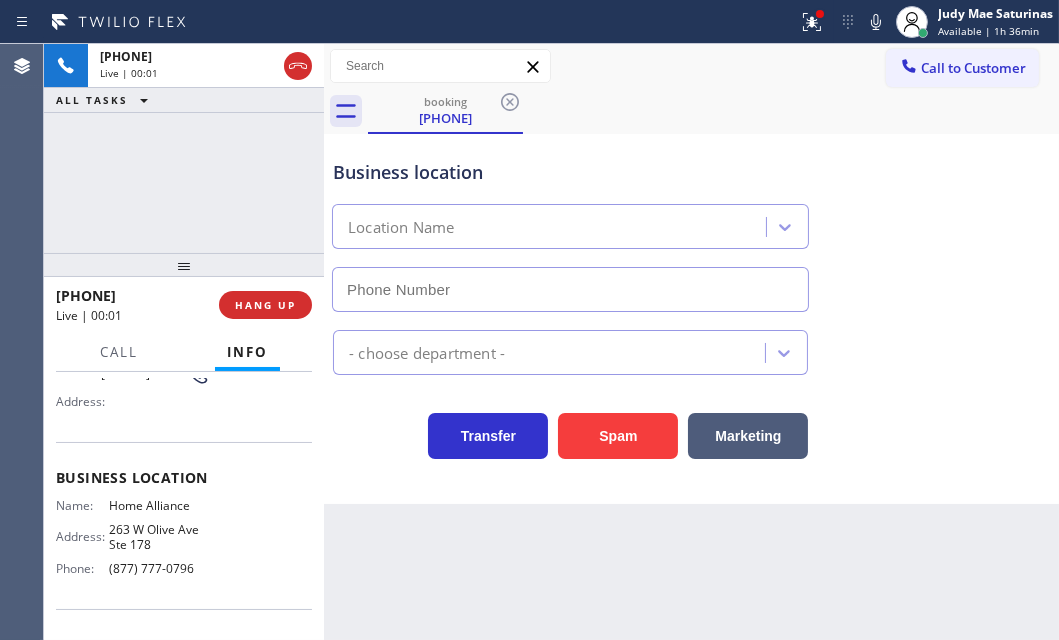 type on "(877) 777-0796" 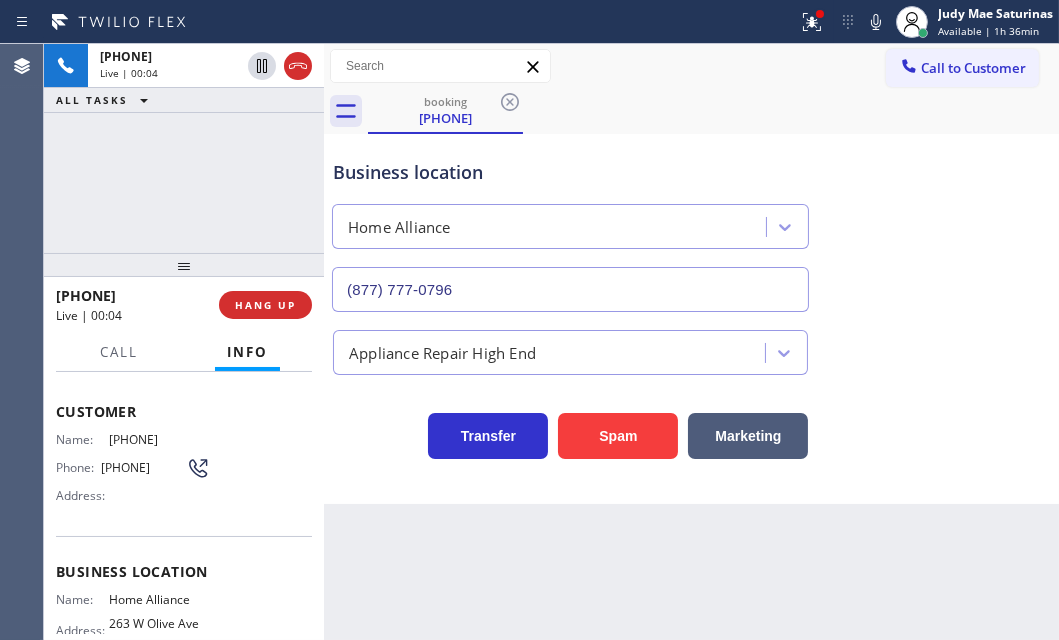 scroll, scrollTop: 0, scrollLeft: 0, axis: both 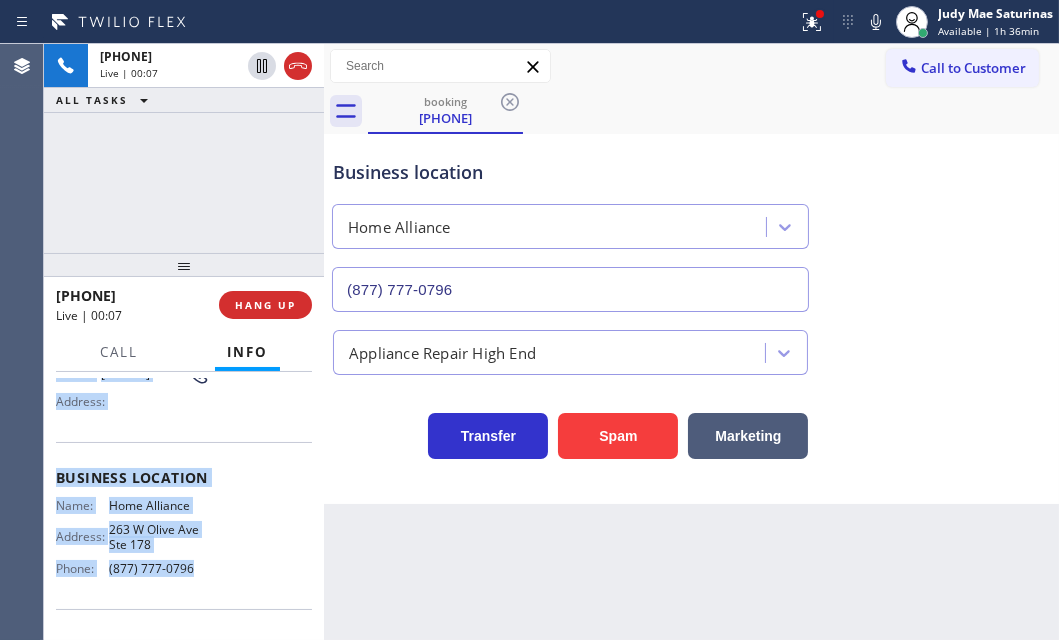 drag, startPoint x: 55, startPoint y: 491, endPoint x: 203, endPoint y: 562, distance: 164.14932 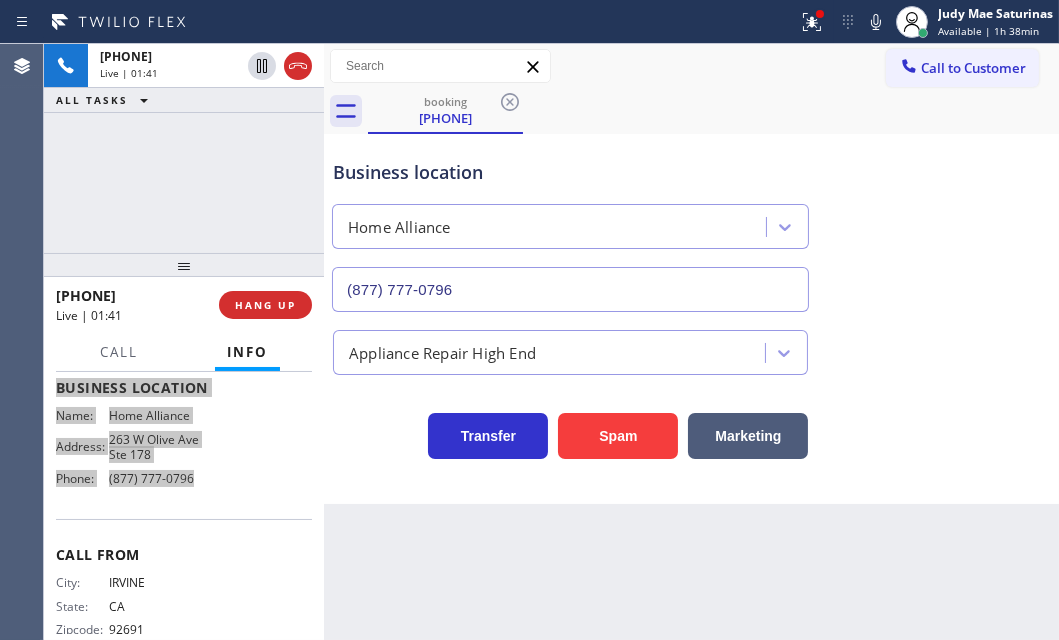 scroll, scrollTop: 272, scrollLeft: 0, axis: vertical 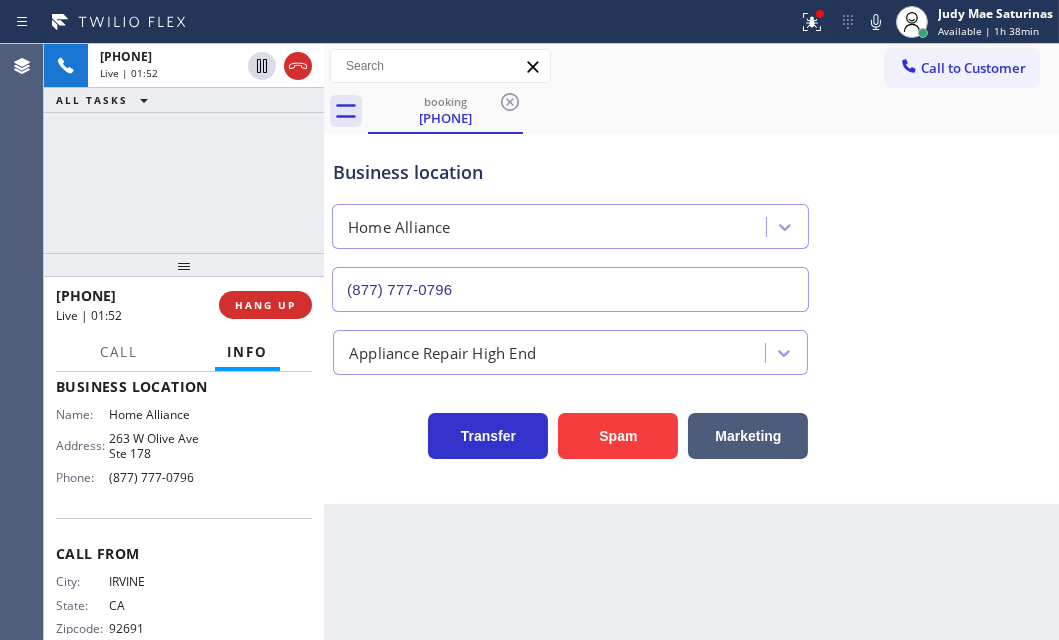 click on "+19499290844 Live | 01:52 ALL TASKS ALL TASKS ACTIVE TASKS TASKS IN WRAP UP" at bounding box center [184, 148] 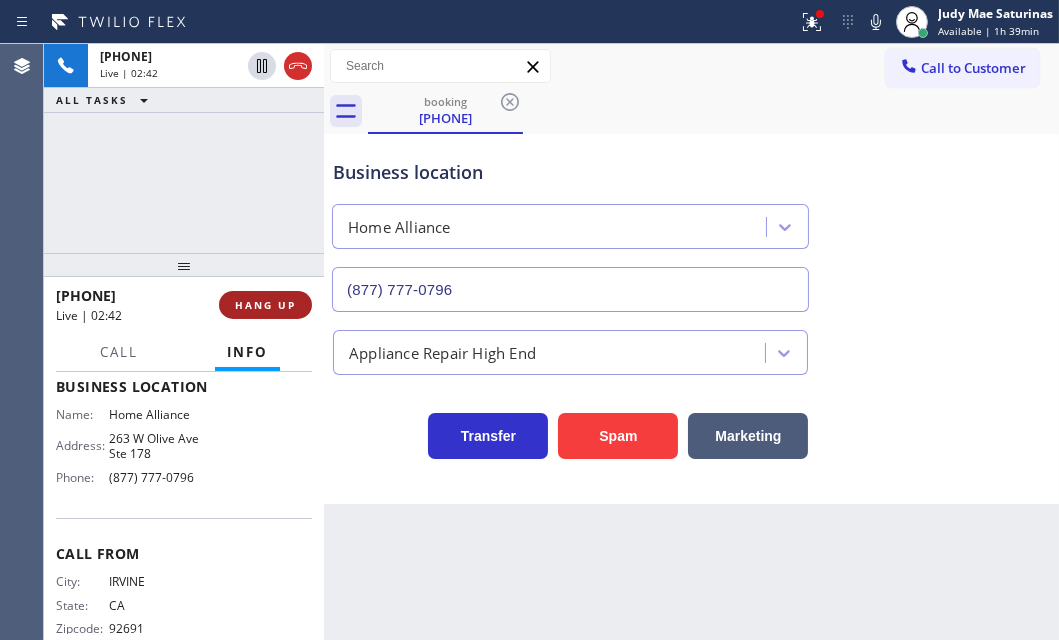 click on "HANG UP" at bounding box center (265, 305) 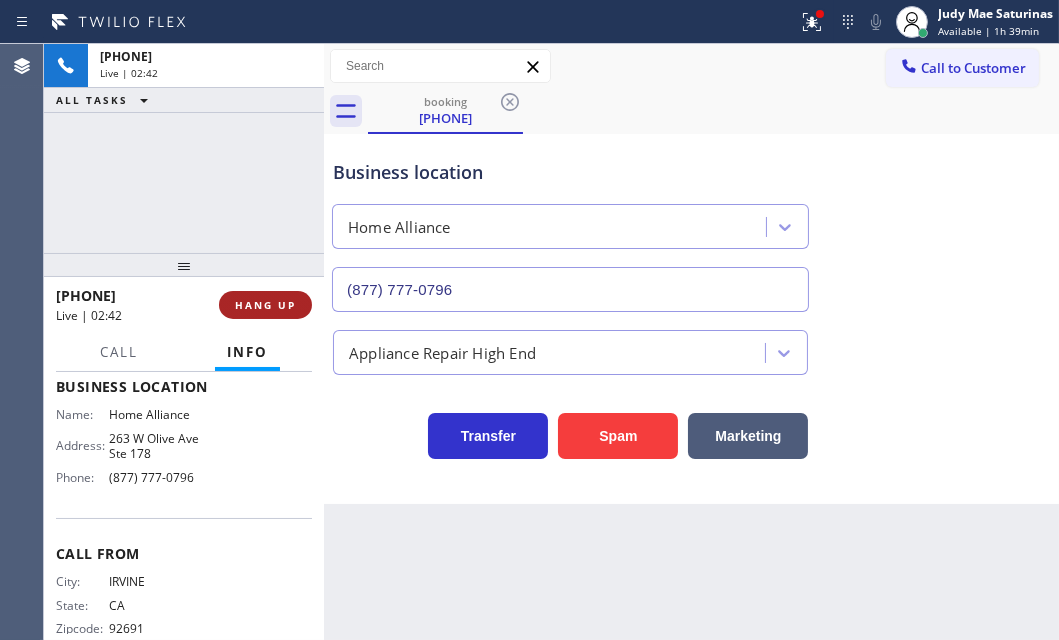 click on "HANG UP" at bounding box center [265, 305] 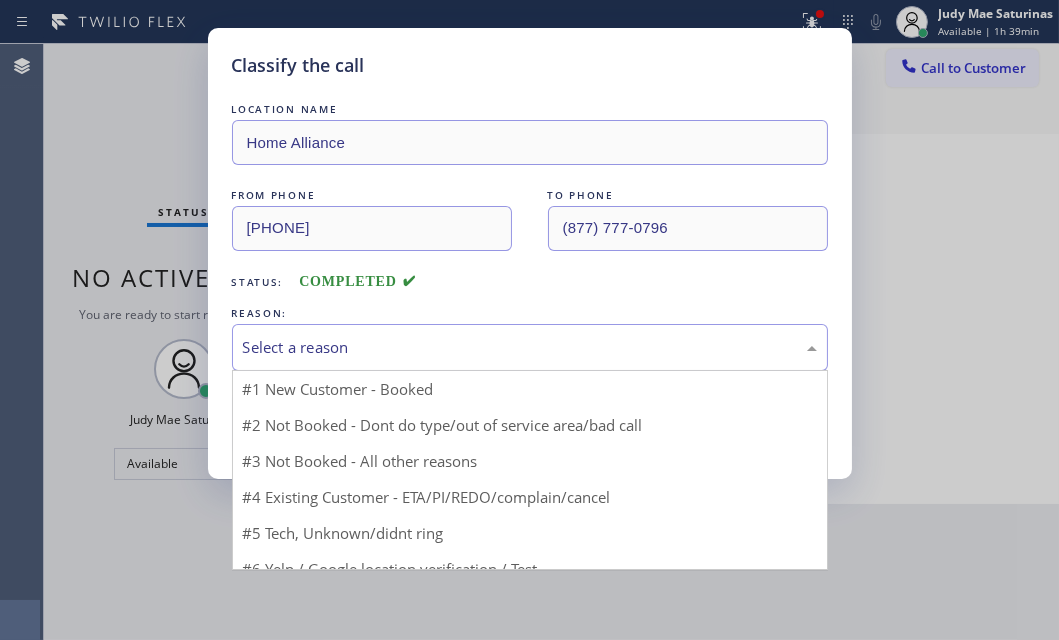 click on "Select a reason" at bounding box center [530, 347] 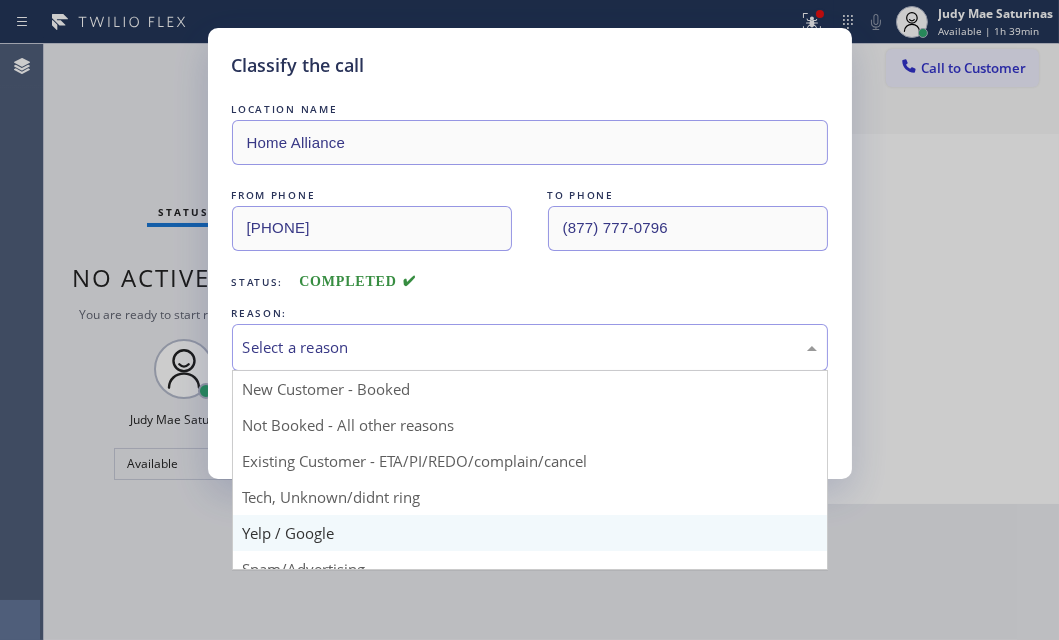 scroll, scrollTop: 90, scrollLeft: 0, axis: vertical 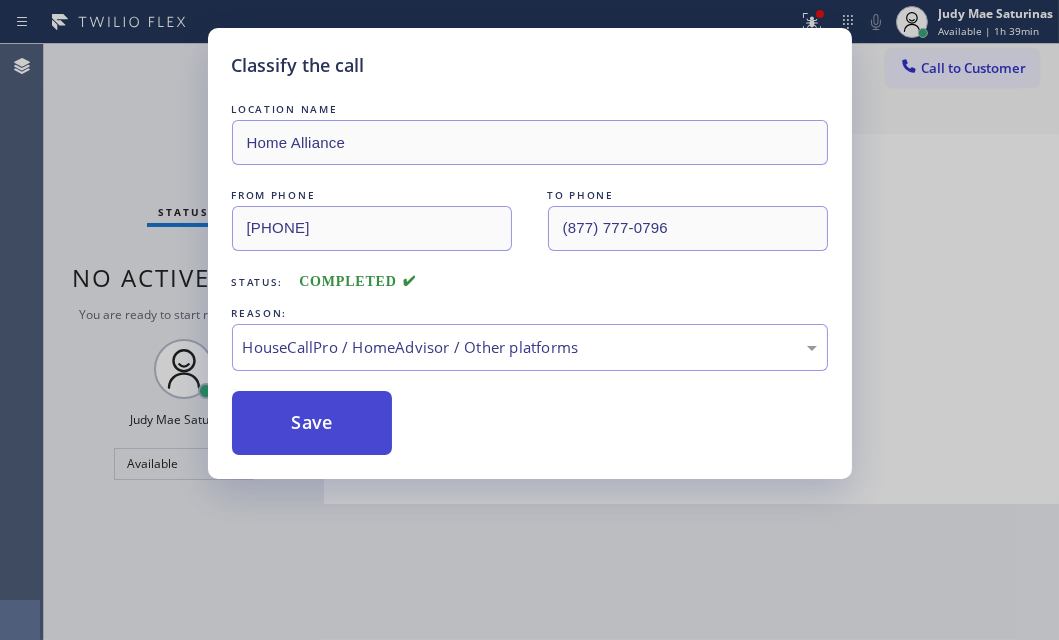 click on "Save" at bounding box center [312, 423] 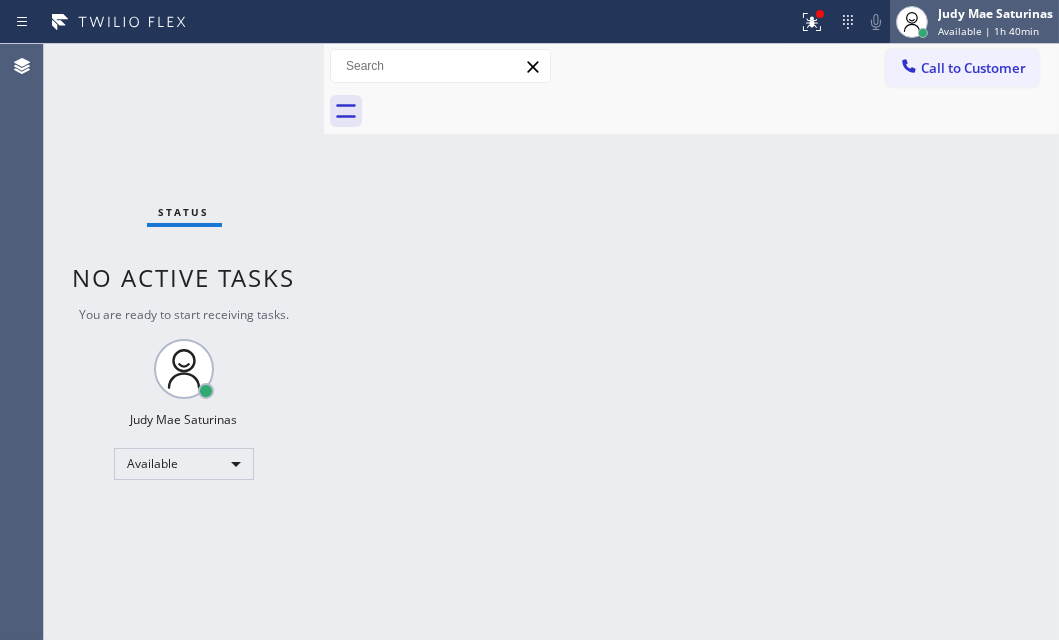 click on "Judy Mae Saturinas" at bounding box center [995, 13] 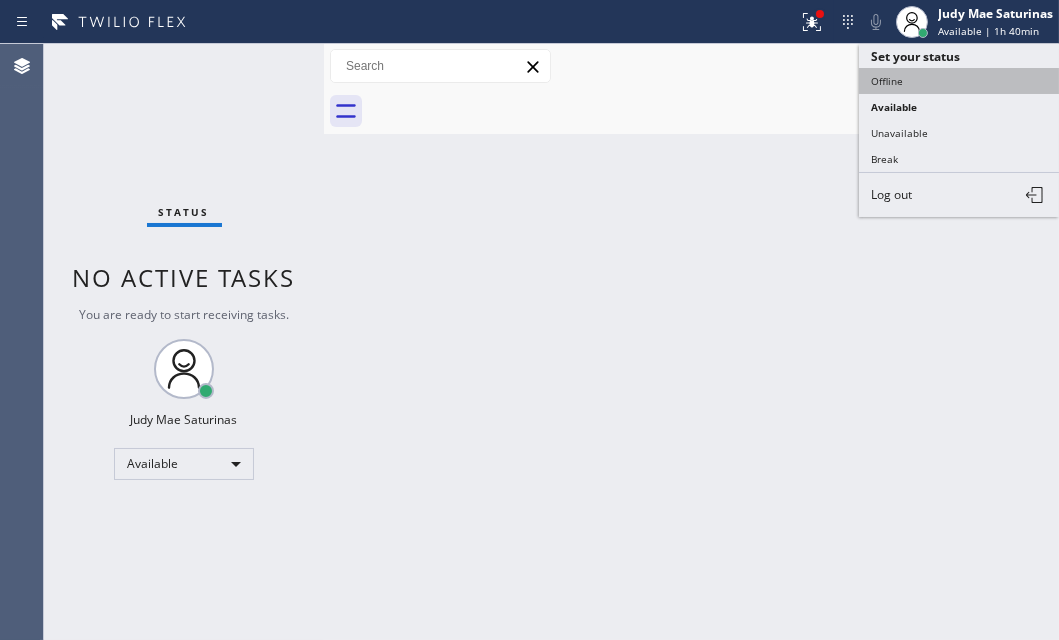 click on "Offline" at bounding box center (959, 81) 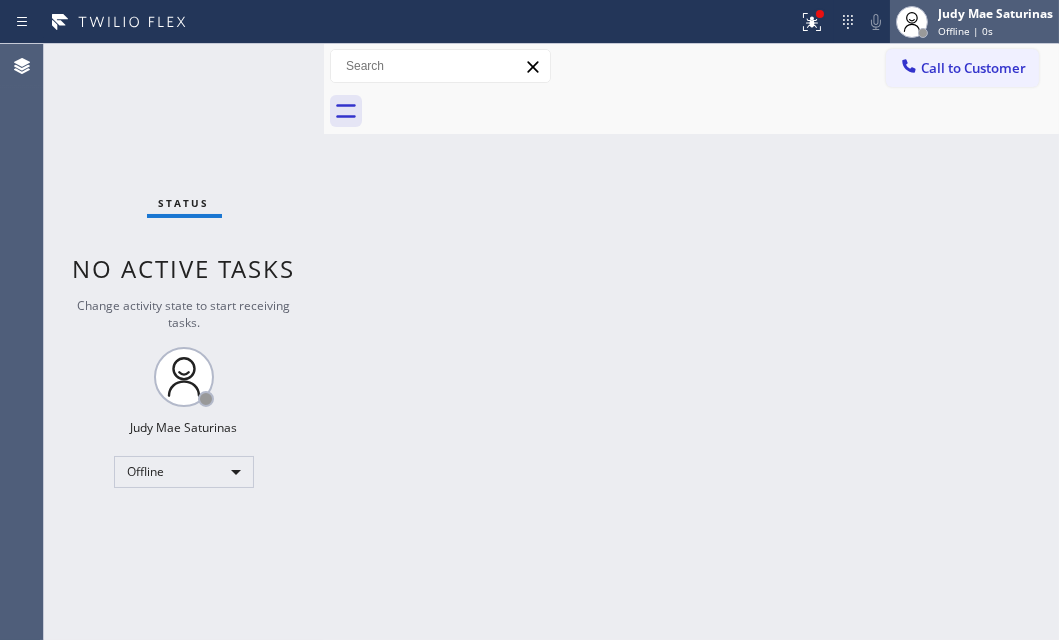click on "Judy Mae Saturinas Offline | 0s" at bounding box center (996, 21) 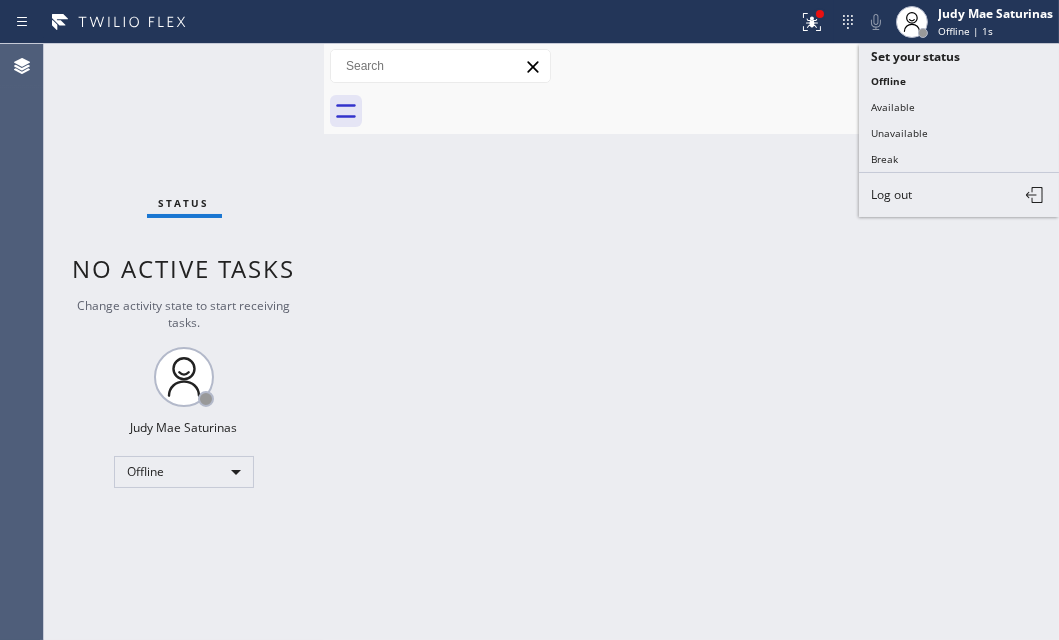 drag, startPoint x: 921, startPoint y: 189, endPoint x: 942, endPoint y: 189, distance: 21 